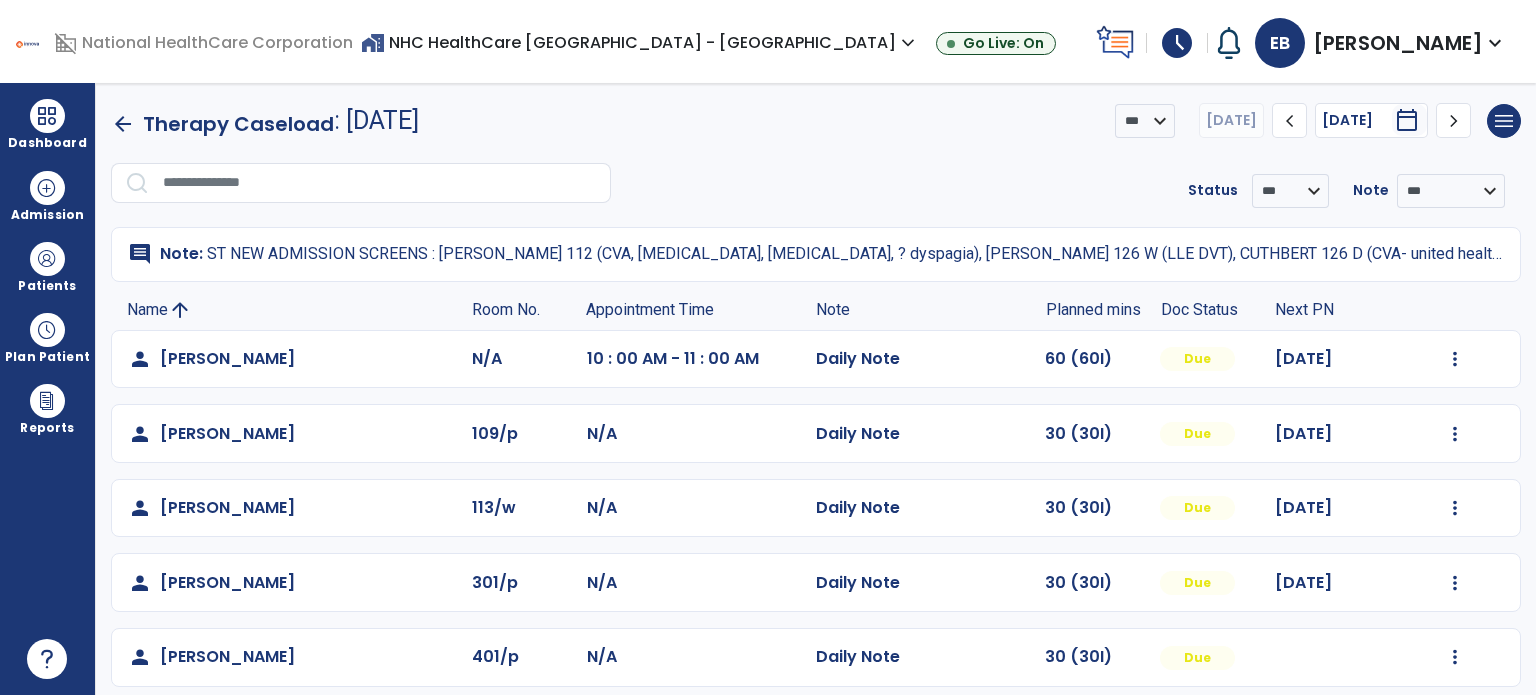 scroll, scrollTop: 0, scrollLeft: 0, axis: both 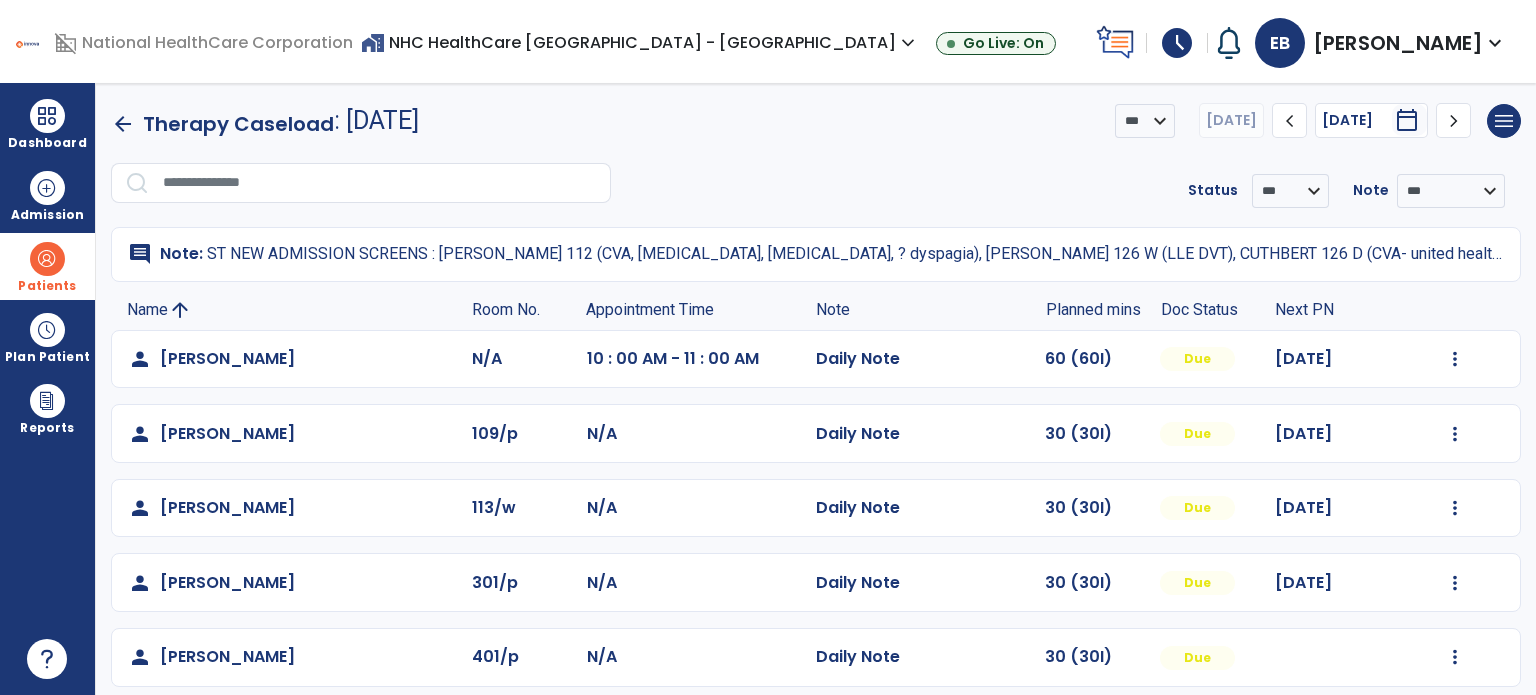 click at bounding box center (47, 259) 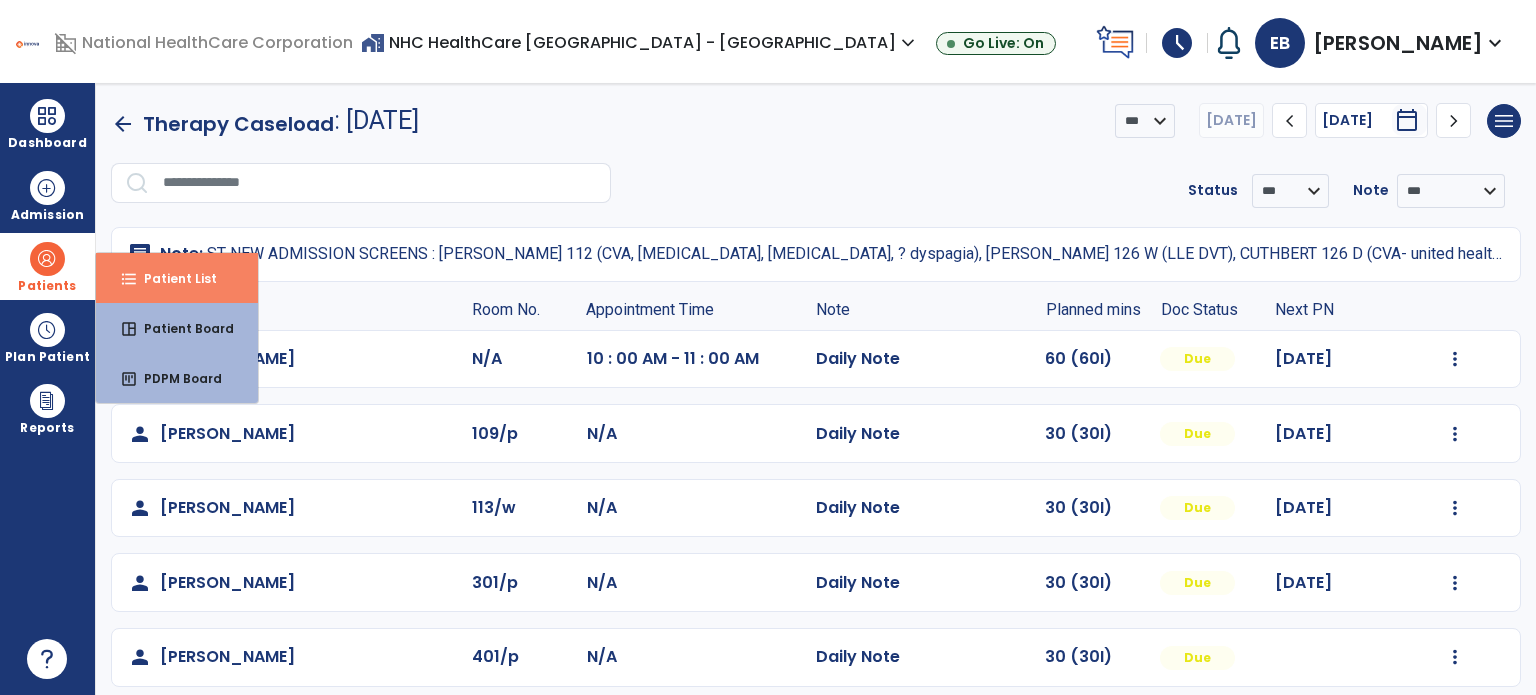 click on "format_list_bulleted  Patient List" at bounding box center (177, 278) 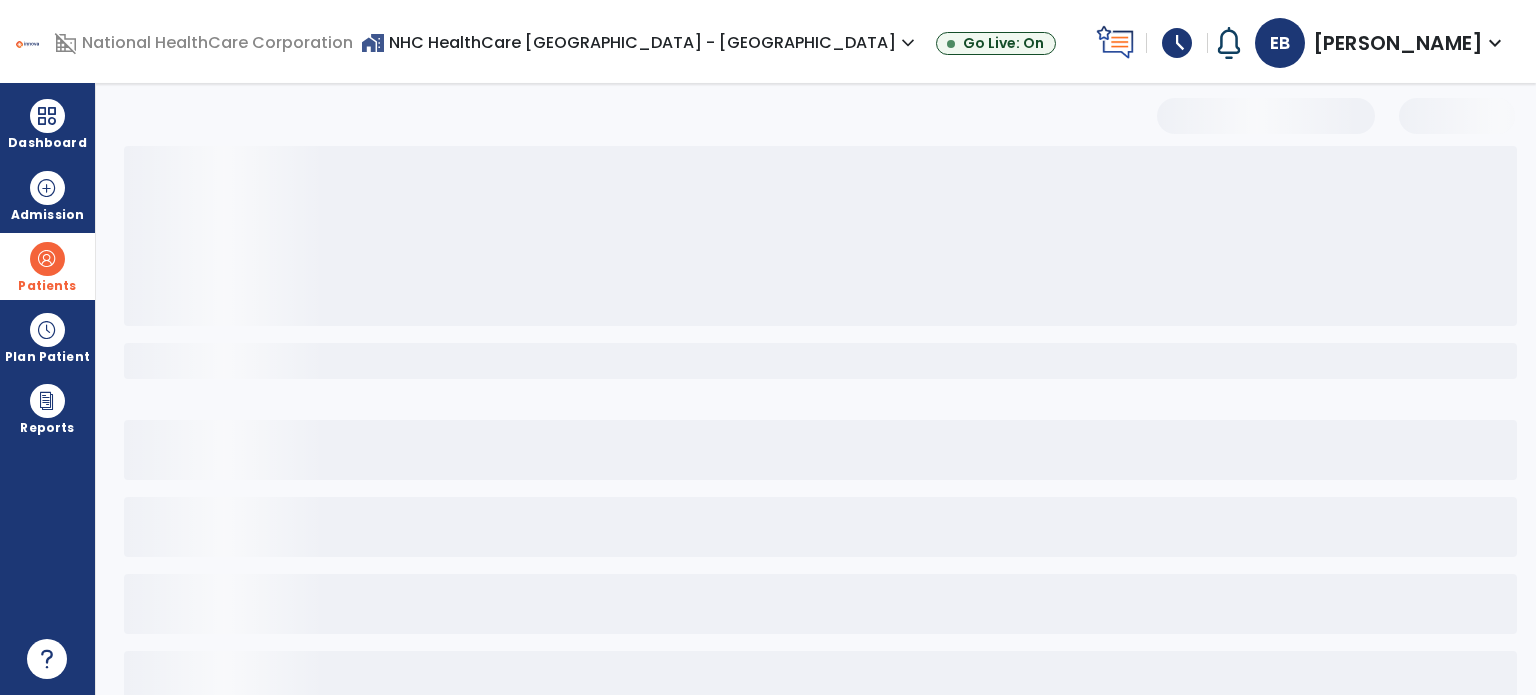 select on "***" 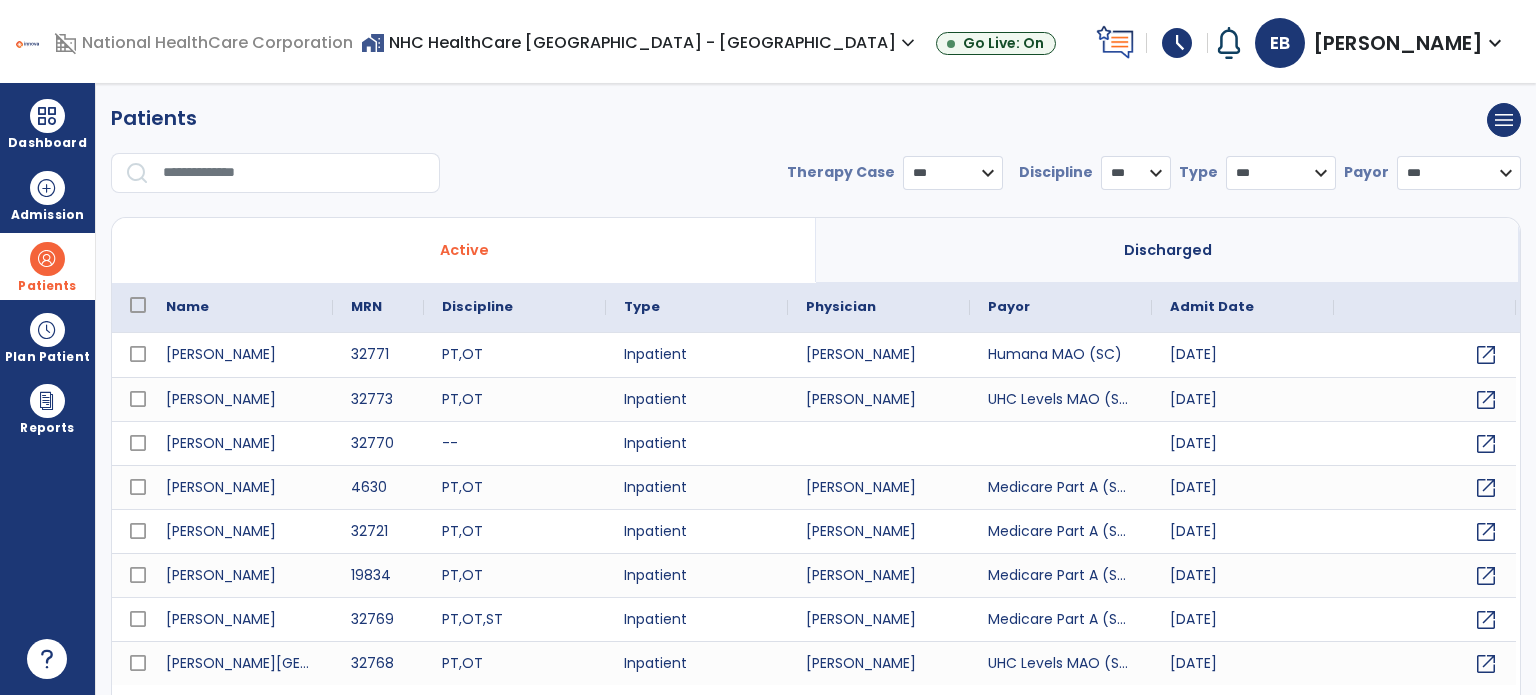 click at bounding box center (294, 173) 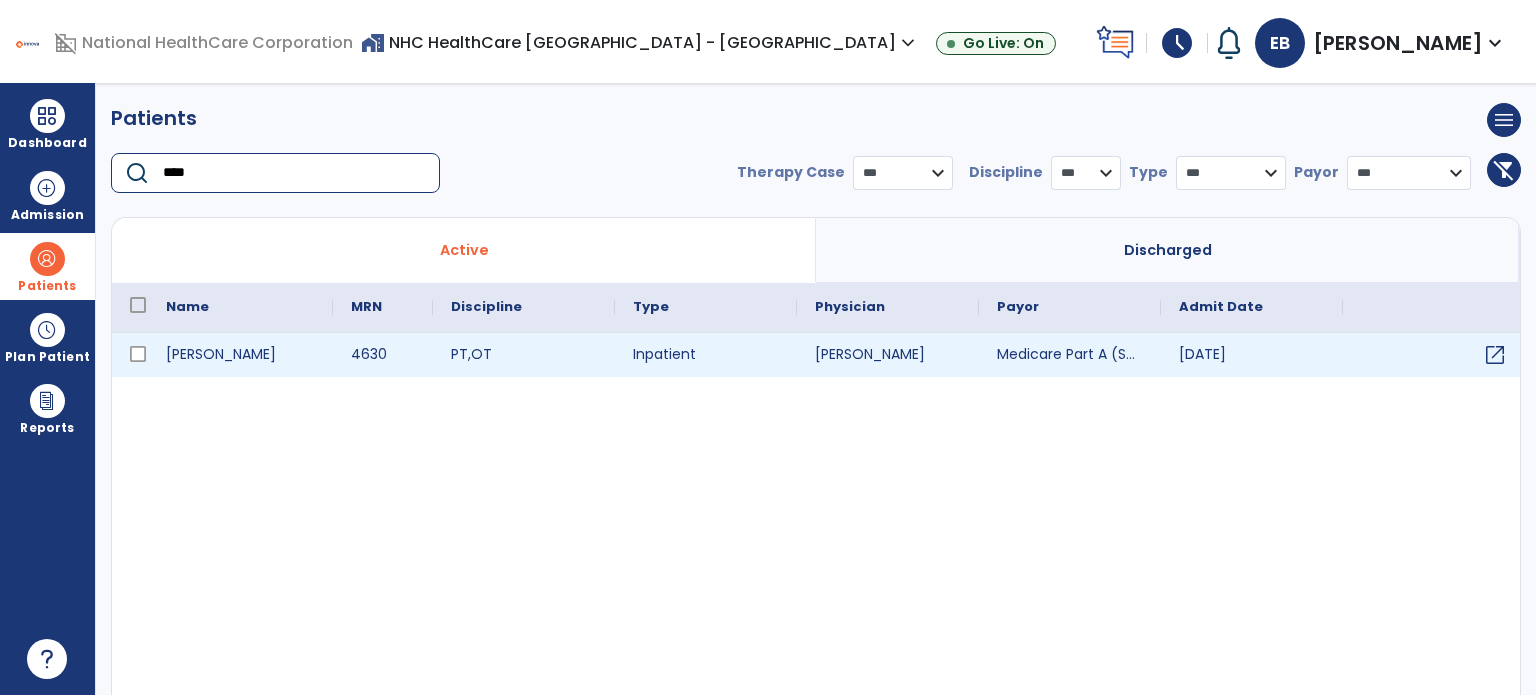 type on "****" 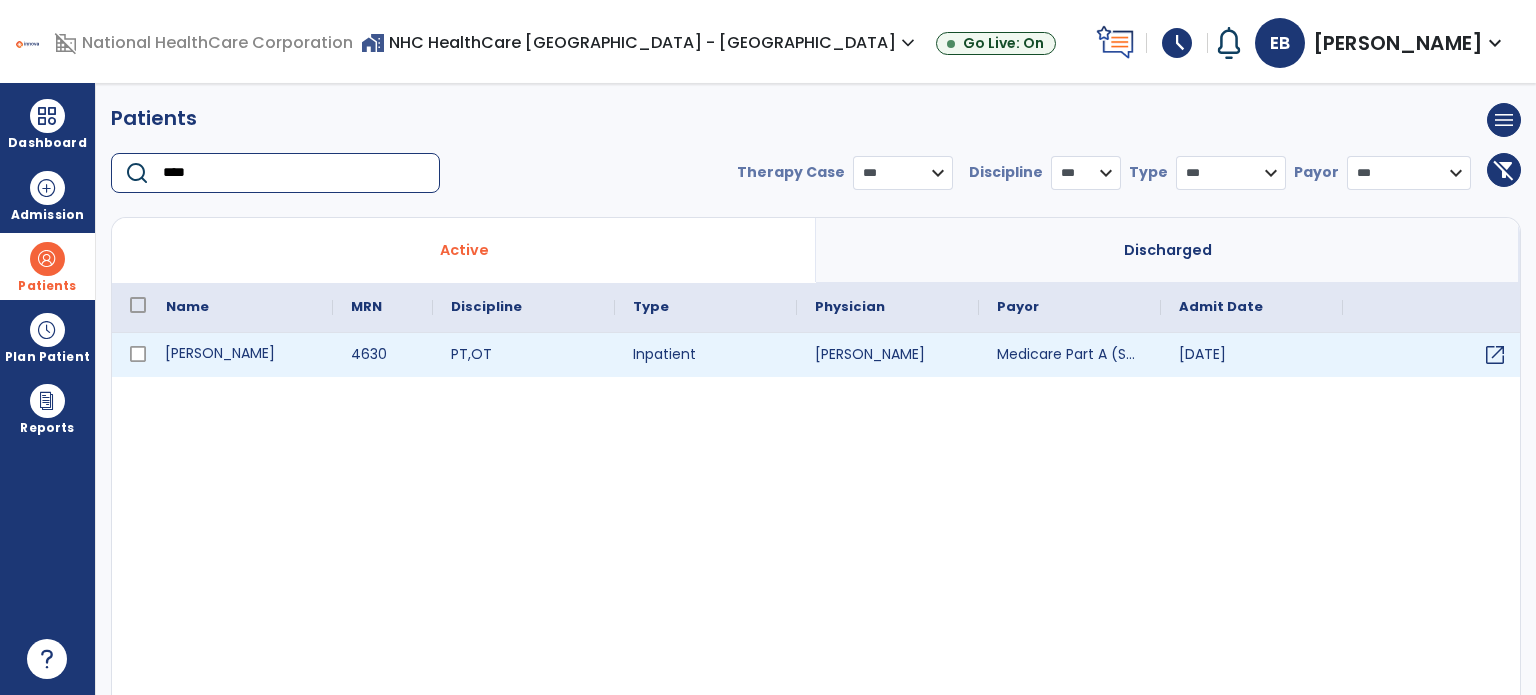 click on "[PERSON_NAME]" at bounding box center (240, 355) 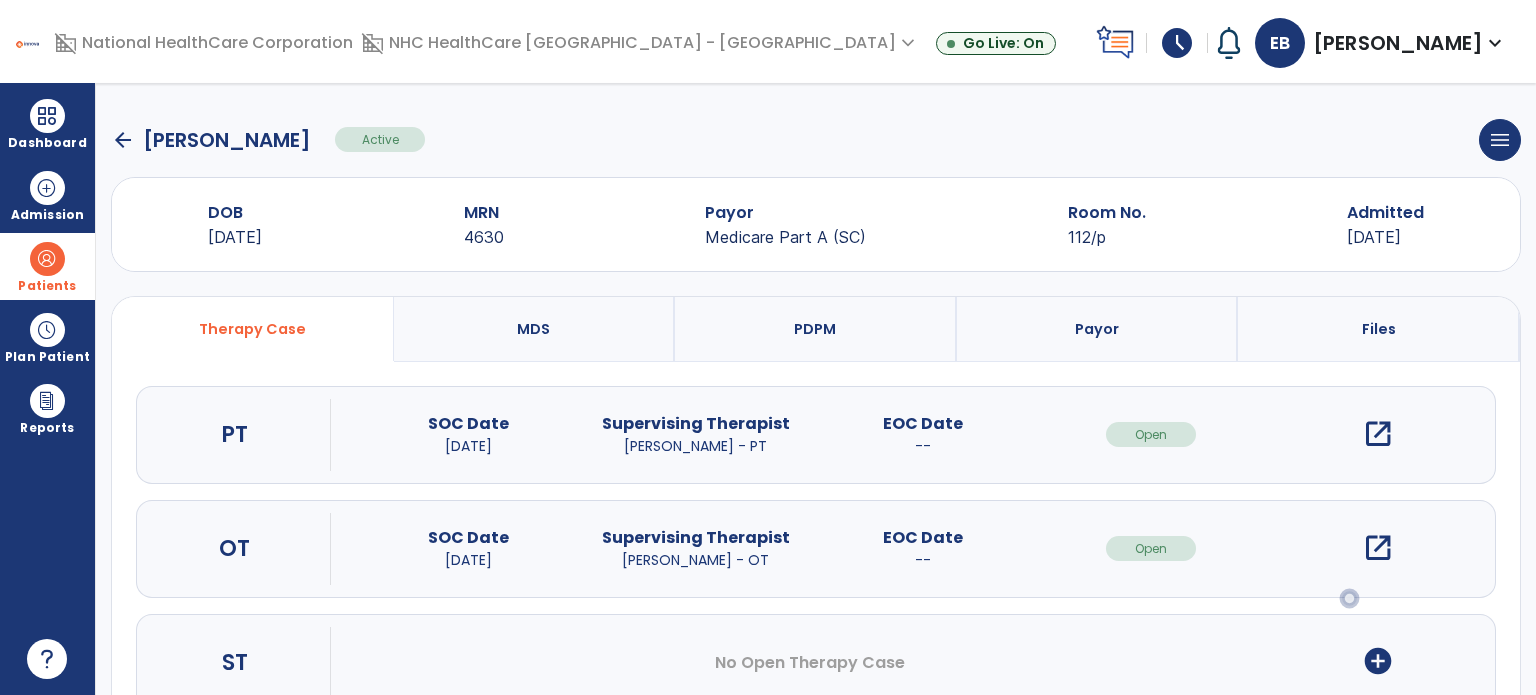 scroll, scrollTop: 62, scrollLeft: 0, axis: vertical 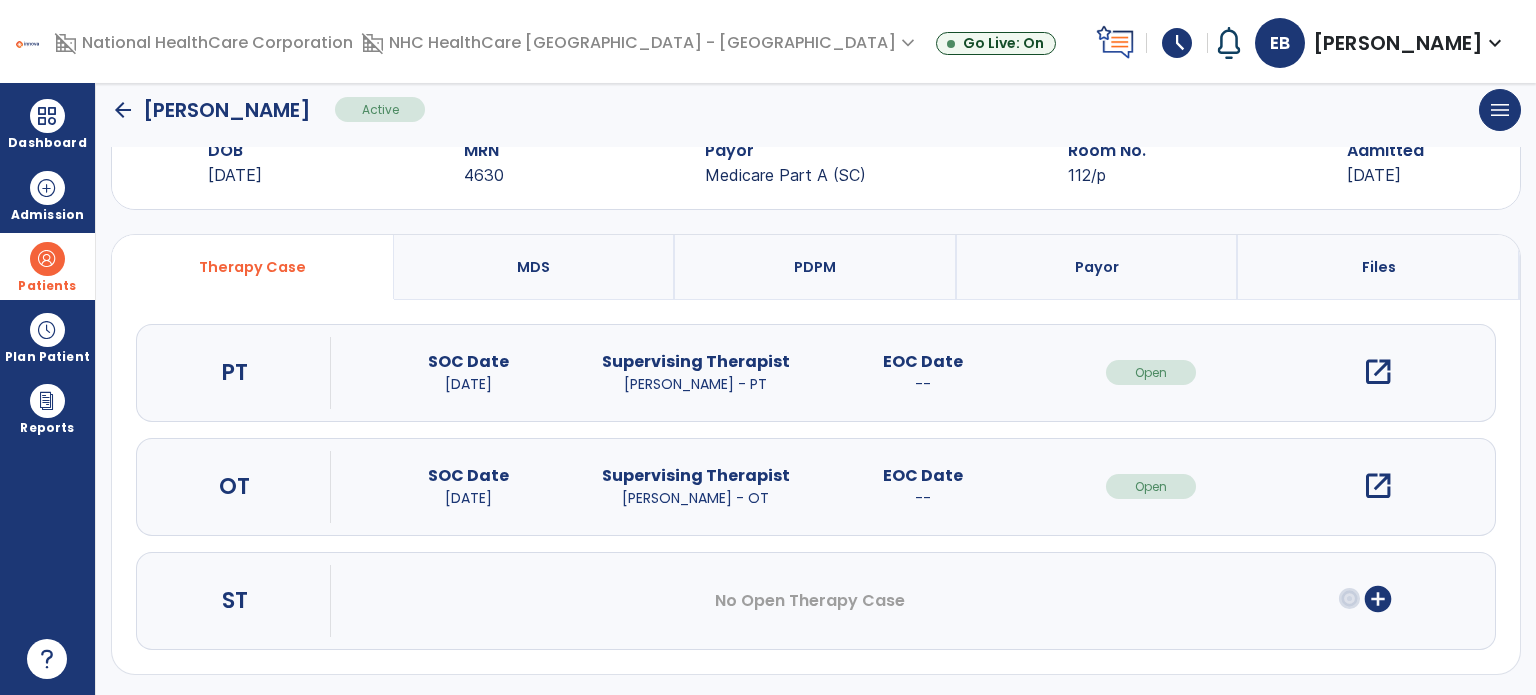 click on "open_in_new" at bounding box center (1378, 486) 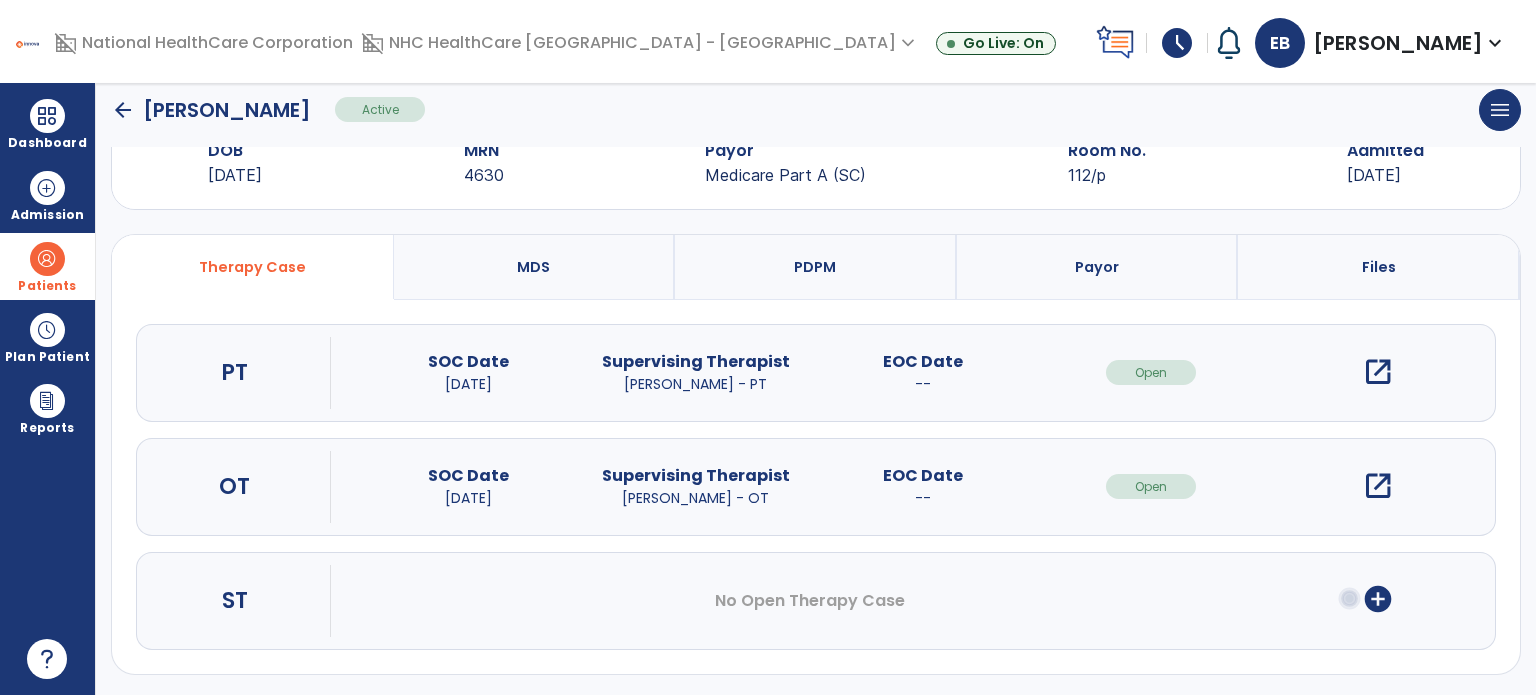 scroll, scrollTop: 0, scrollLeft: 0, axis: both 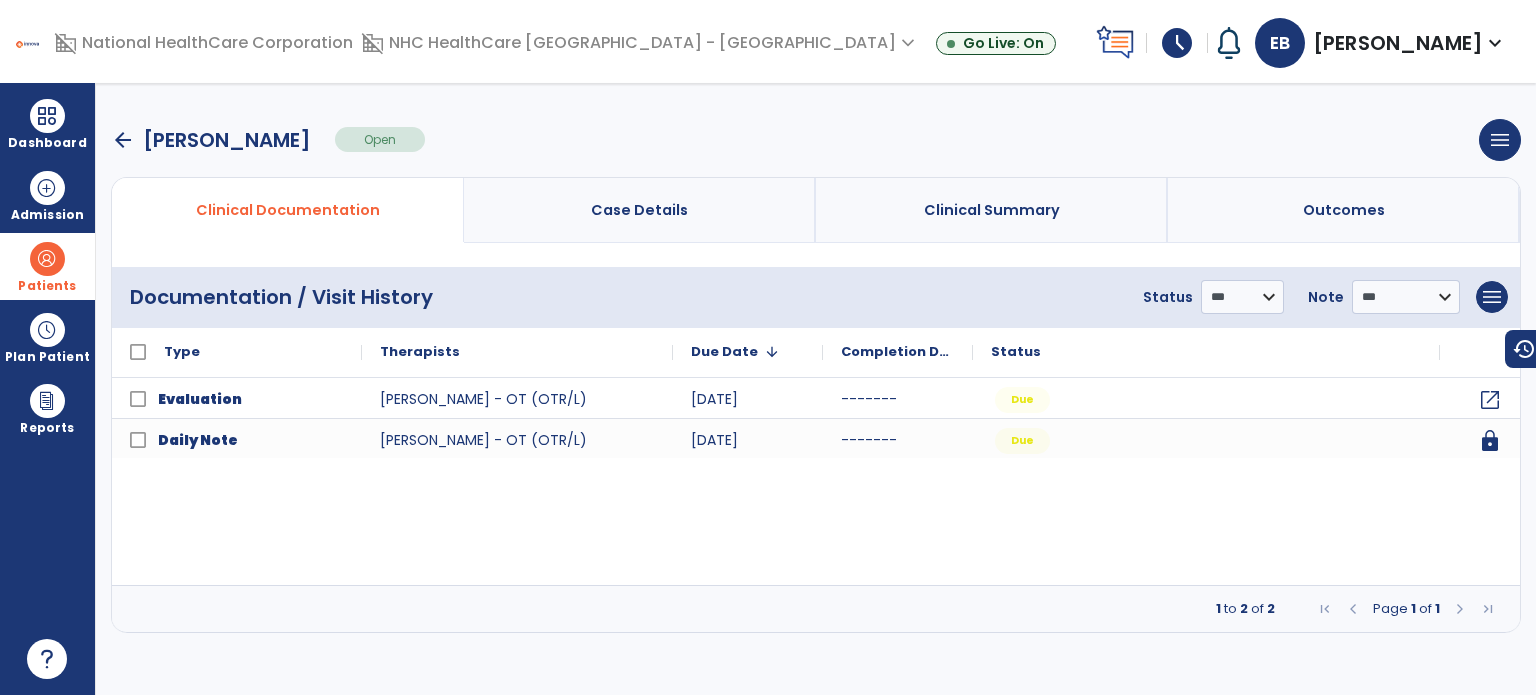 click on "arrow_back" at bounding box center [123, 140] 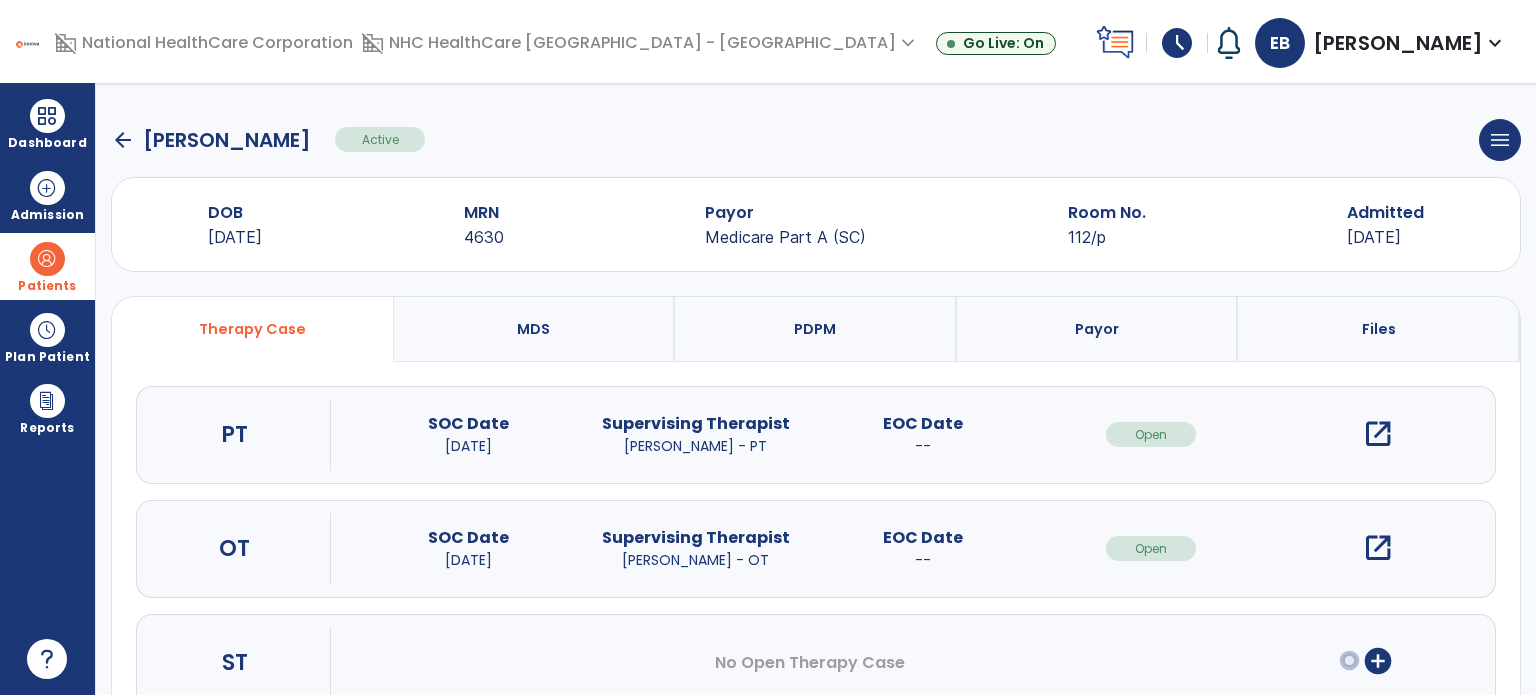 scroll, scrollTop: 62, scrollLeft: 0, axis: vertical 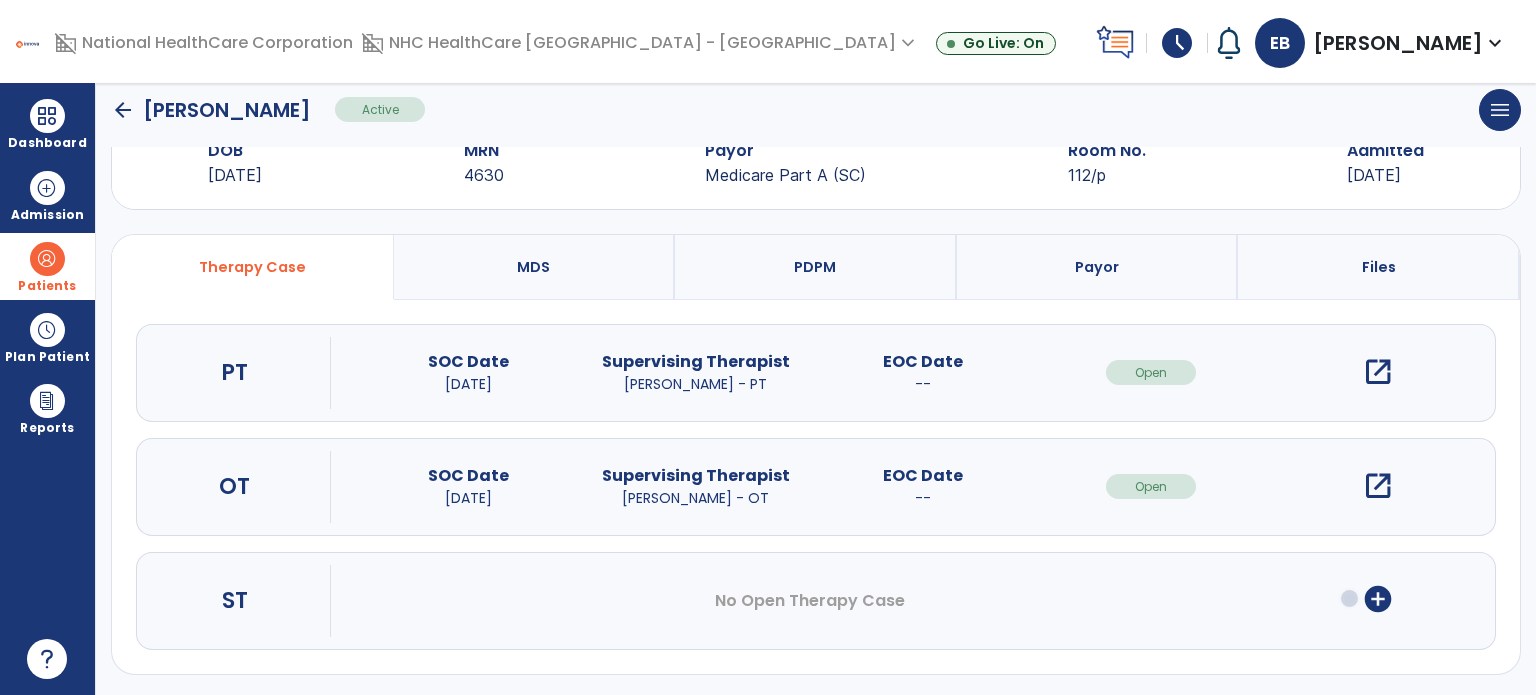 click on "add_circle" at bounding box center [1378, 599] 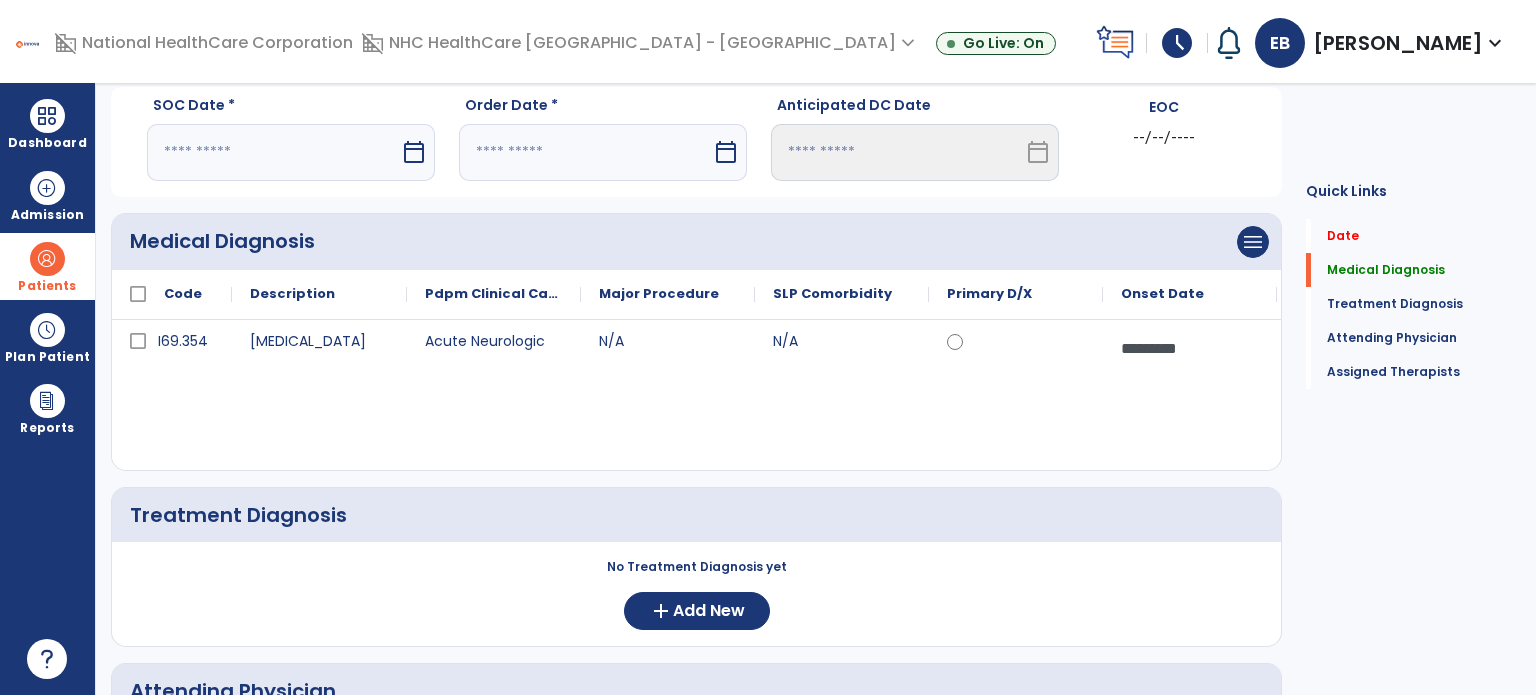 scroll, scrollTop: 0, scrollLeft: 0, axis: both 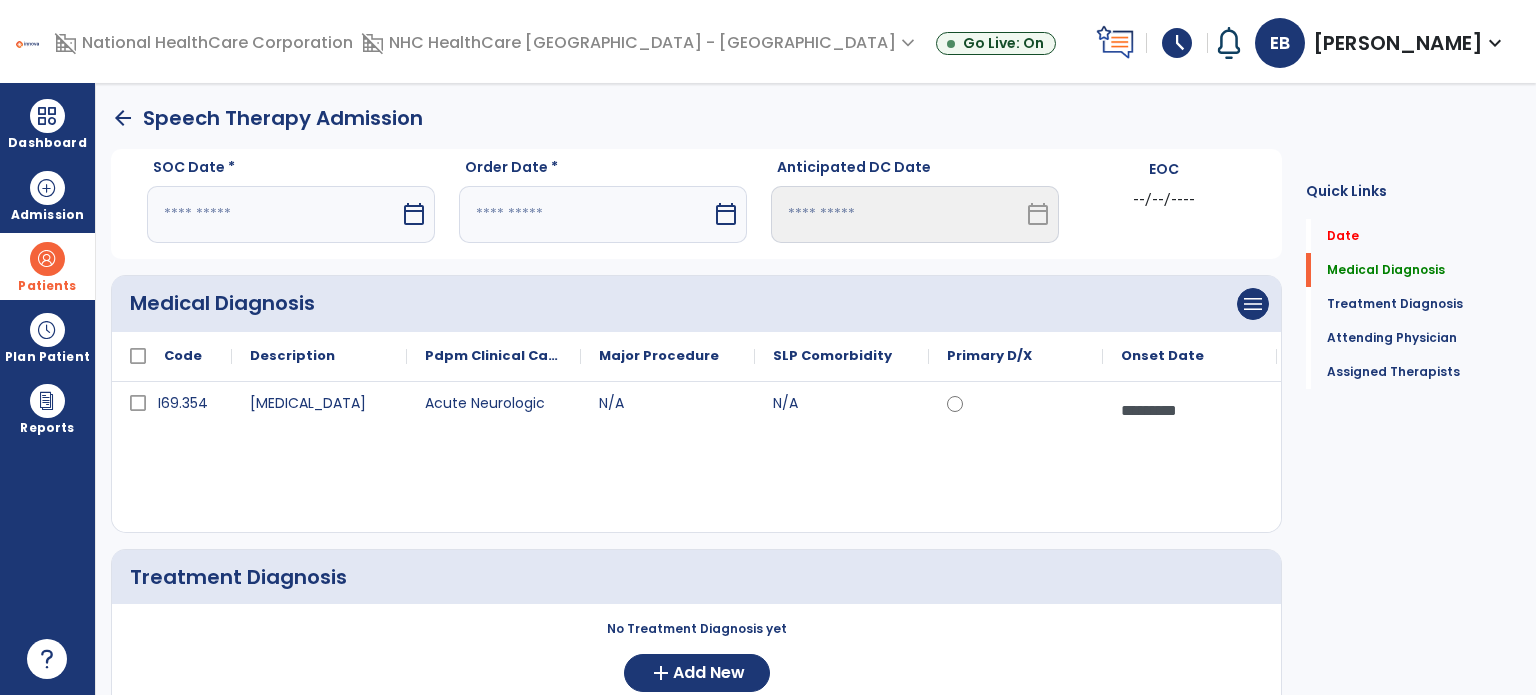 click at bounding box center (273, 214) 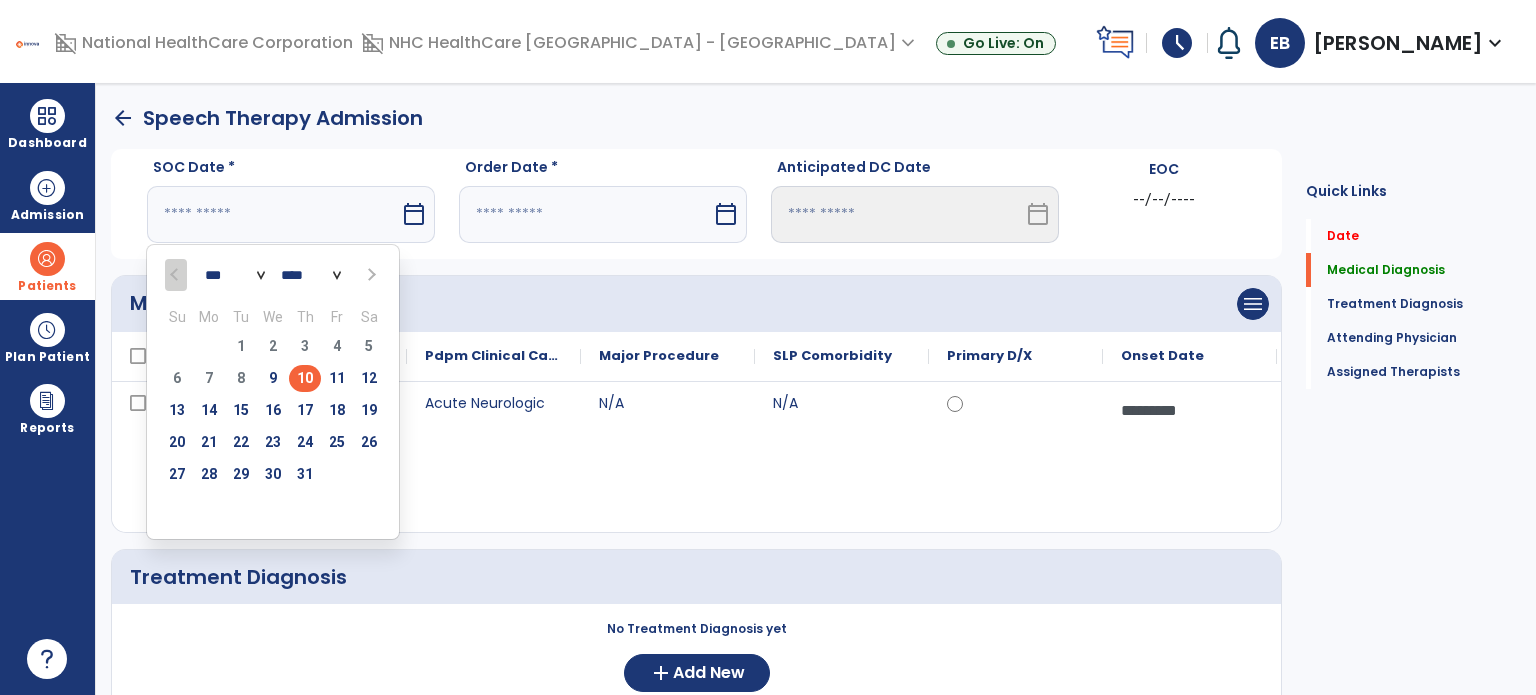 click on "10" at bounding box center (305, 378) 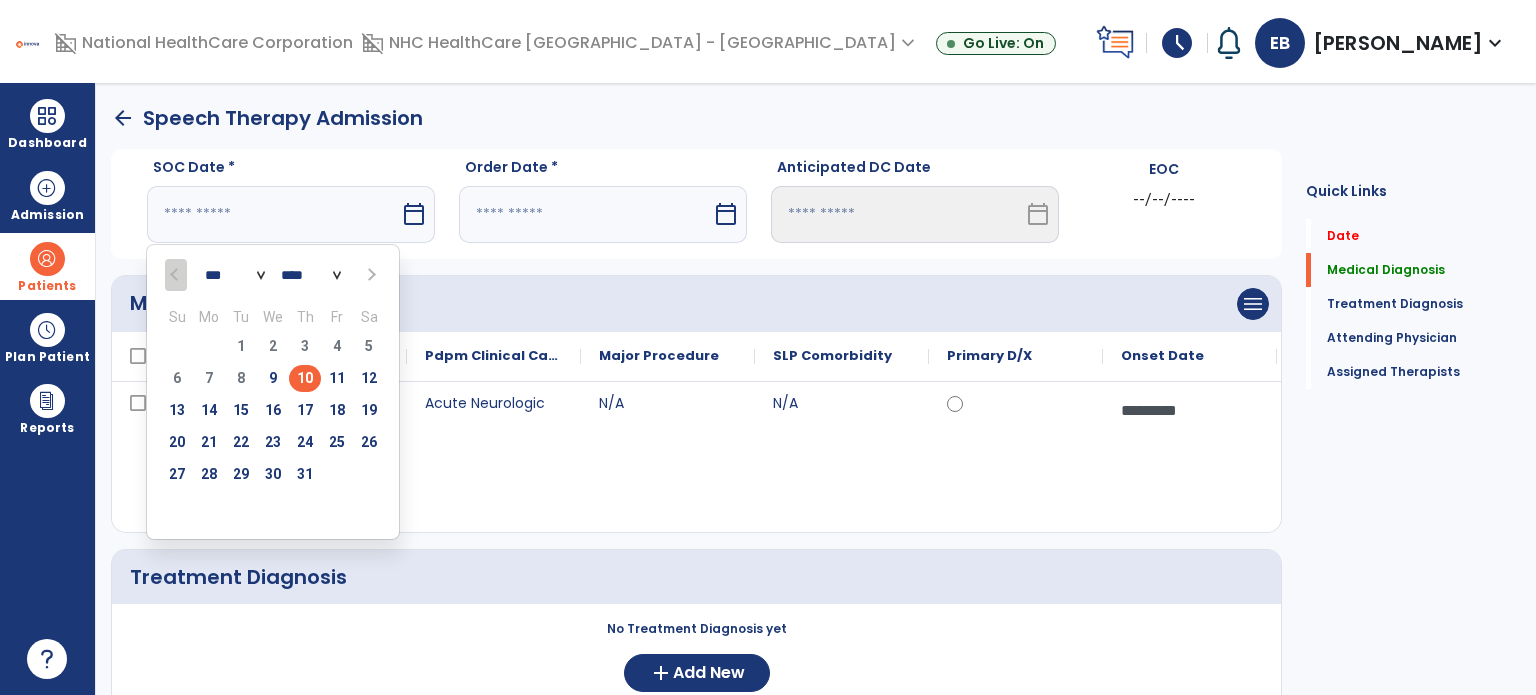 type on "*********" 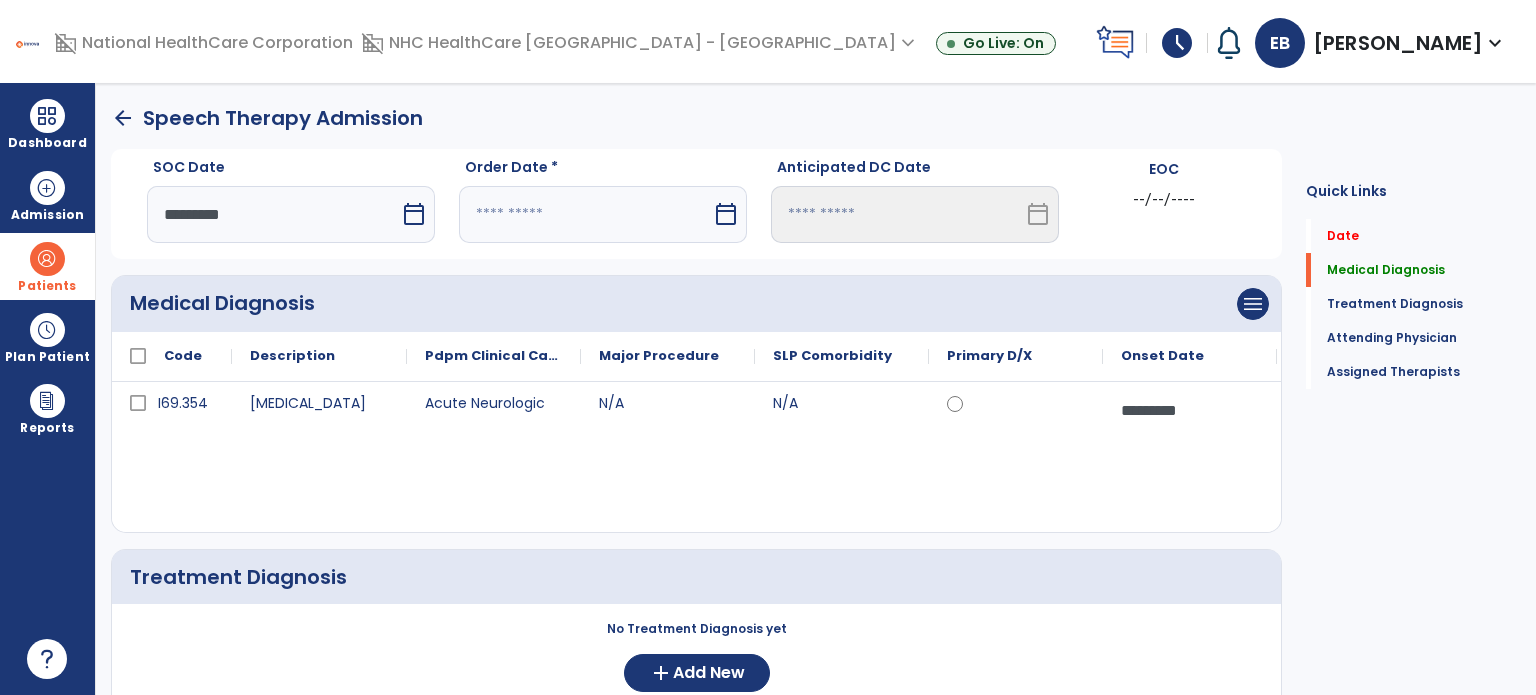 click at bounding box center [585, 214] 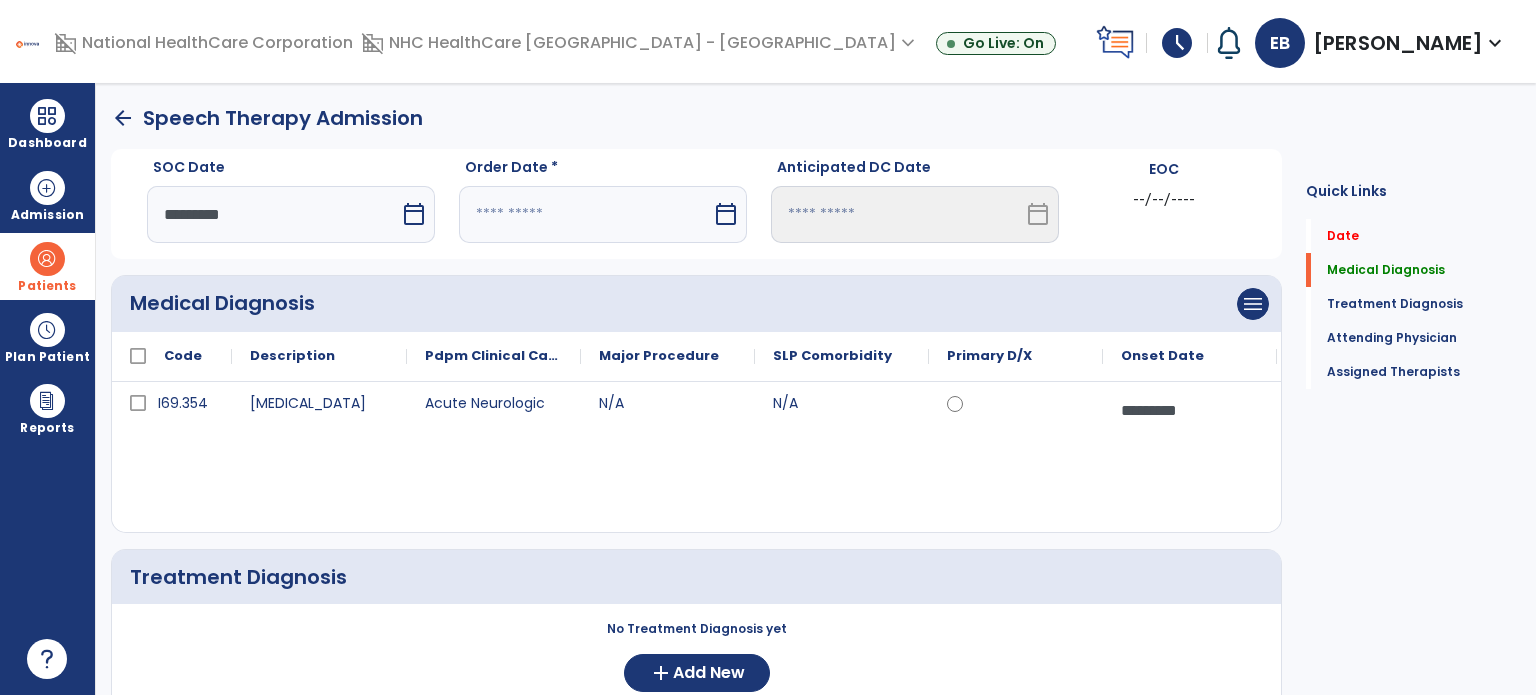 select on "*" 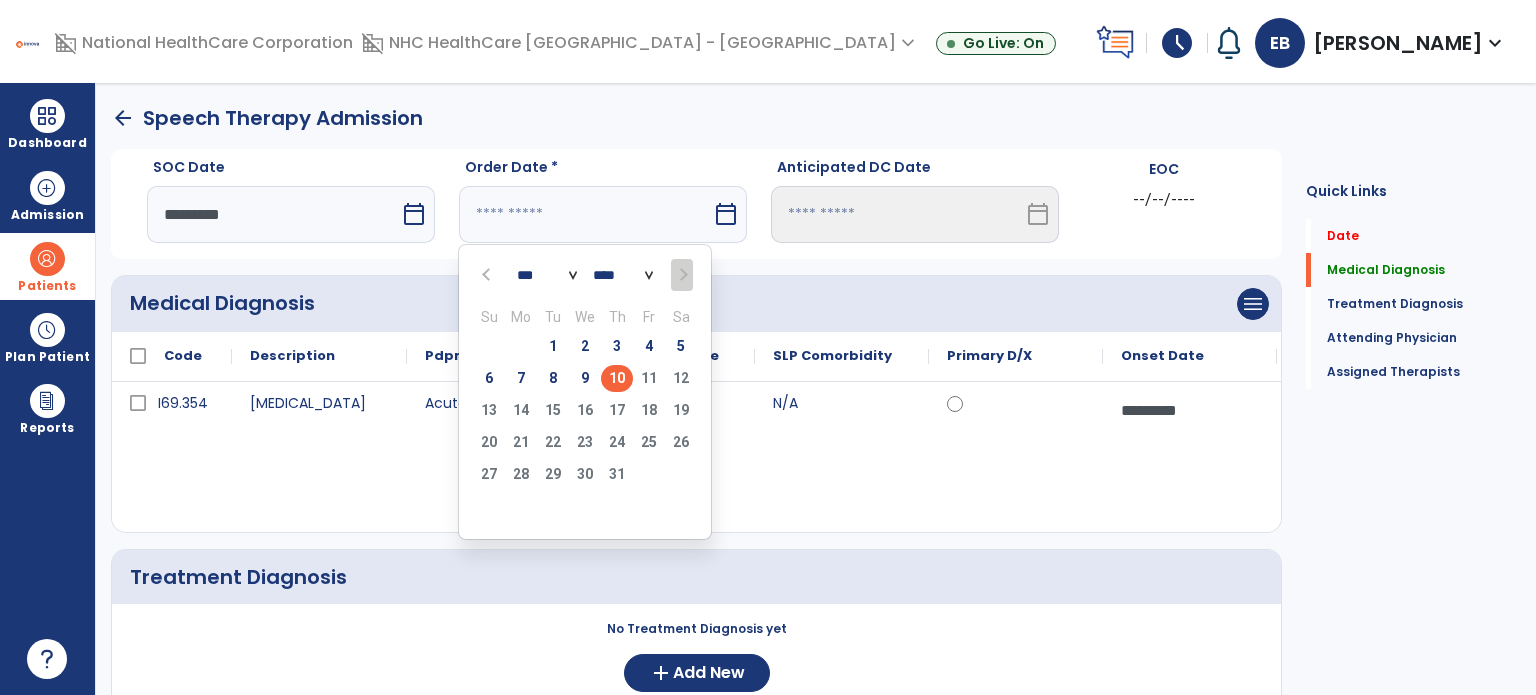 click on "10" at bounding box center [617, 378] 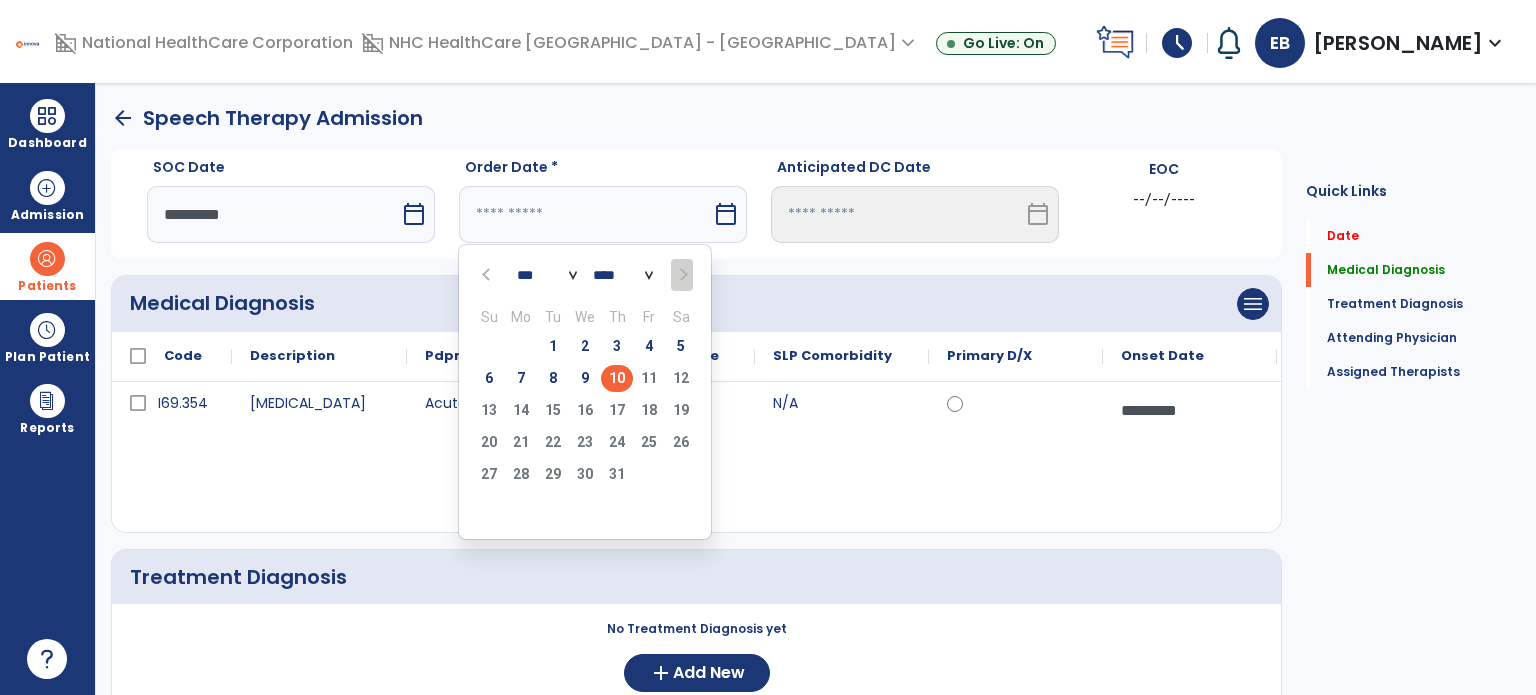 type on "*********" 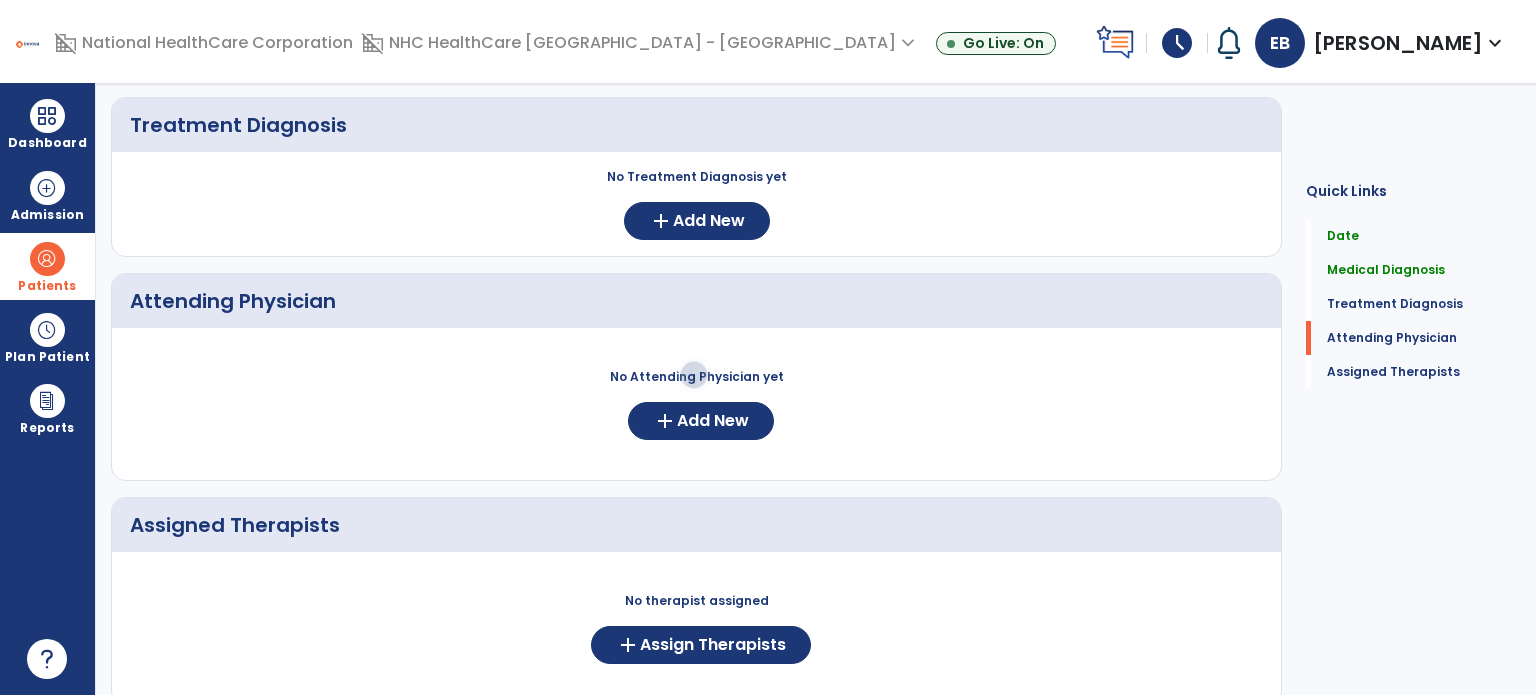 scroll, scrollTop: 451, scrollLeft: 0, axis: vertical 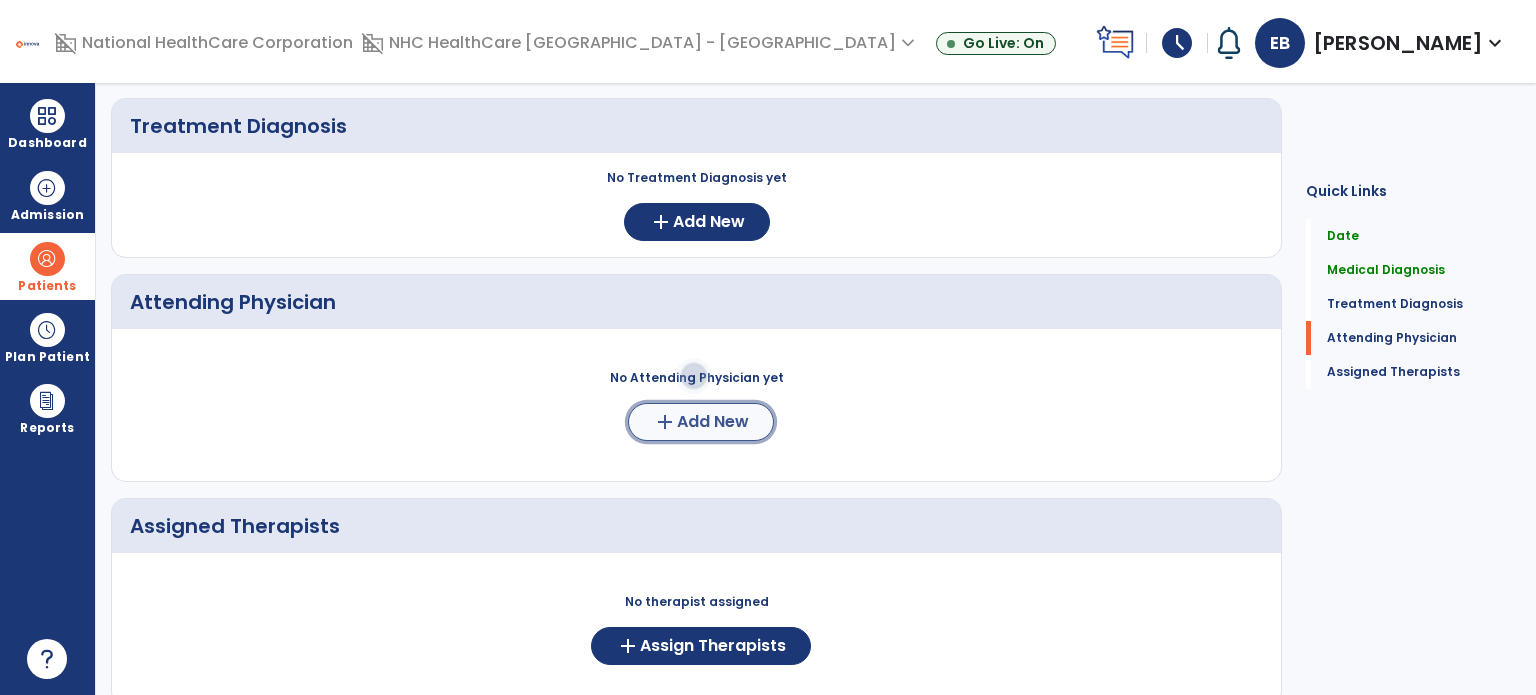 click on "add" 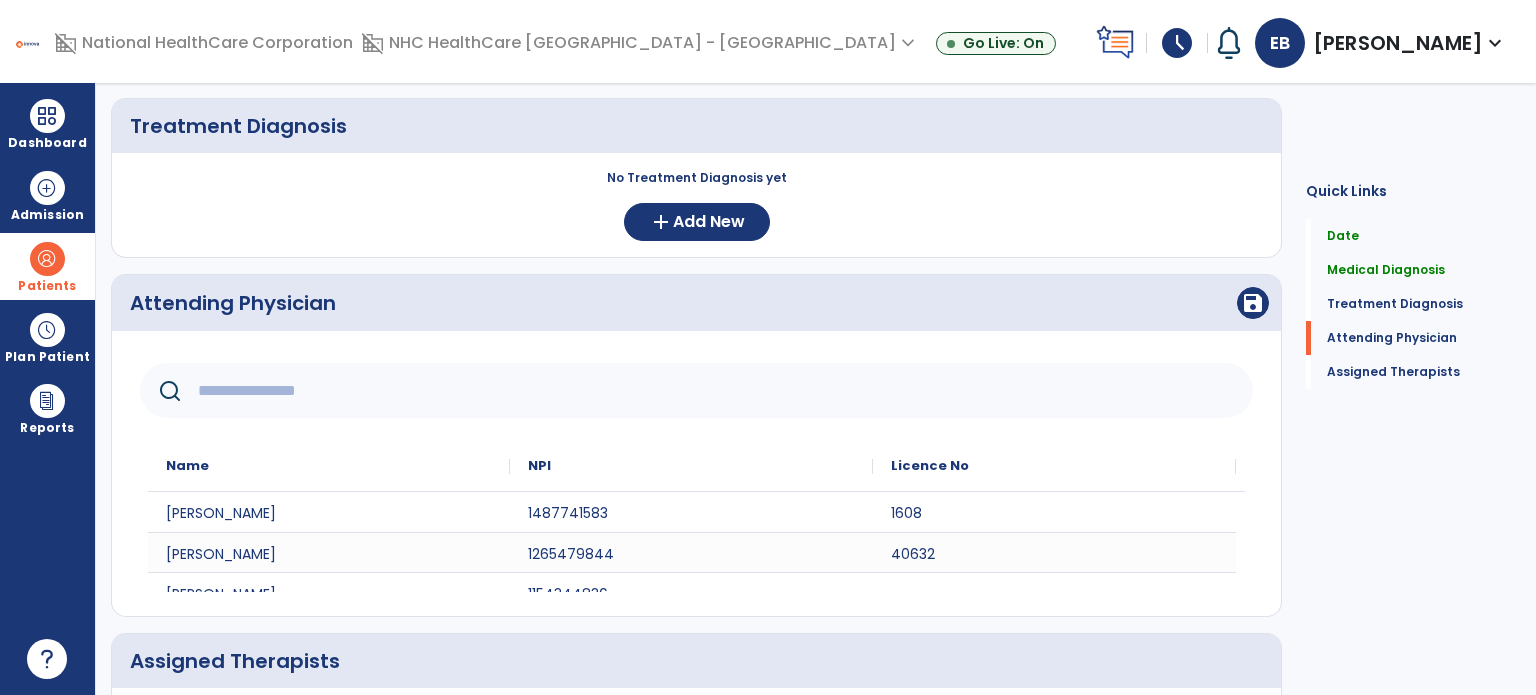 click 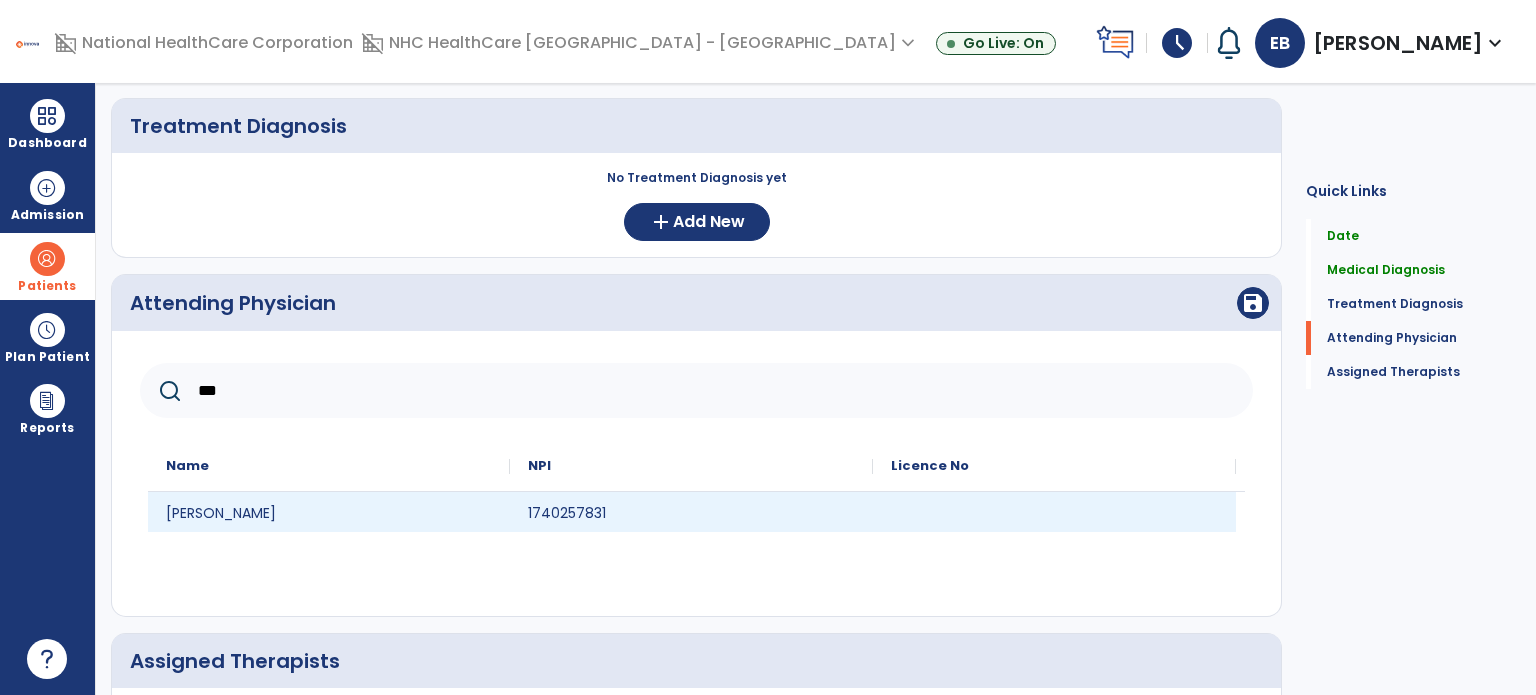type on "***" 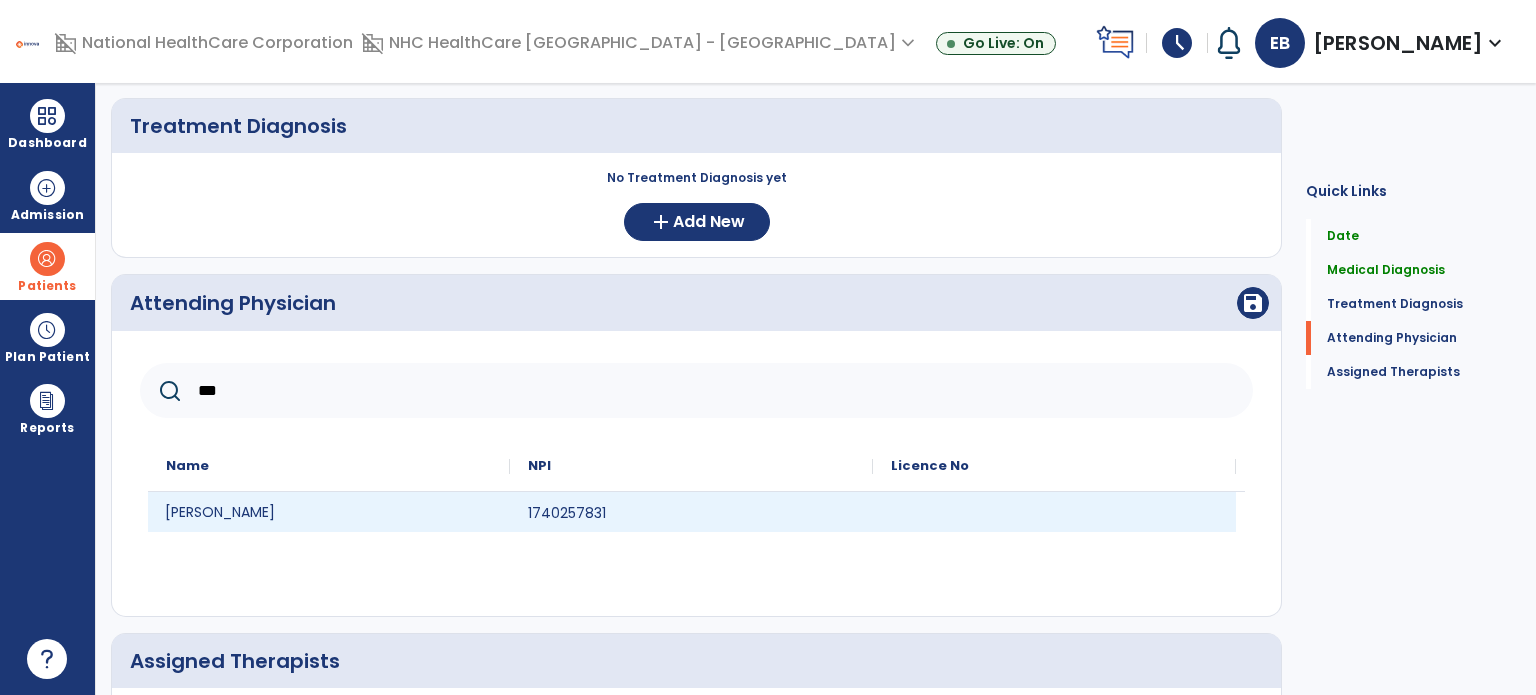 click on "Matthew Cusano" 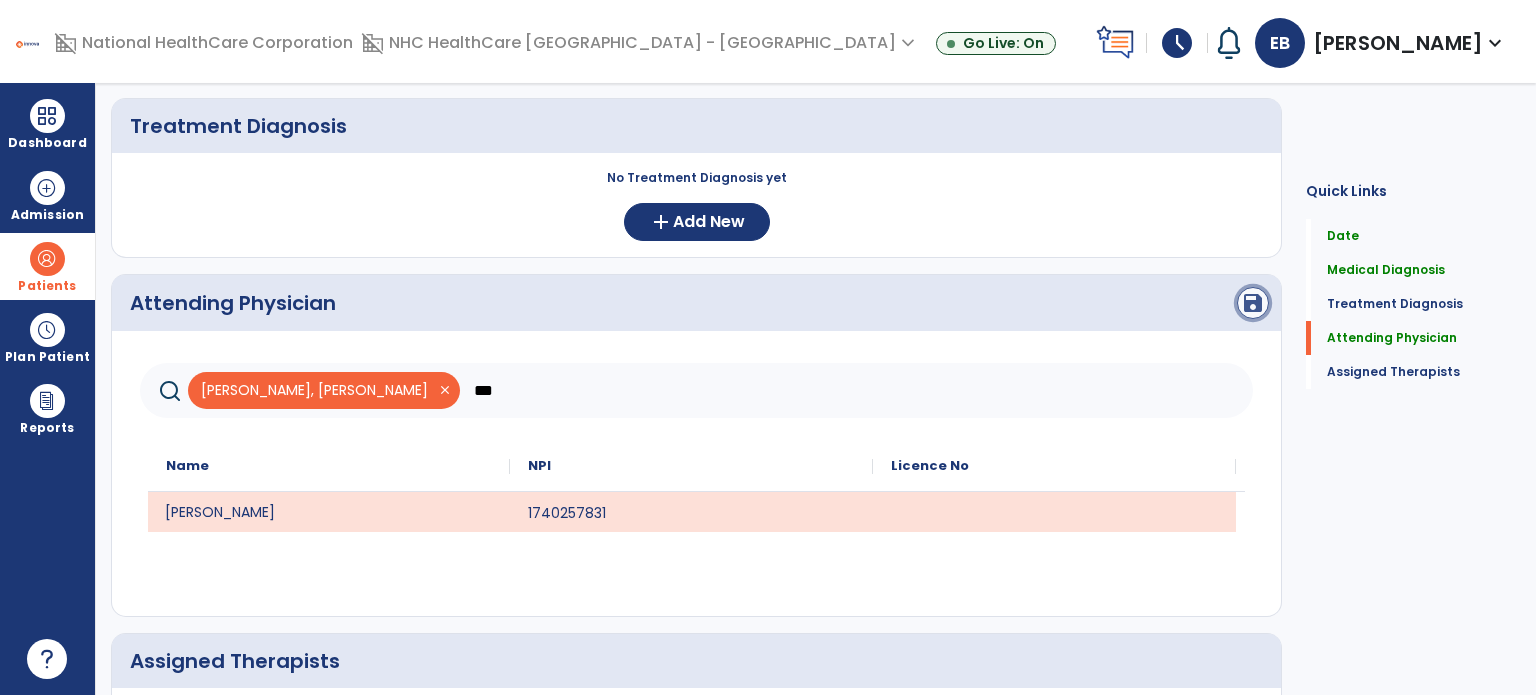 click on "save" 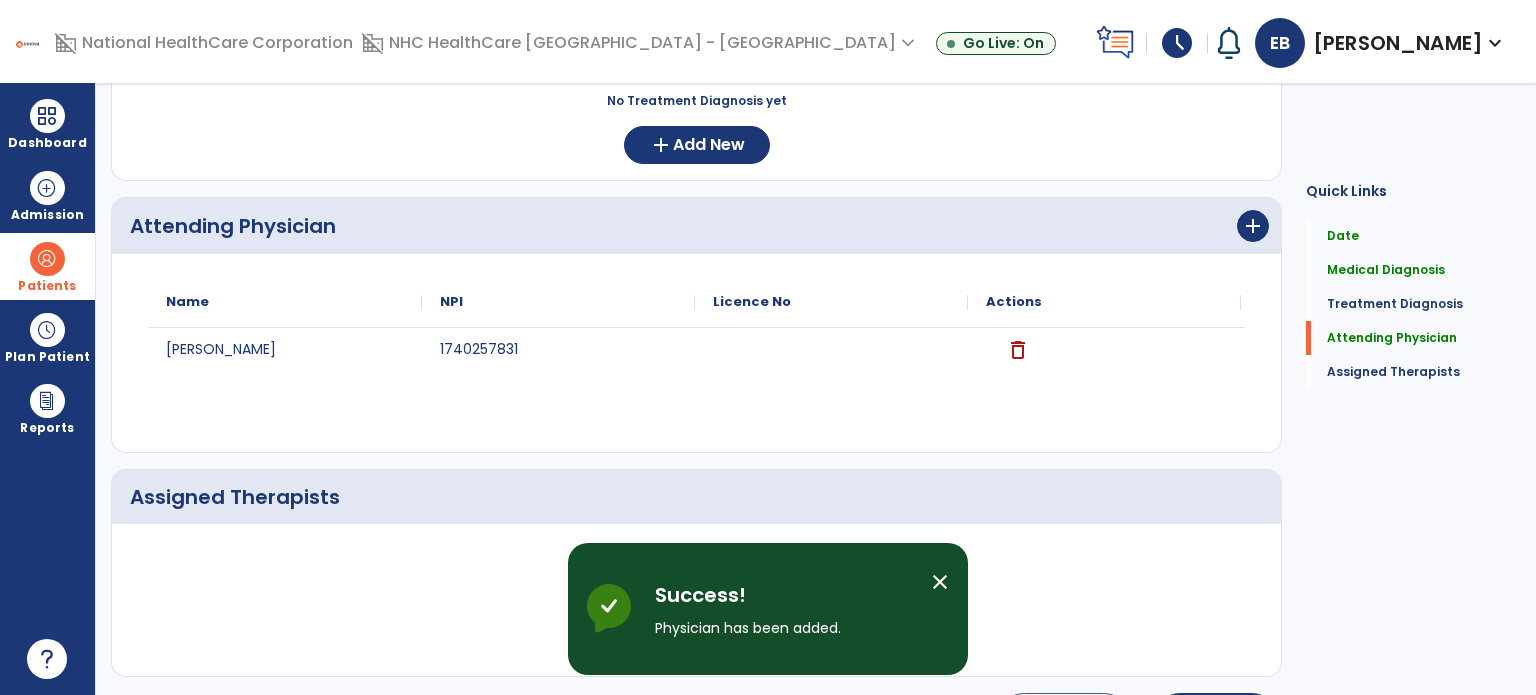 scroll, scrollTop: 599, scrollLeft: 0, axis: vertical 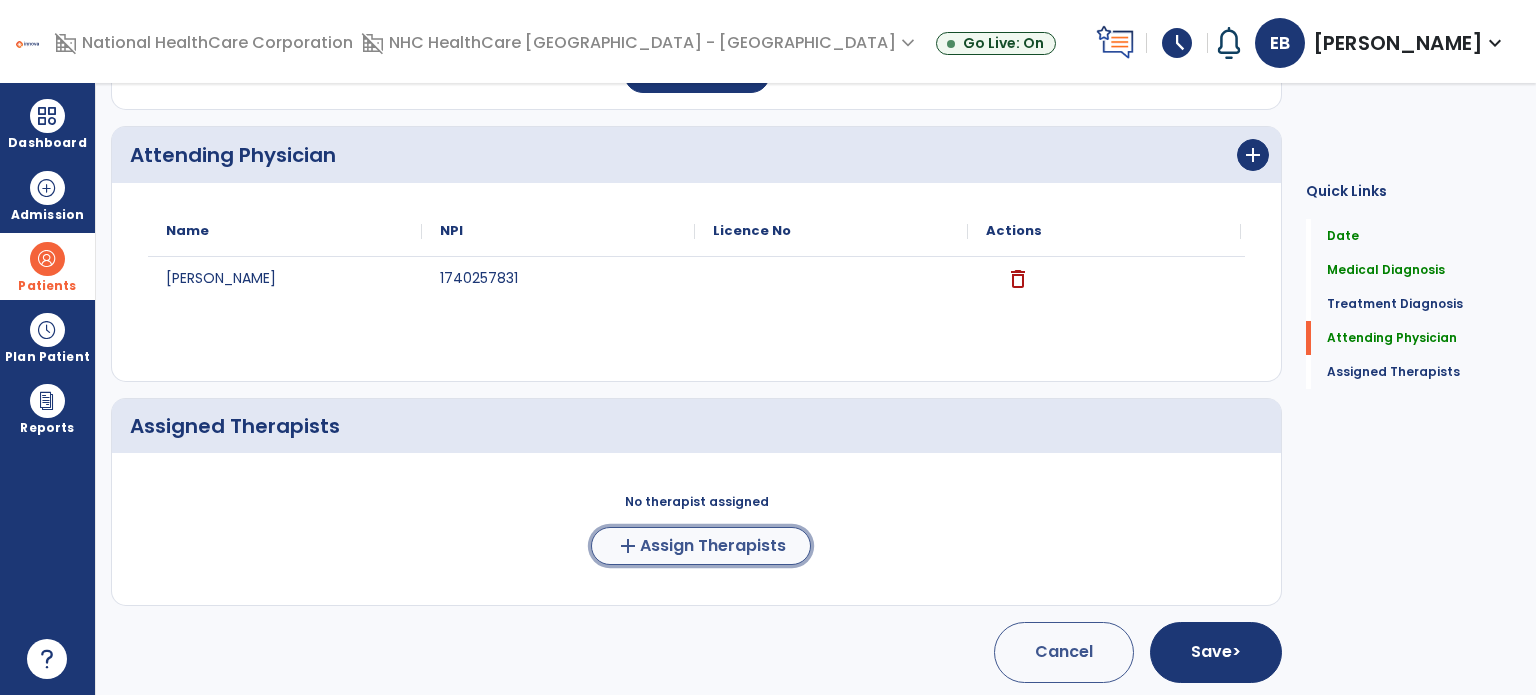 click on "Assign Therapists" 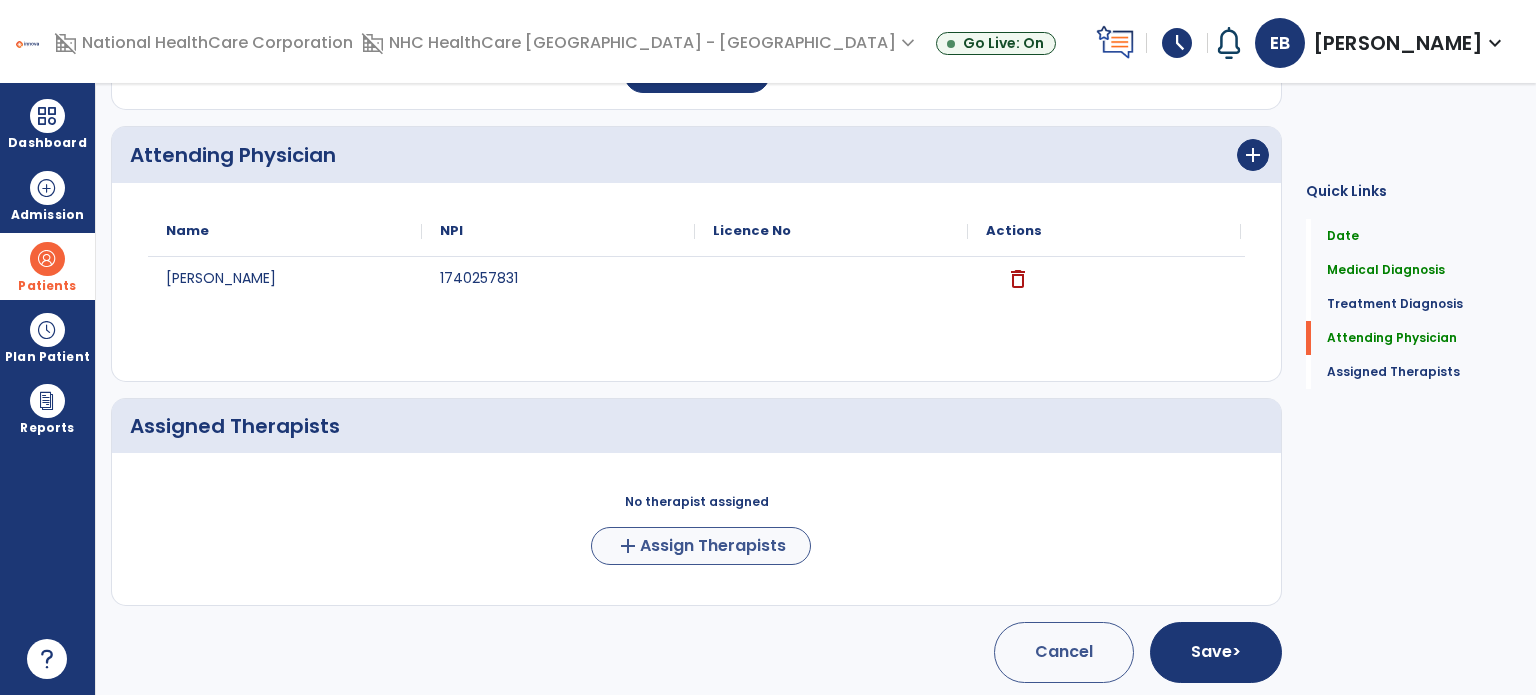 scroll, scrollTop: 596, scrollLeft: 0, axis: vertical 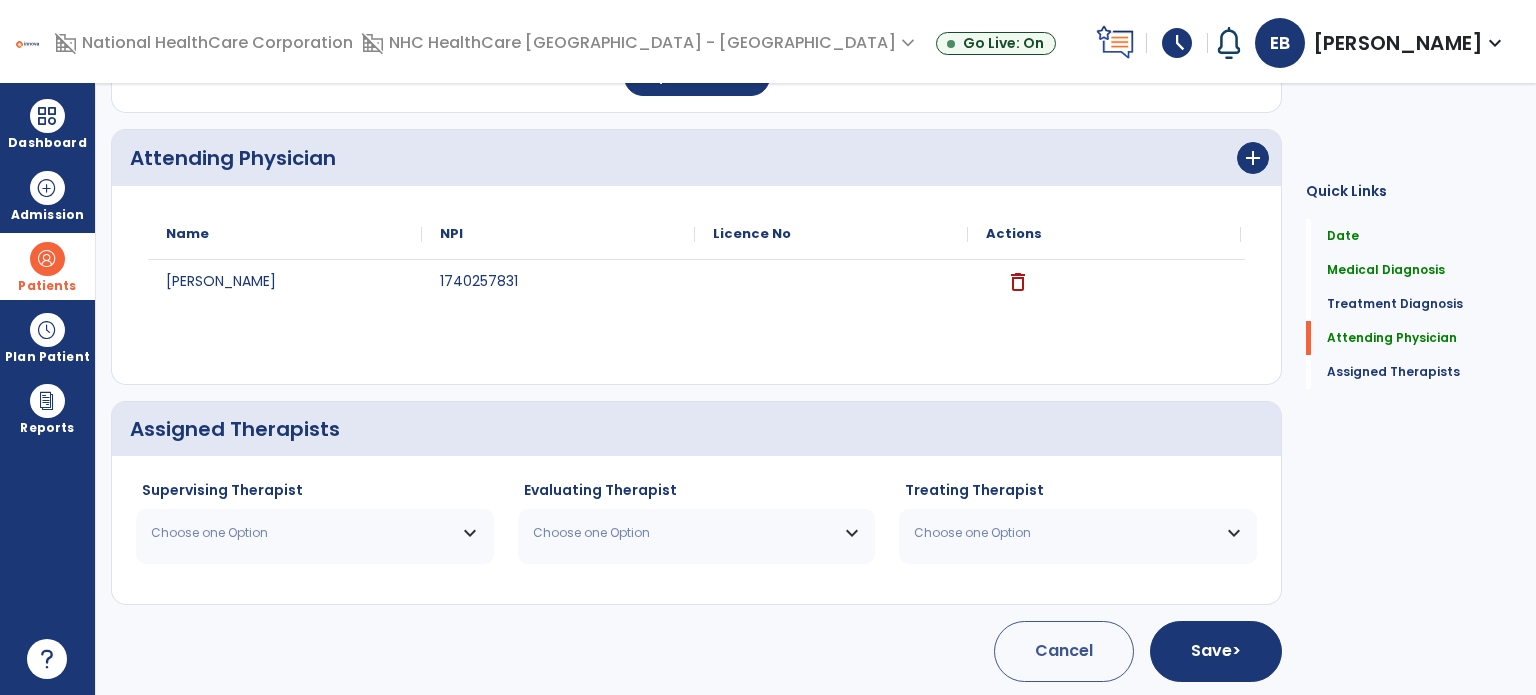 click on "Choose one Option" at bounding box center (315, 533) 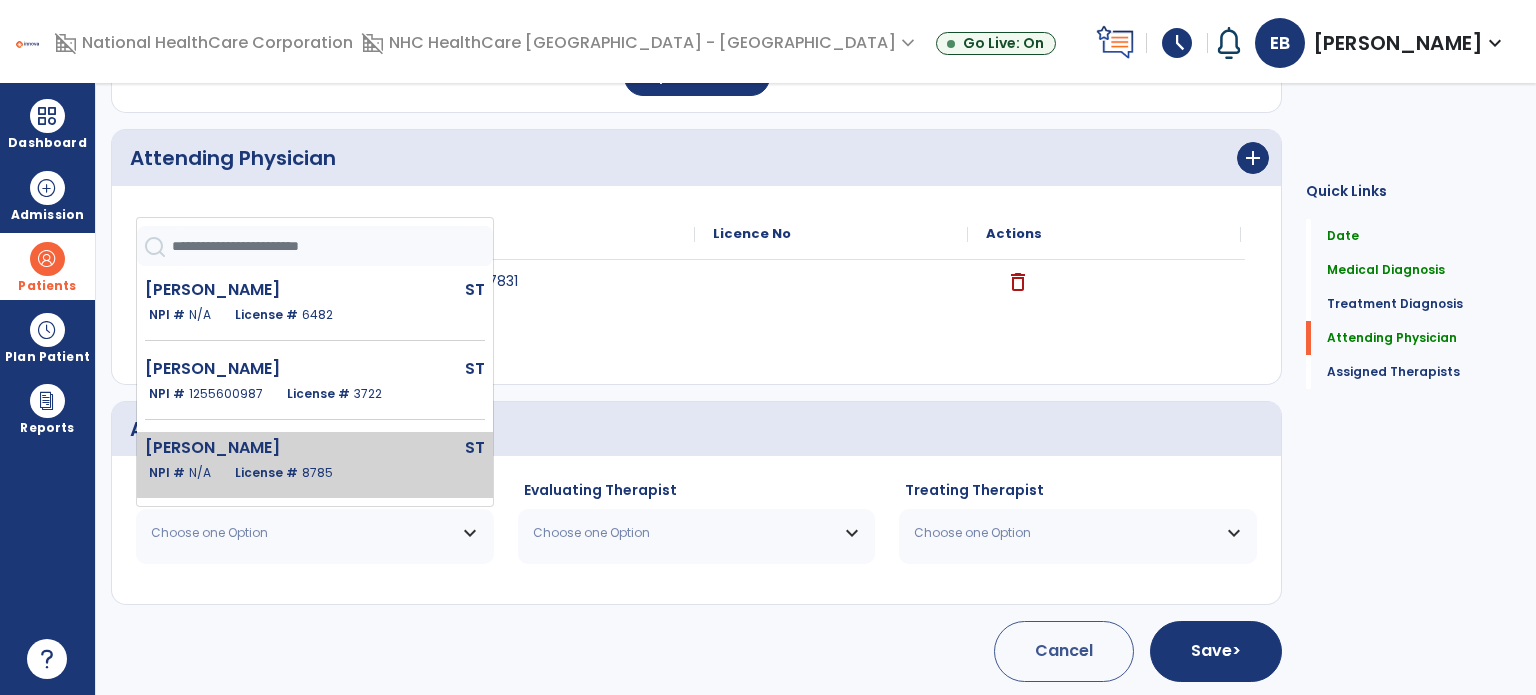 click on "Bonds  Elizabeth" 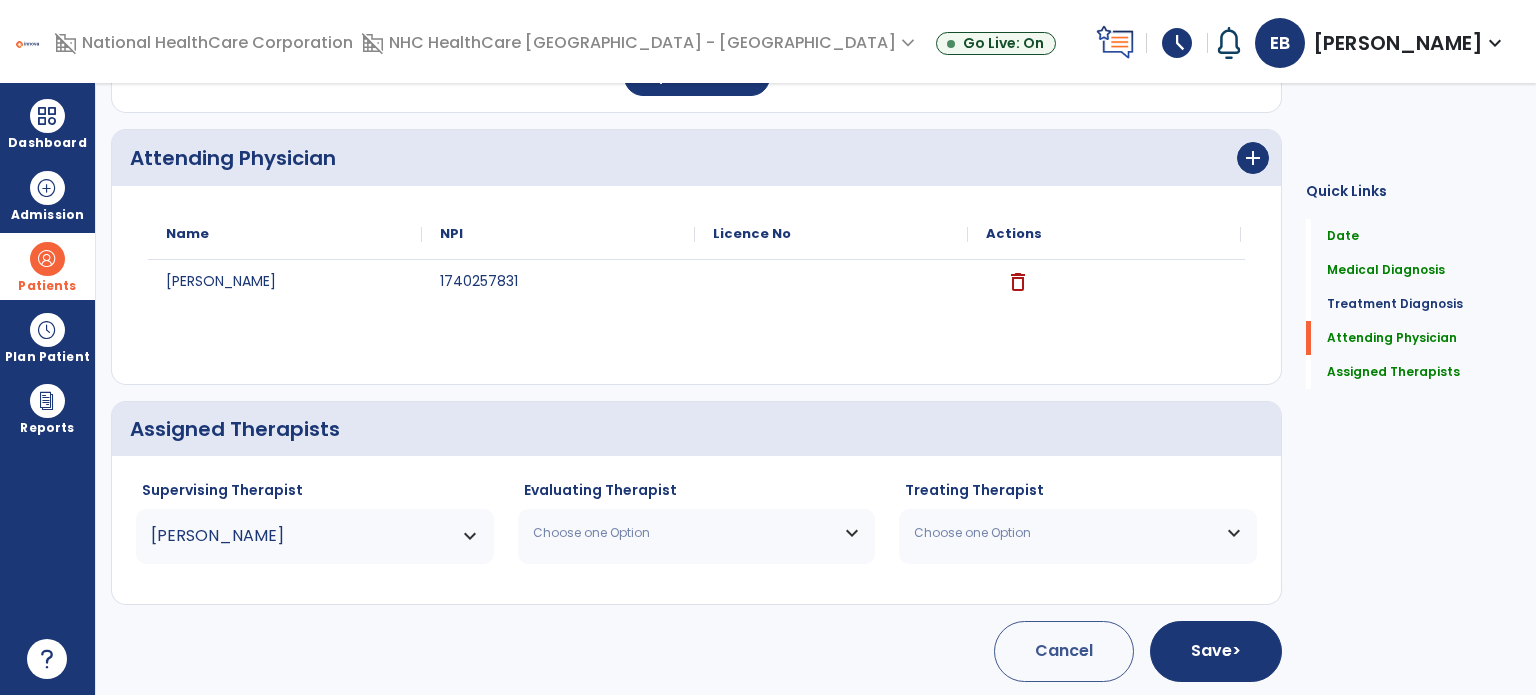 click on "Choose one Option" at bounding box center (684, 533) 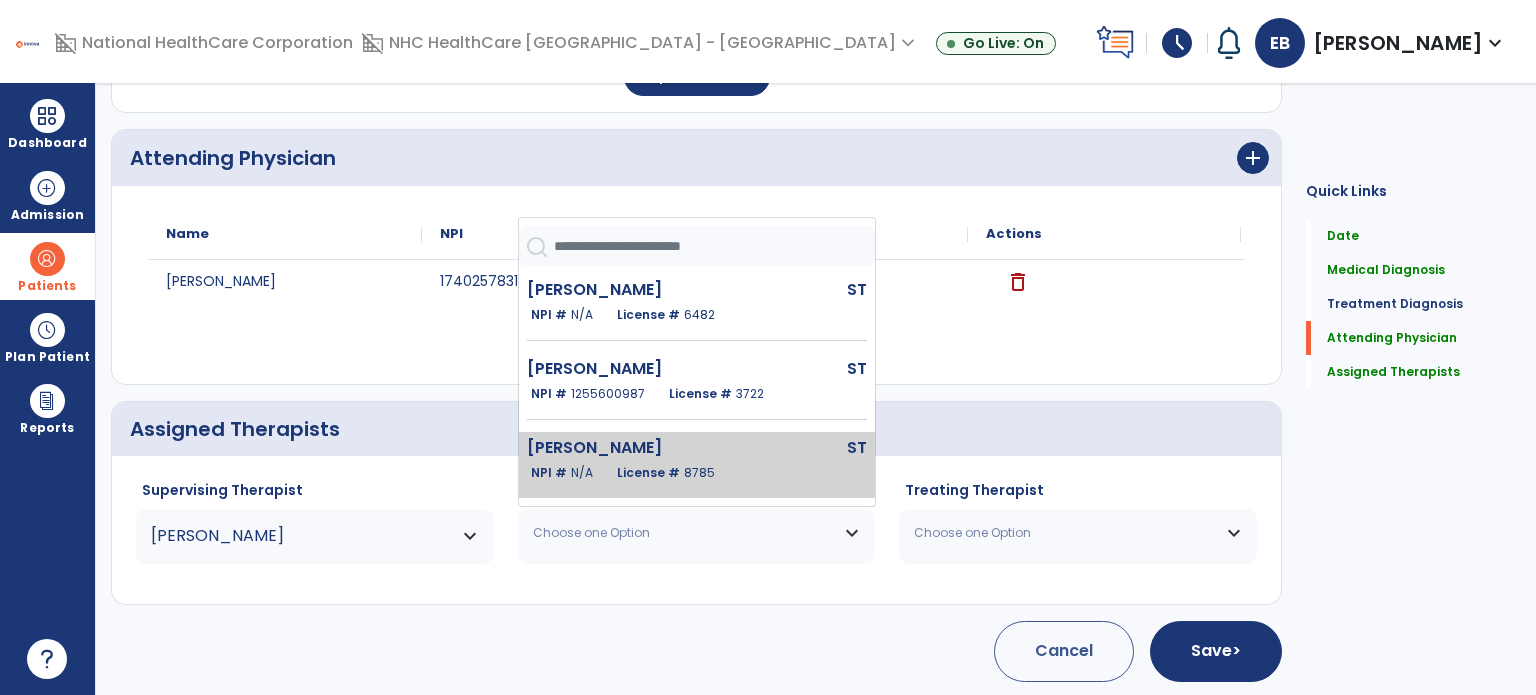click on "Bonds  Elizabeth   ST   NPI #  N/A   License #  8785" 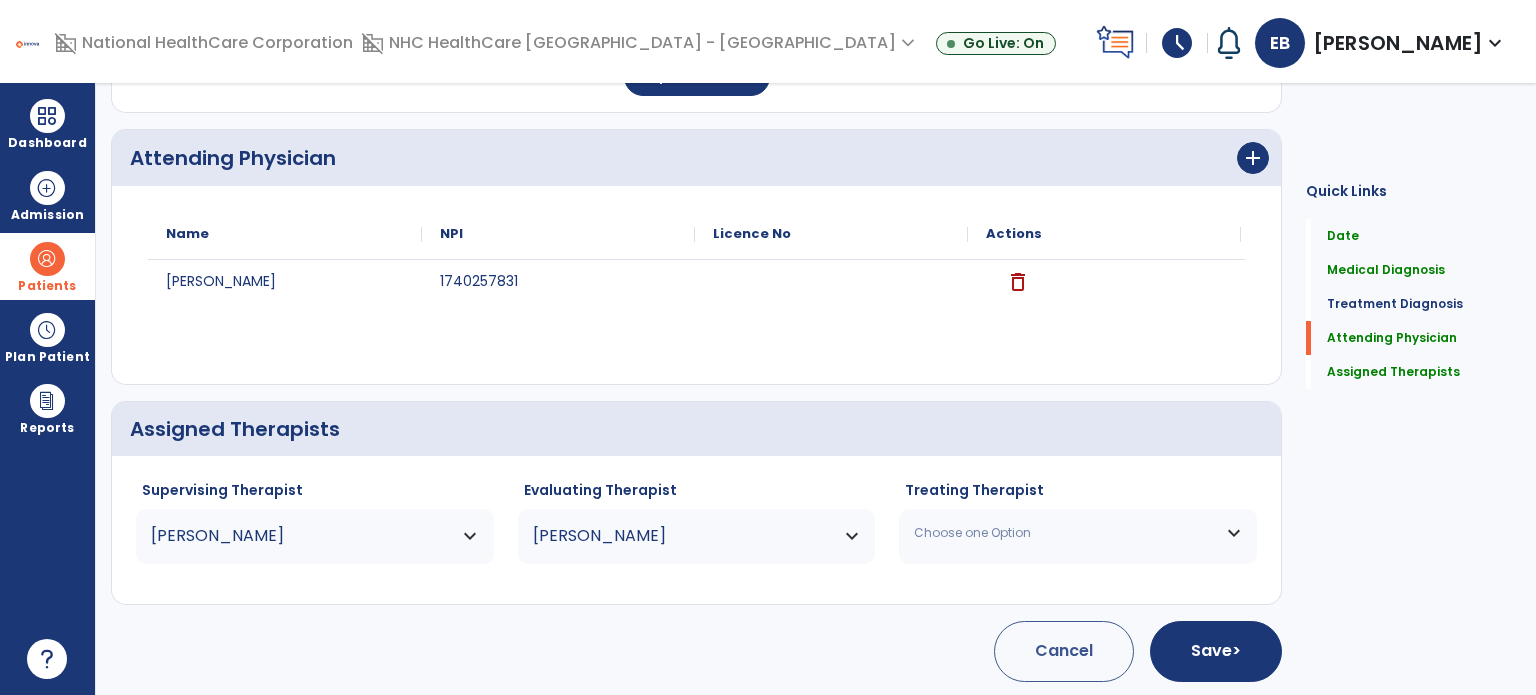 click on "Choose one Option" at bounding box center [1078, 533] 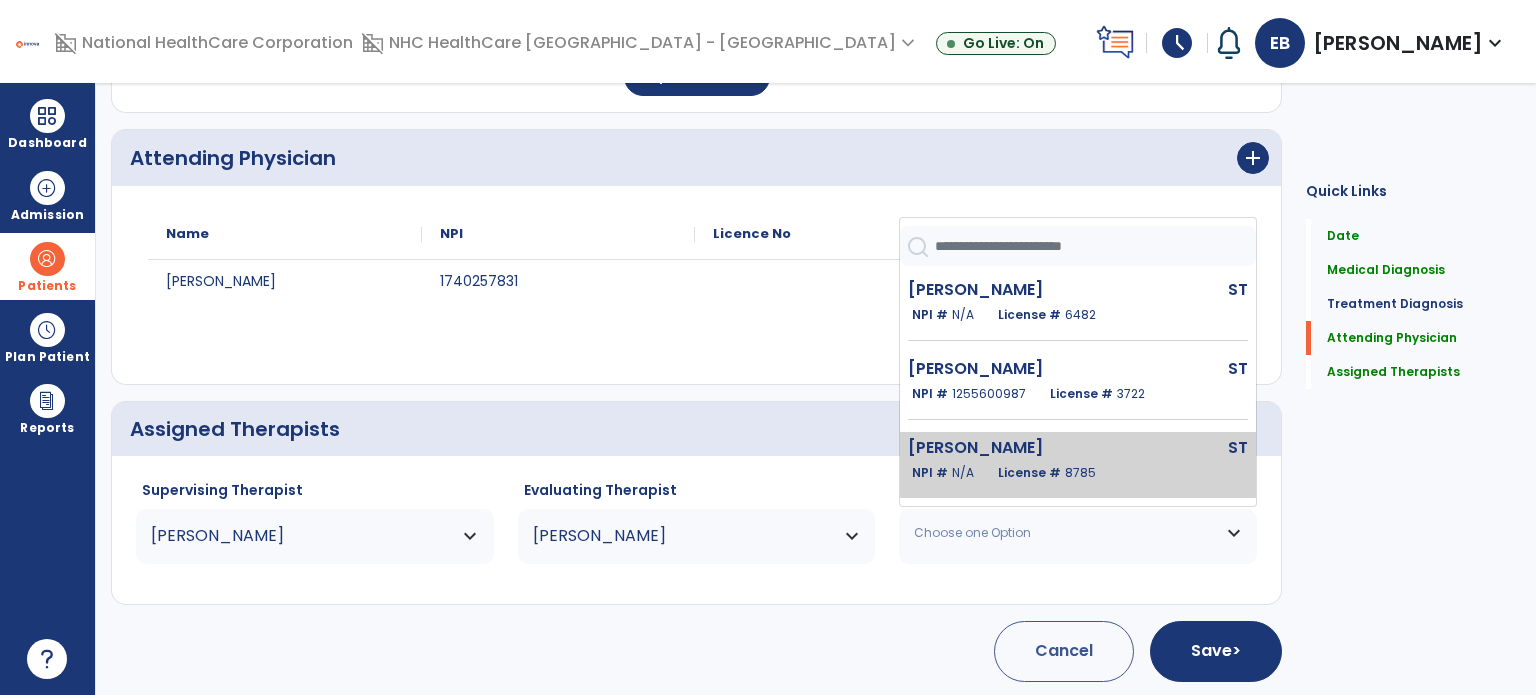 click on "NPI #  N/A   License #  8785" 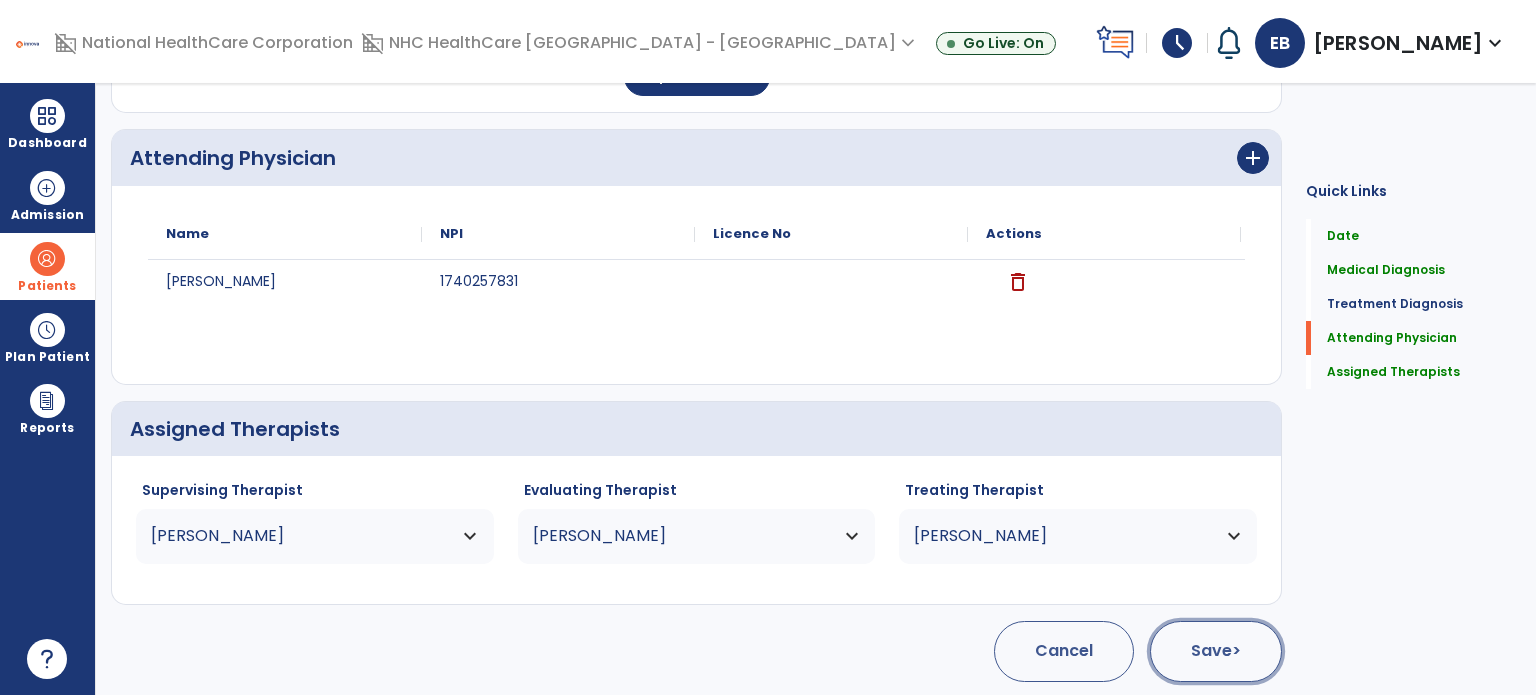 click on "Save  >" 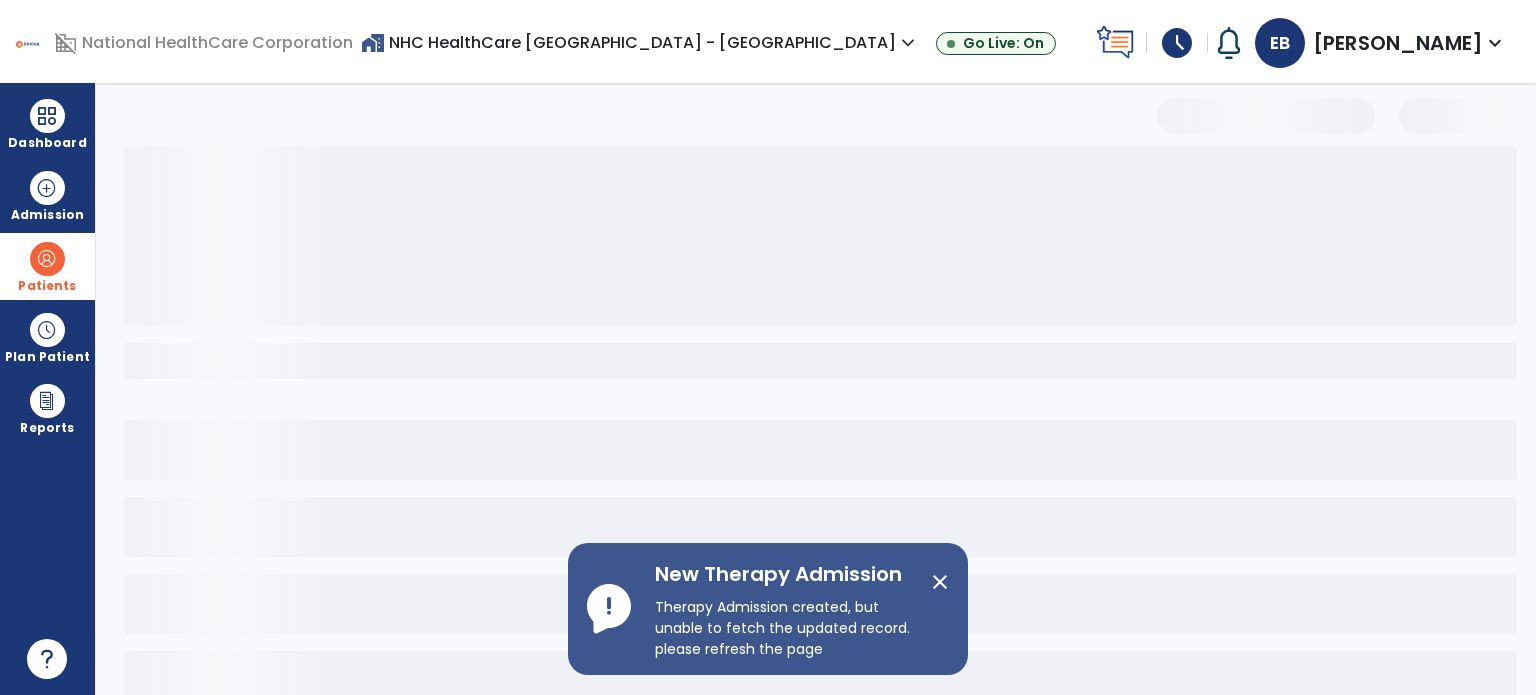 scroll, scrollTop: 46, scrollLeft: 0, axis: vertical 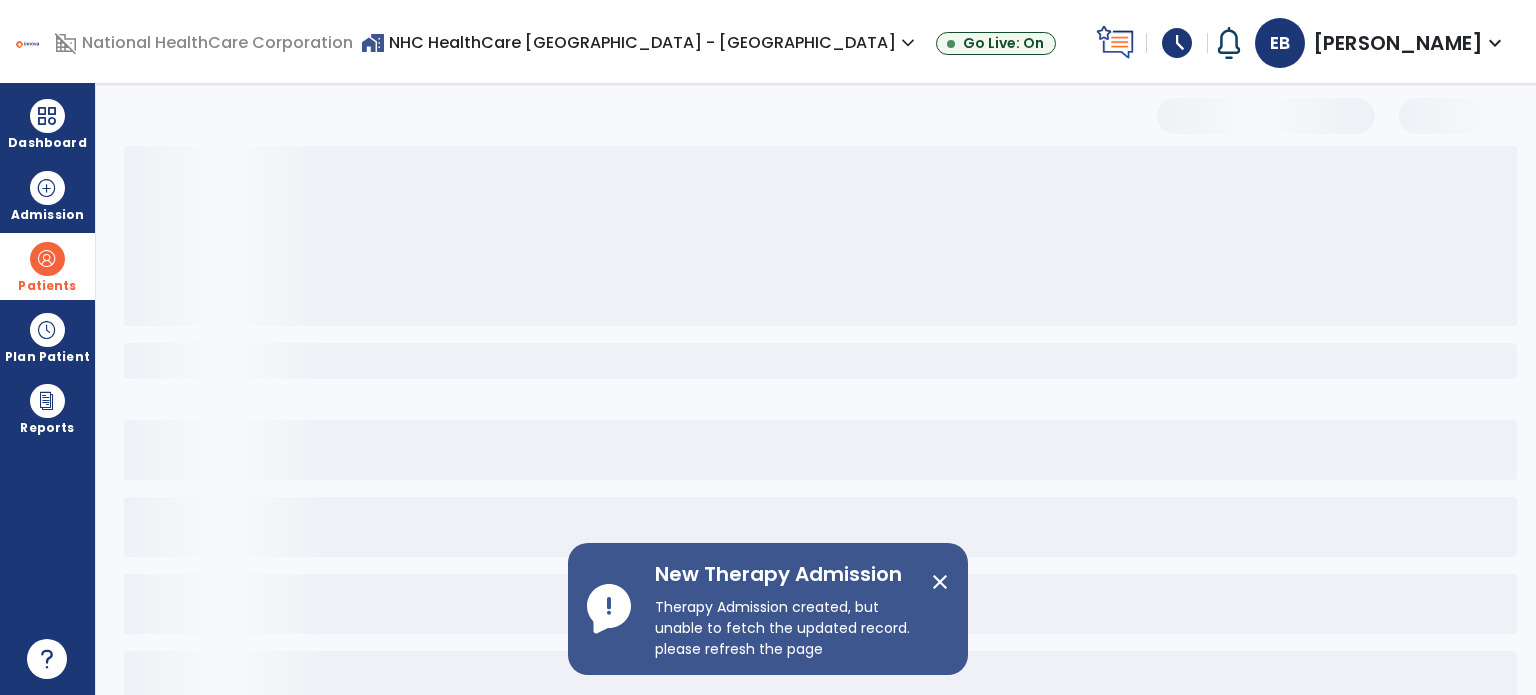 select on "***" 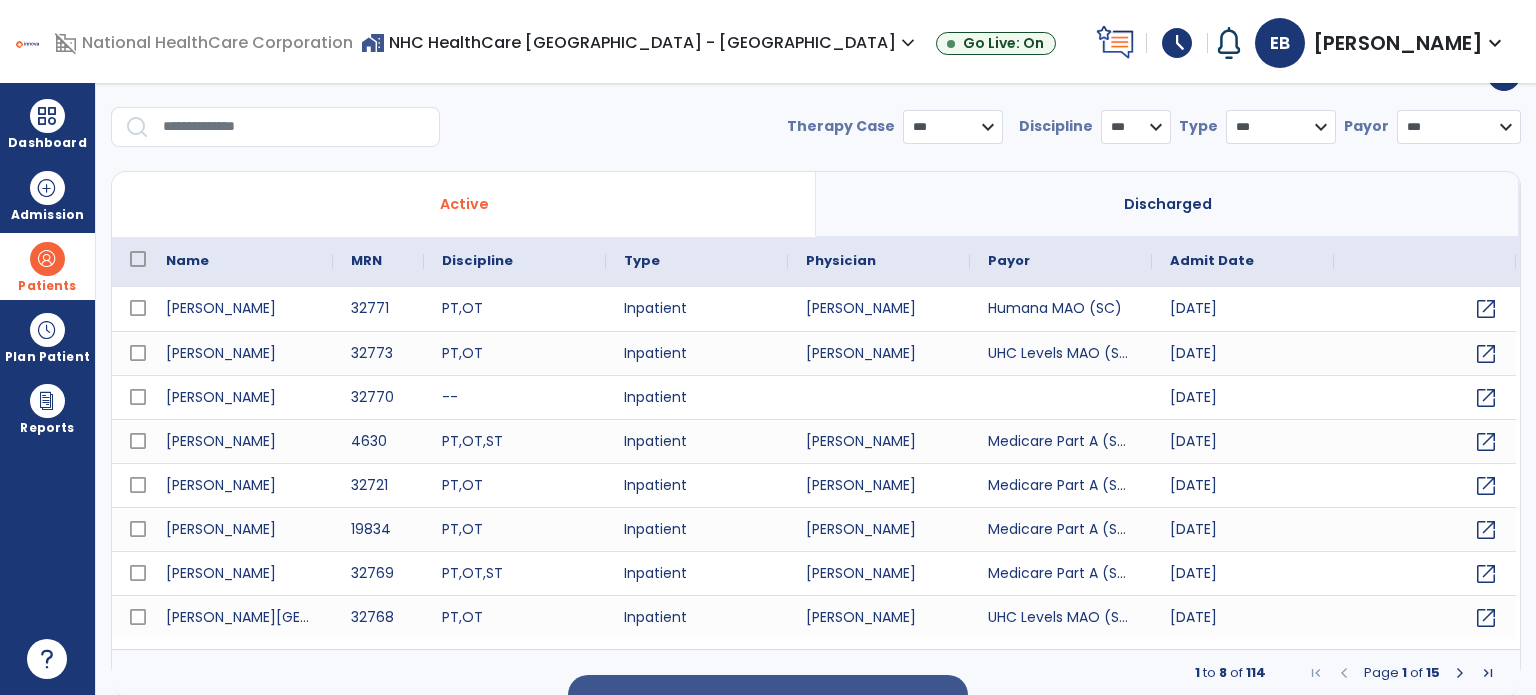 scroll, scrollTop: 0, scrollLeft: 0, axis: both 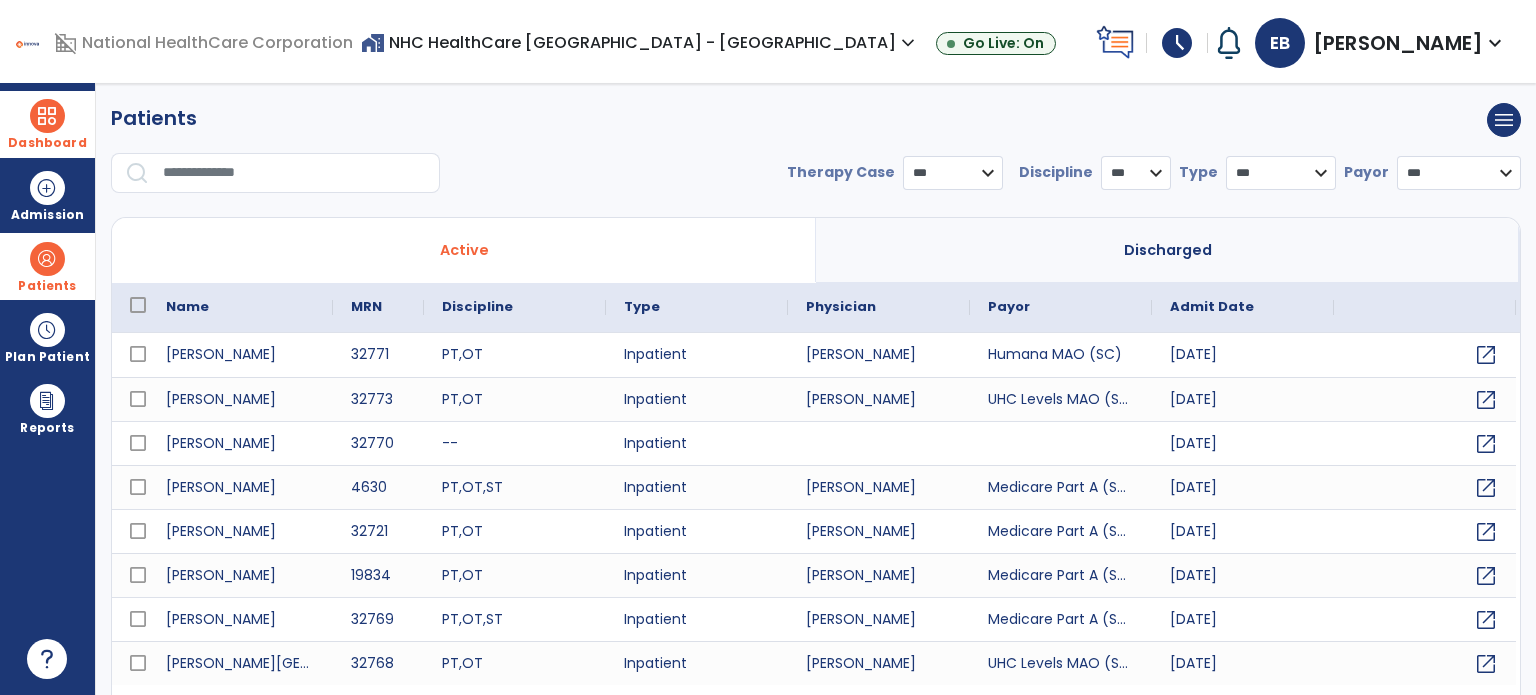 click on "Dashboard" at bounding box center (47, 124) 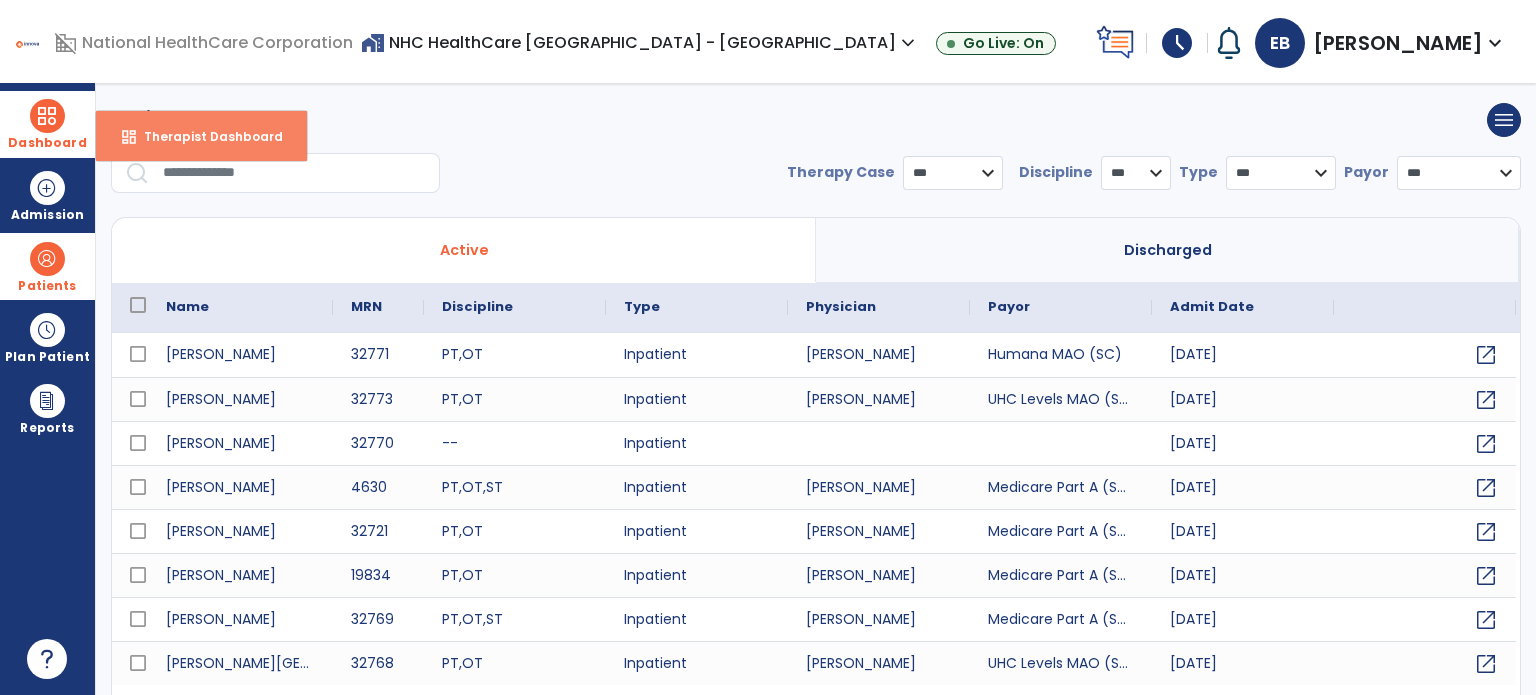 click on "Therapist Dashboard" at bounding box center (205, 136) 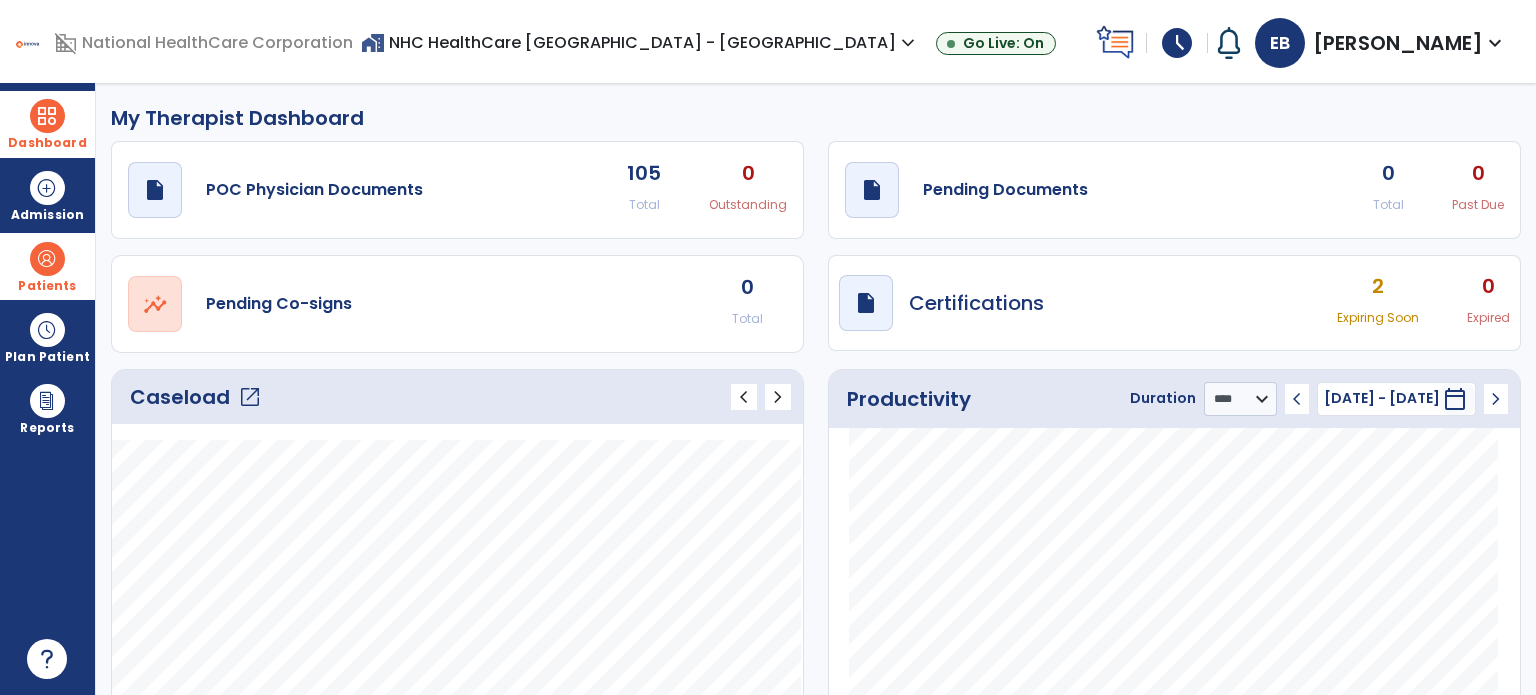 click on "draft   open_in_new  Pending Documents 0 Total 0 Past Due" 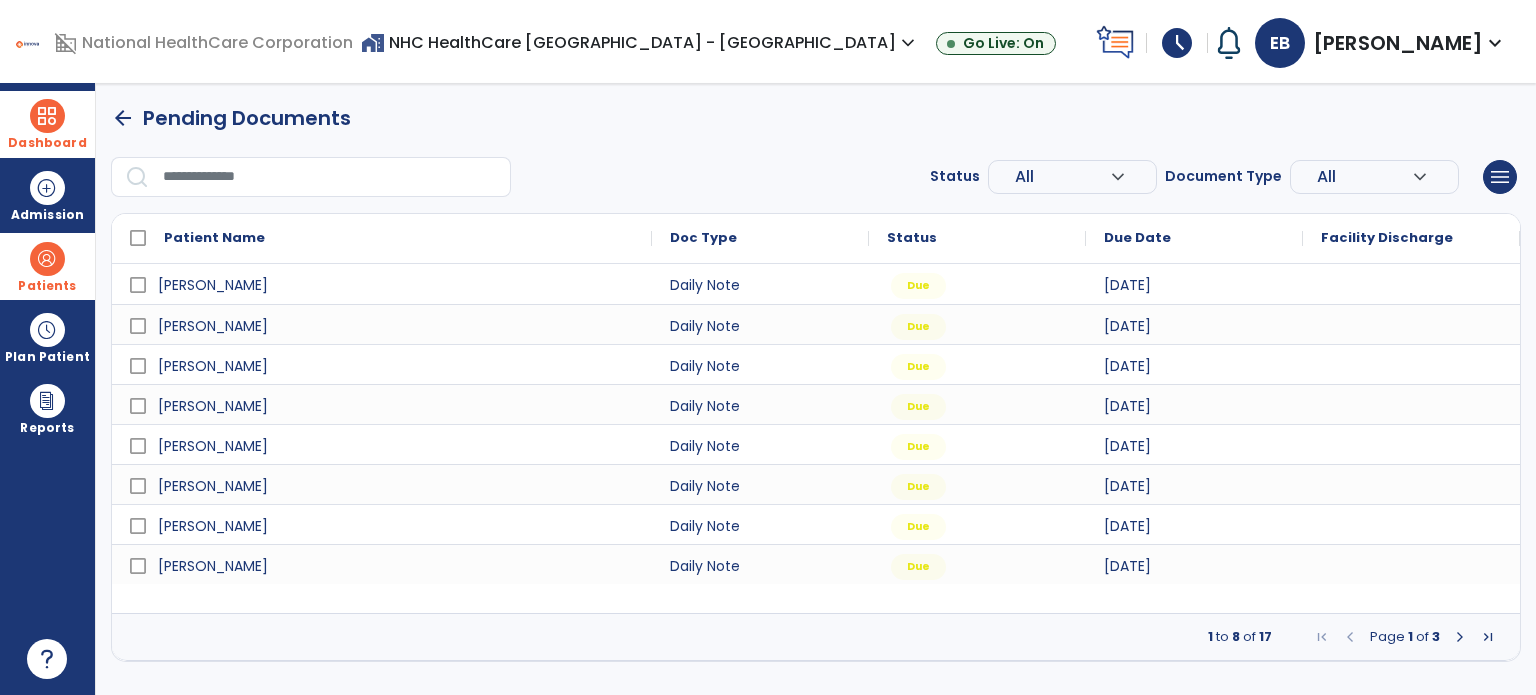click at bounding box center [1460, 637] 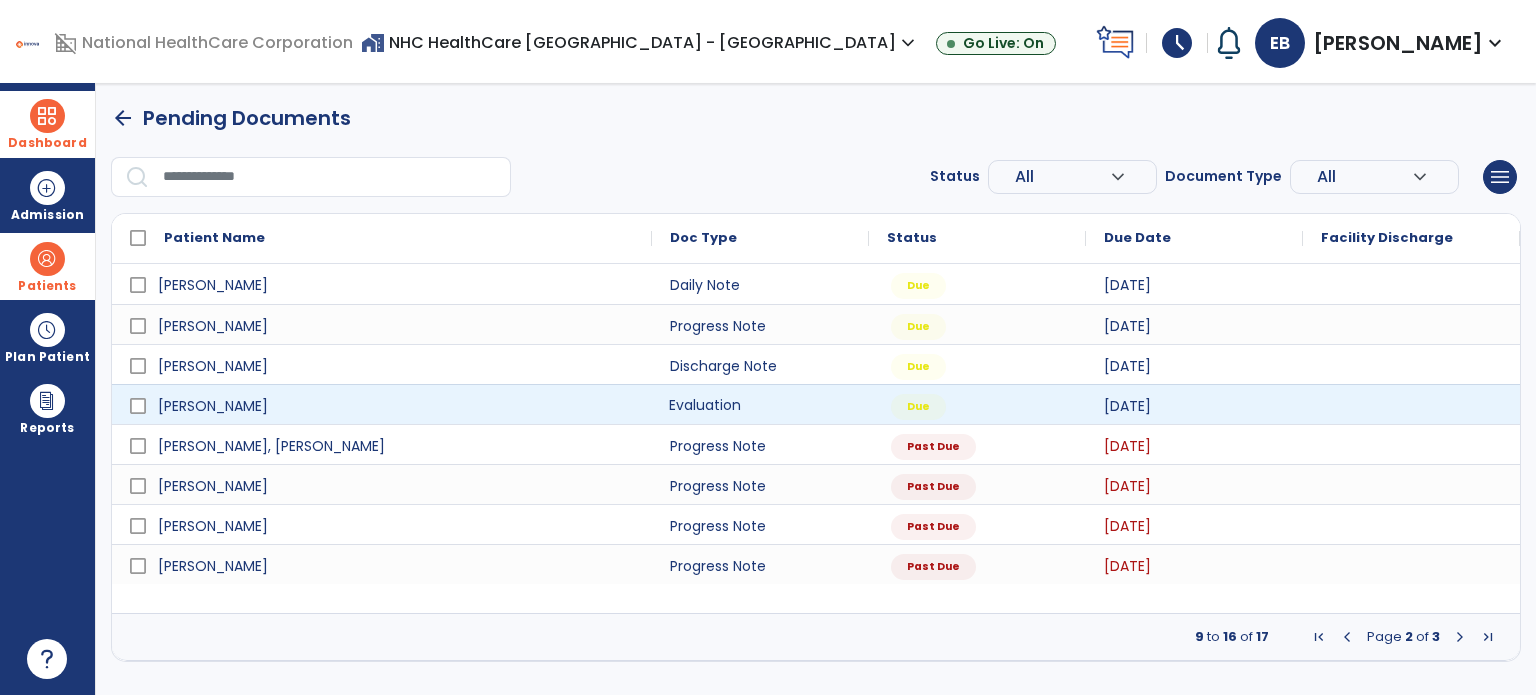 click on "Evaluation" at bounding box center [760, 404] 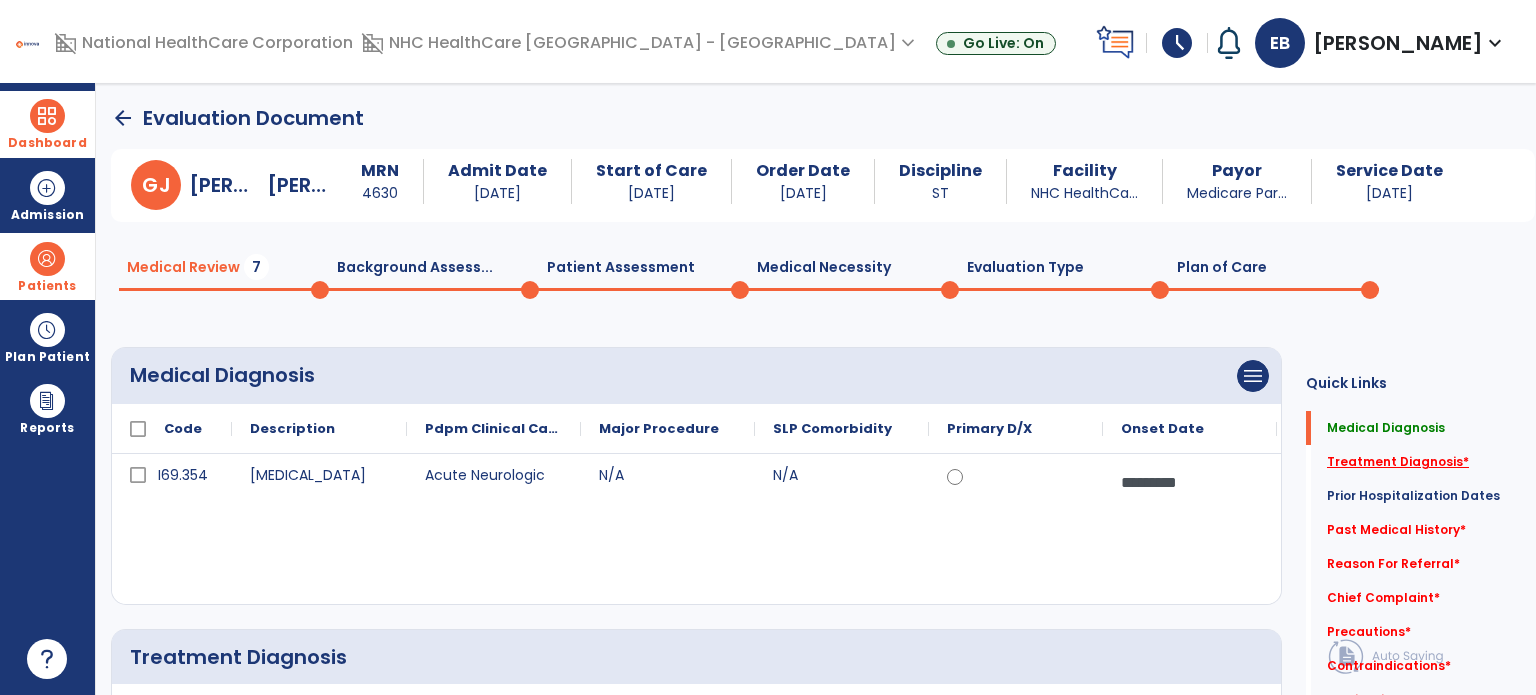 click on "Treatment Diagnosis   *" 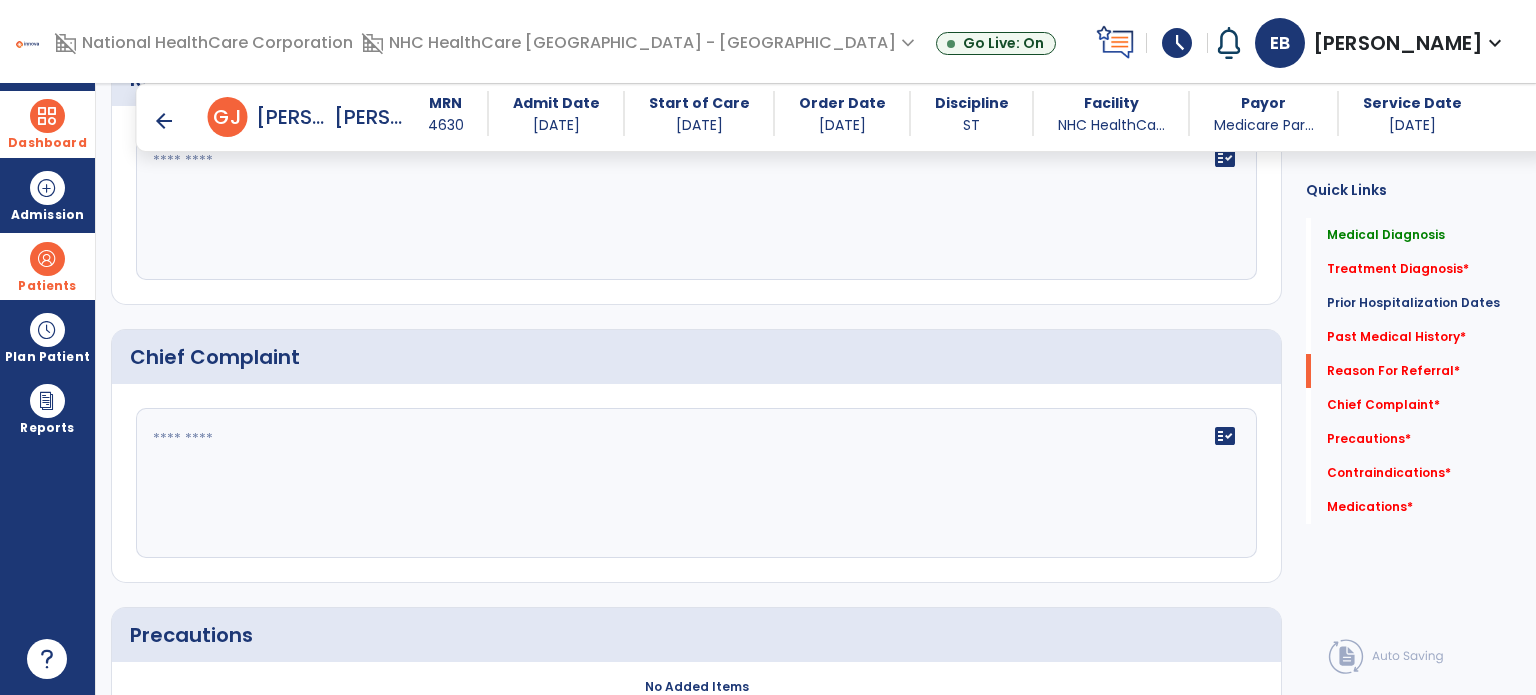 scroll, scrollTop: 1168, scrollLeft: 0, axis: vertical 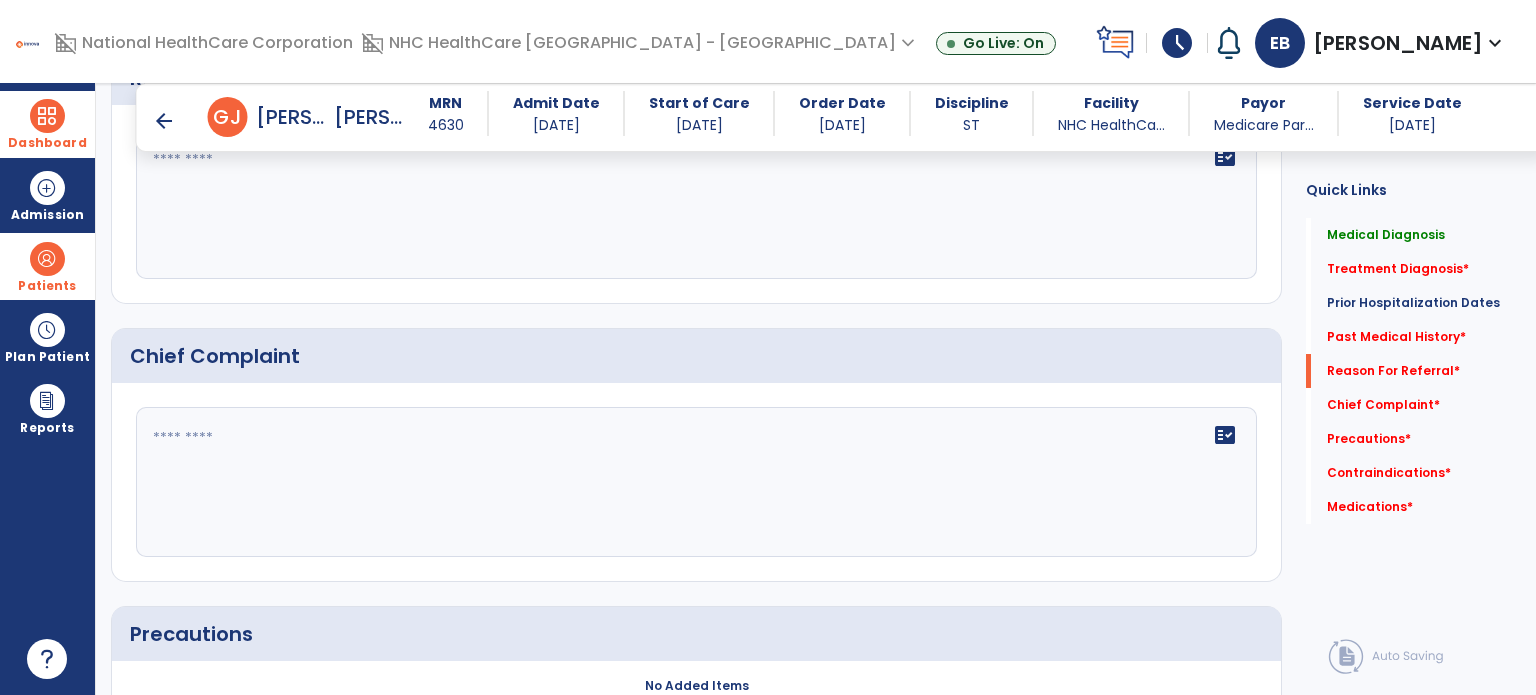 click on "fact_check" 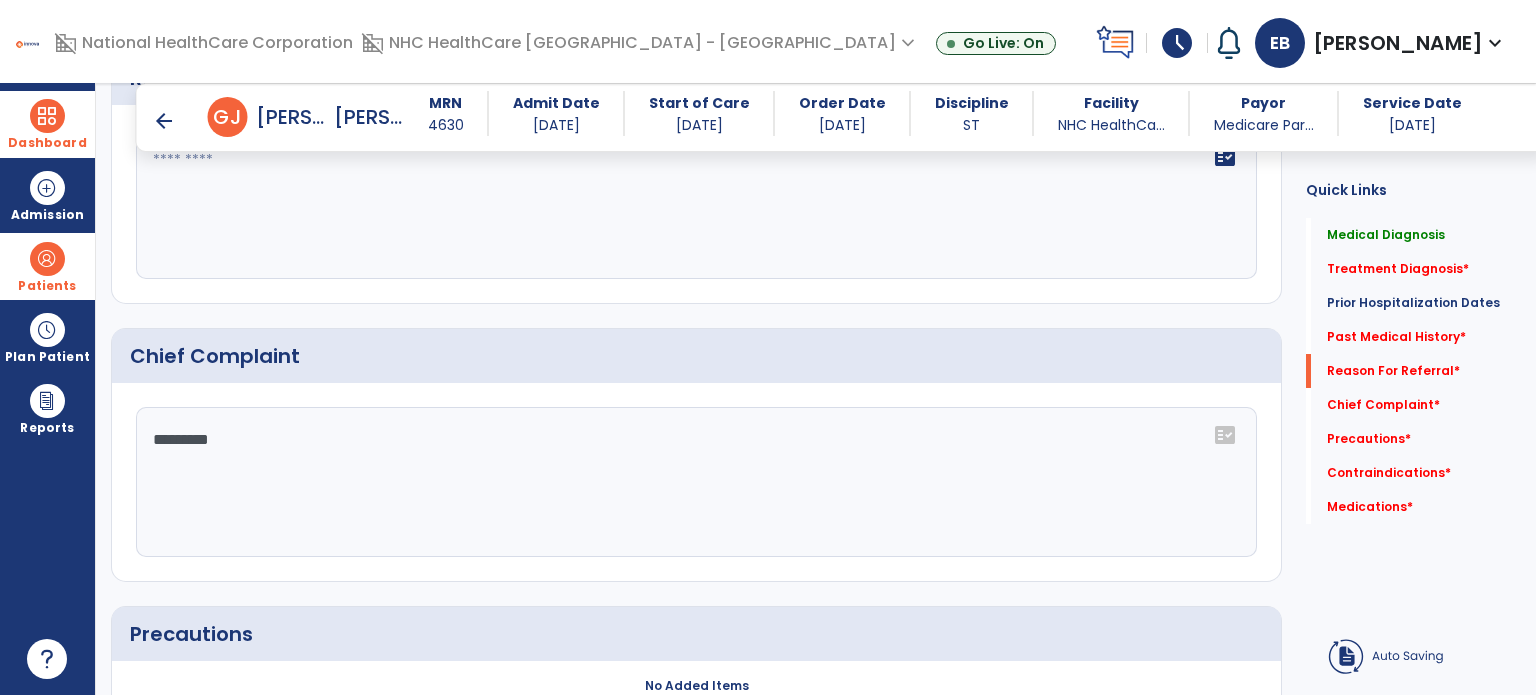 type on "*********" 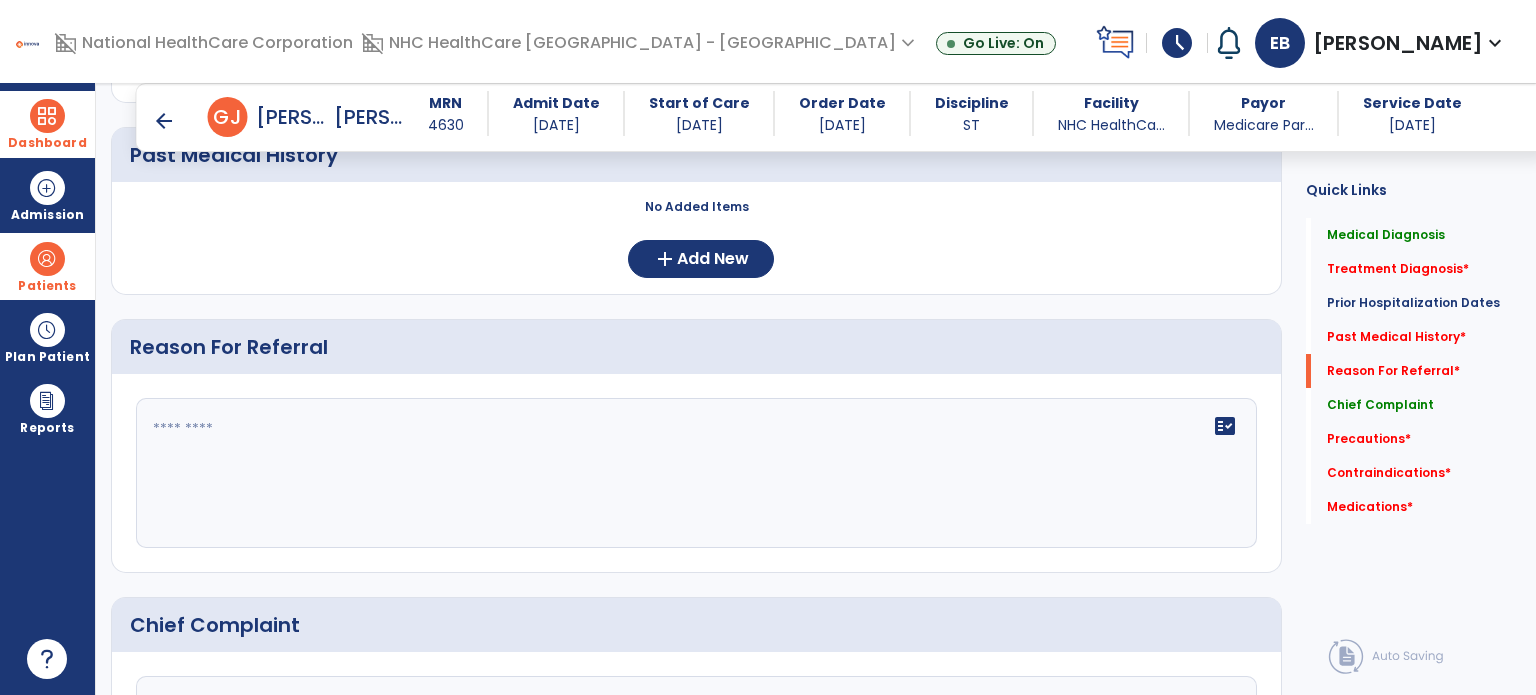 scroll, scrollTop: 912, scrollLeft: 0, axis: vertical 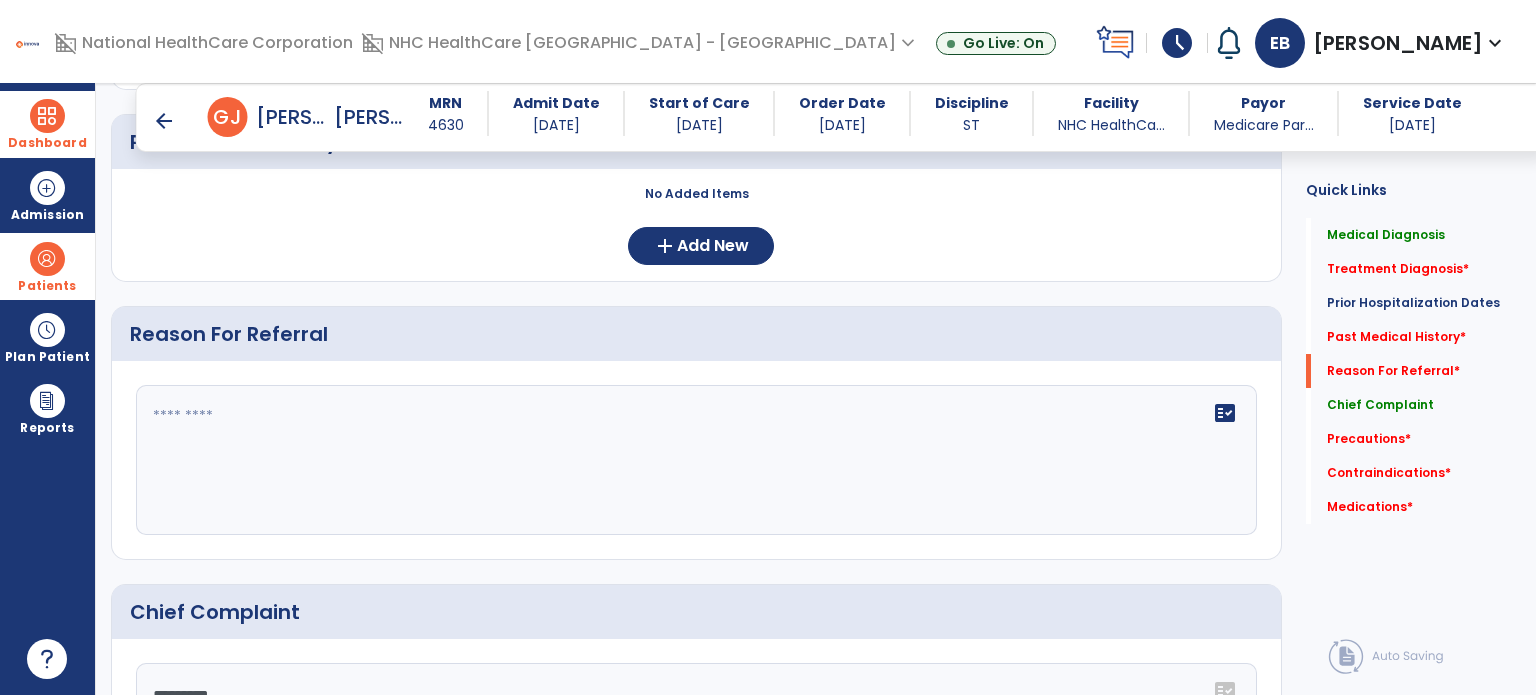 click on "fact_check" 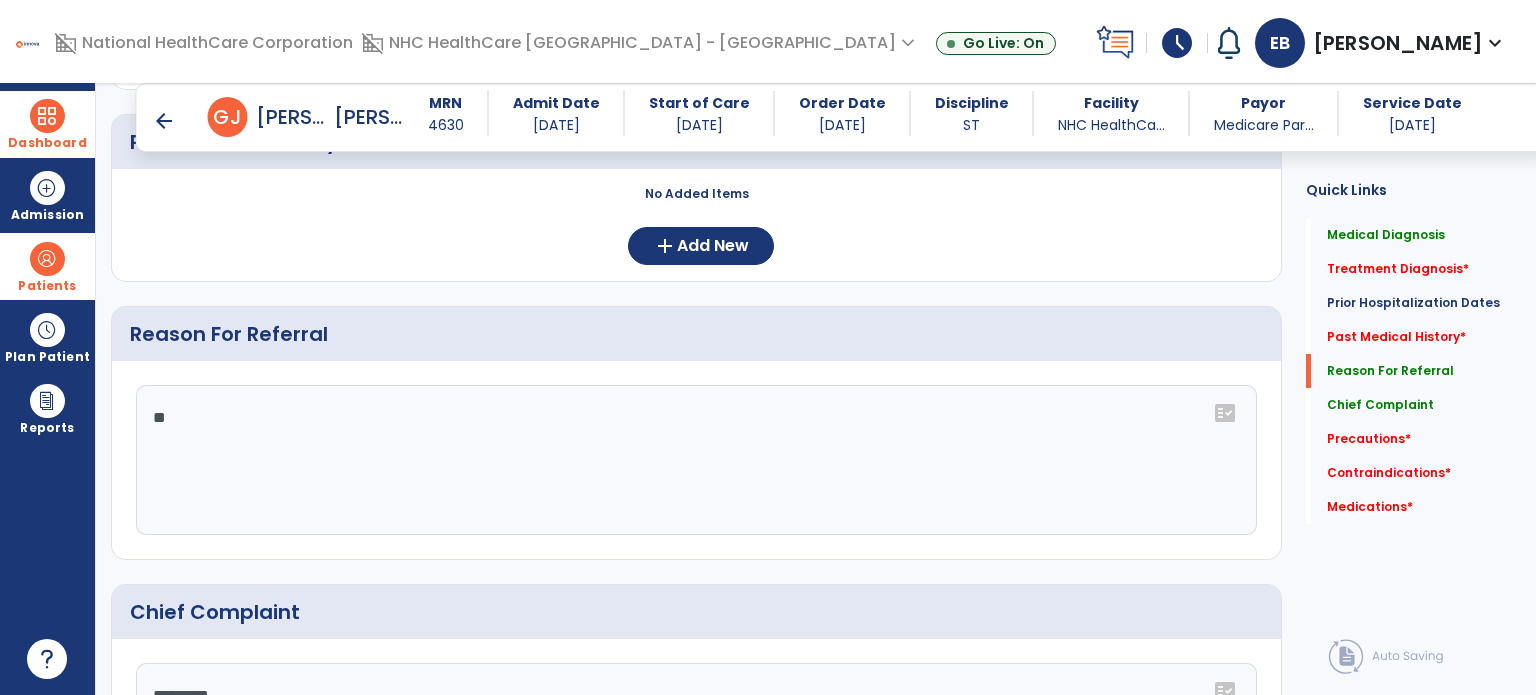 type on "*" 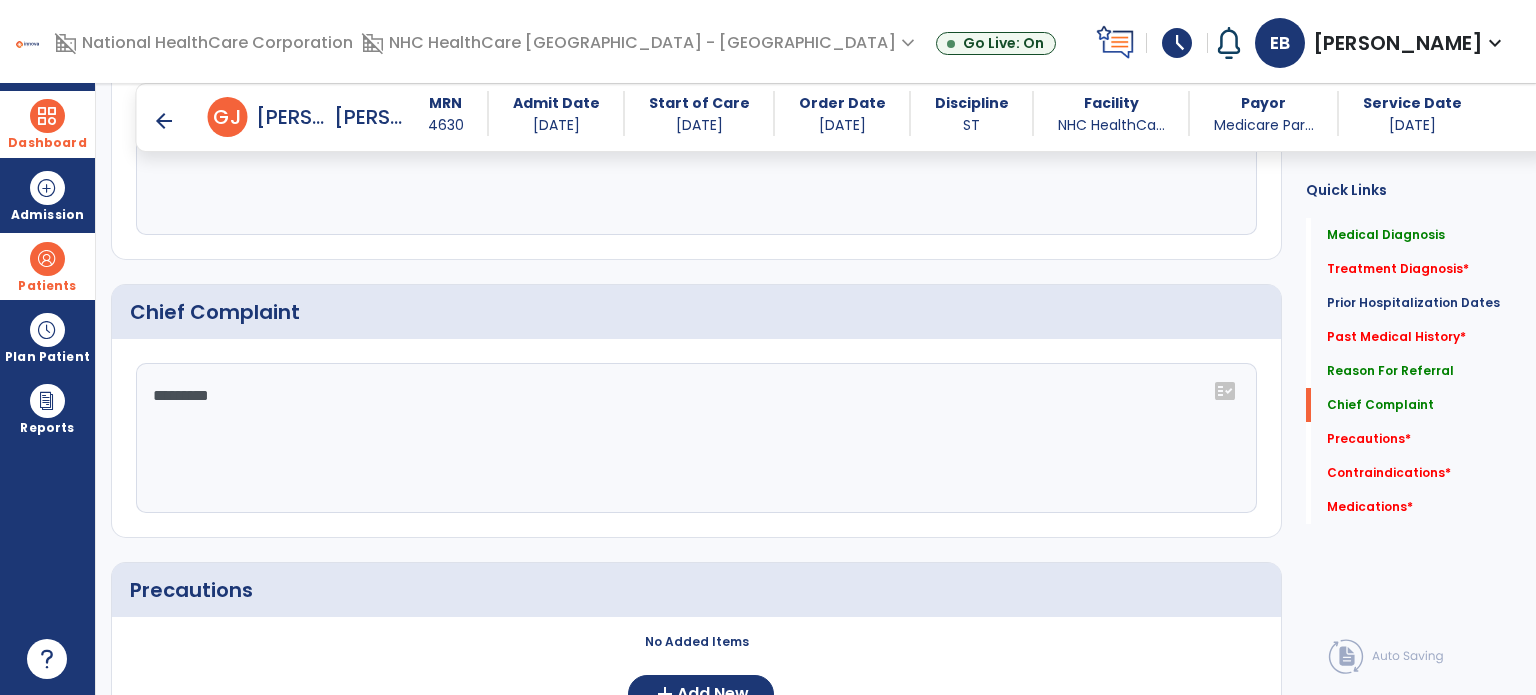 scroll, scrollTop: 1223, scrollLeft: 0, axis: vertical 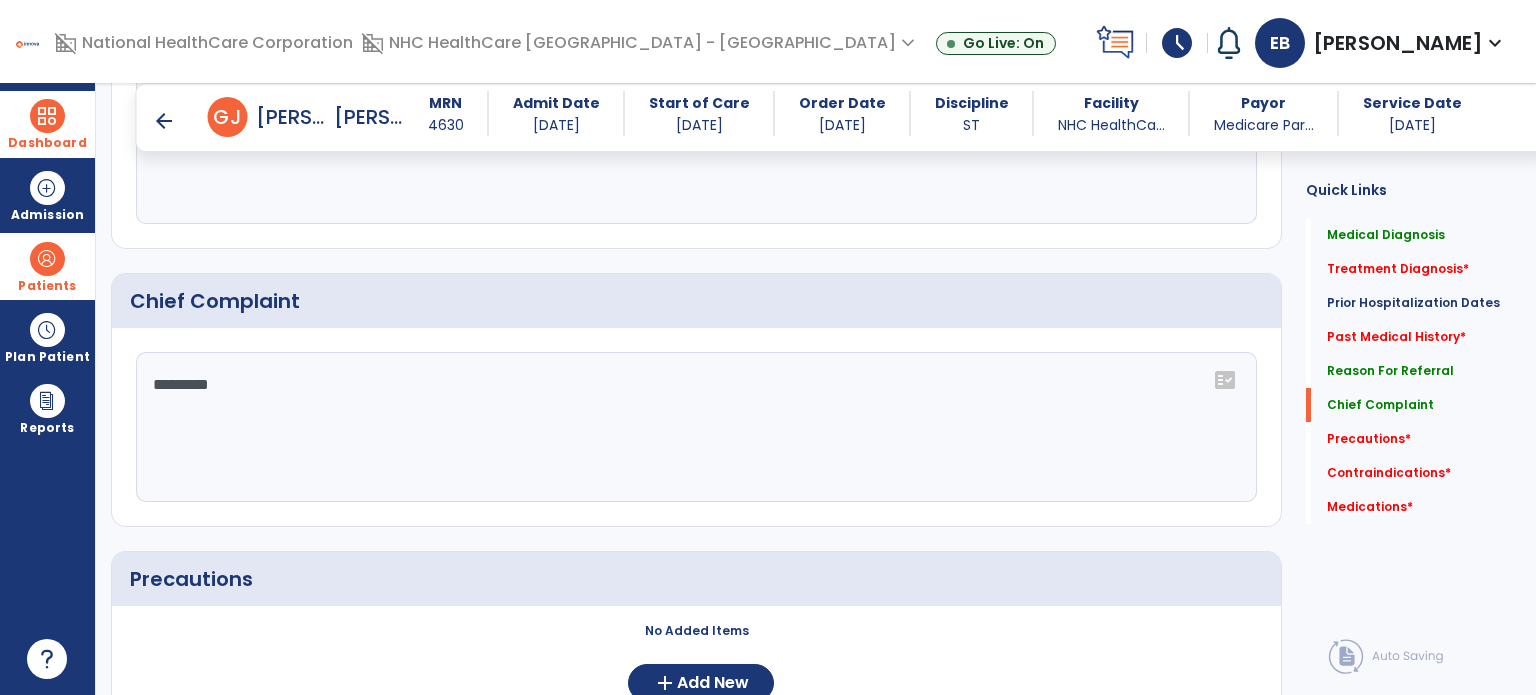 type on "**********" 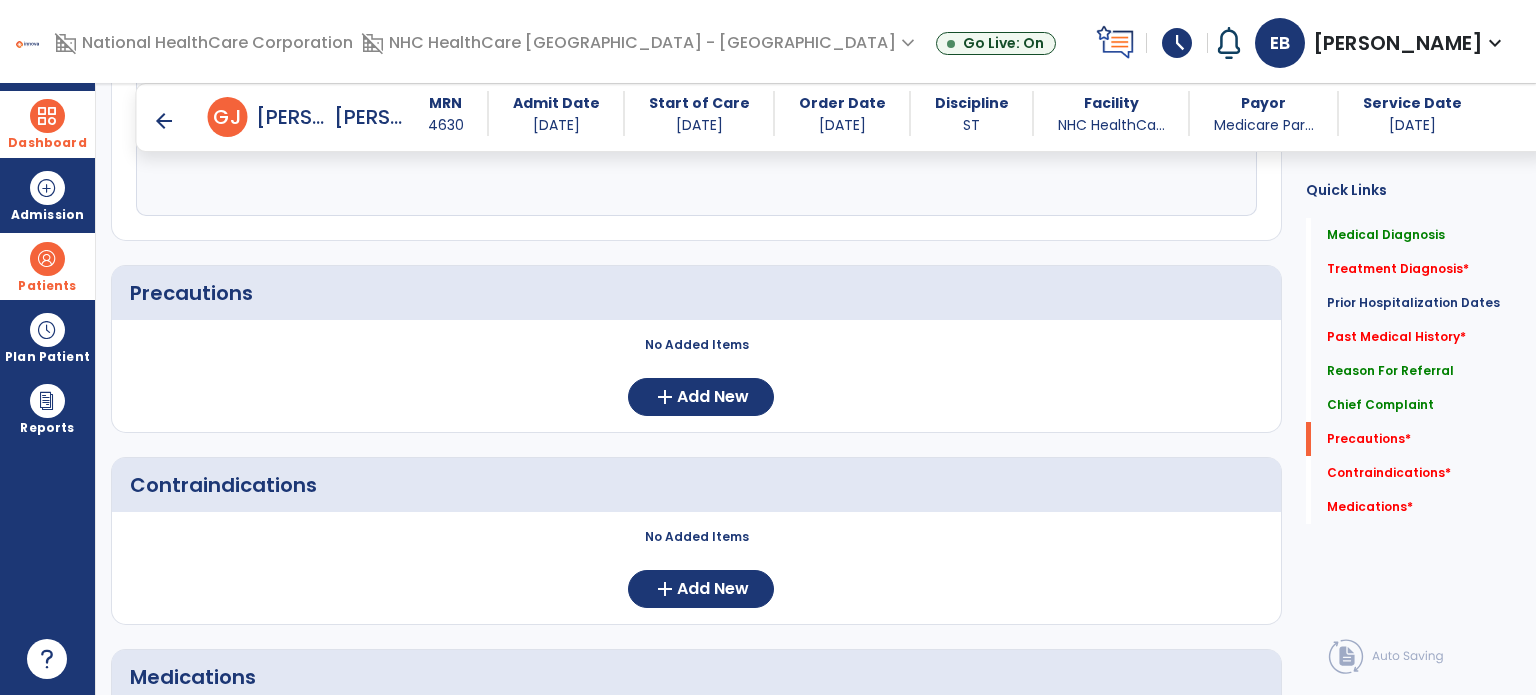 scroll, scrollTop: 1525, scrollLeft: 0, axis: vertical 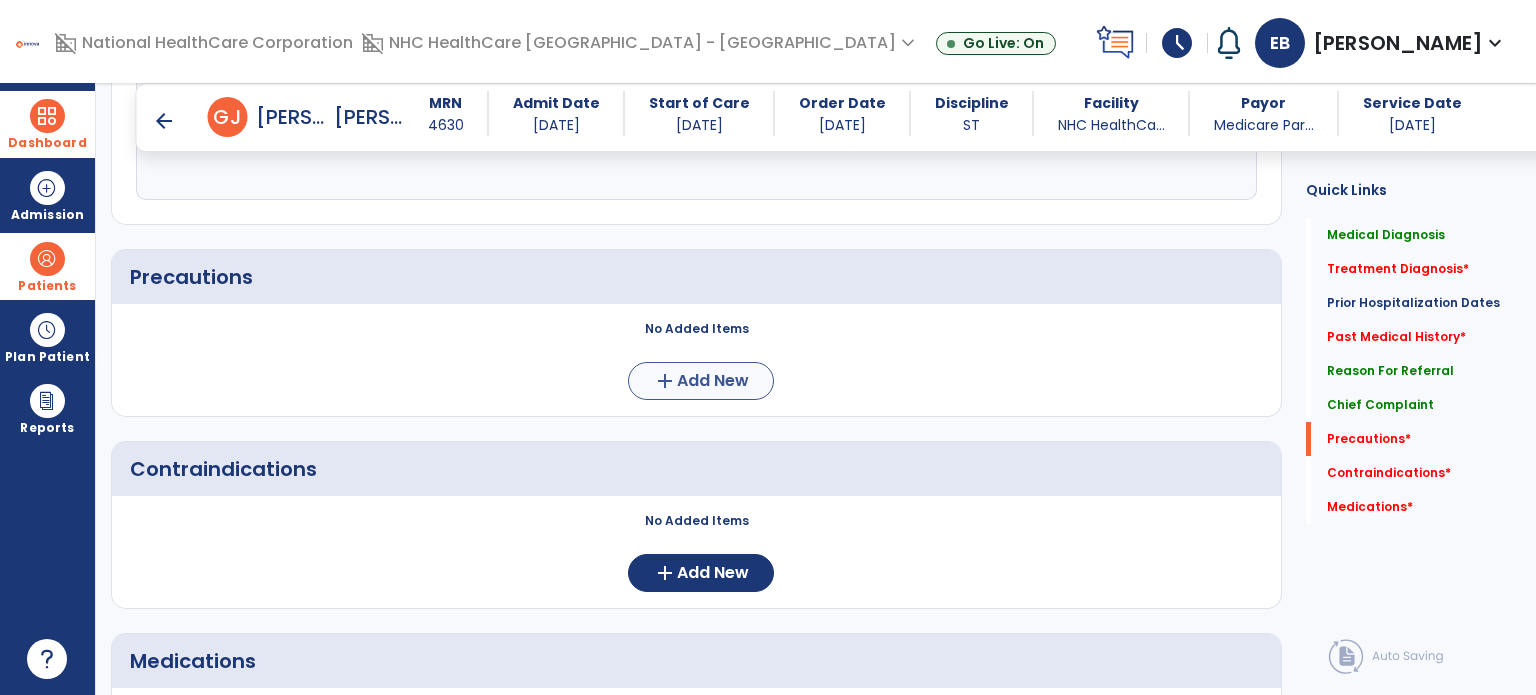 type on "**********" 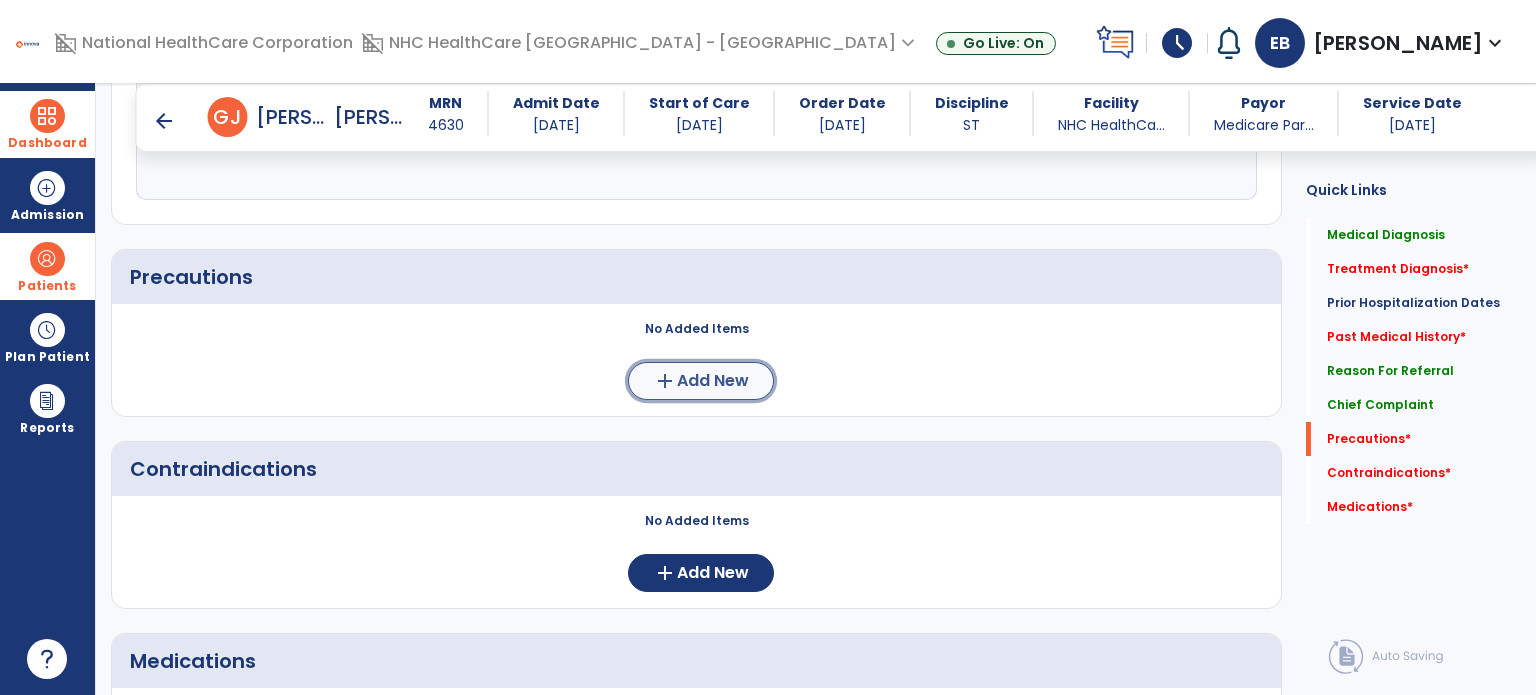 click on "Add New" 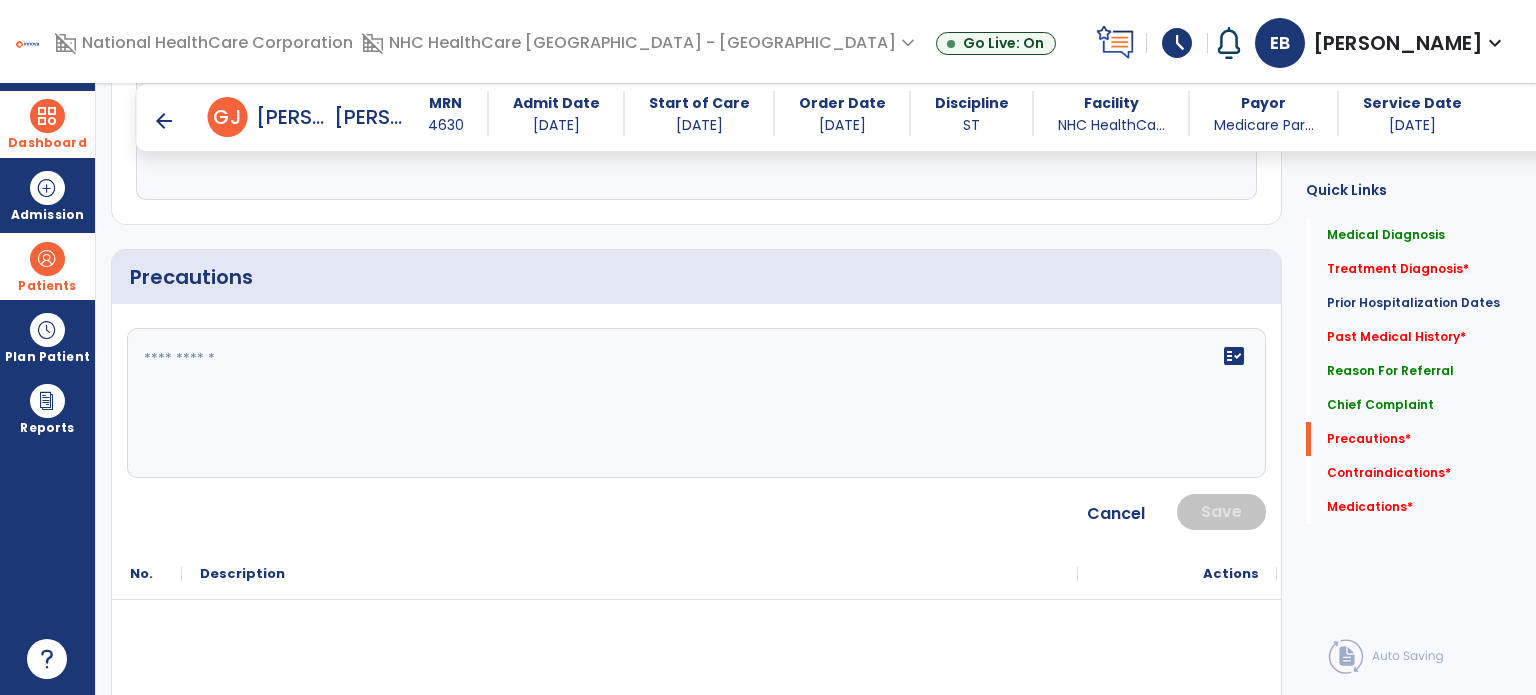click on "fact_check" 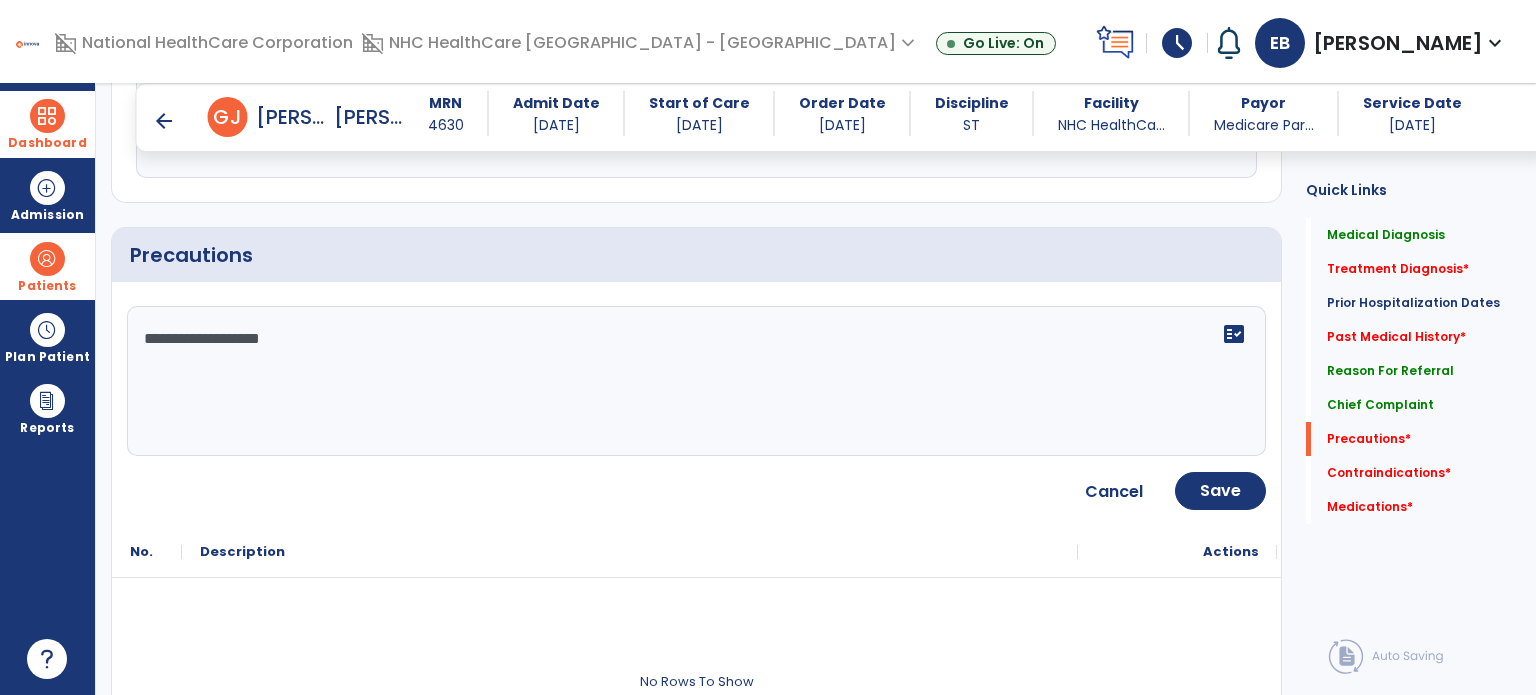 scroll, scrollTop: 1548, scrollLeft: 0, axis: vertical 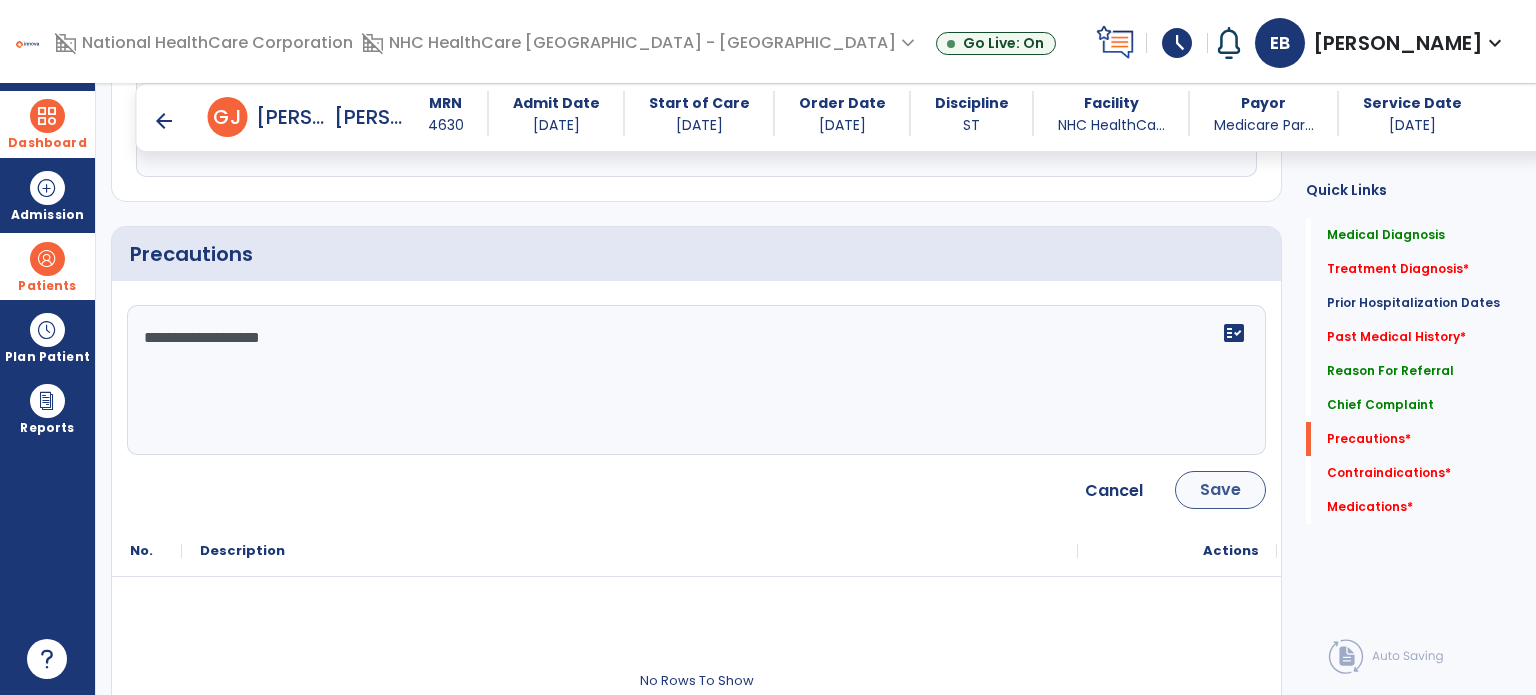 type on "**********" 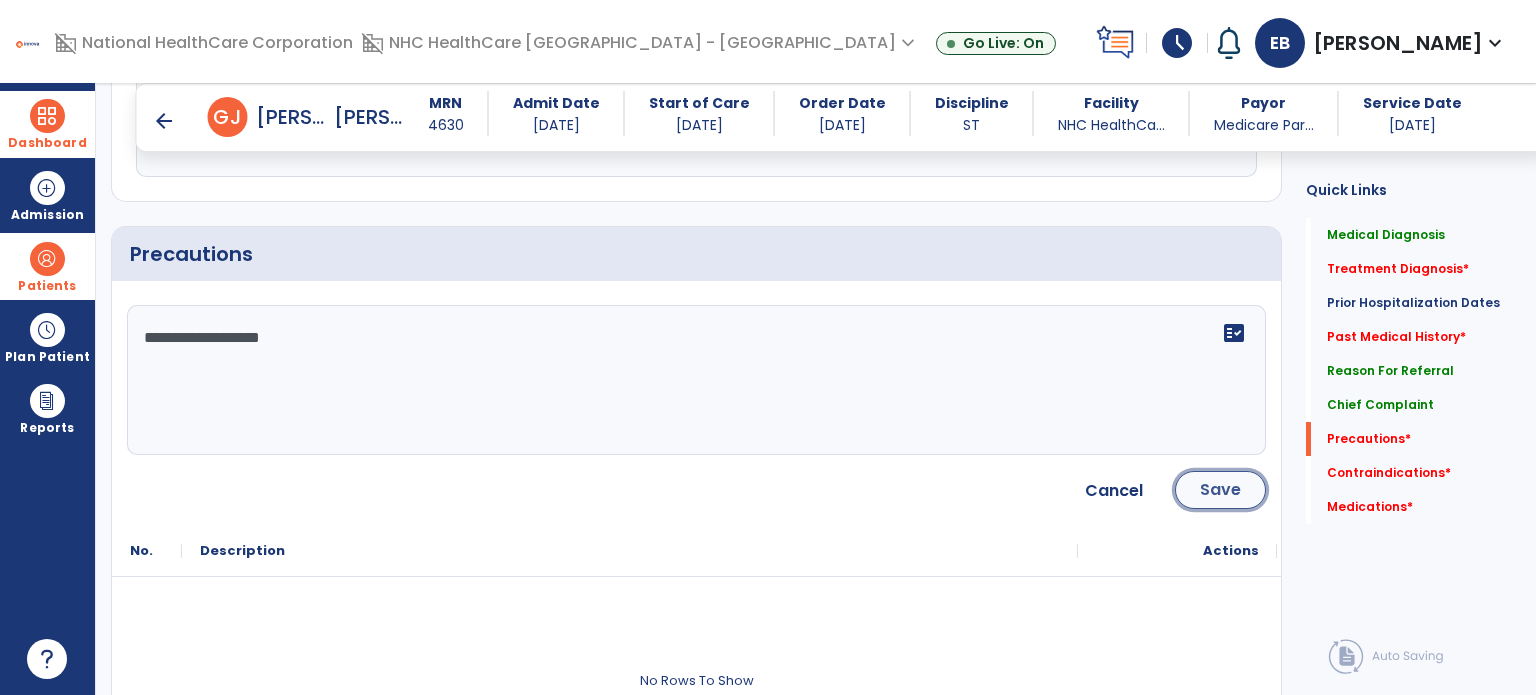 click on "Save" 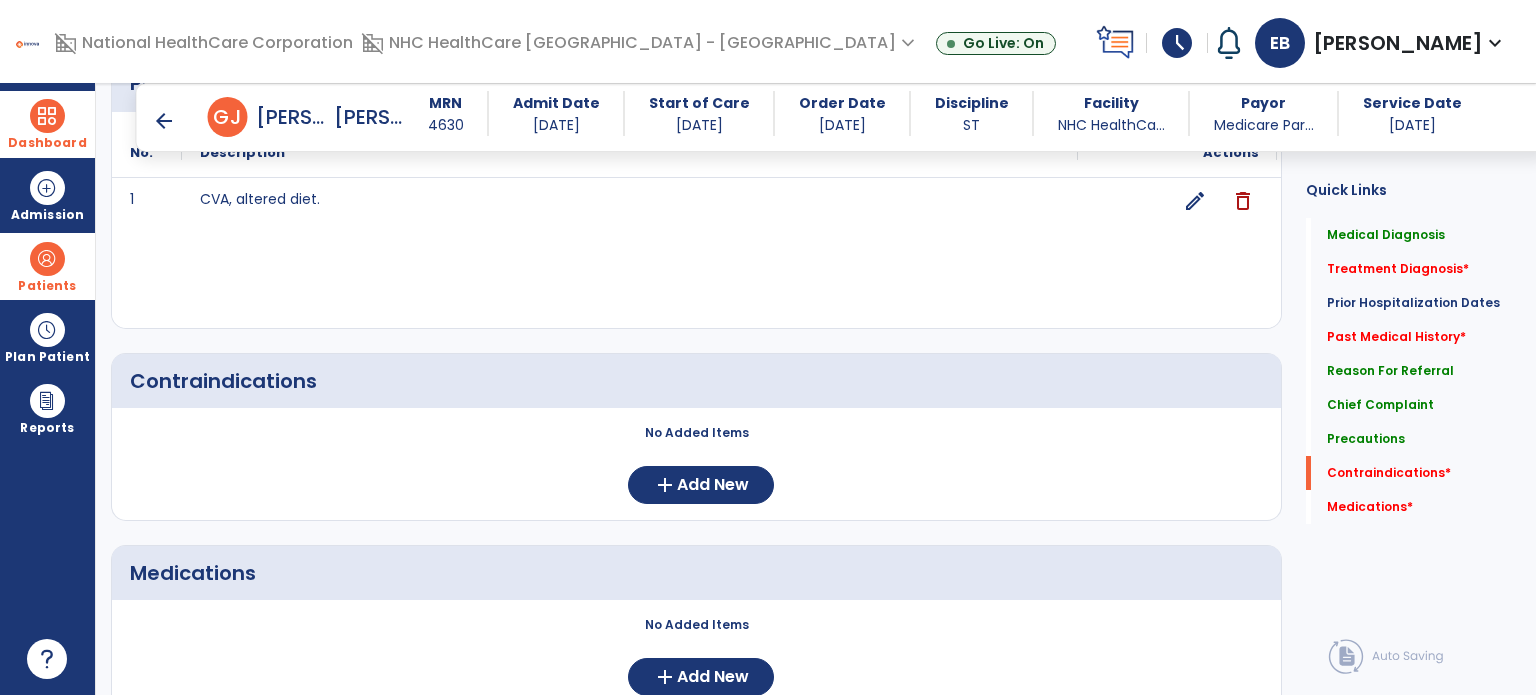 scroll, scrollTop: 1757, scrollLeft: 0, axis: vertical 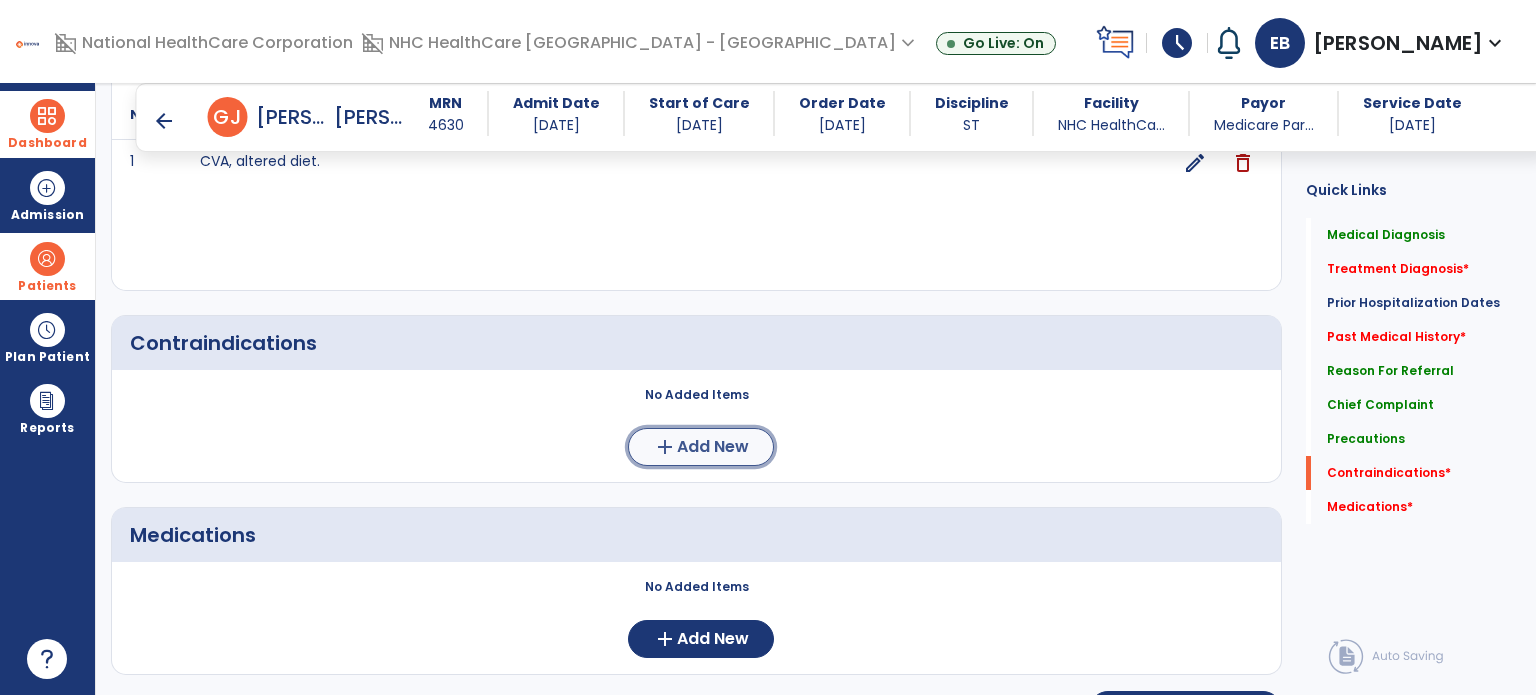 click on "add" 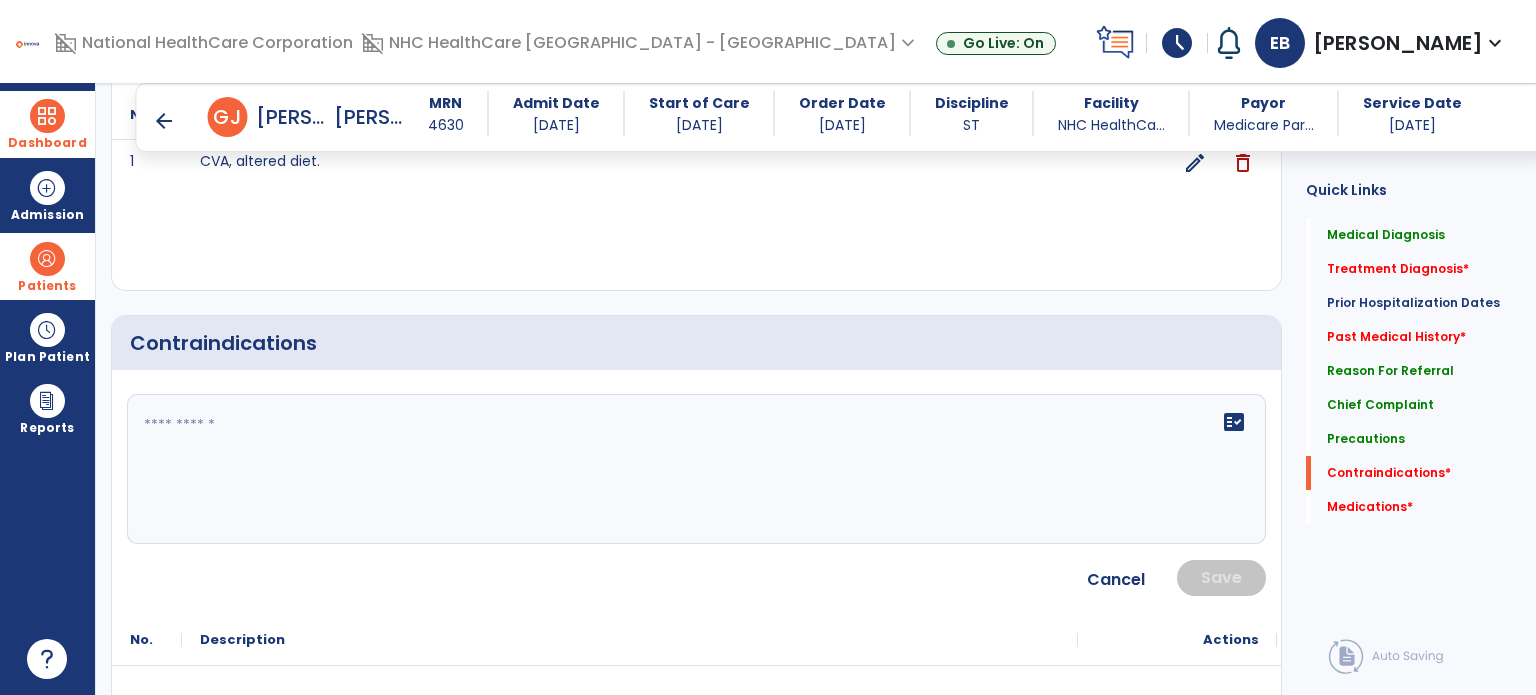 click on "fact_check" 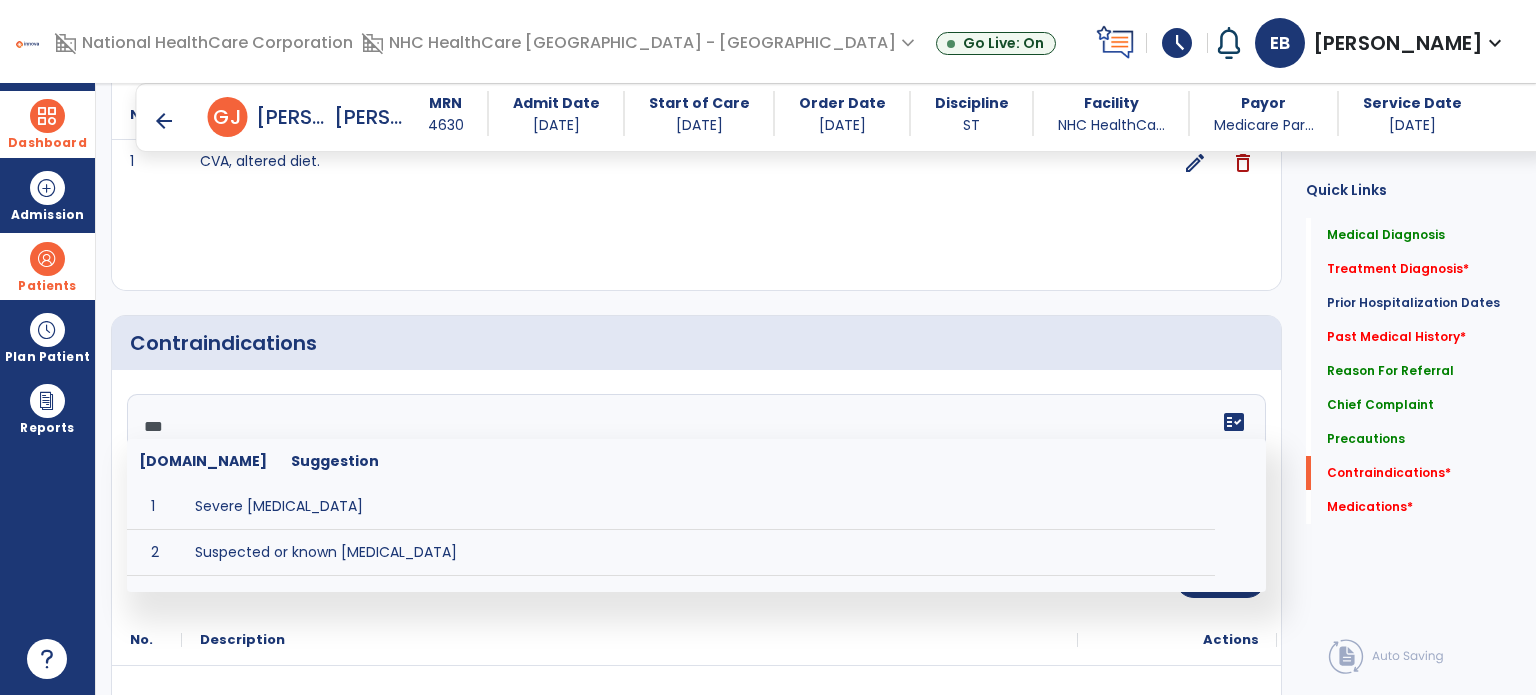 type on "****" 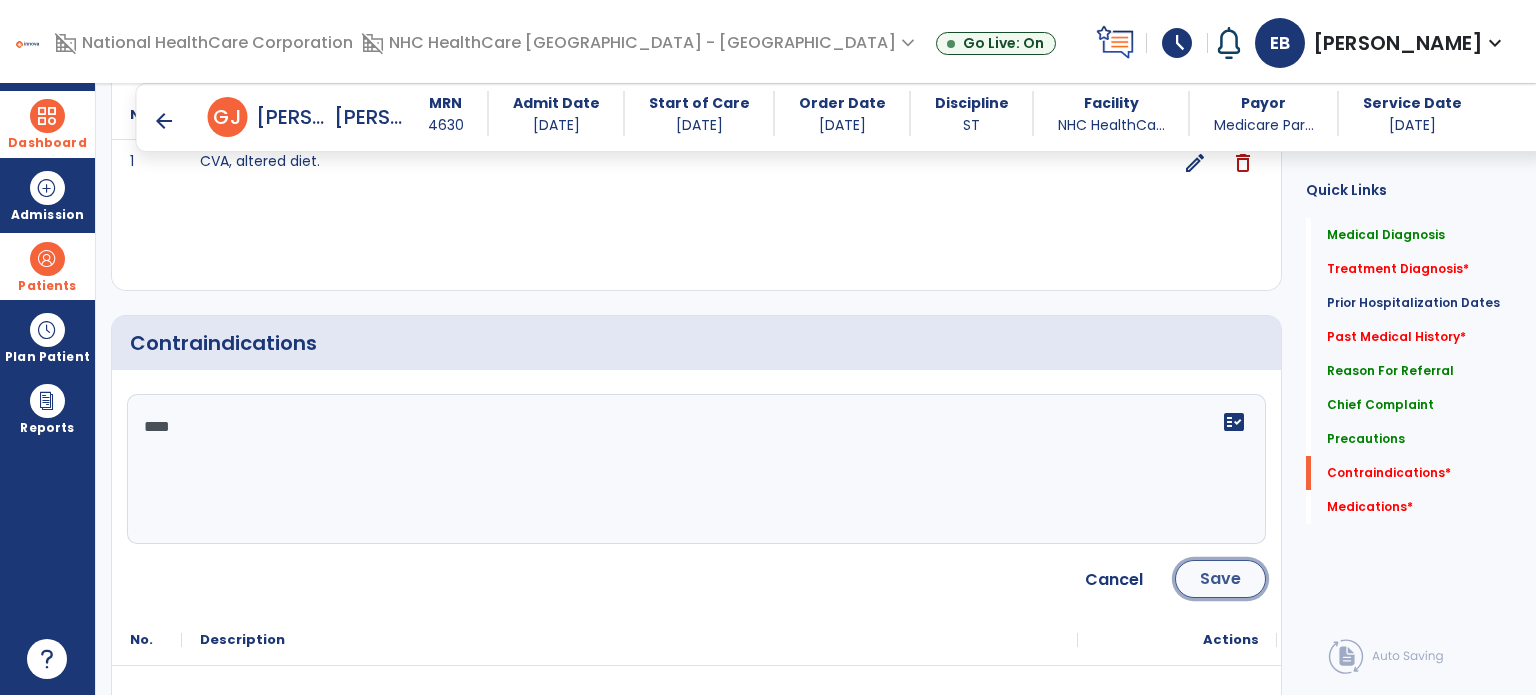 click on "Save" 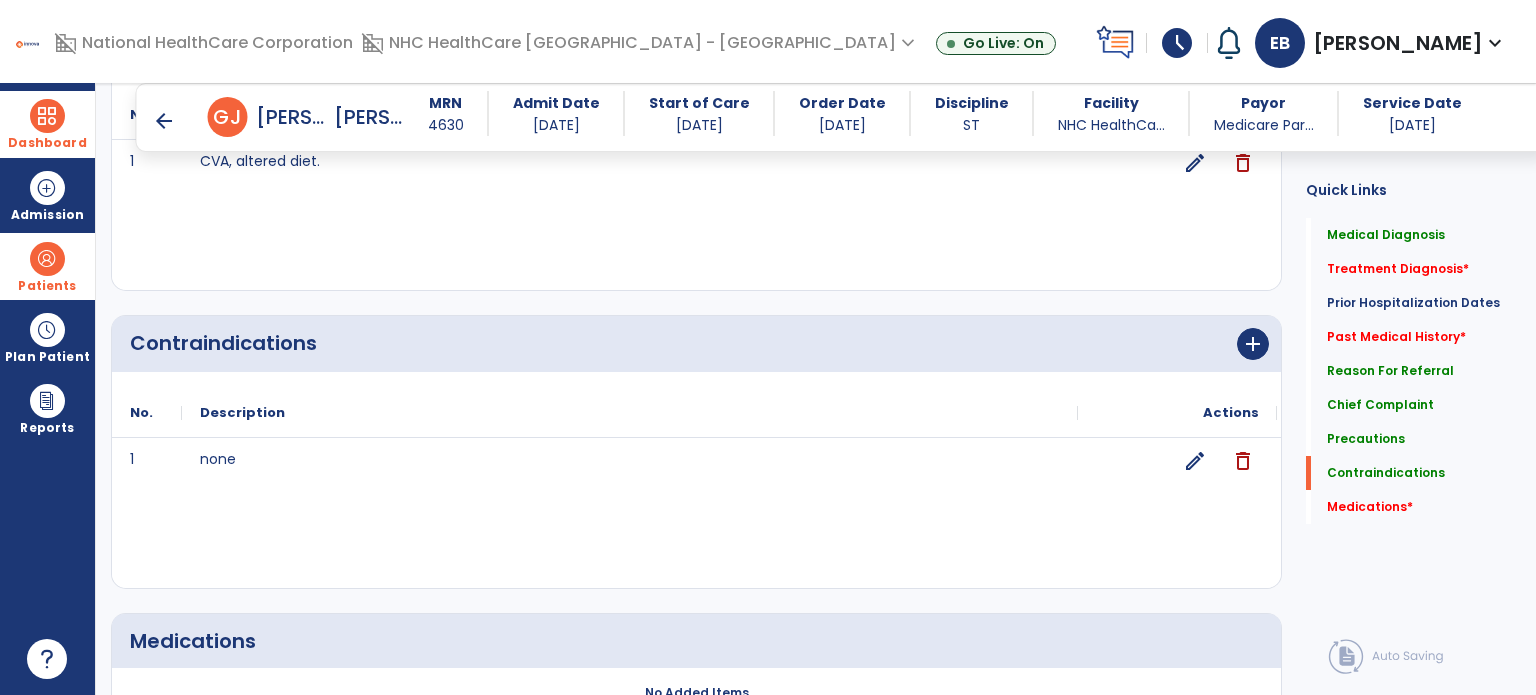 scroll, scrollTop: 1906, scrollLeft: 0, axis: vertical 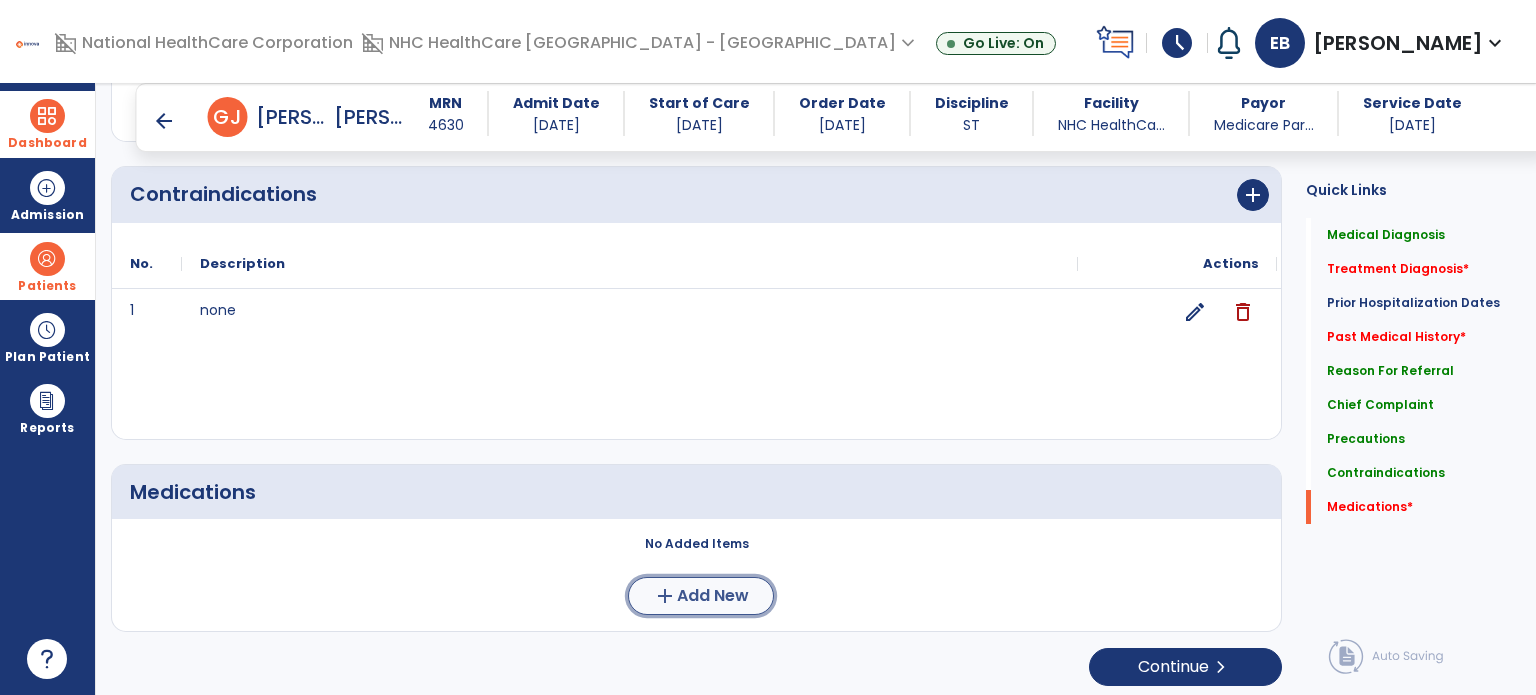 click on "Add New" 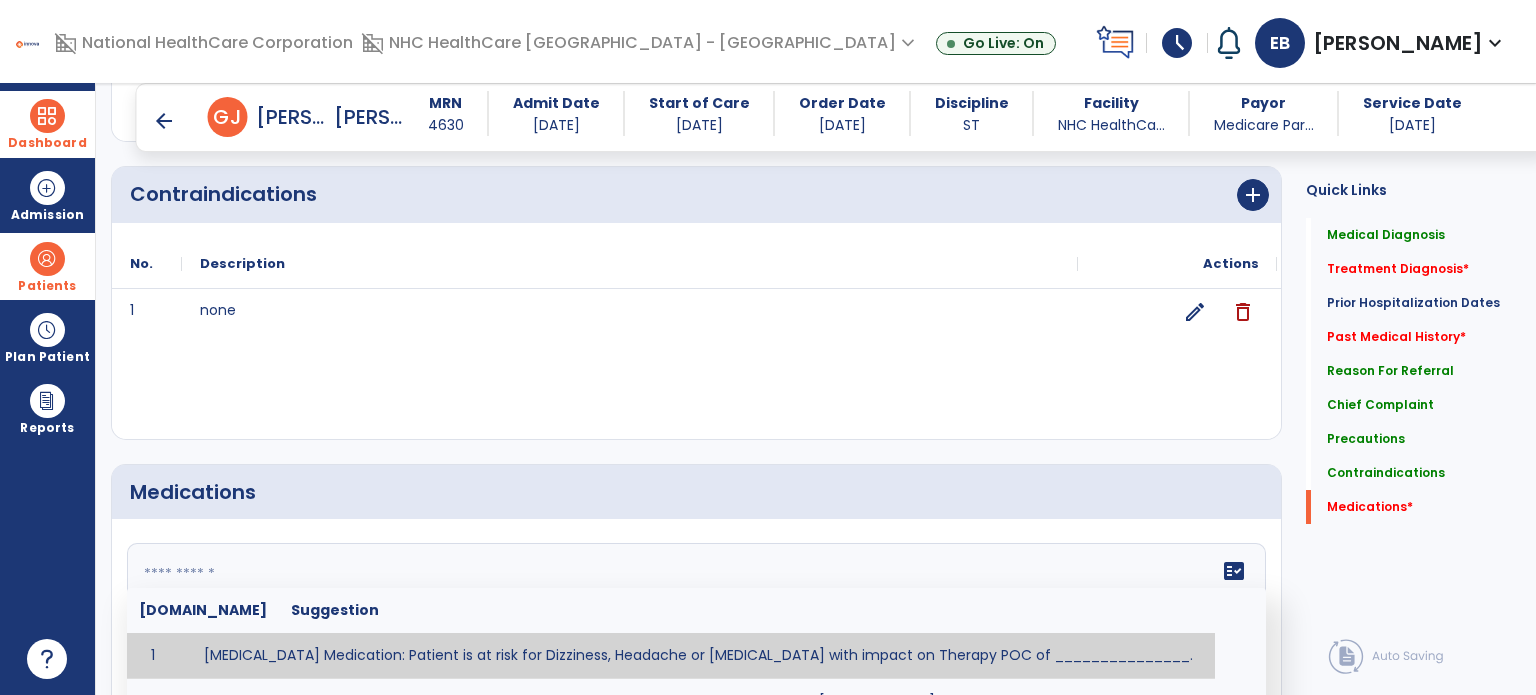 click on "fact_check  Sr.No Suggestion 1 Angina Medication: Patient is at risk for Dizziness, Headache or Tachycardia with impact on Therapy POC of _______________. 2 Anti-Arrhythmic Agents: at risk for Arrhythmias, Confusion, EKG changes, Hallucinations, Hepatotoxicity, Increased blood pressure, Increased heart rate, Lethargy or Toxicity with impact on Therapy POC of 3 Anti-Coagulant medications: with potential risk for hemorrhage (including rectal bleeding and coughing up blood), and heparin-induced thrombocytopenia (HIT syndrome). Potential impact on therapy progress includes _________. 4 Anti-Depressant medications: with potential risk for abnormal thinking, anxiety, dizziness, drowsiness, dry mouth, GI disturbance, increased appetite, loss of appetite, sedation, seizures, or weight gain. Possible impact on therapy progress includes ___________. 5 6 7 Aspirin for ______________. 8 9 10 11 12 13 GERD Medications at risk for Headache, Nausea, Stomach pain or Vomiting with impact on Therapy POC of _____________. 14" 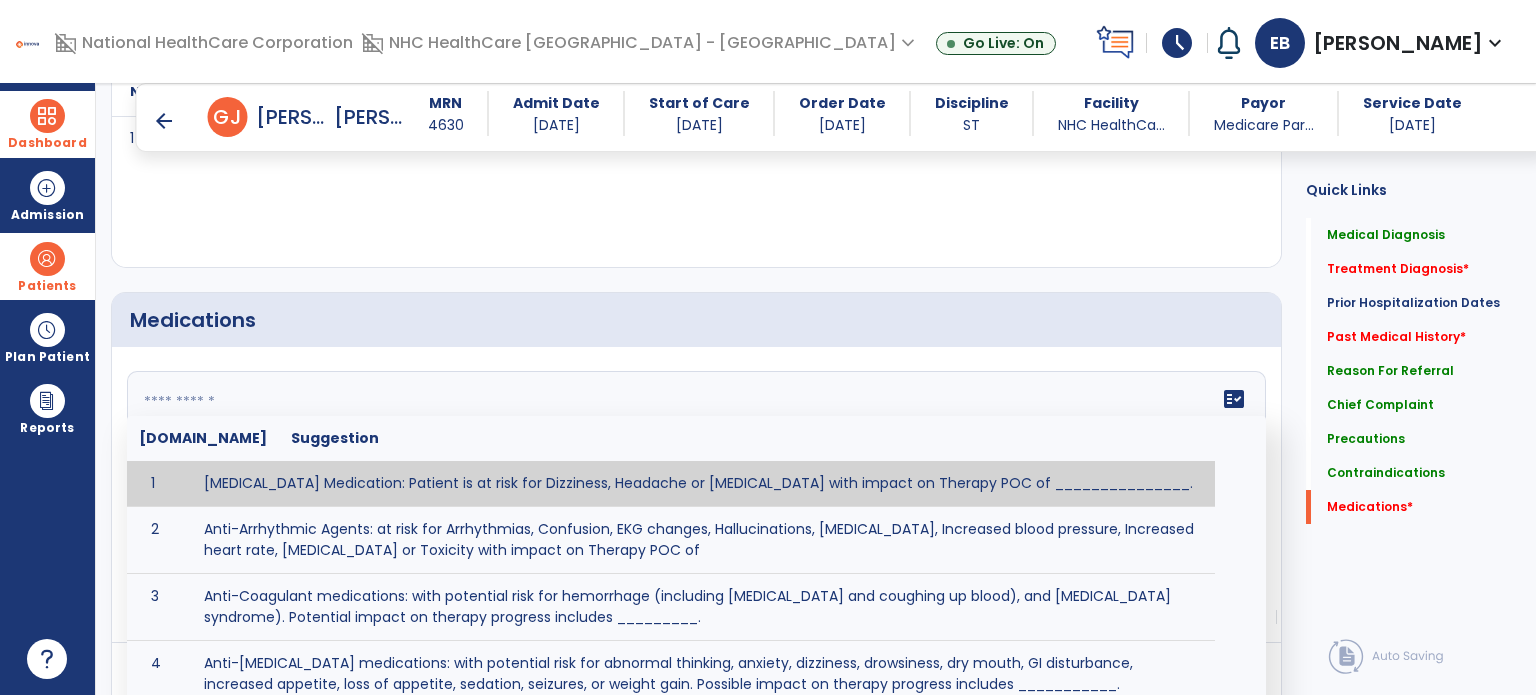 scroll, scrollTop: 2080, scrollLeft: 0, axis: vertical 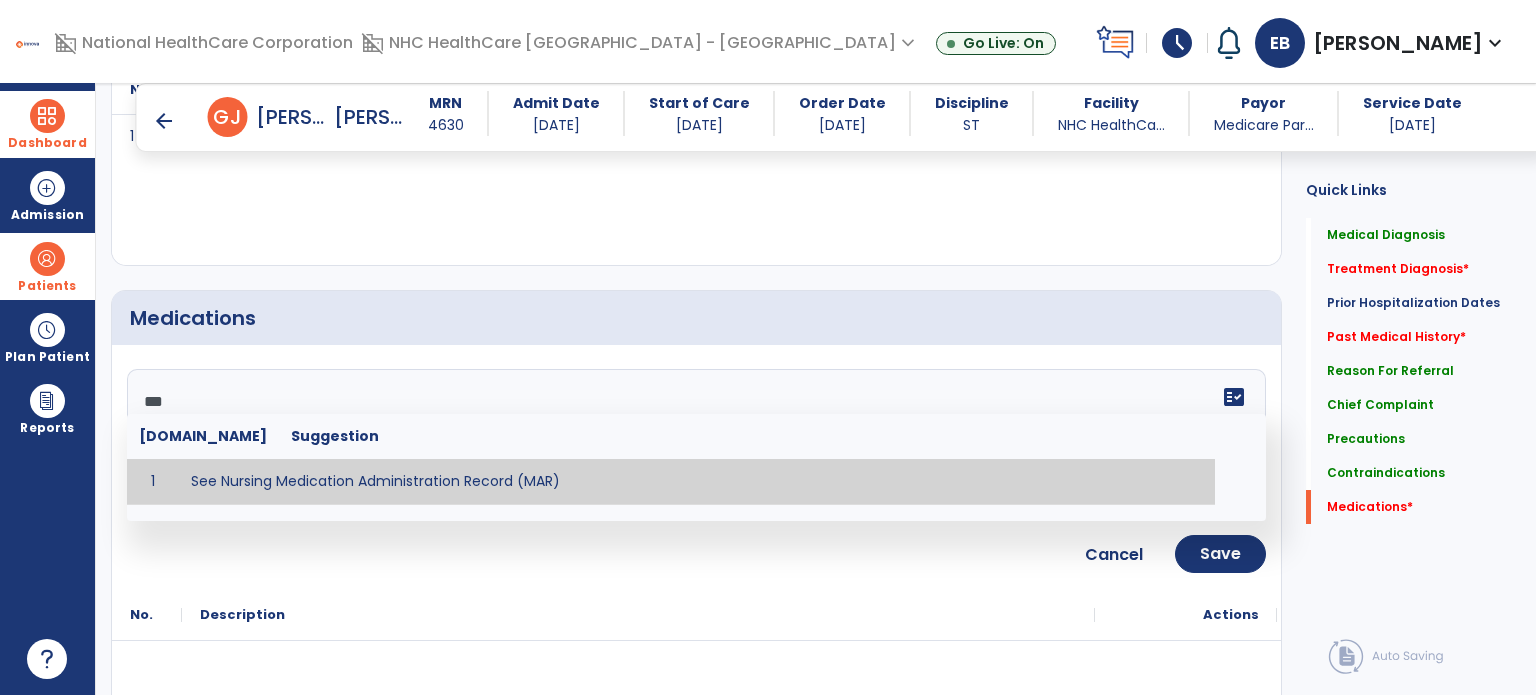 type on "**********" 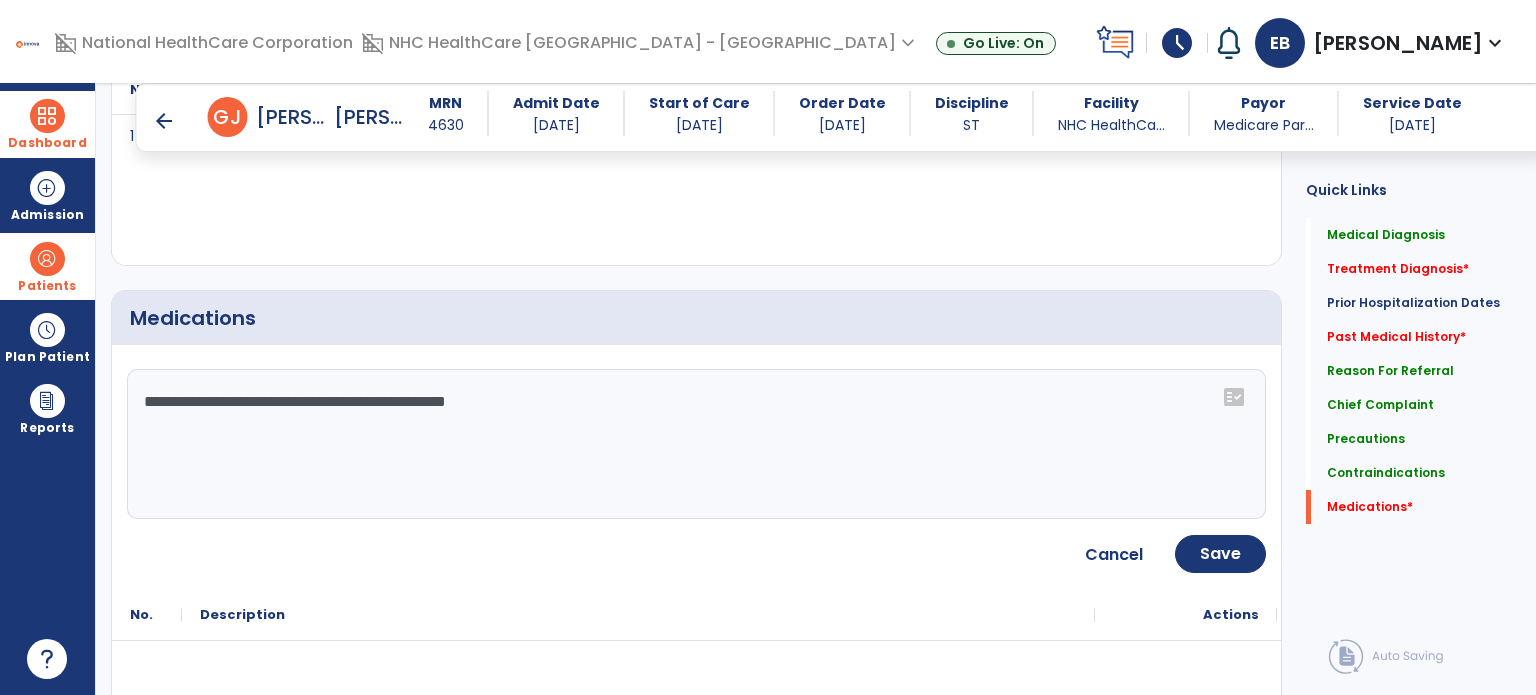 scroll, scrollTop: 2155, scrollLeft: 0, axis: vertical 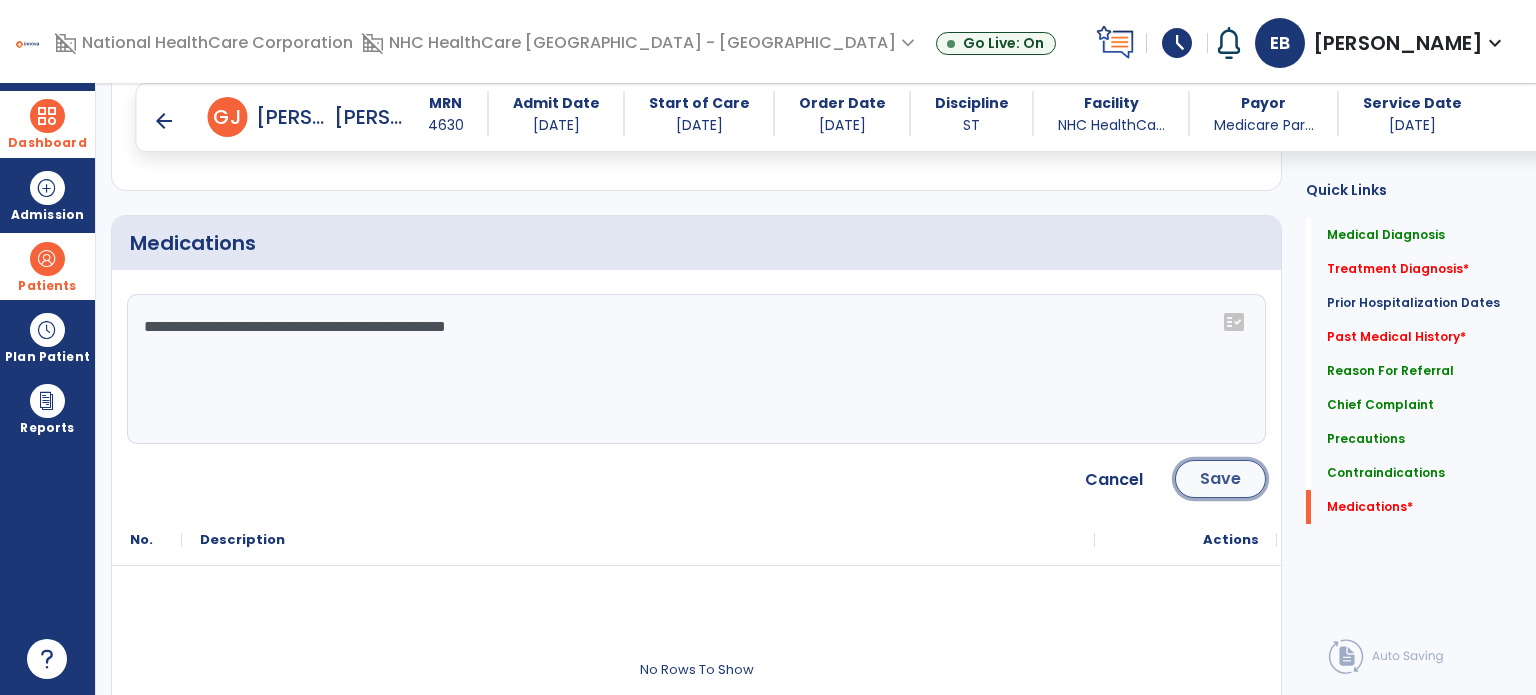 click on "Save" 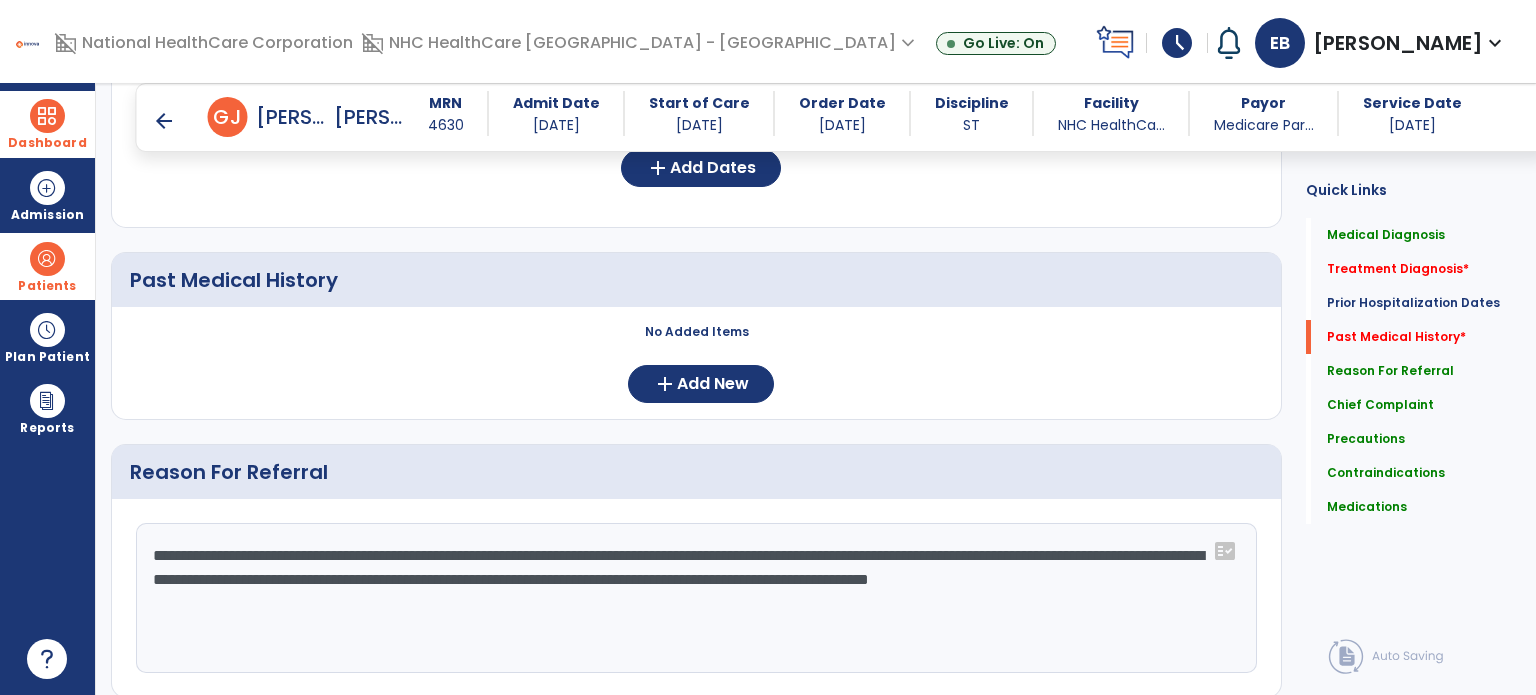 scroll, scrollTop: 774, scrollLeft: 0, axis: vertical 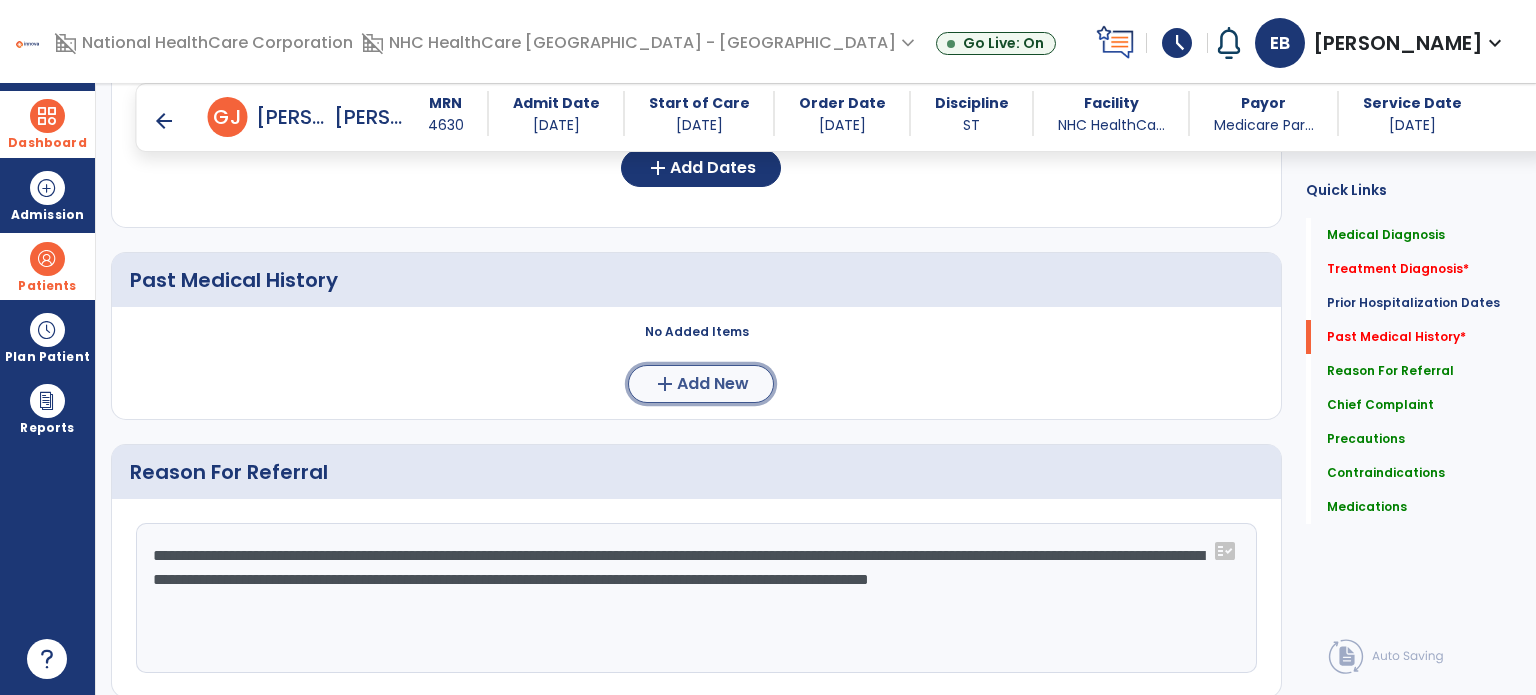 click on "Add New" 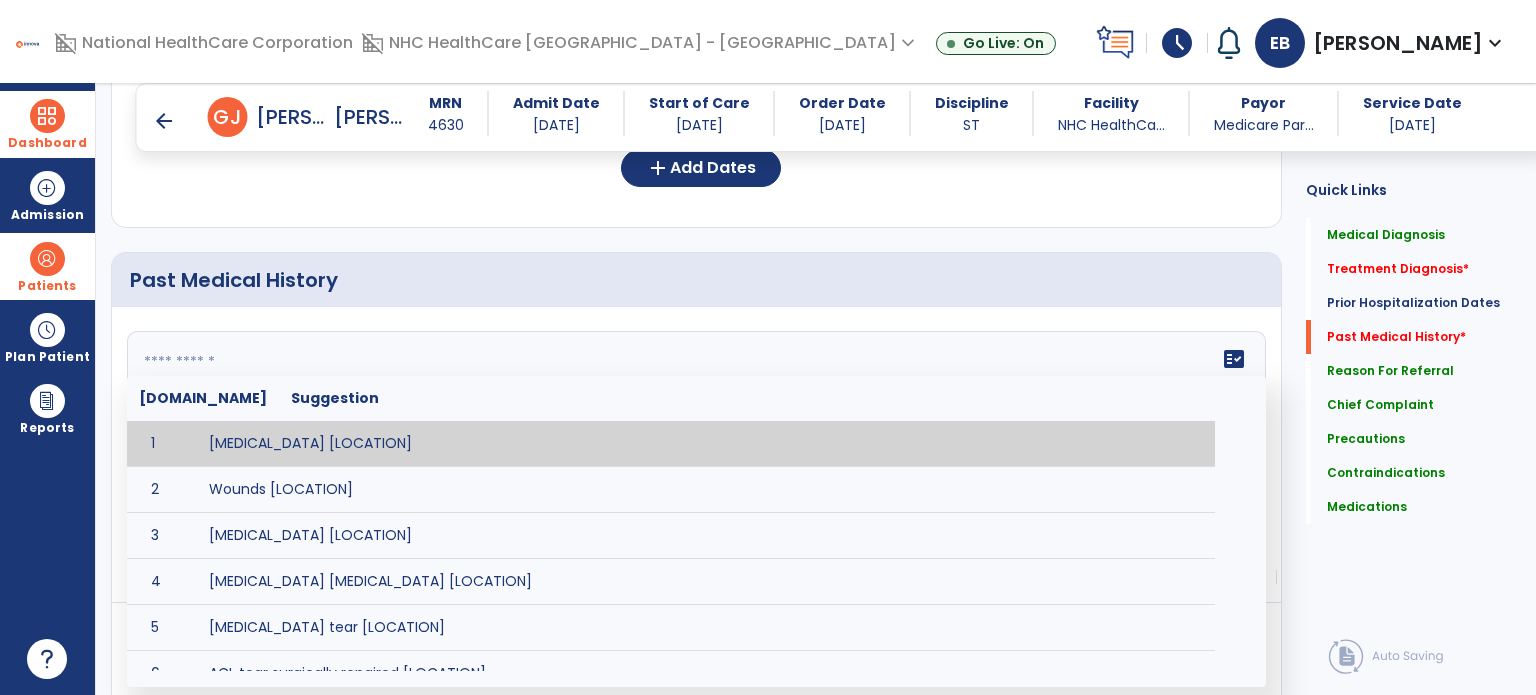 click on "fact_check  Sr.No Suggestion 1 Amputation [LOCATION] 2 Wounds [LOCATION] 3 Tendinosis [LOCATION] 4 Venous stasis ulcer [LOCATION] 5 Achilles tendon tear [LOCATION] 6 ACL tear surgically repaired [LOCATION] 7 Above knee amputation (AKA) [LOCATION] 8 Below knee amputation (BKE) [LOCATION] 9 Cancer (SITE/TYPE) 10 Surgery (TYPE) 11 AAA (Abdominal Aortic Aneurysm) 12 Achilles tendon tear [LOCATION] 13 Acute Renal Failure 14 AIDS (Acquired Immune Deficiency Syndrome) 15 Alzheimer's Disease 16 Anemia 17 Angina 18 Anxiety 19 ASHD (Arteriosclerotic Heart Disease) 20 Atrial Fibrillation 21 Bipolar Disorder 22 Bowel Obstruction 23 C-Diff 24 Coronary Artery Bypass Graft (CABG) 25 CAD (Coronary Artery Disease) 26 Carpal tunnel syndrome 27 Chronic bronchitis 28 Chronic renal failure 29 Colostomy 30 COPD (Chronic Obstructive Pulmonary Disease) 31 CRPS (Complex Regional Pain Syndrome) 32 CVA (Cerebrovascular Accident) 33 CVI (Chronic Venous Insufficiency) 34 DDD (Degenerative Disc Disease) 35 Depression 36 37 38 39 40 41 42" 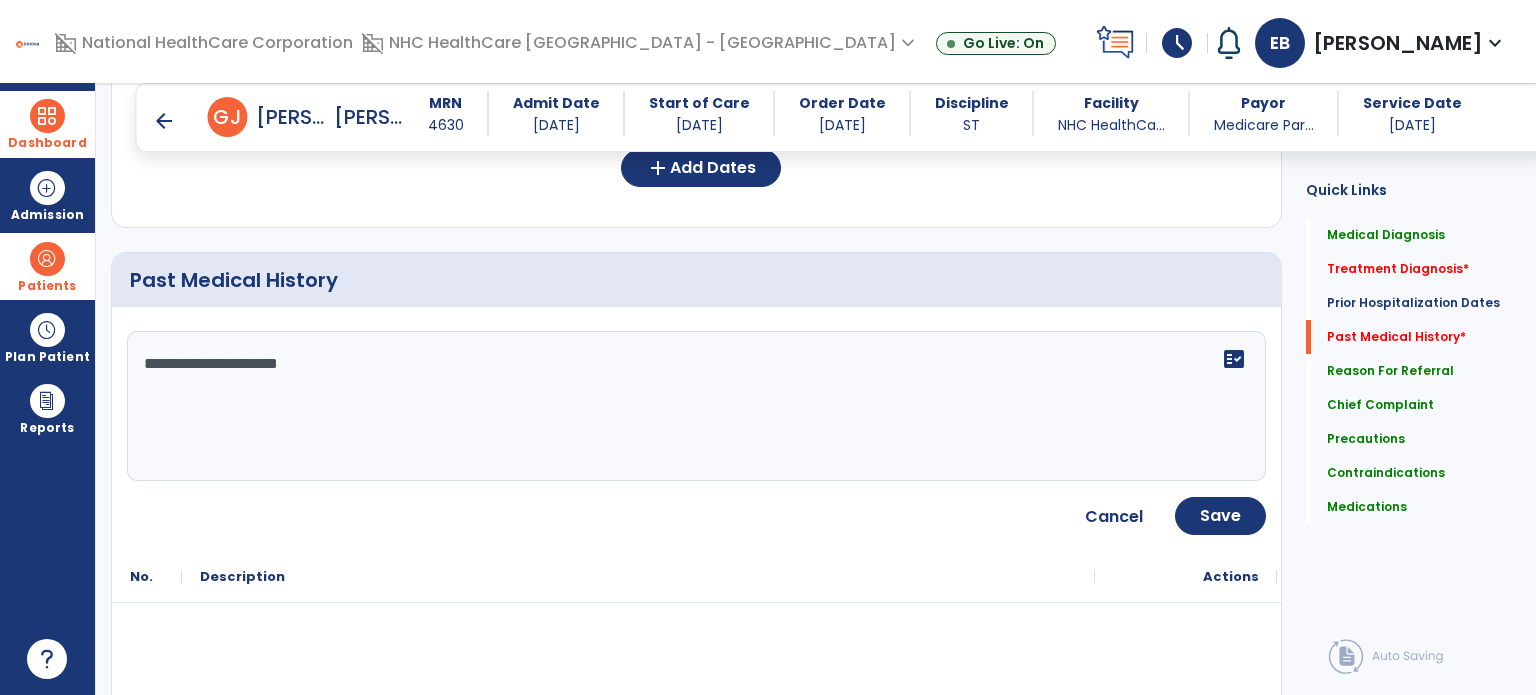 click on "**********" 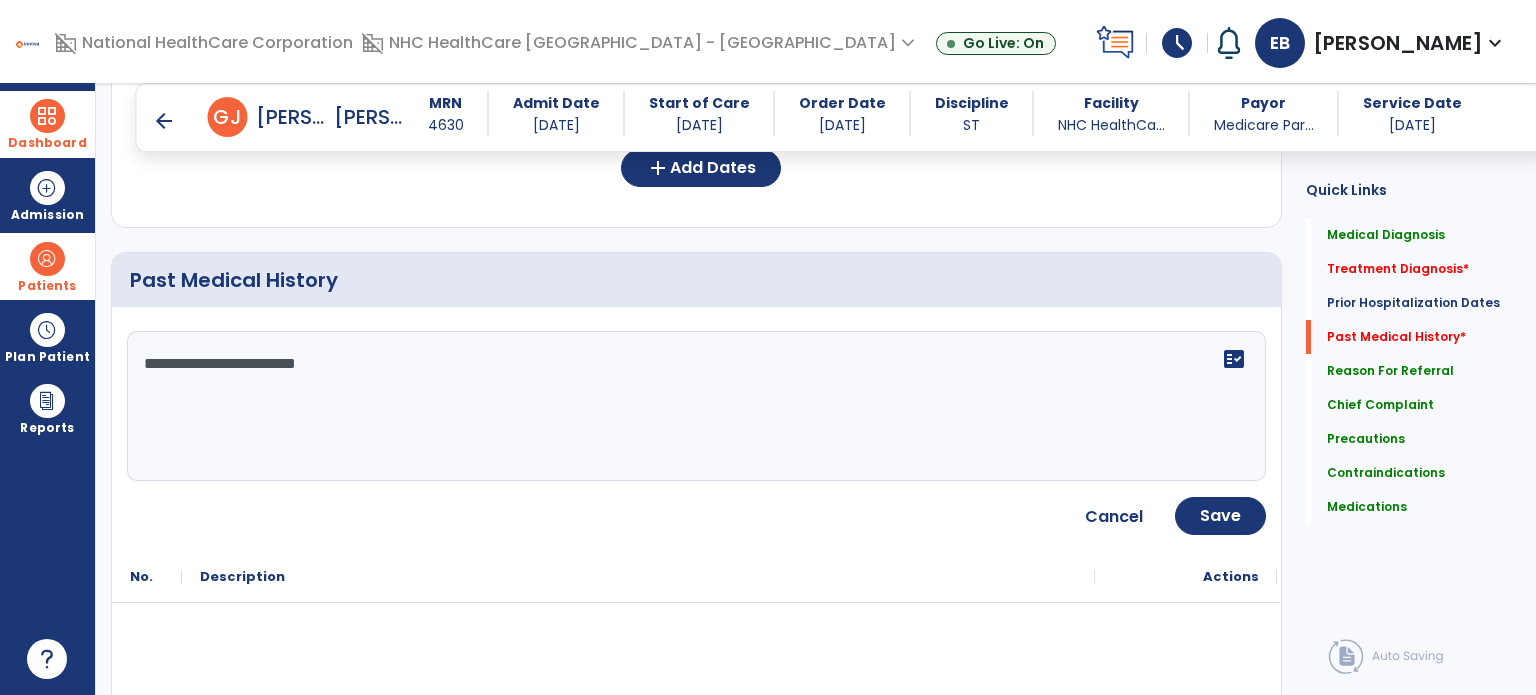 click on "**********" 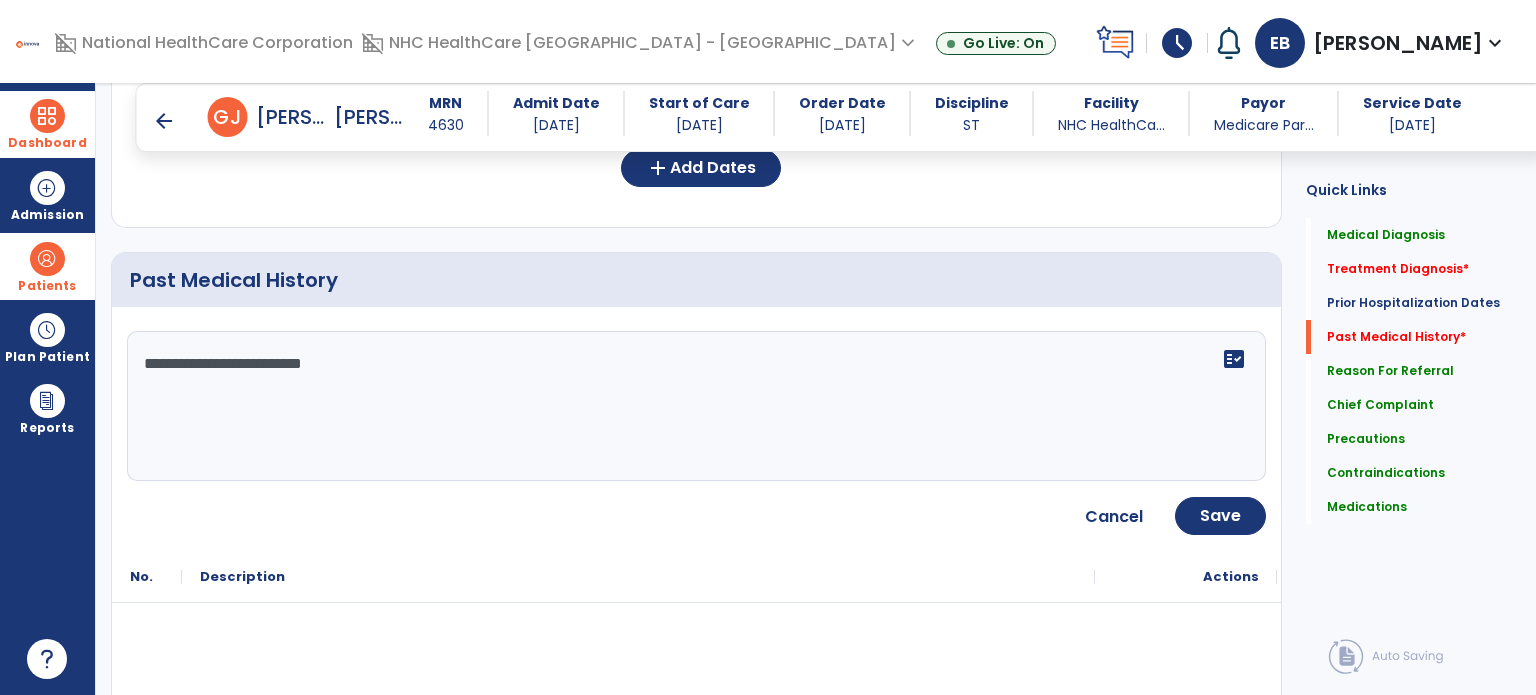 click on "**********" 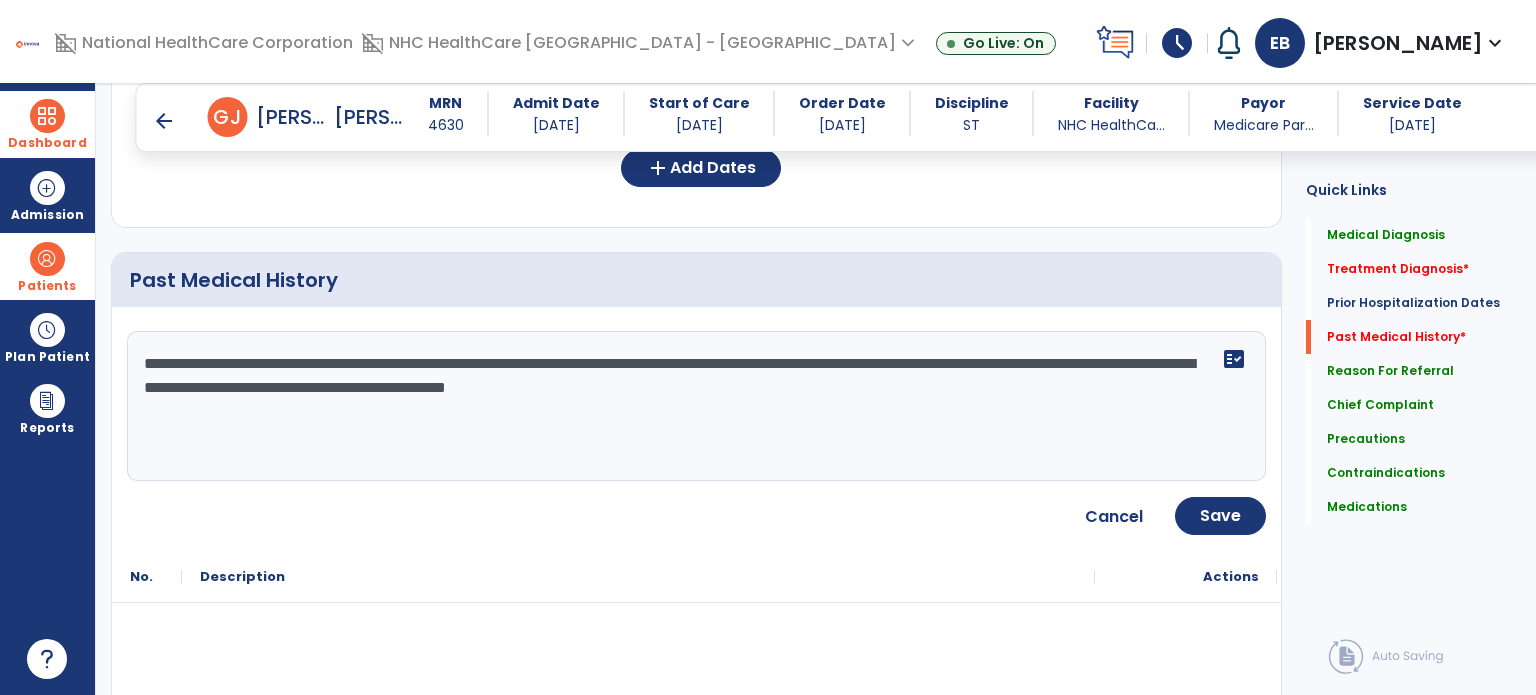 type on "**********" 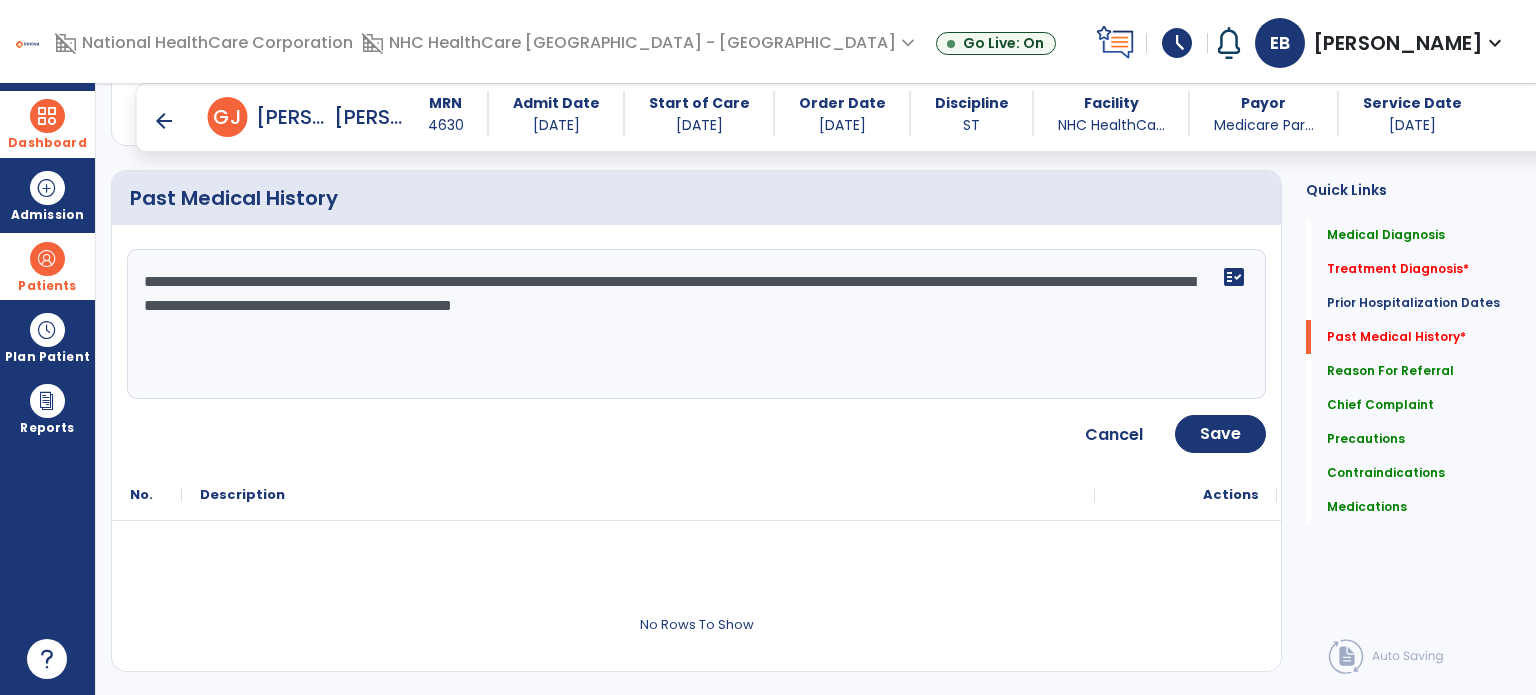 scroll, scrollTop: 856, scrollLeft: 0, axis: vertical 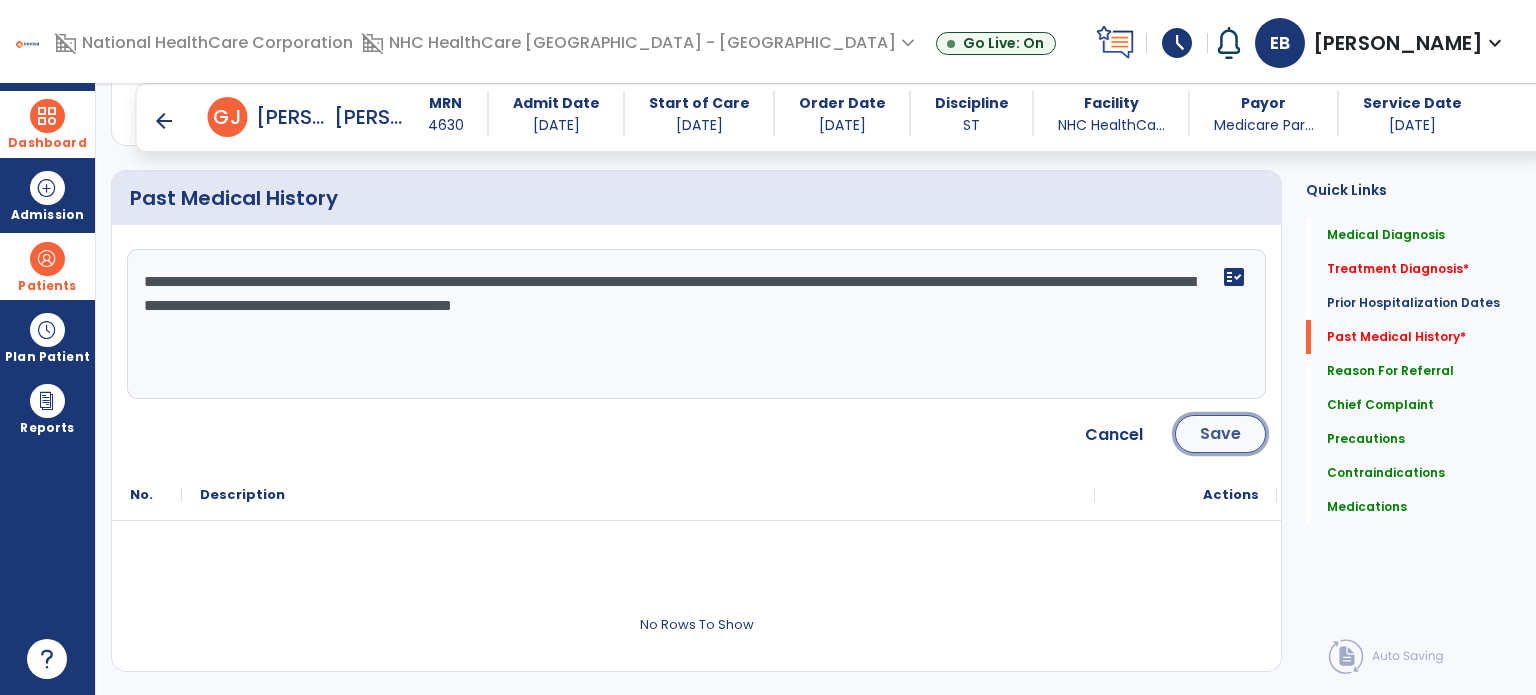click on "Save" 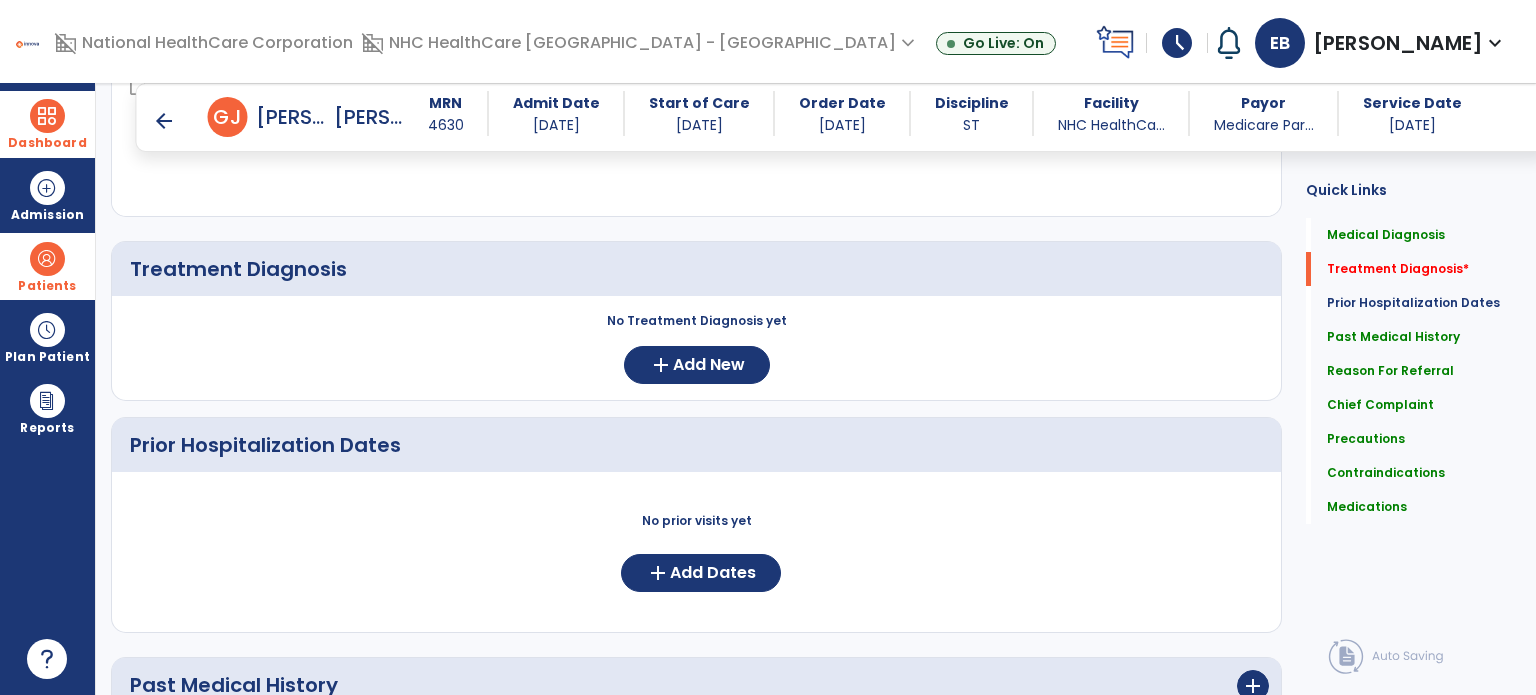 scroll, scrollTop: 313, scrollLeft: 0, axis: vertical 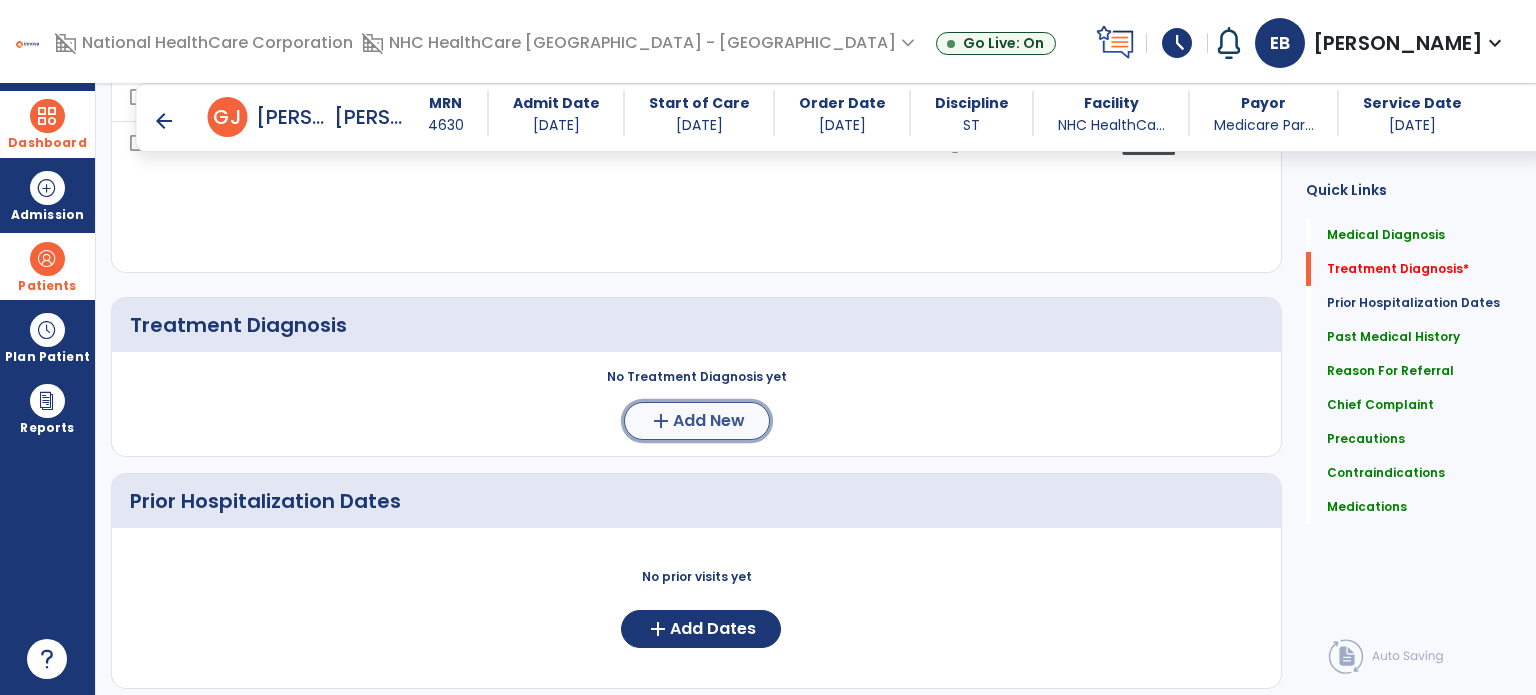 click on "Add New" 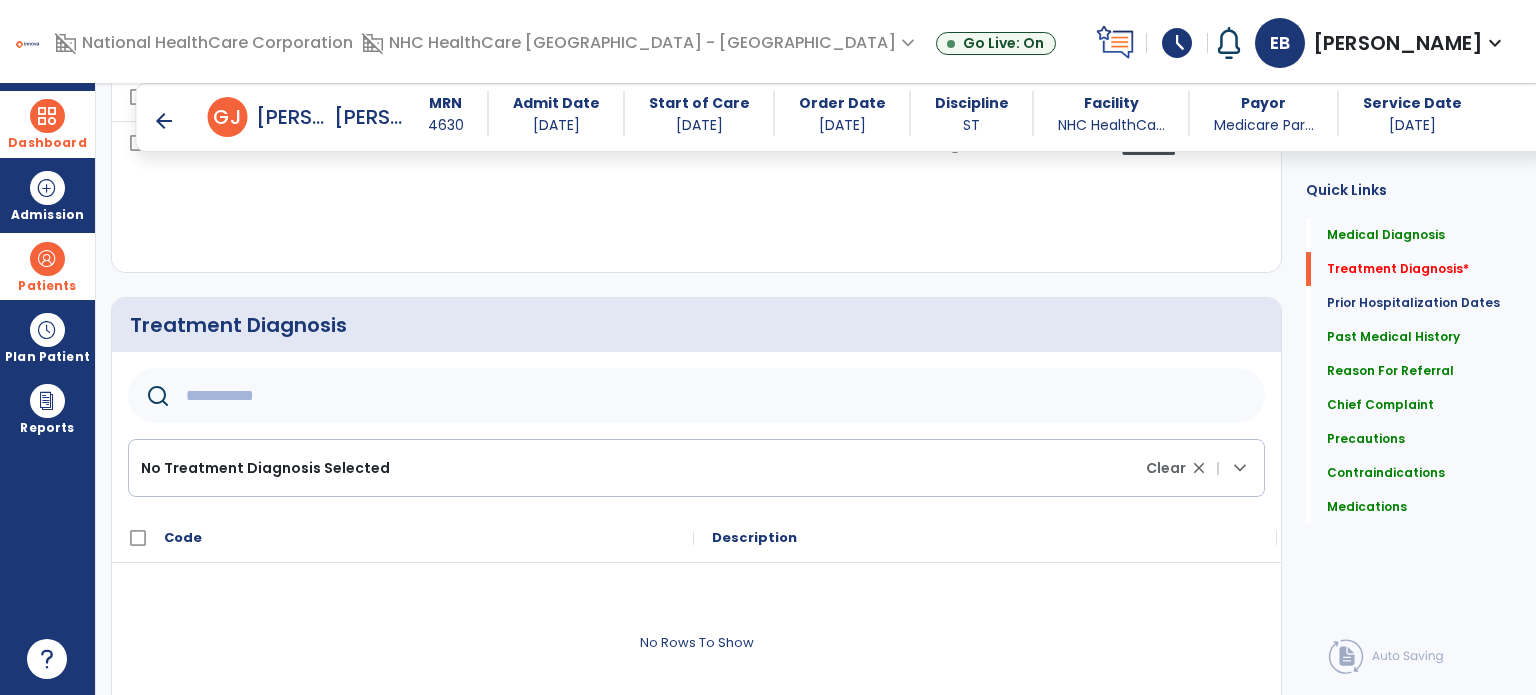 click 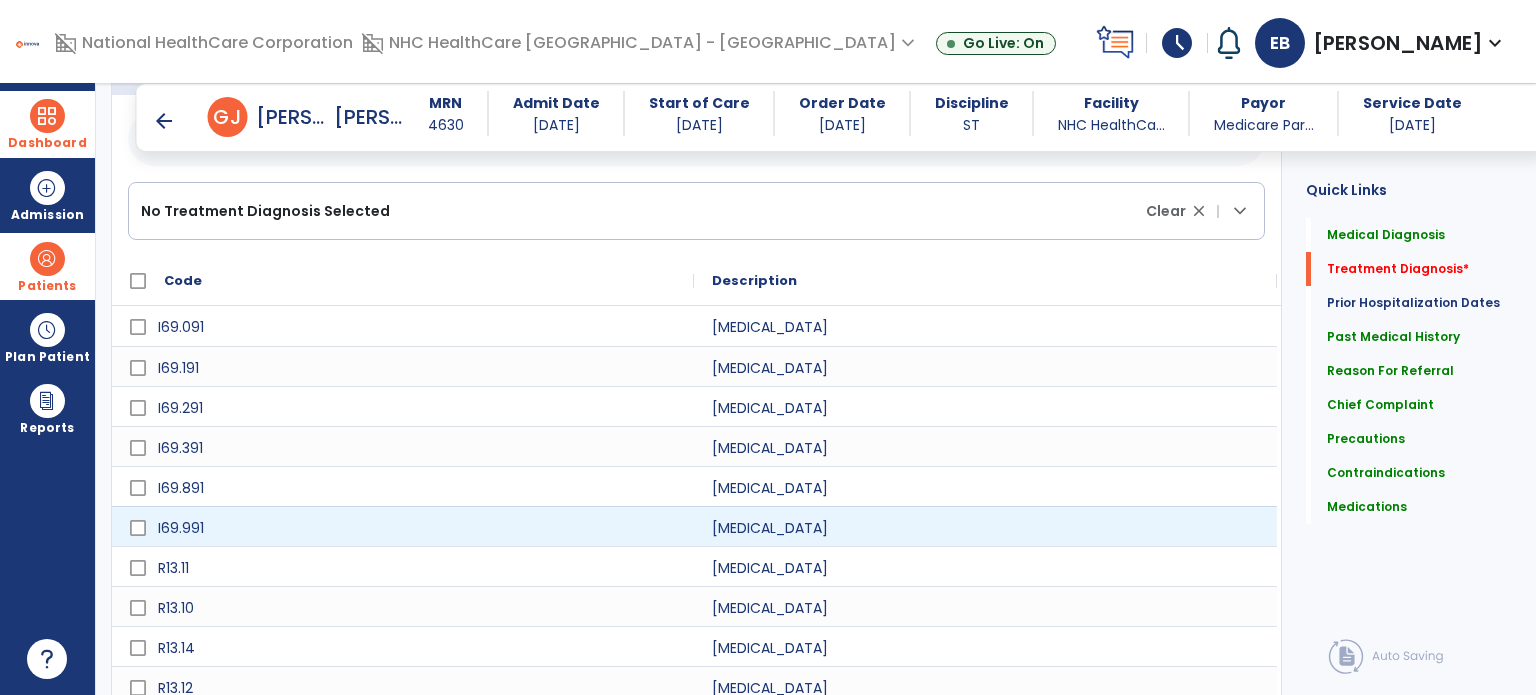 scroll, scrollTop: 625, scrollLeft: 0, axis: vertical 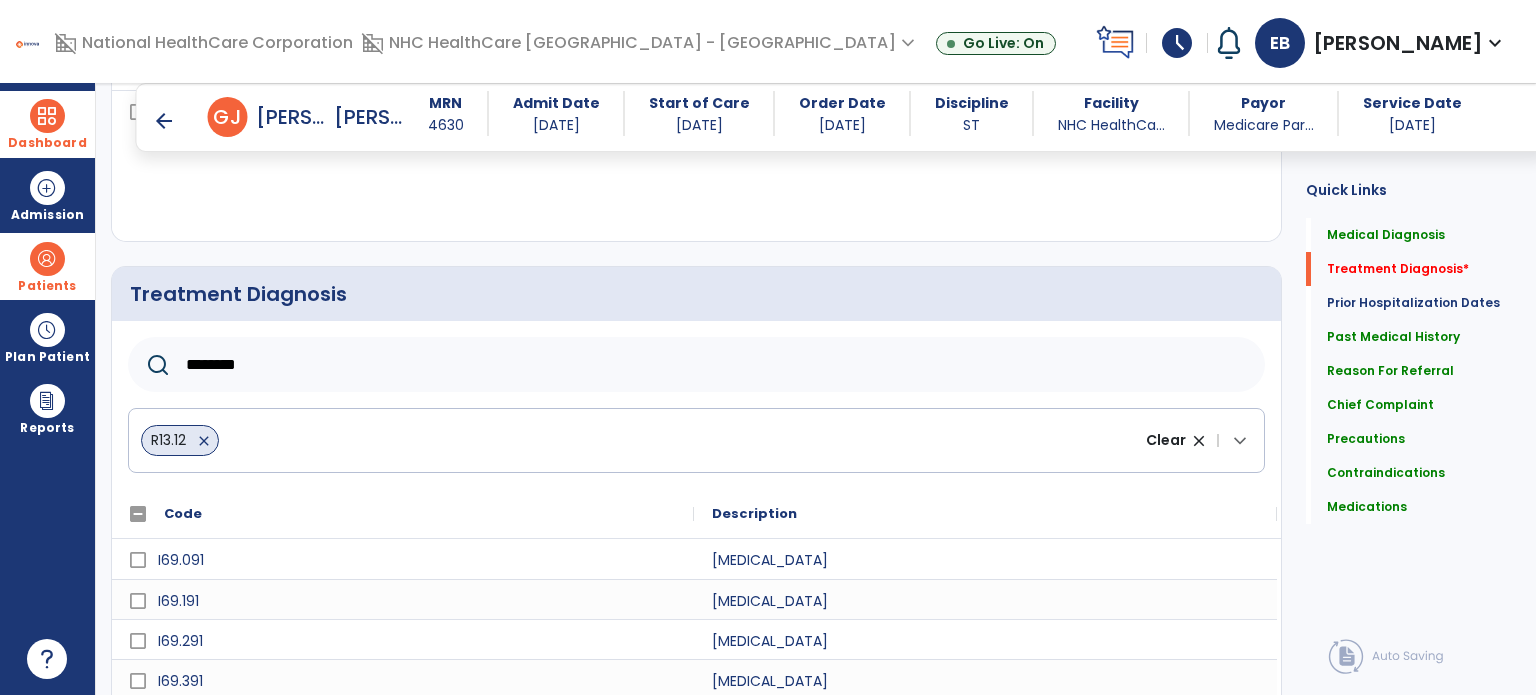 click on "********" 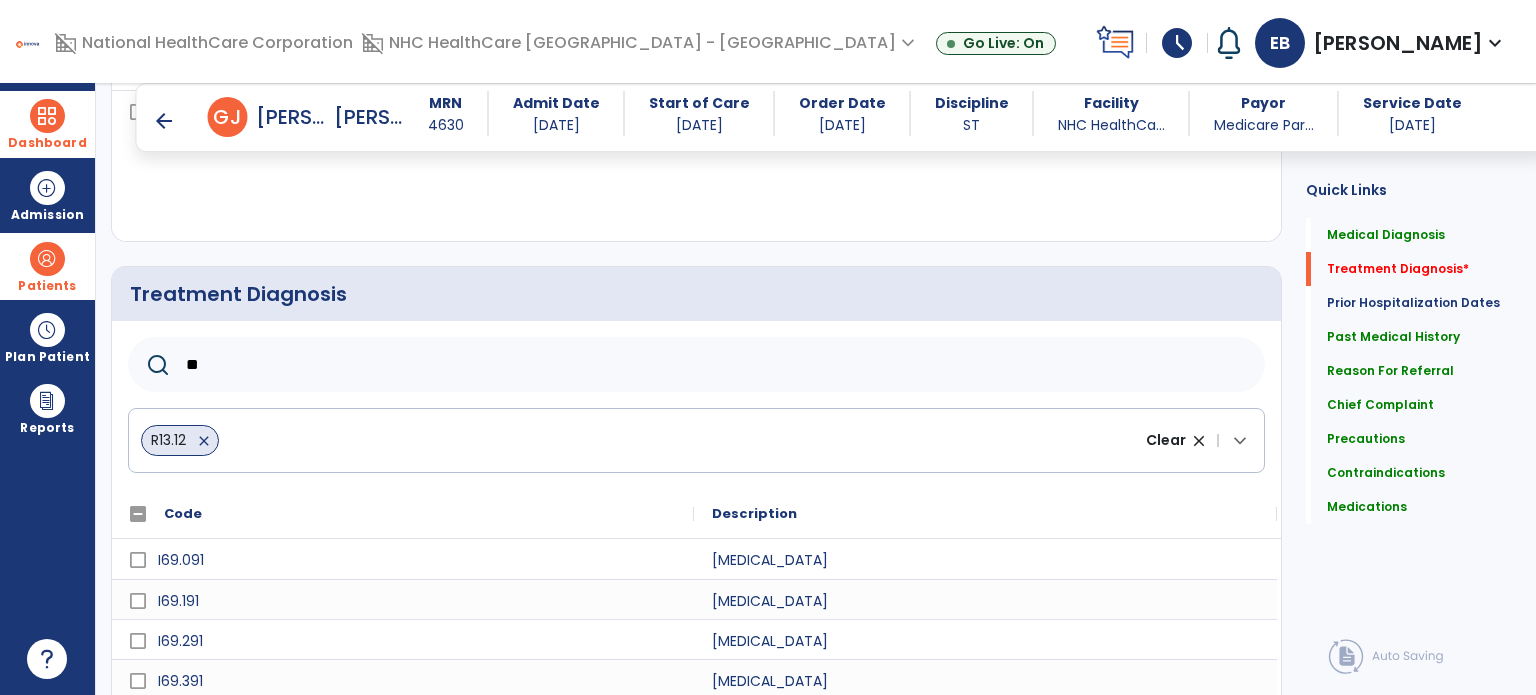 type on "*" 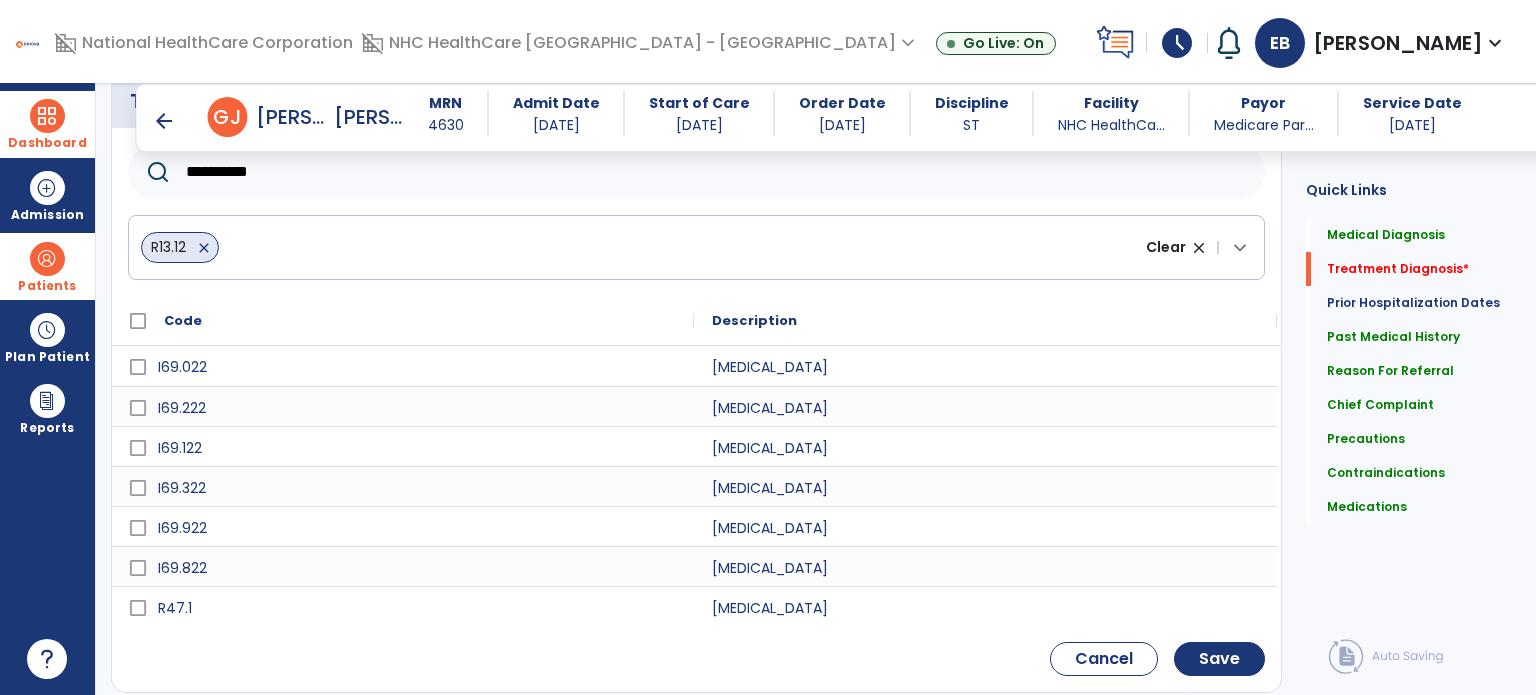 scroll, scrollTop: 536, scrollLeft: 0, axis: vertical 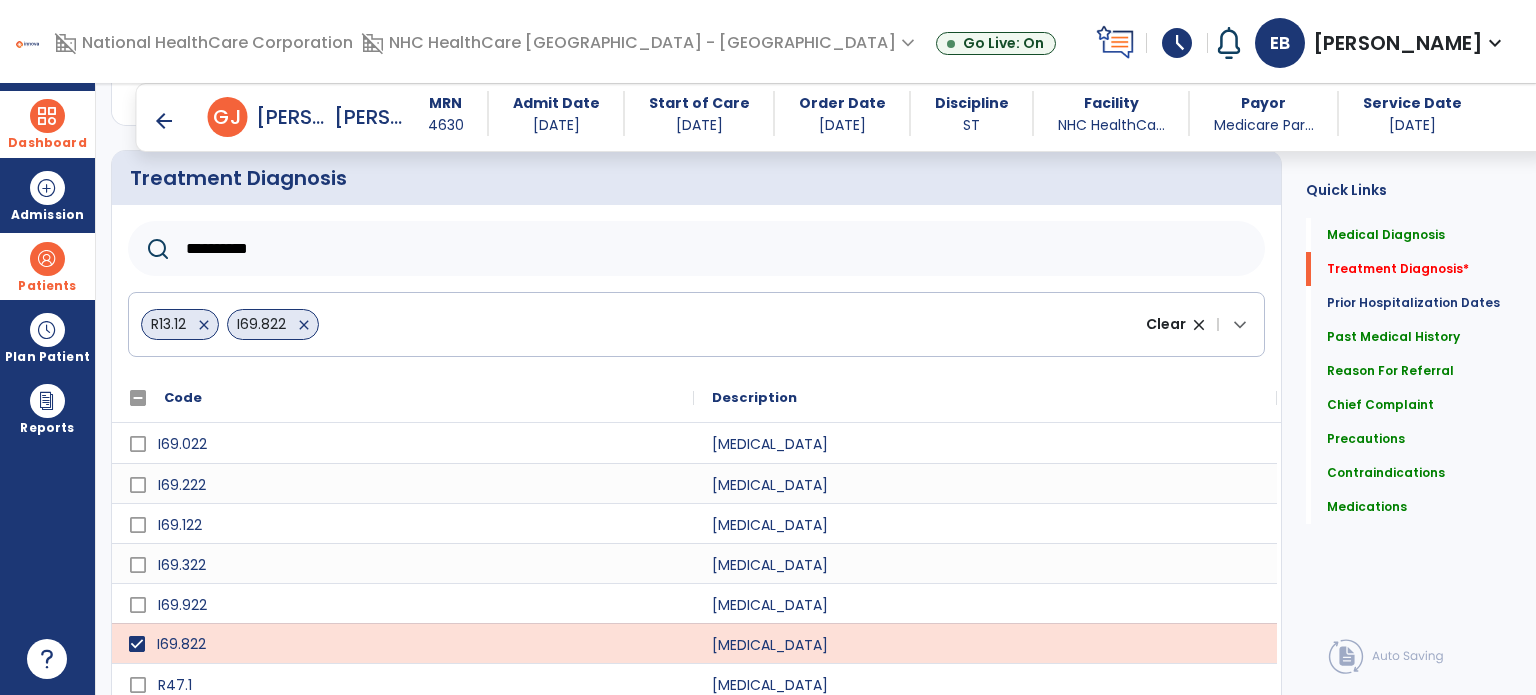 click on "**********" 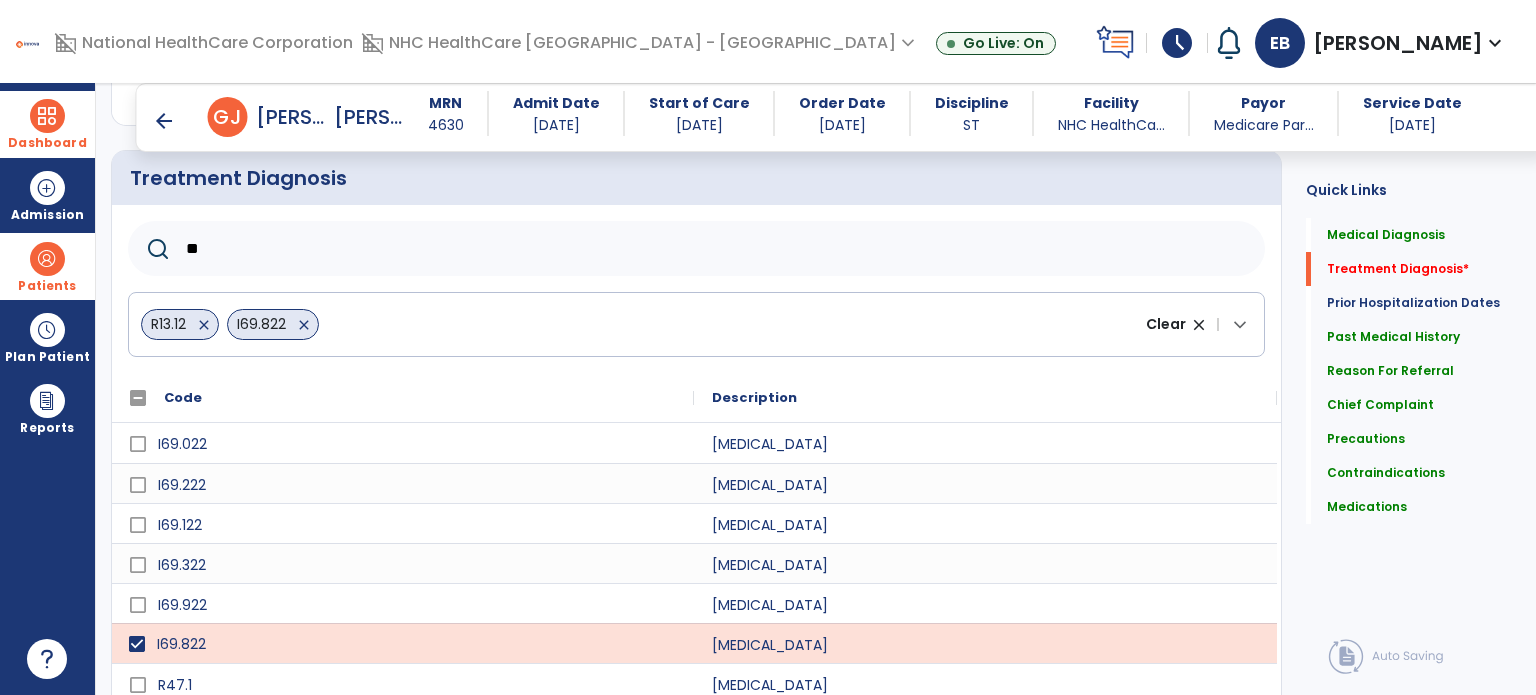 type on "*" 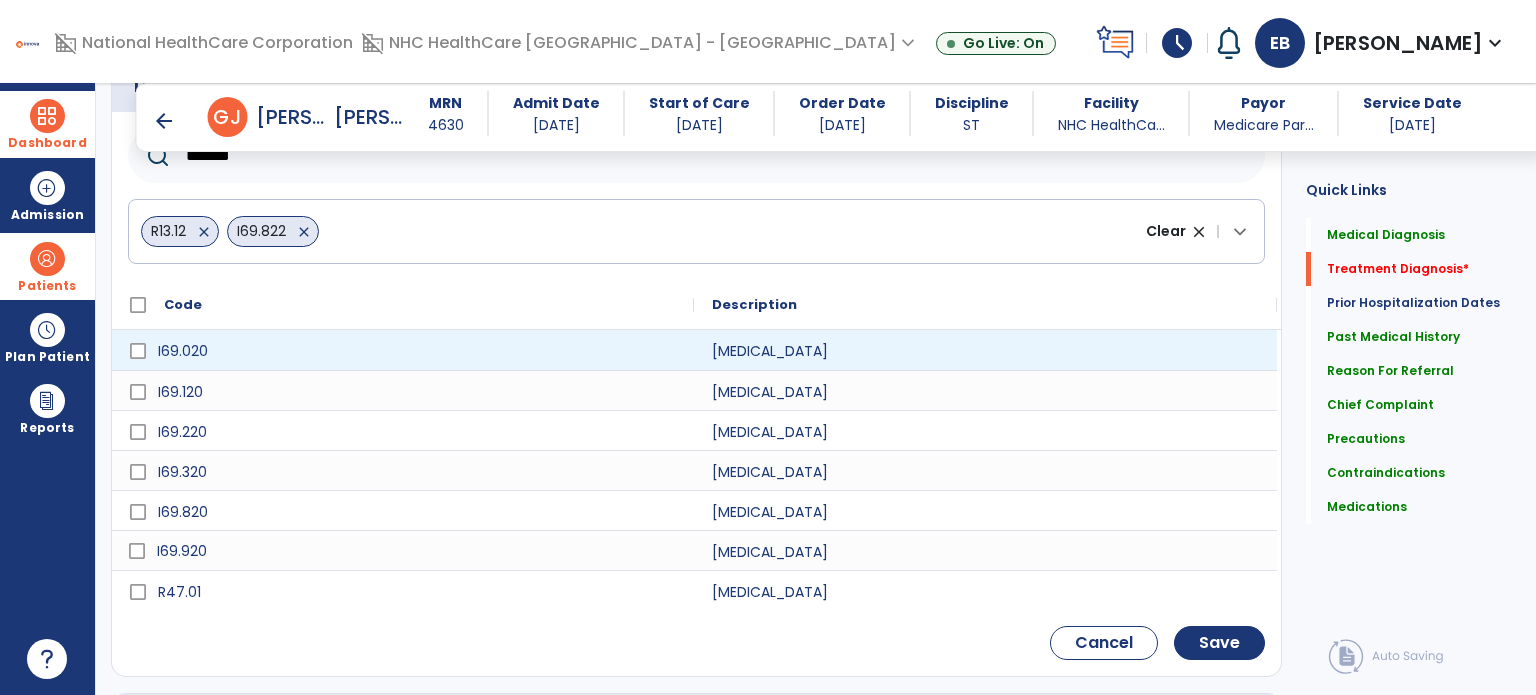 scroll, scrollTop: 560, scrollLeft: 0, axis: vertical 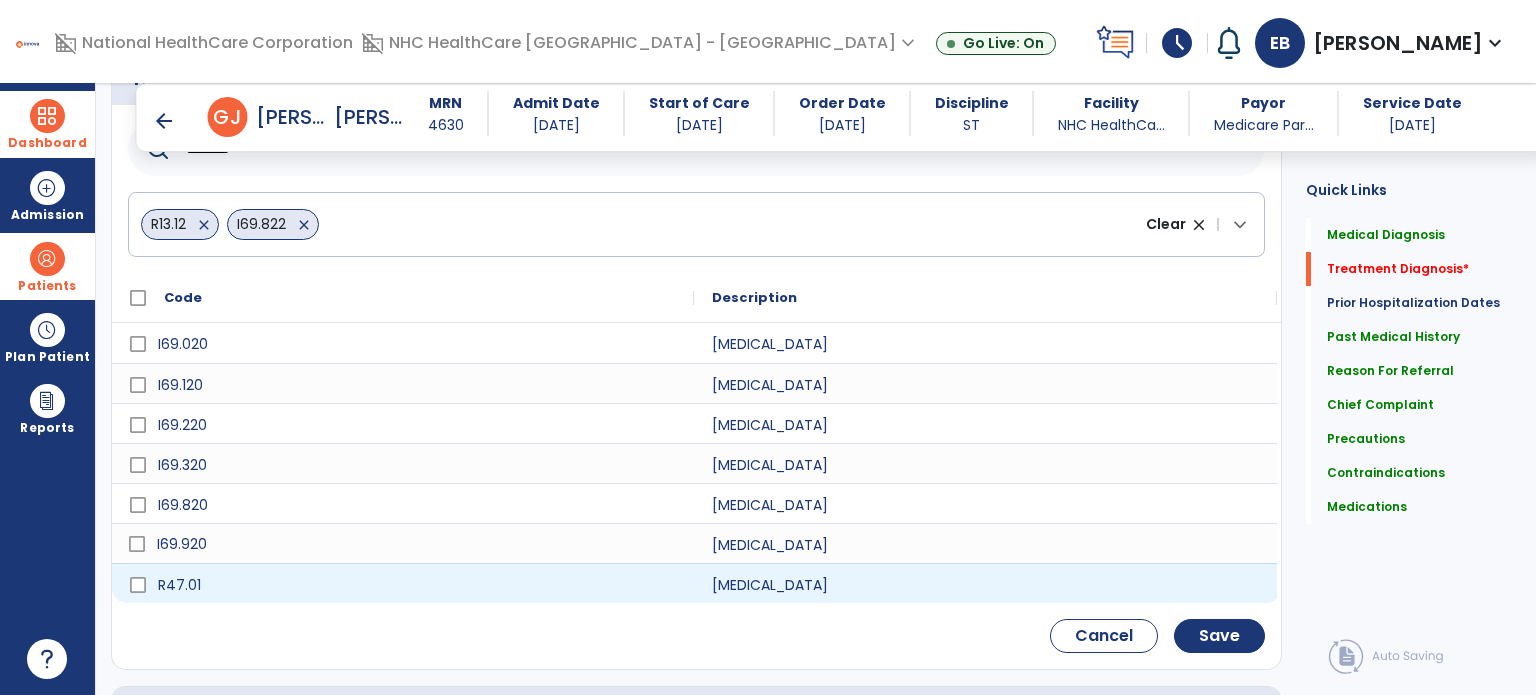 type on "*******" 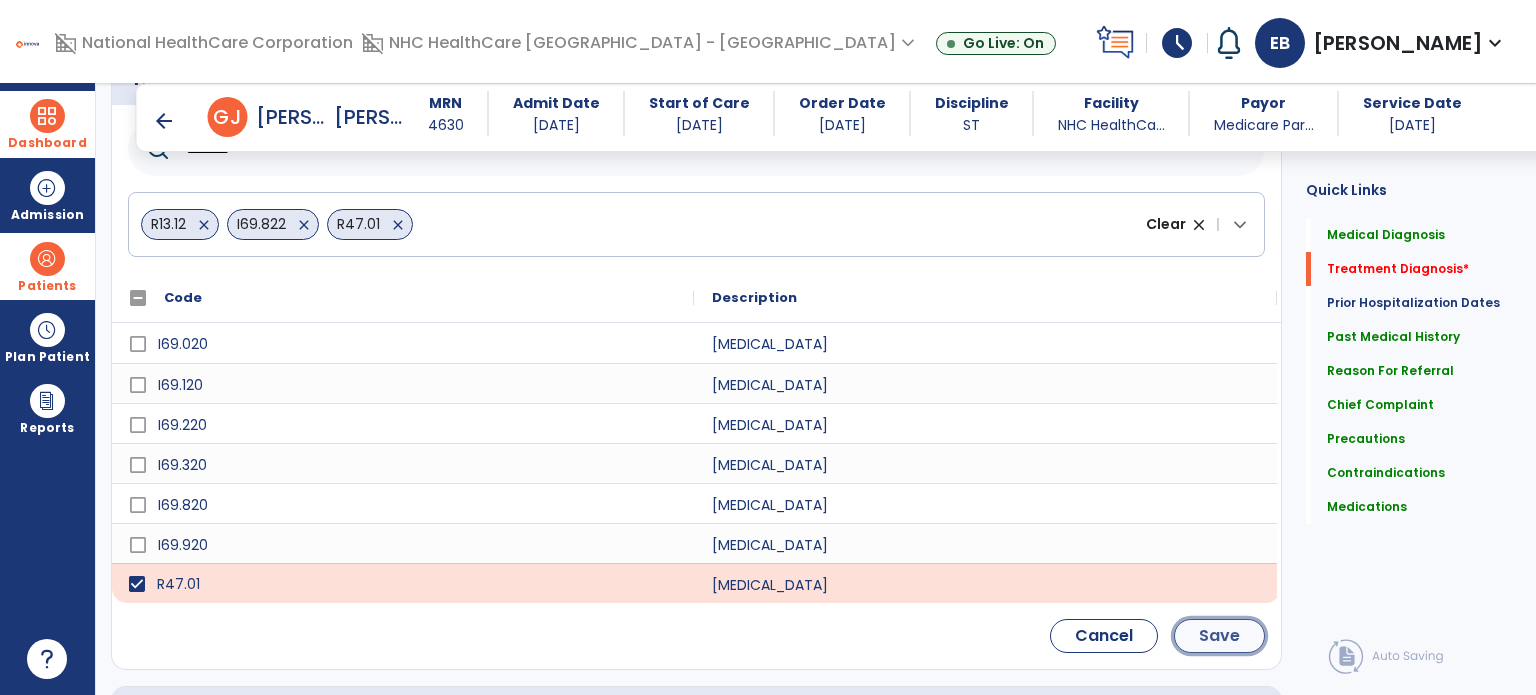 click on "Save" 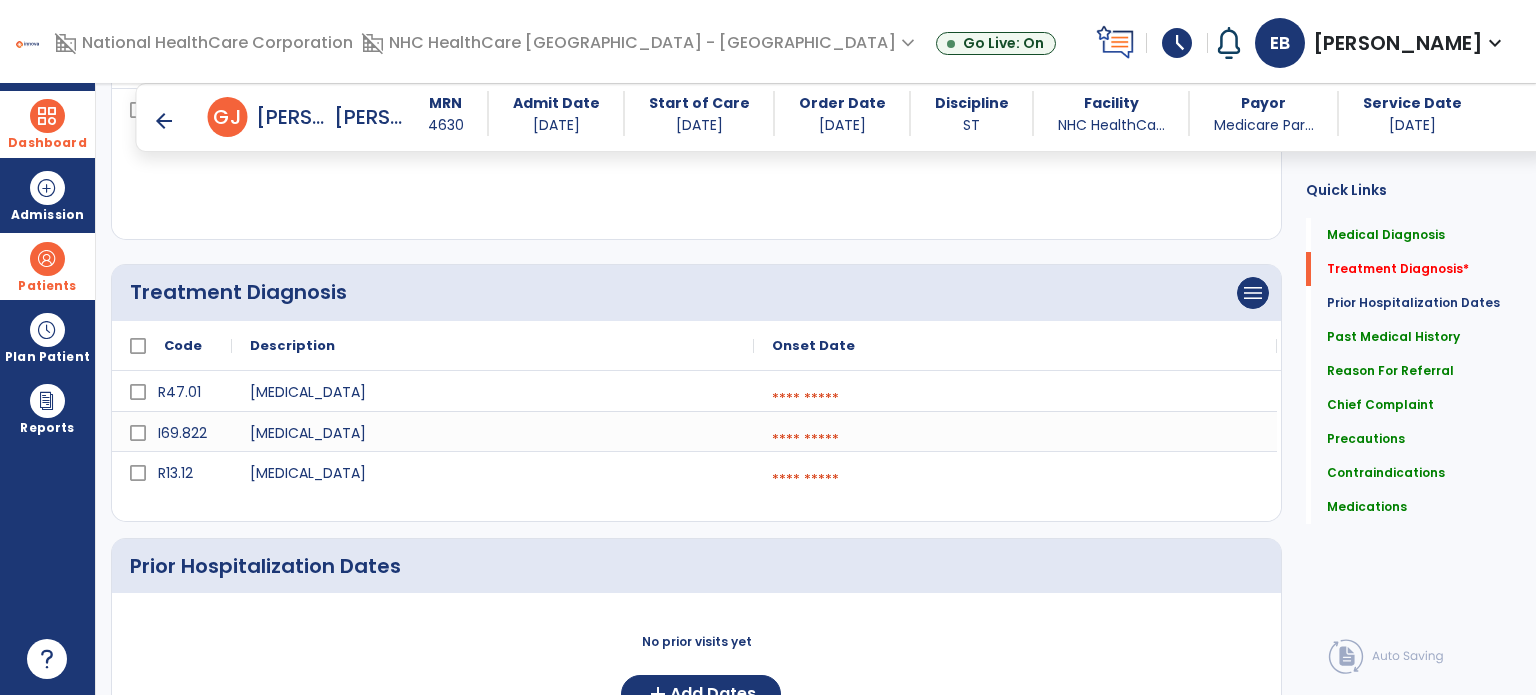 scroll, scrollTop: 305, scrollLeft: 0, axis: vertical 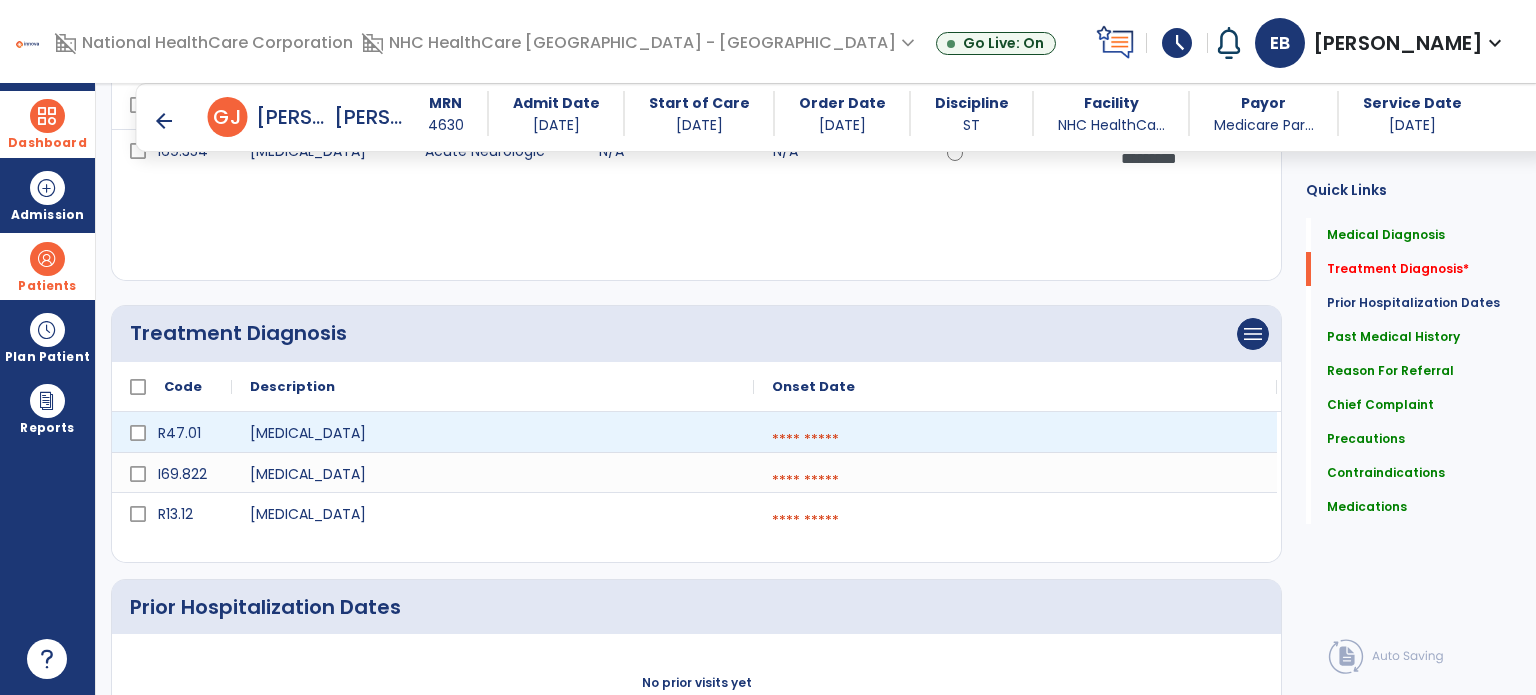 click at bounding box center [1015, 440] 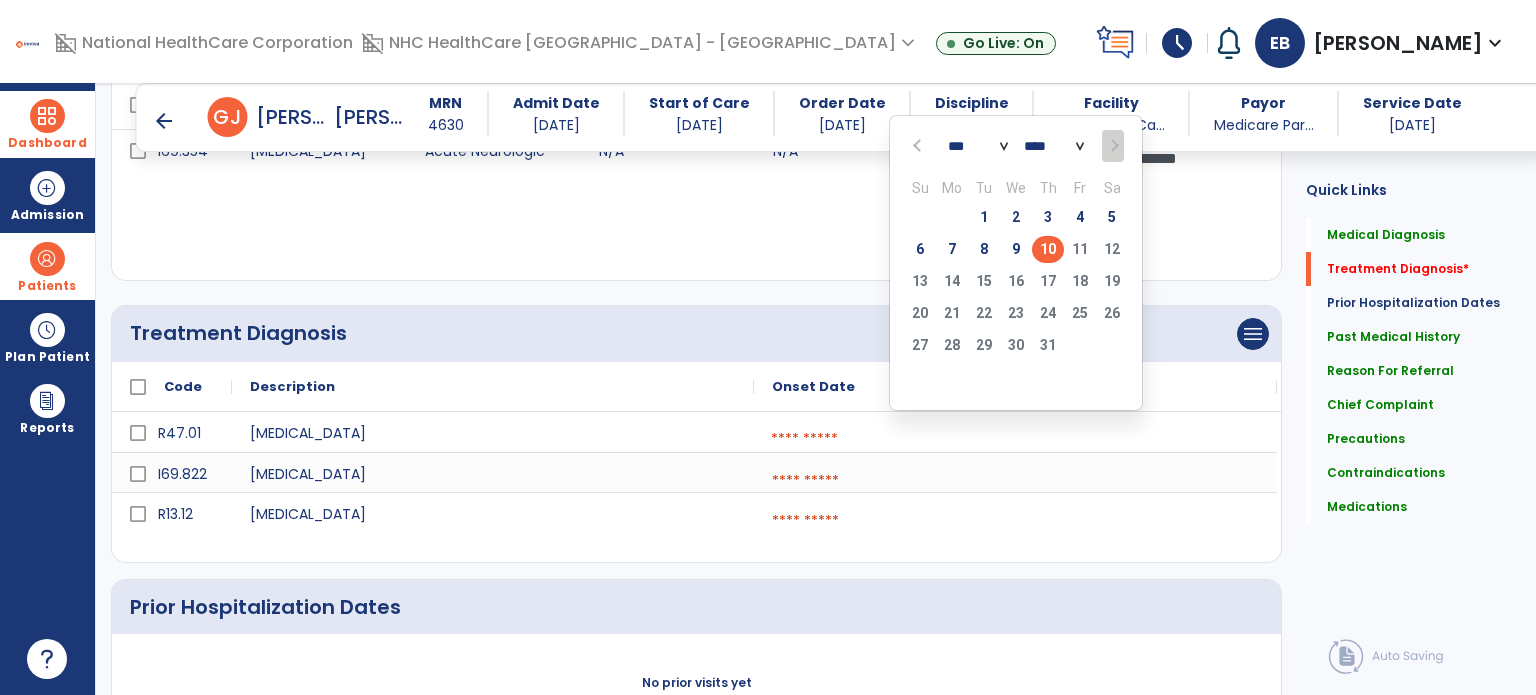 click on "10" 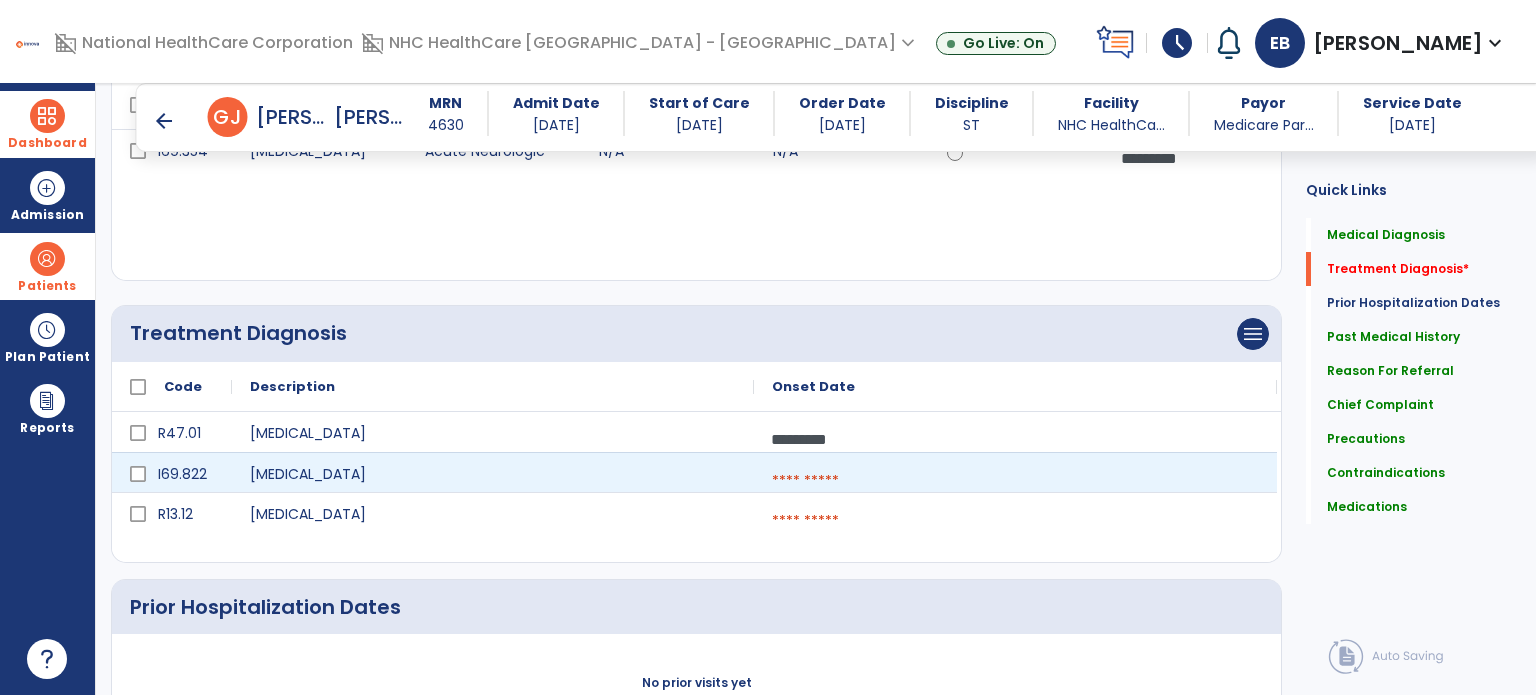 click at bounding box center [1015, 481] 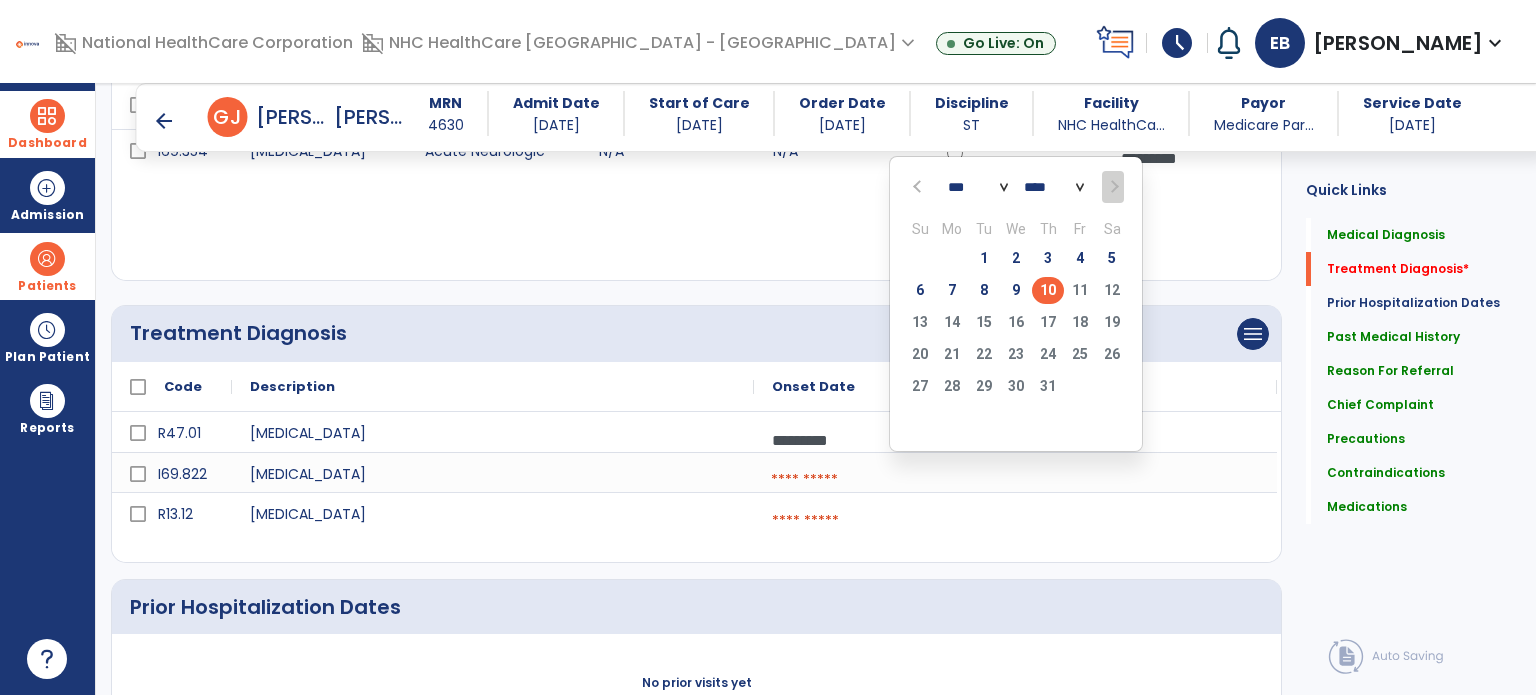 click on "10" 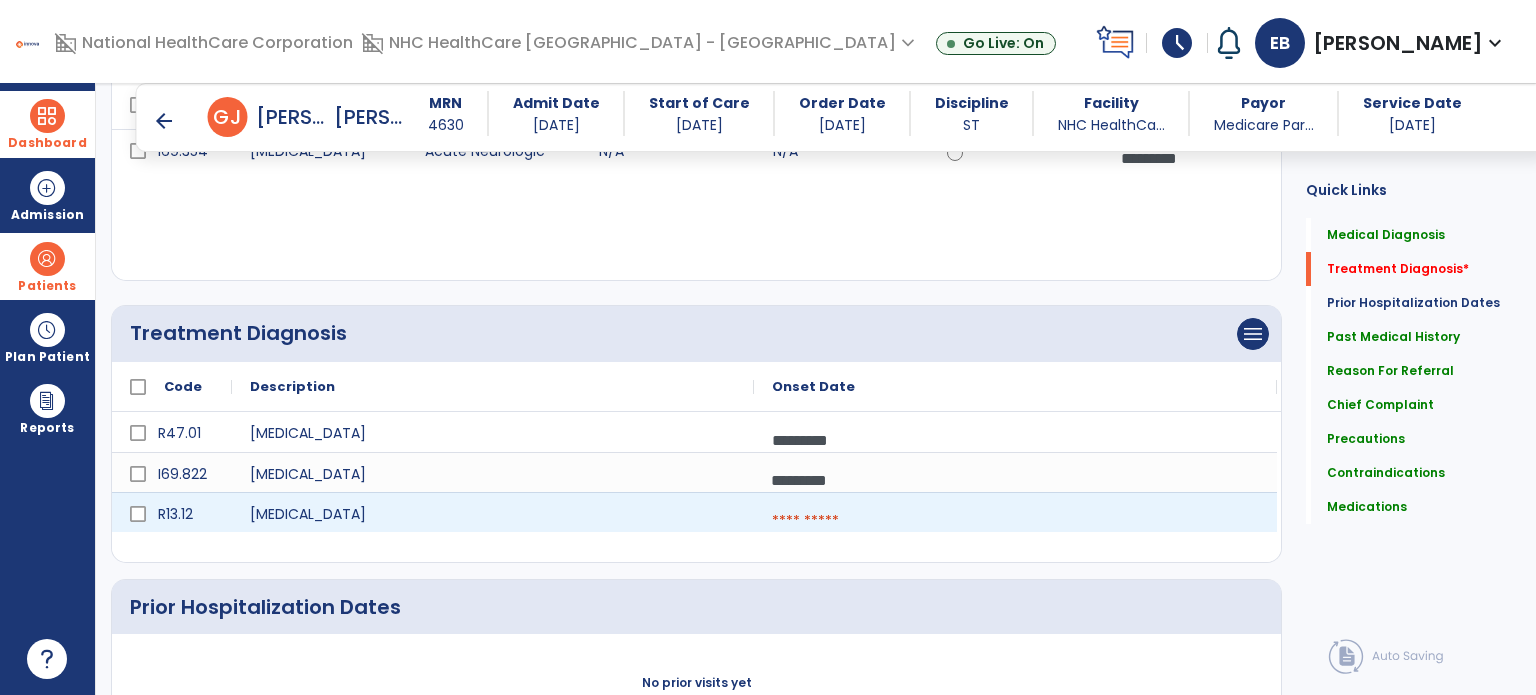 click at bounding box center (1015, 521) 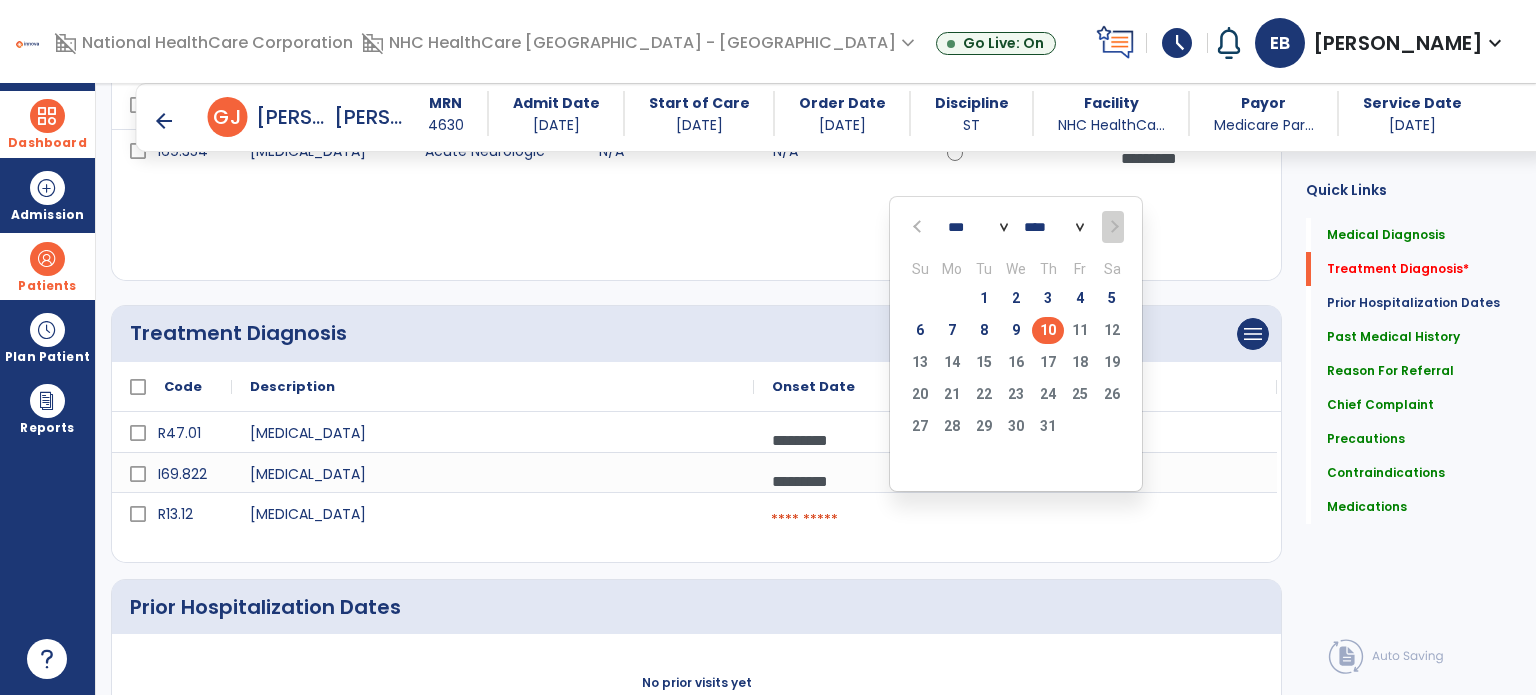 click on "10" 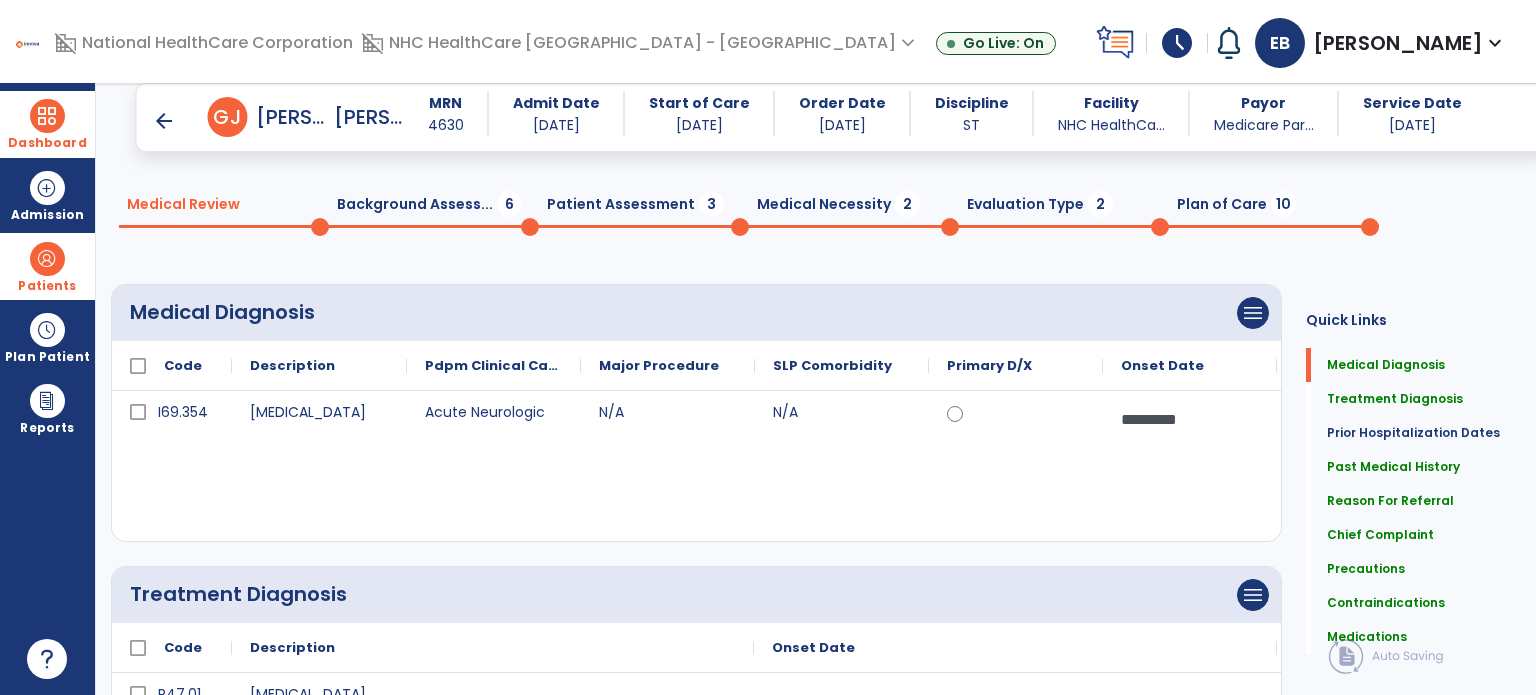 scroll, scrollTop: 0, scrollLeft: 0, axis: both 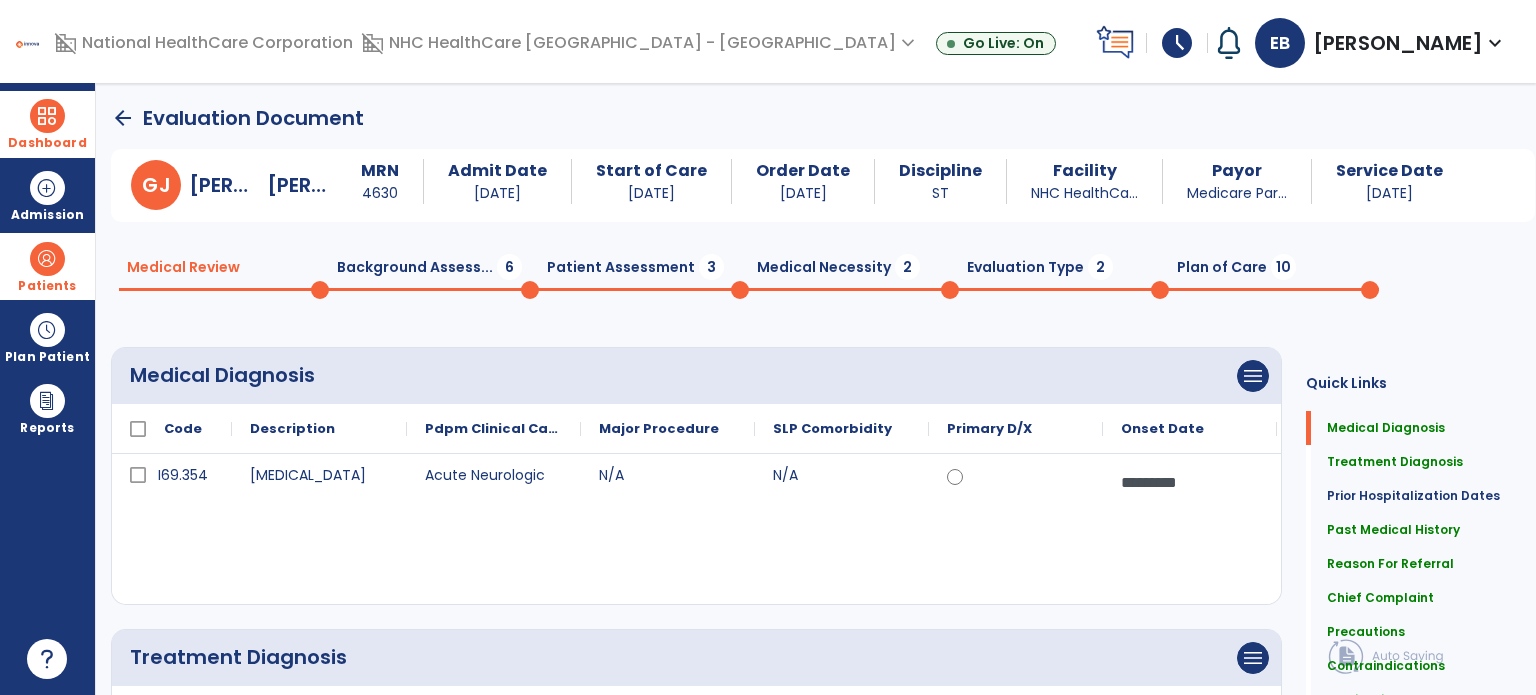 click on "Background Assess...  6" 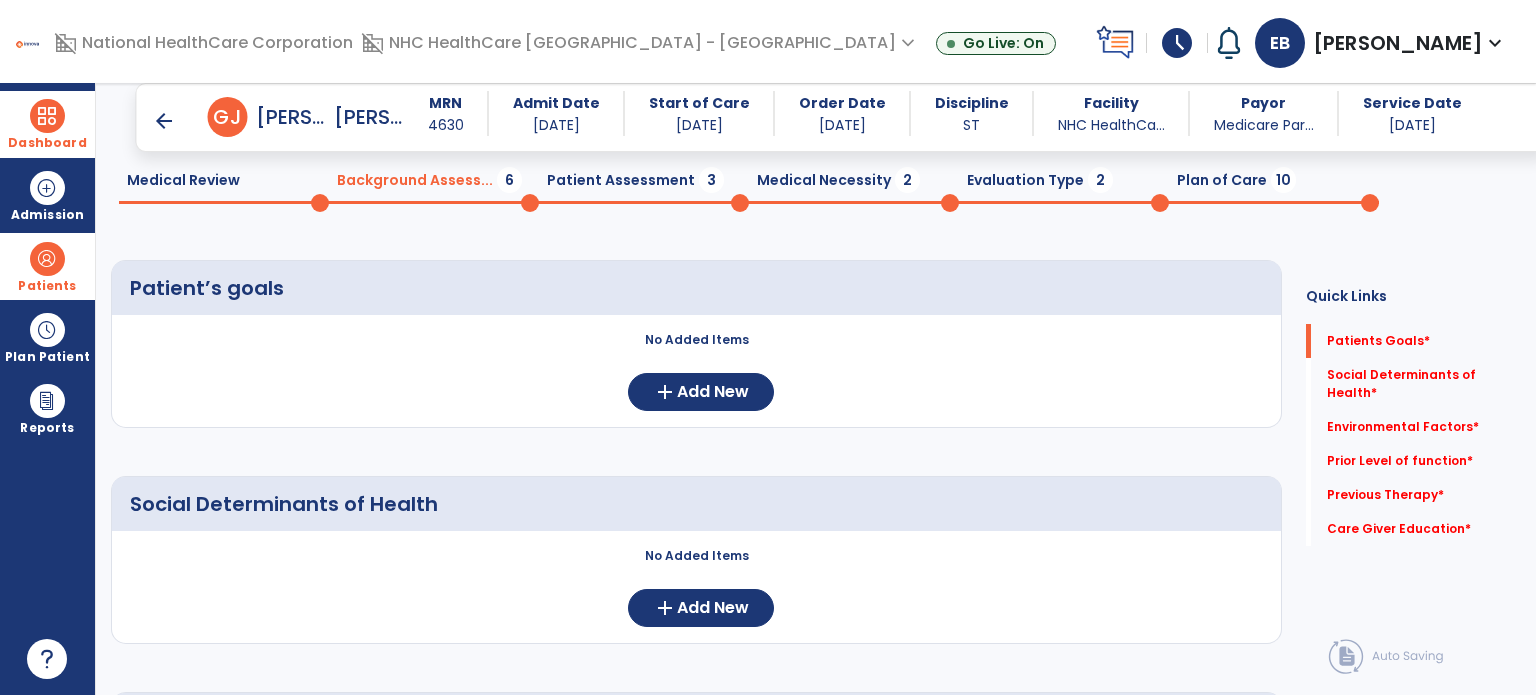 scroll, scrollTop: 0, scrollLeft: 0, axis: both 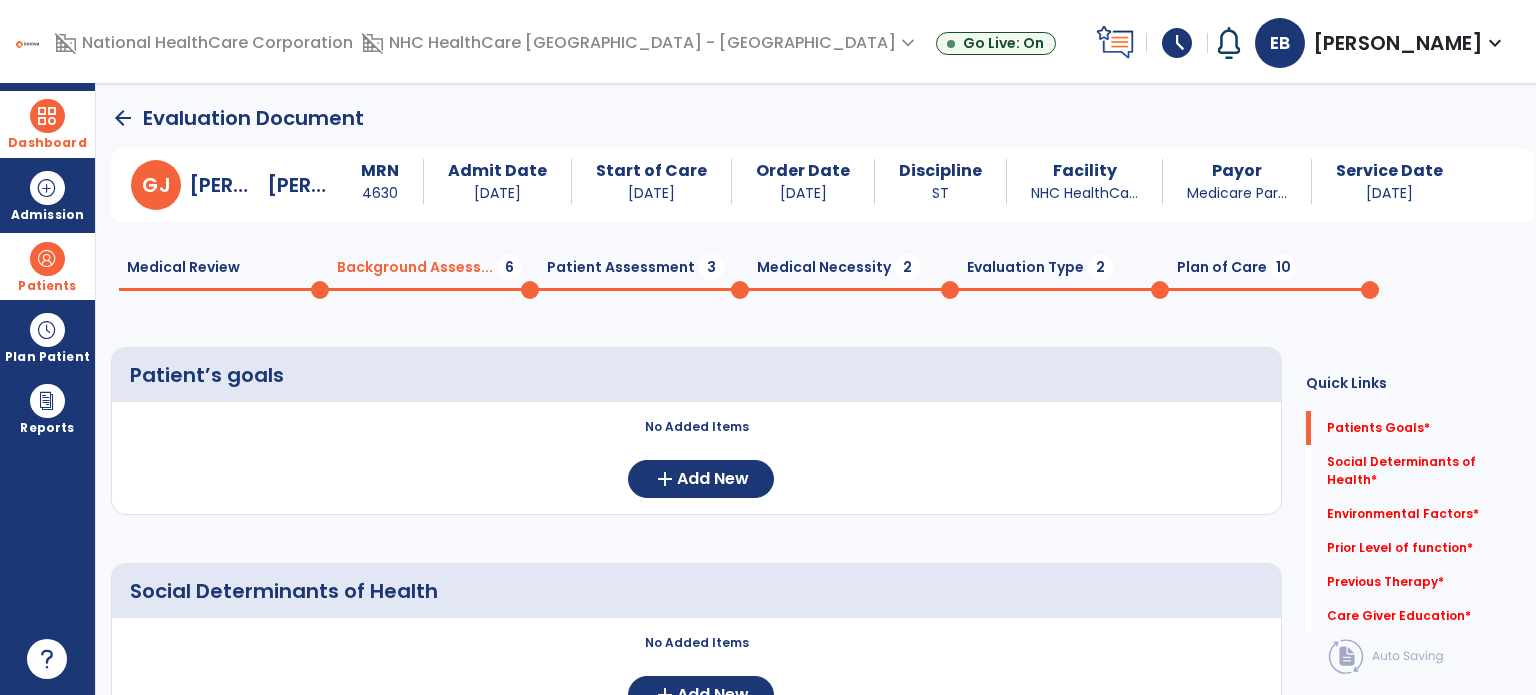 click on "Patient Assessment  3" 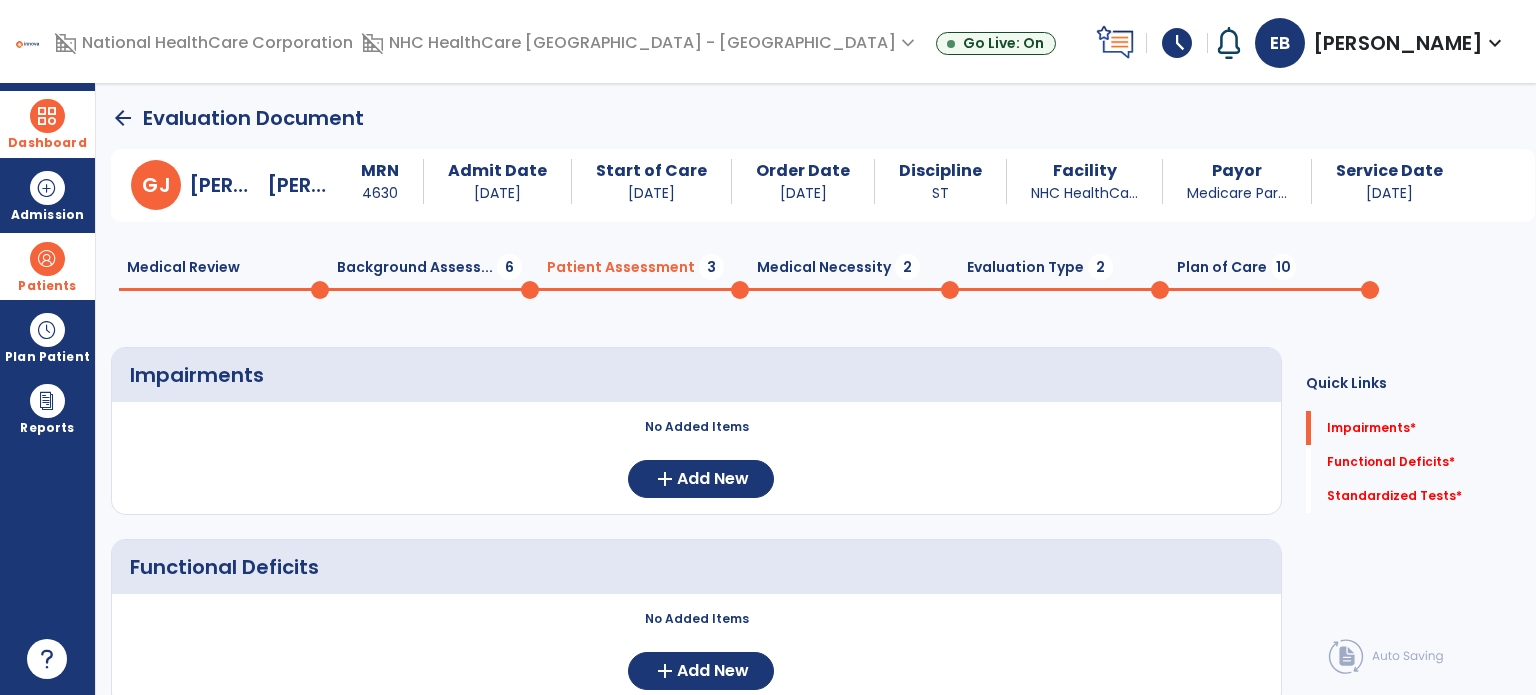 click on "Medical Necessity  2" 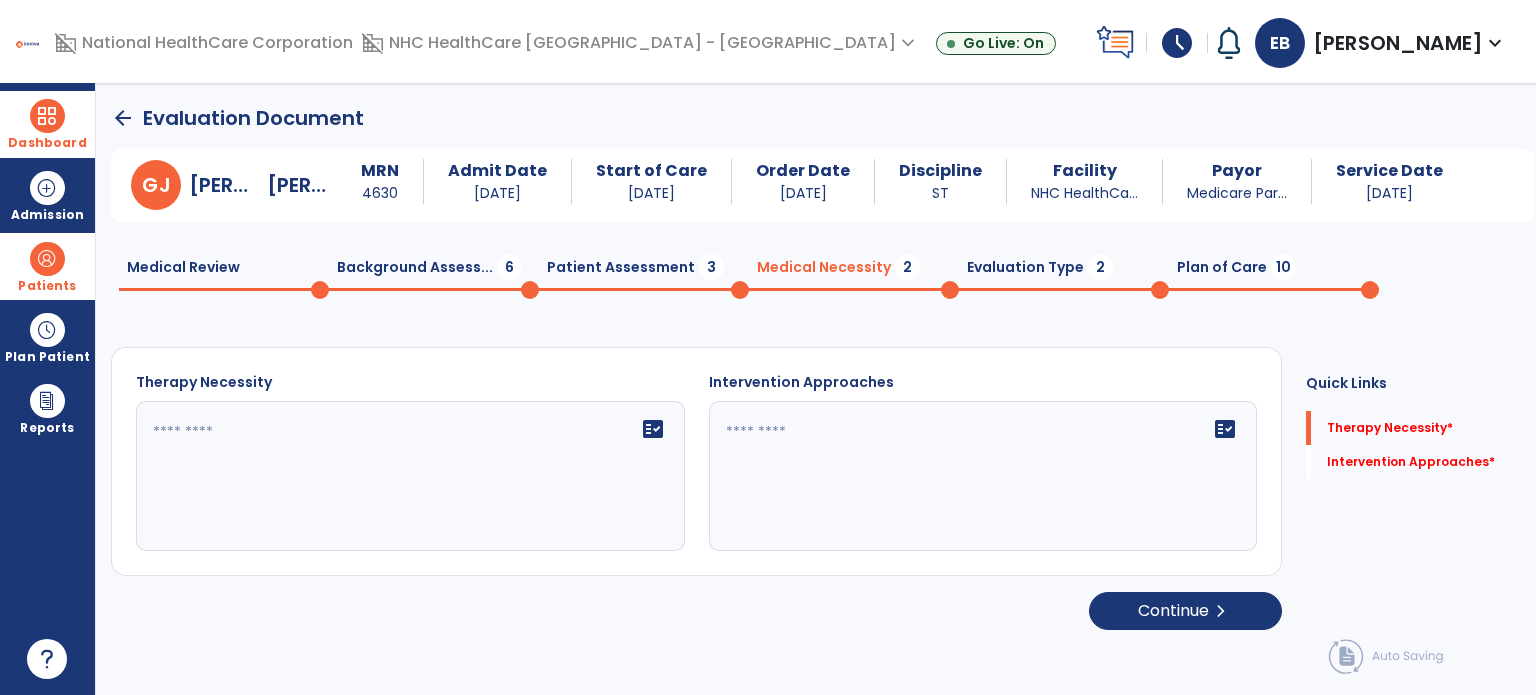 click on "Evaluation Type  2" 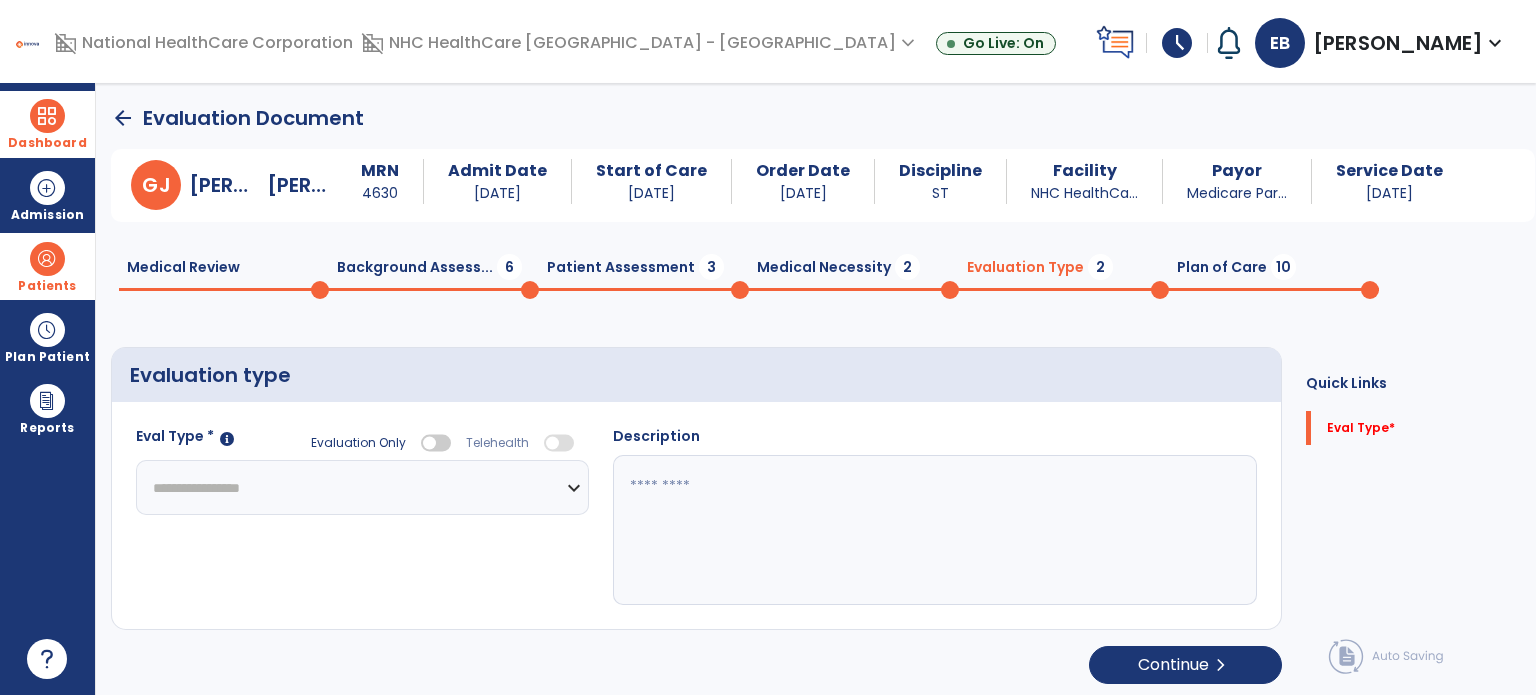 select 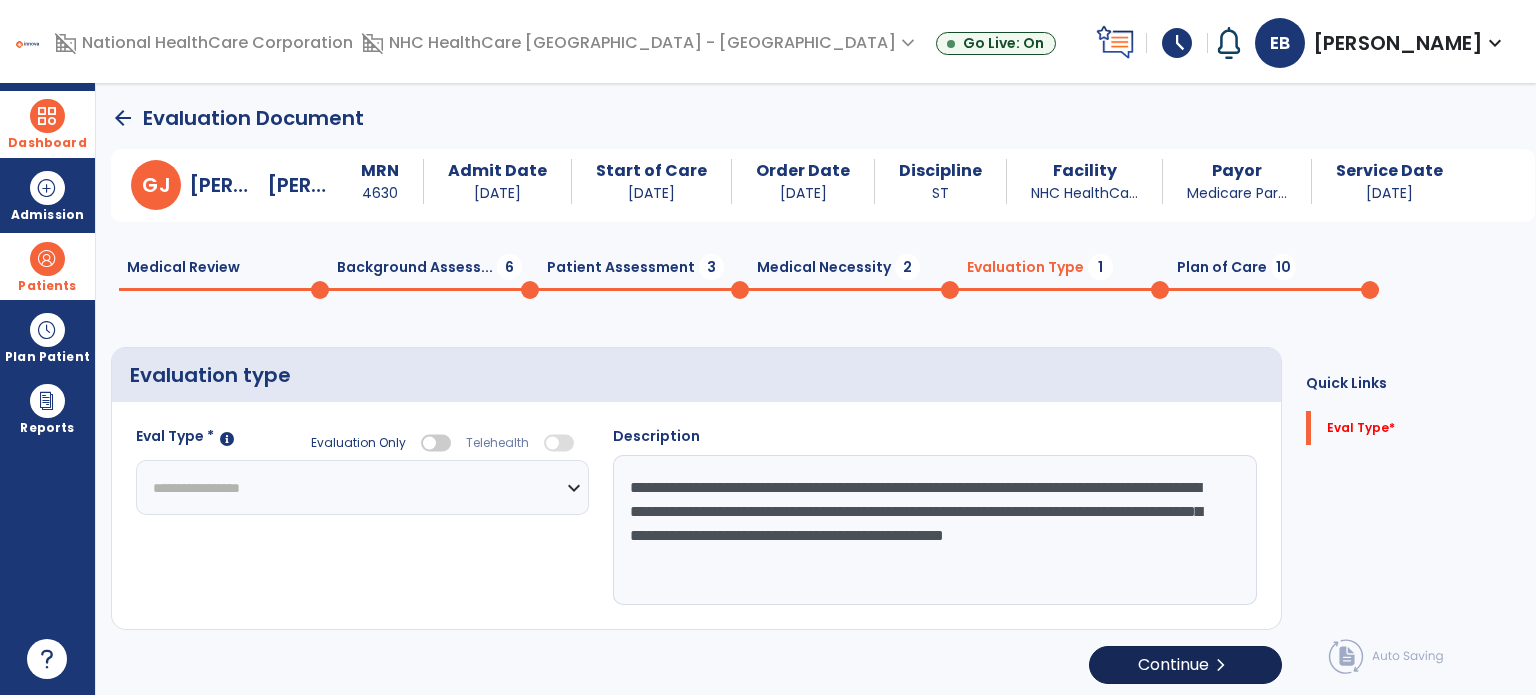 type on "**********" 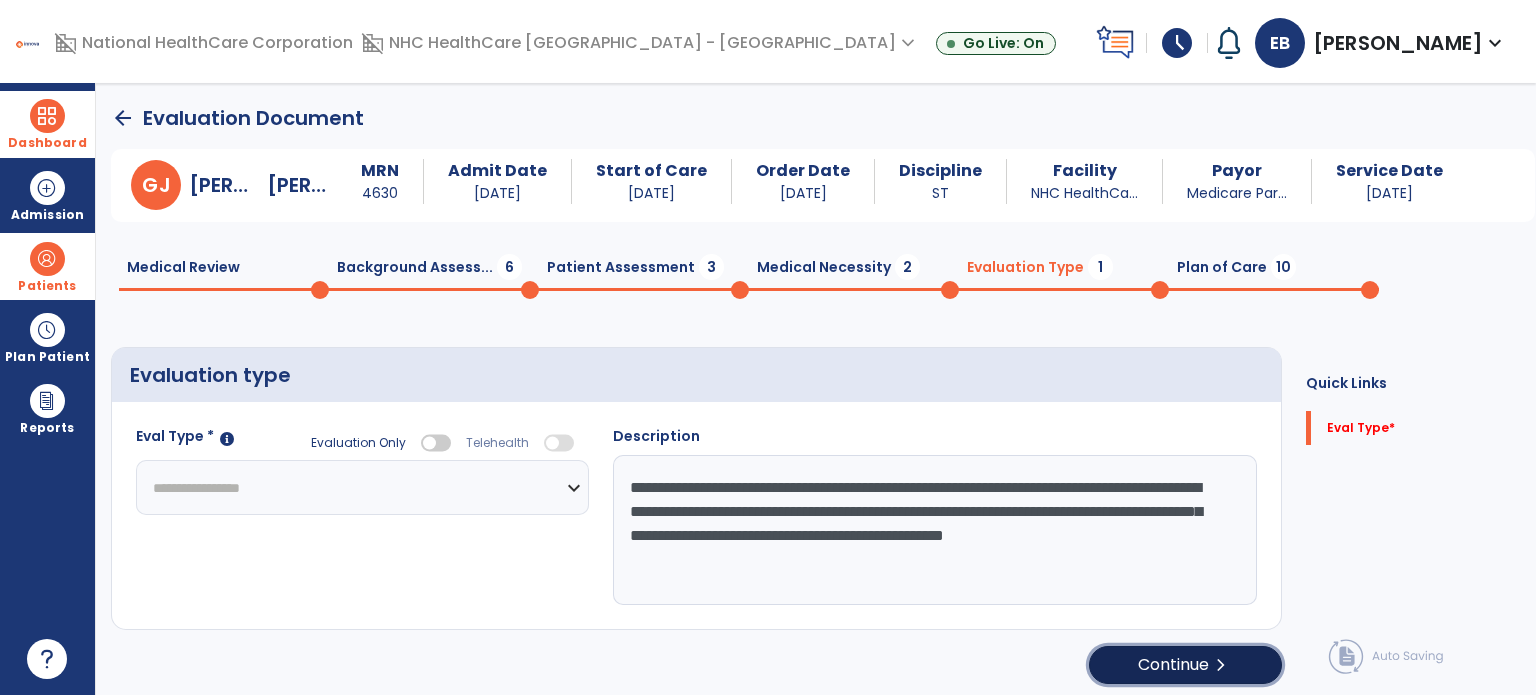 click on "Continue  chevron_right" 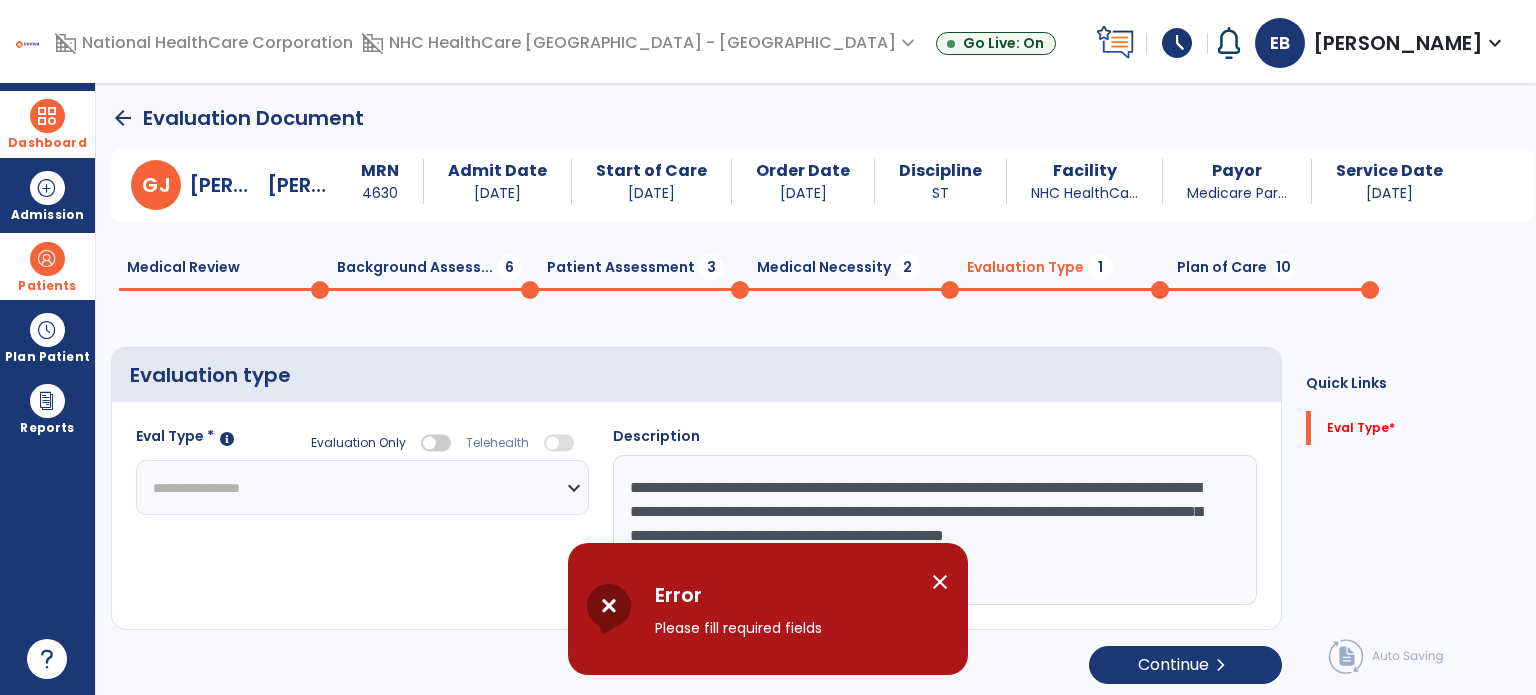 click on "**********" 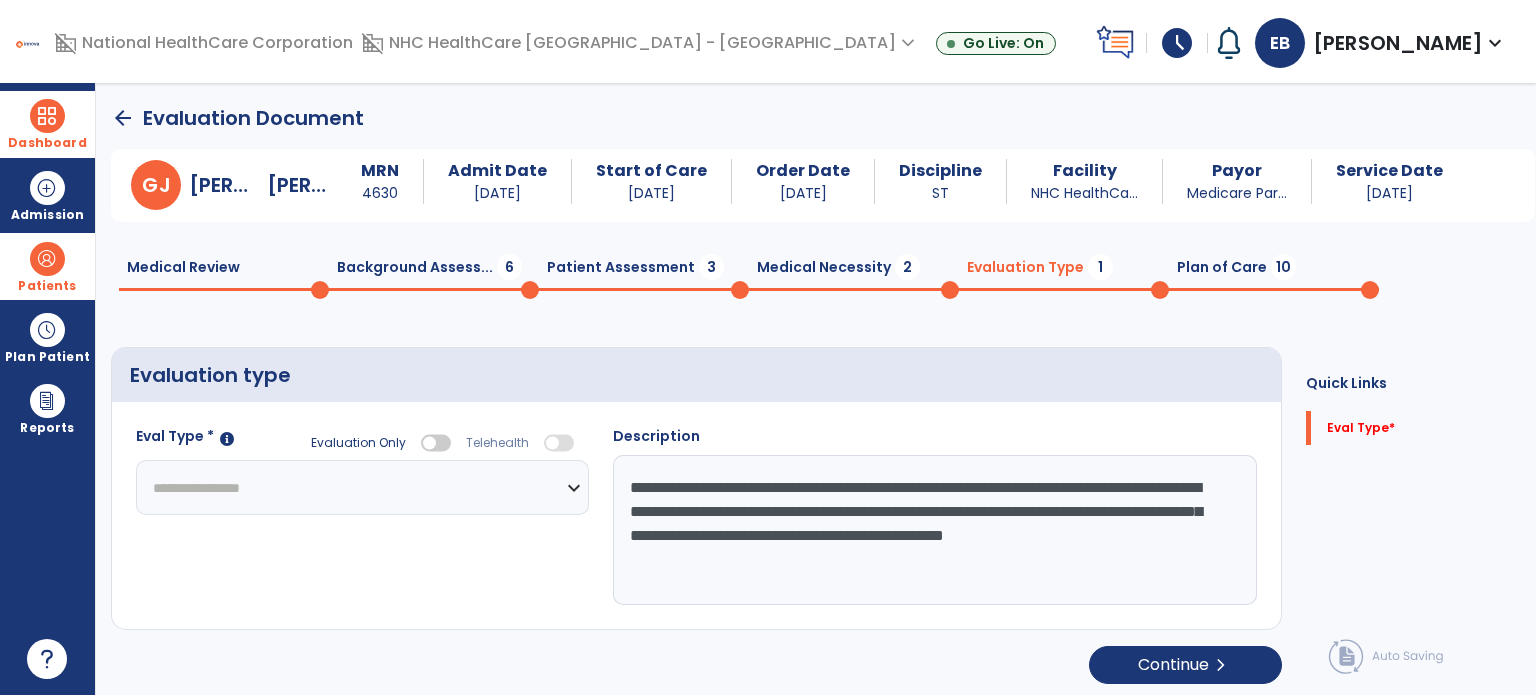 click on "**********" 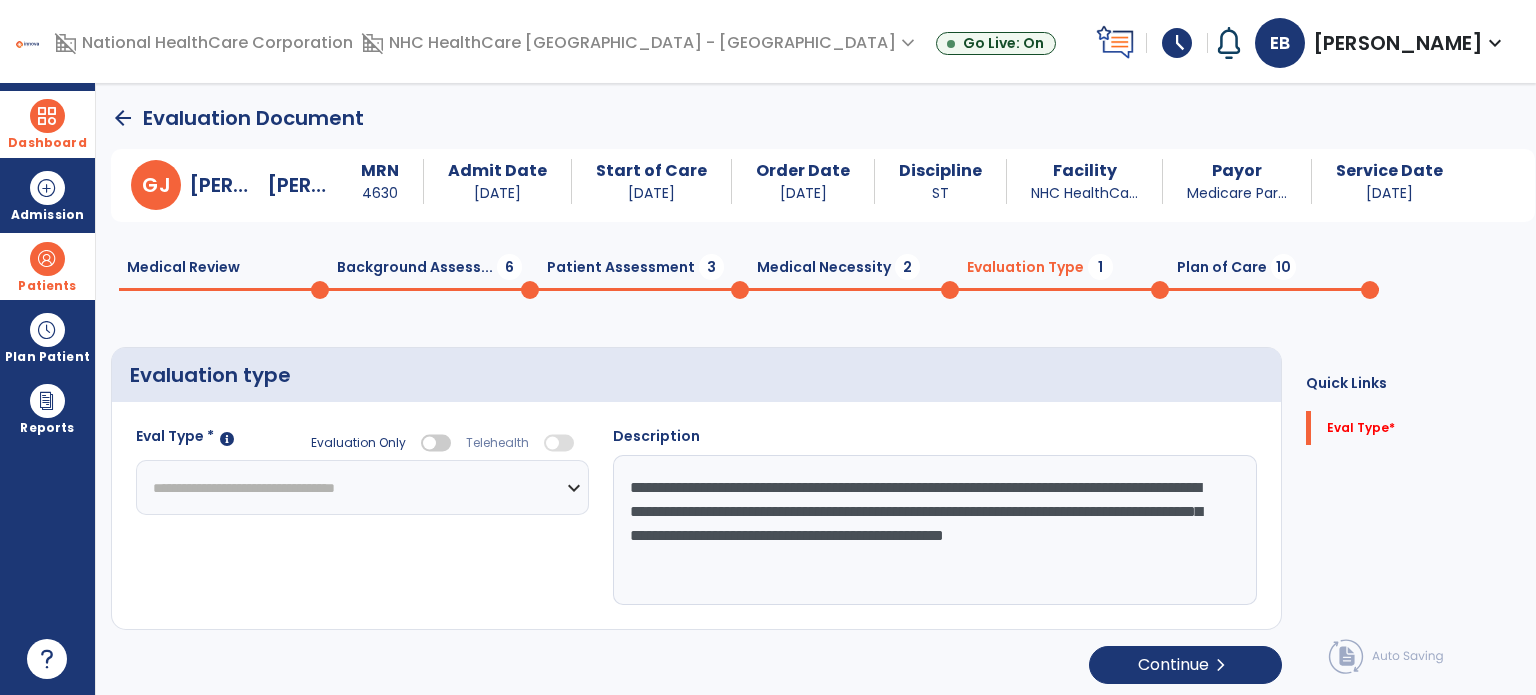 click on "**********" 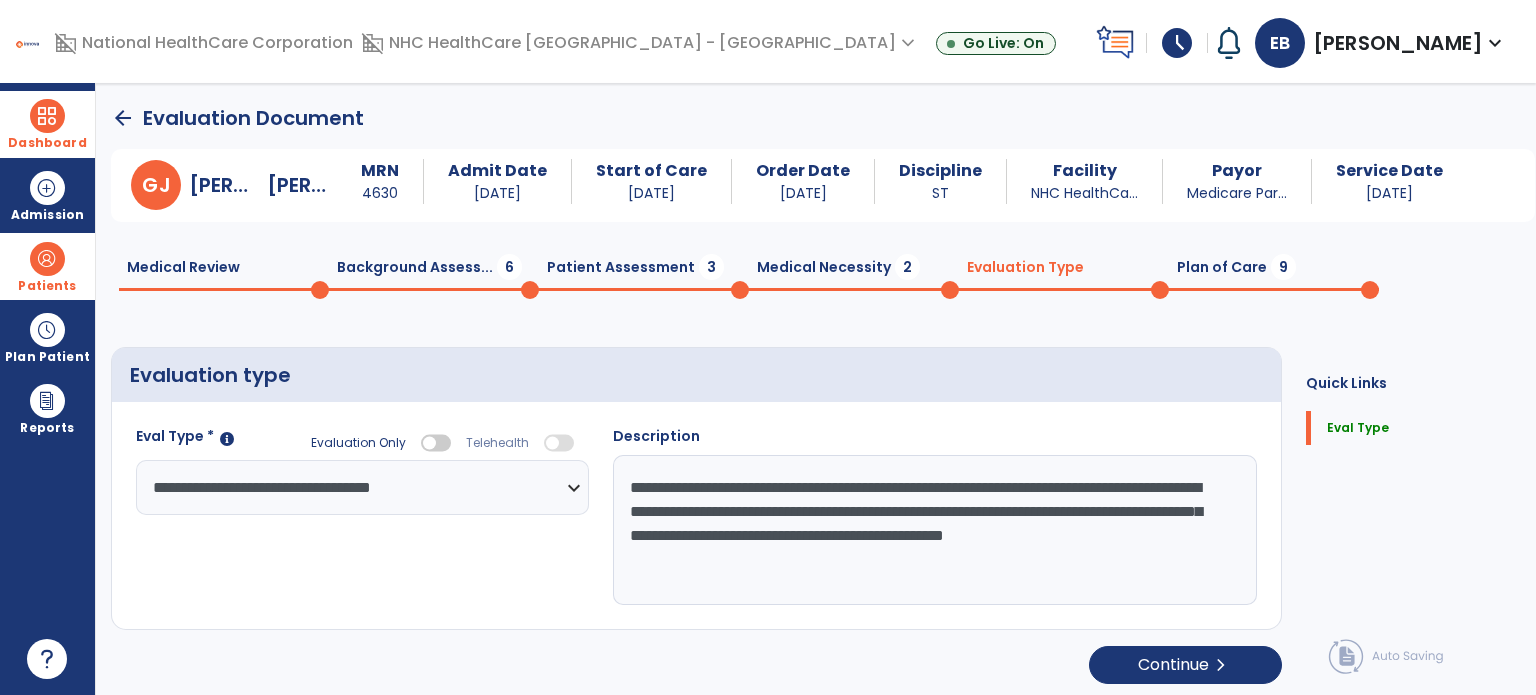 click on "**********" 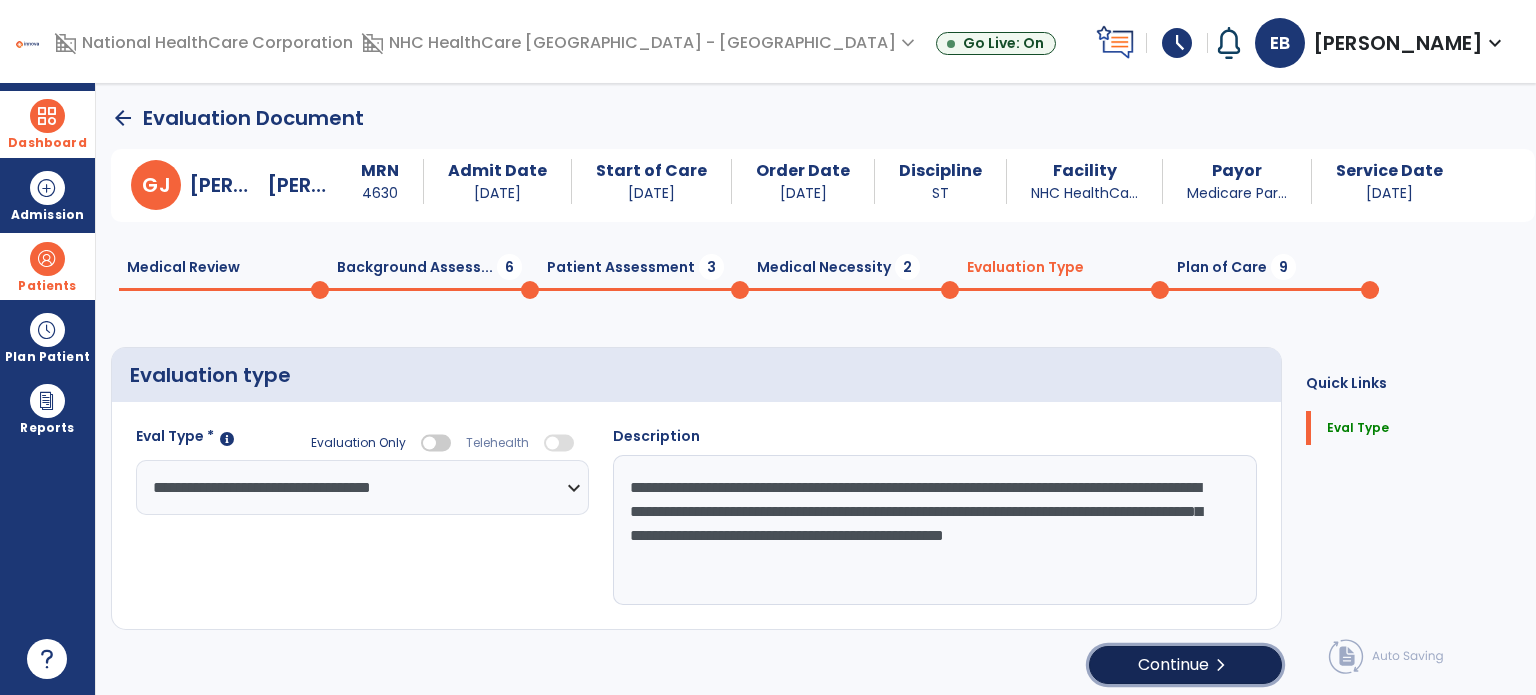 click on "Continue  chevron_right" 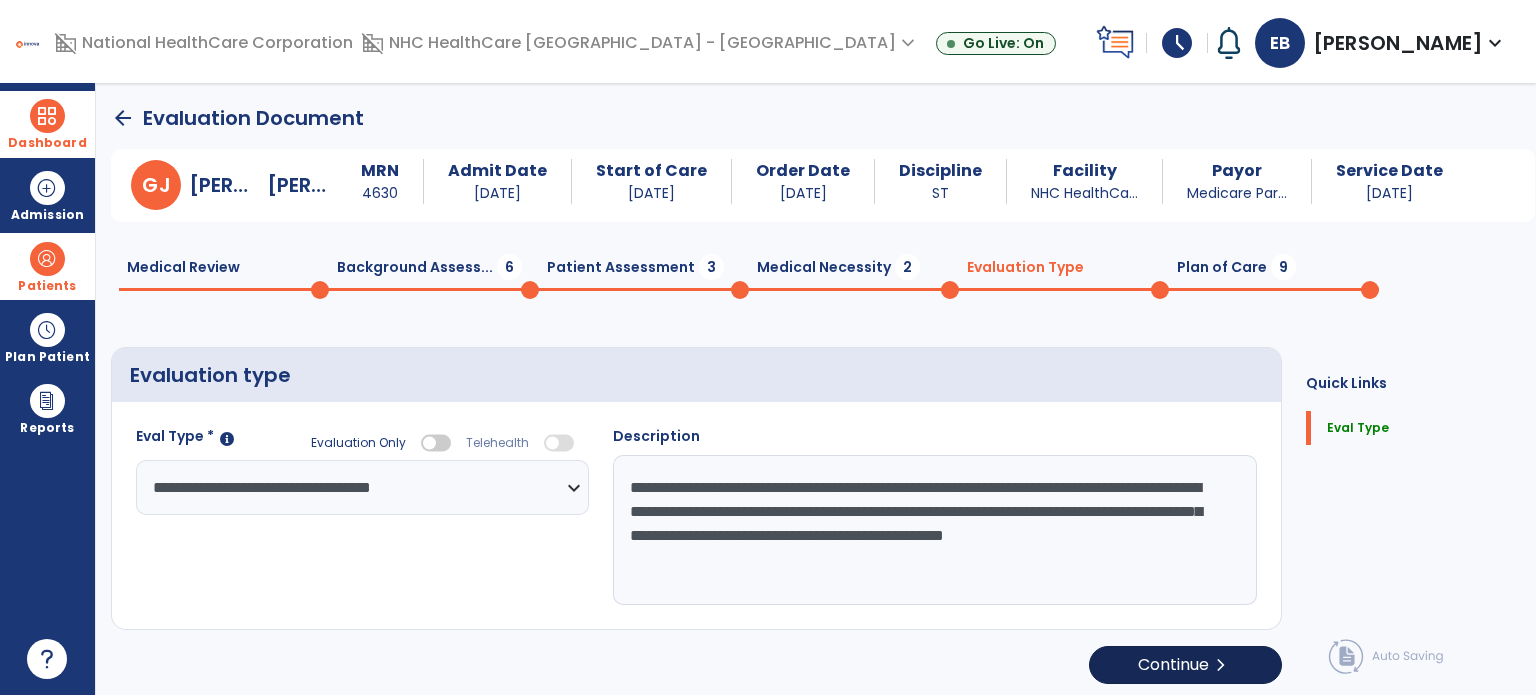 select on "*****" 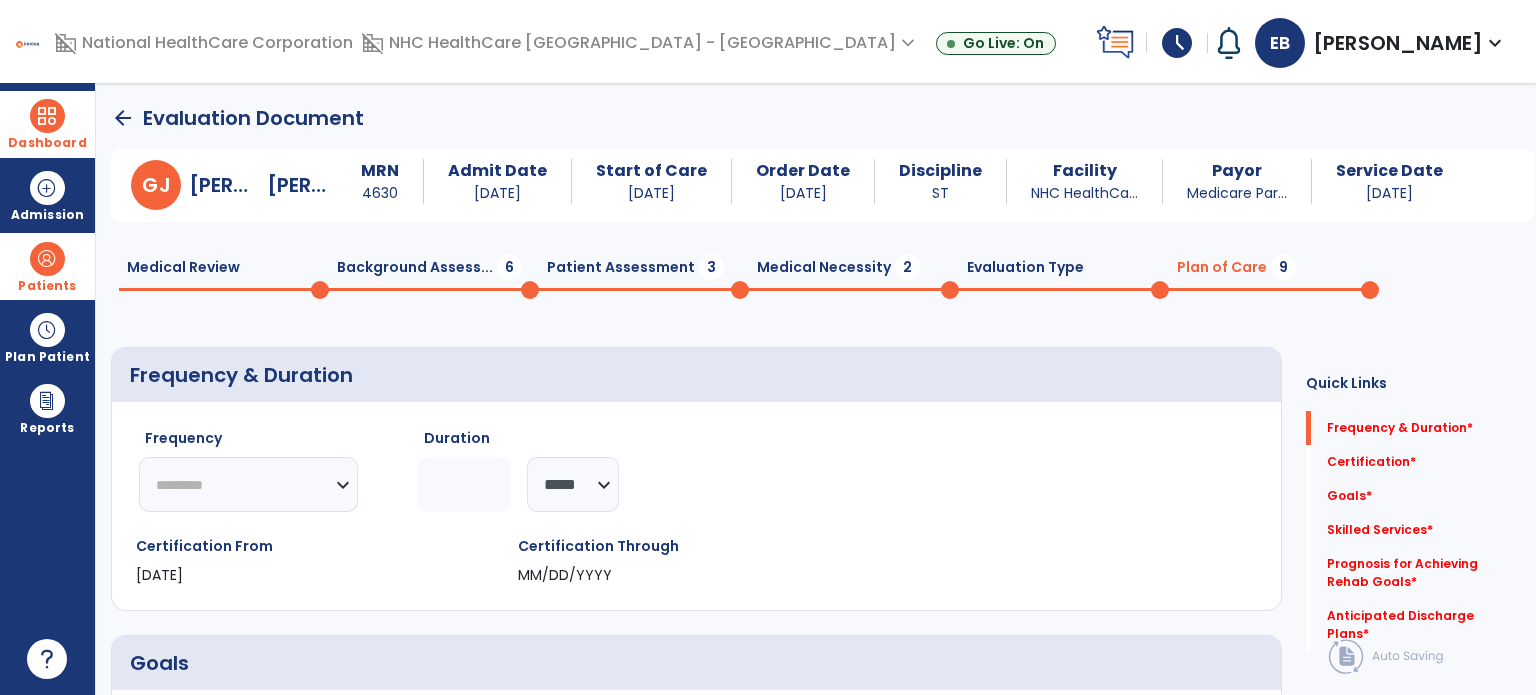 click at bounding box center [47, 116] 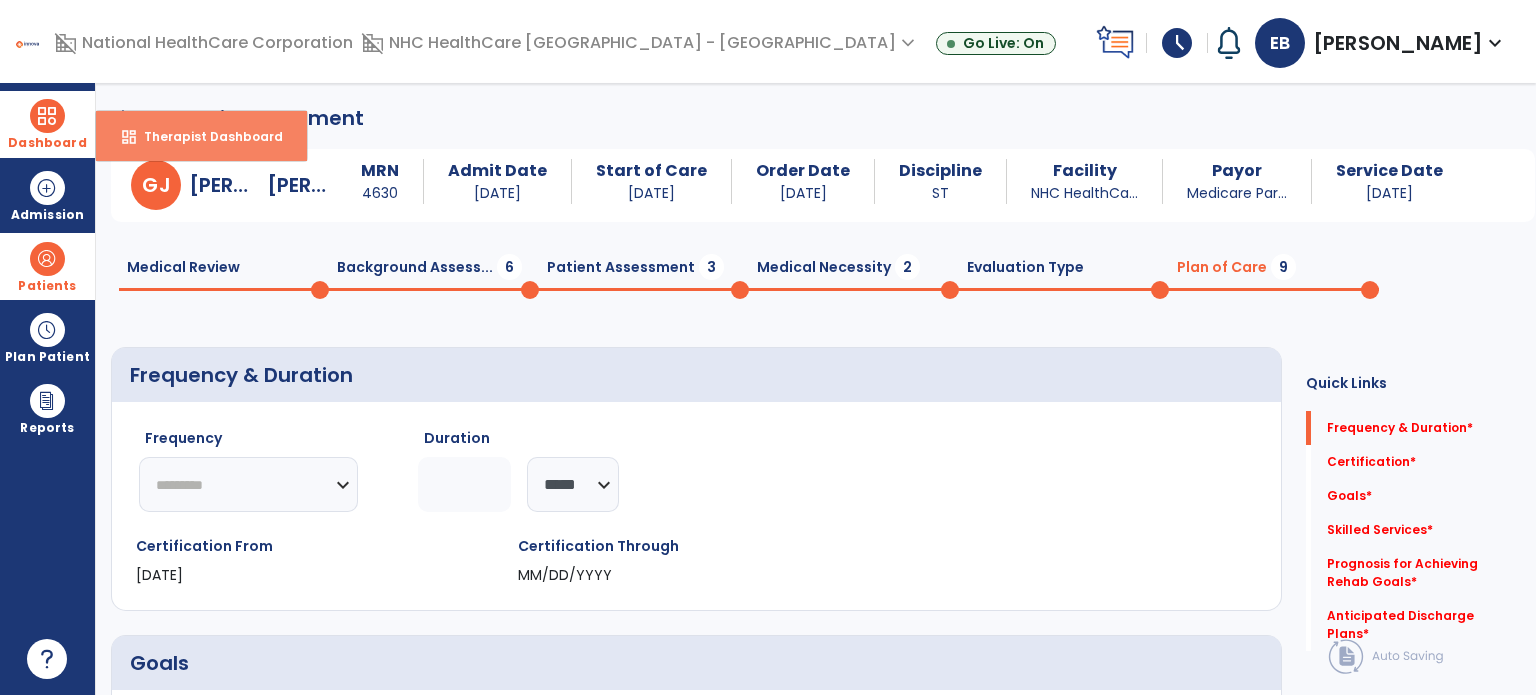 click on "Therapist Dashboard" at bounding box center [205, 136] 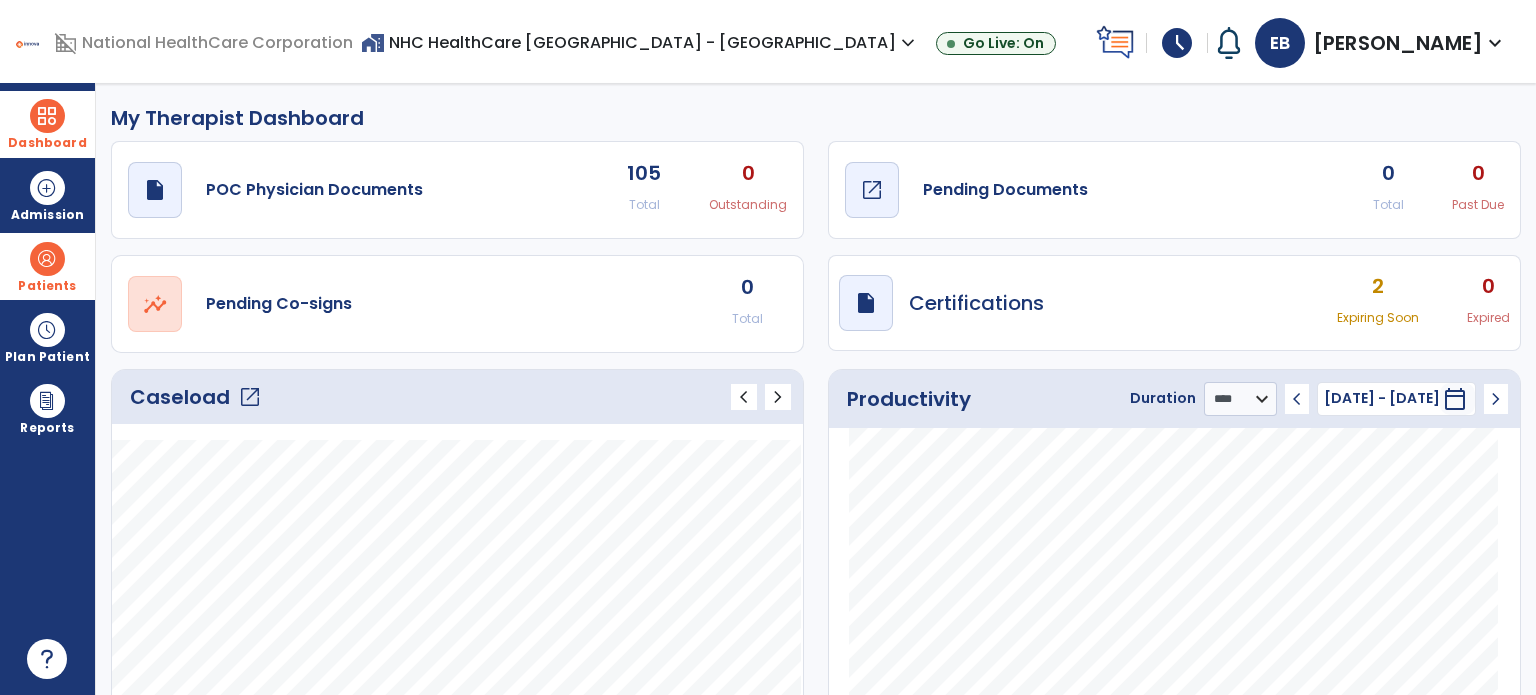 click on "draft   open_in_new  Pending Documents" 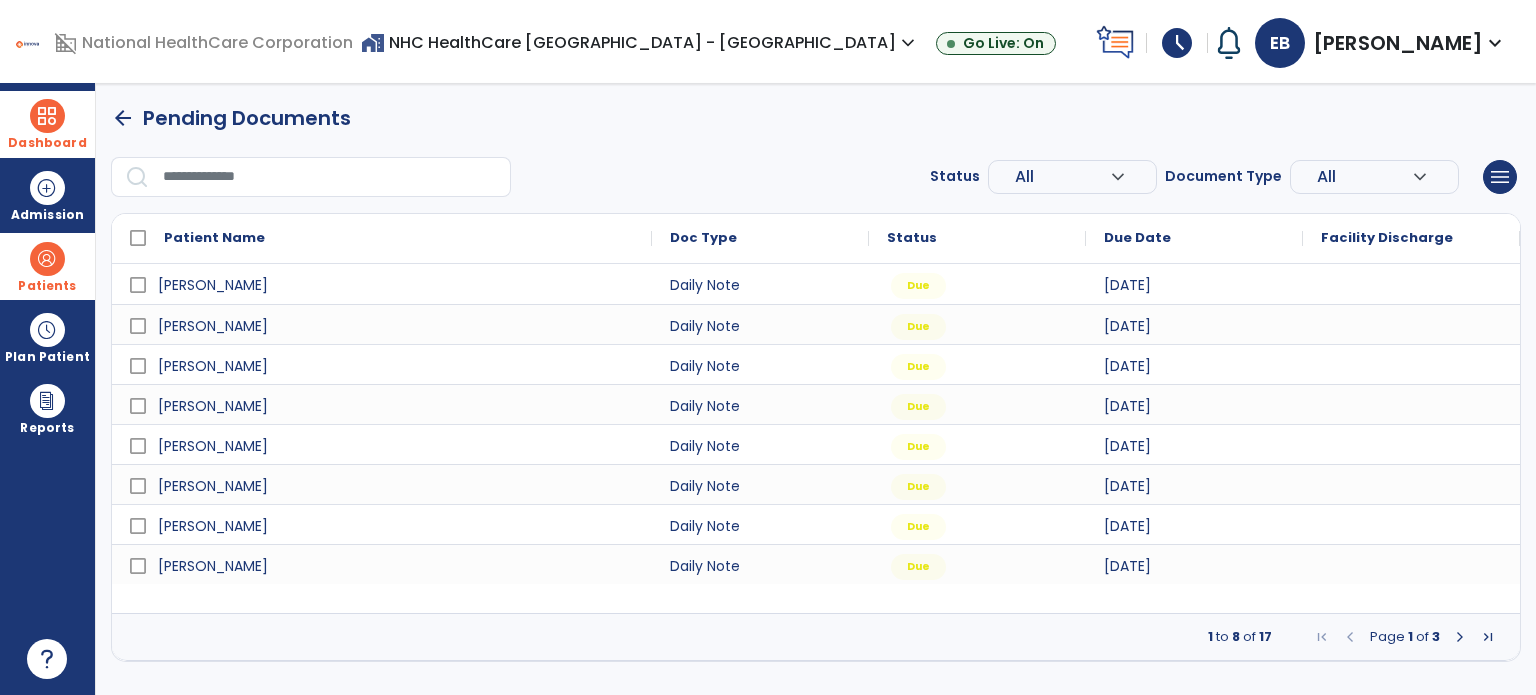 click on "Dashboard" at bounding box center [47, 124] 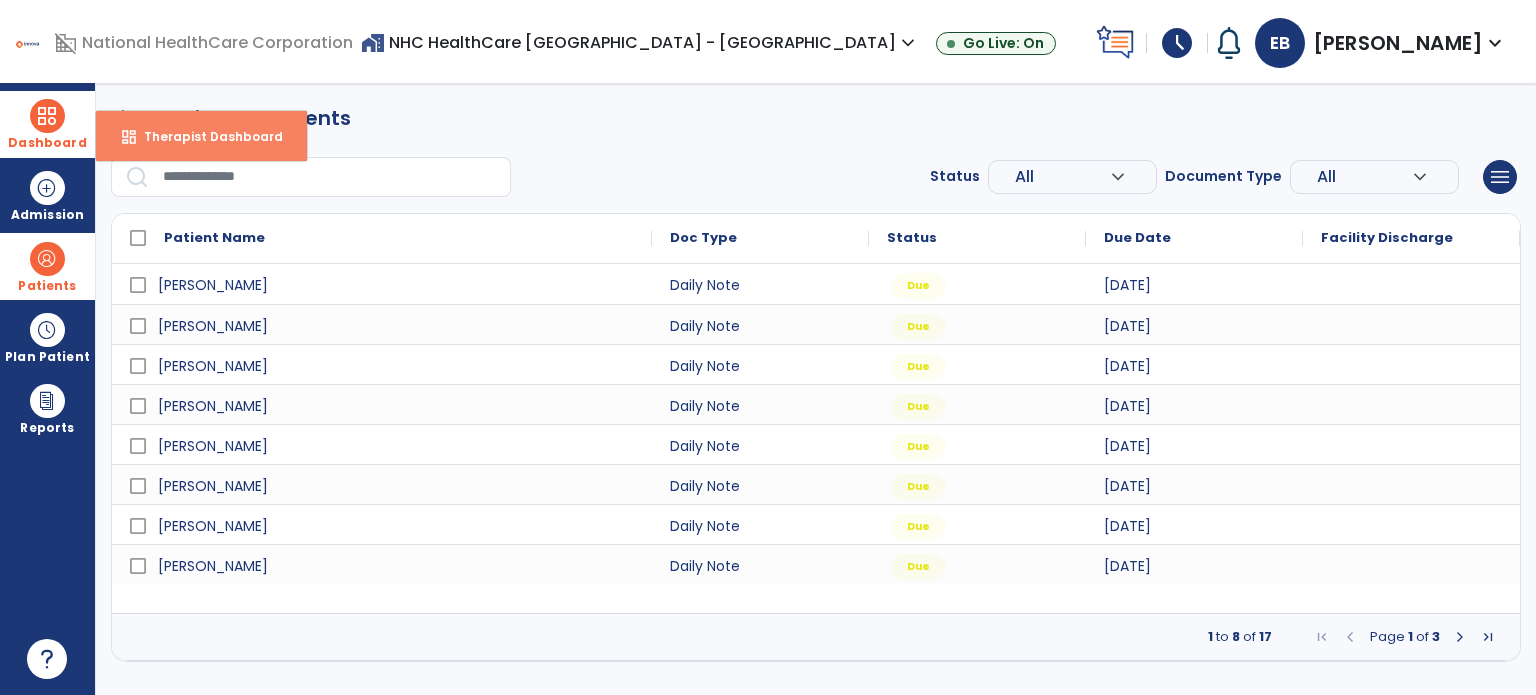 click on "dashboard  Therapist Dashboard" at bounding box center (201, 136) 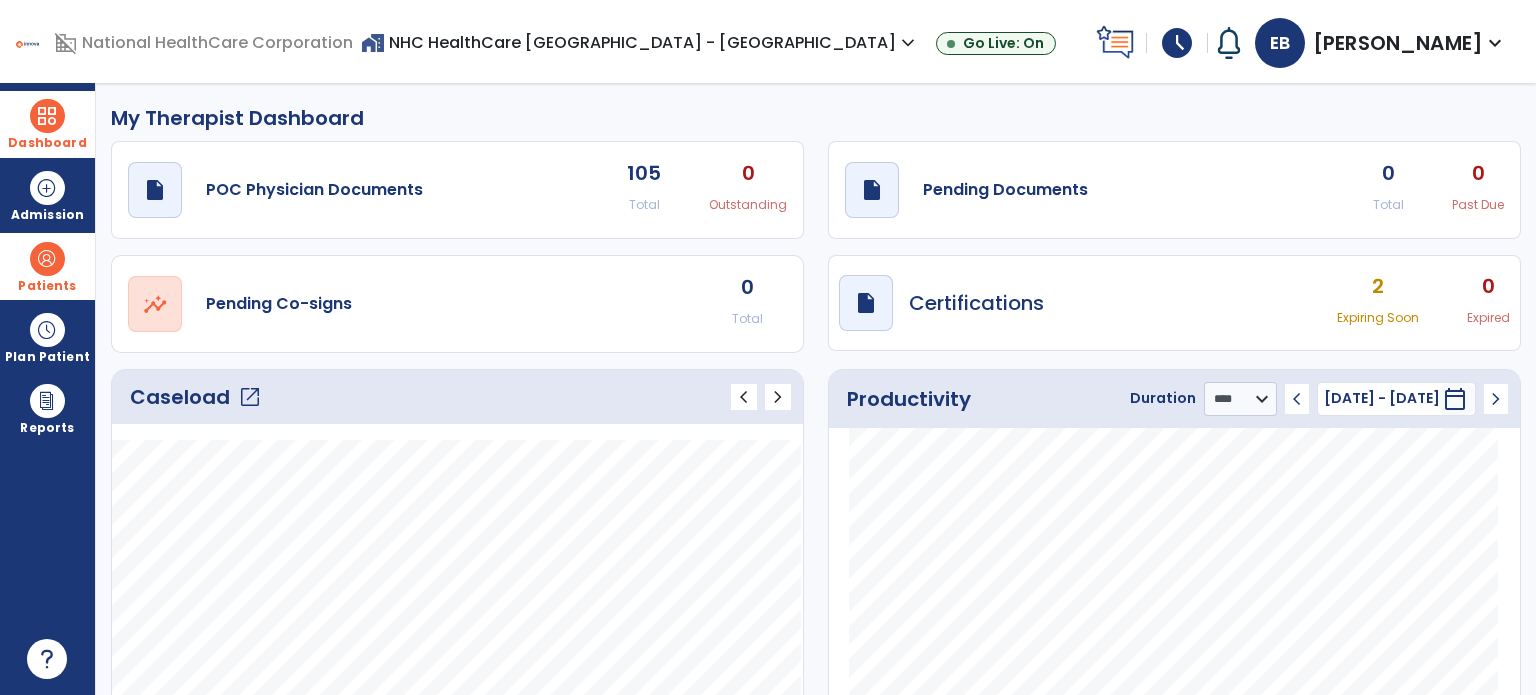 click on "open_in_new" 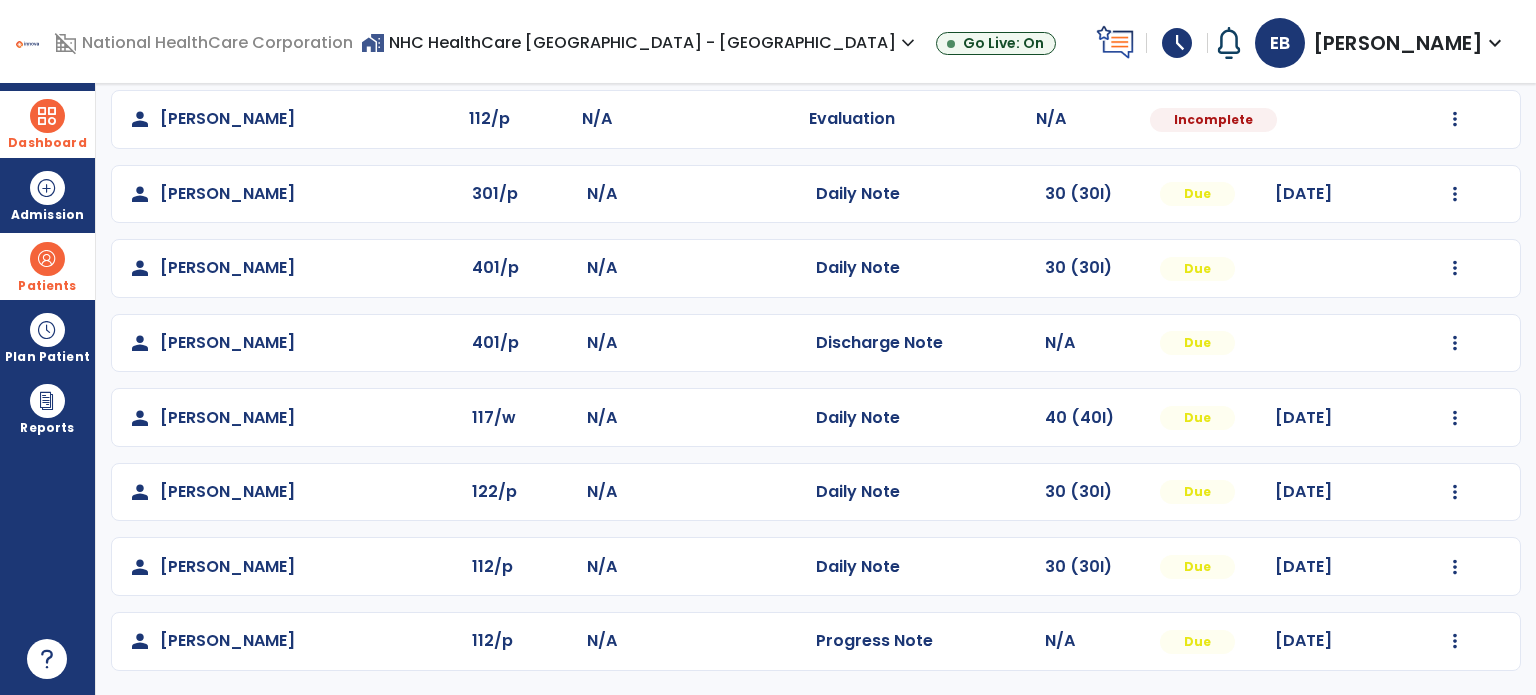 scroll, scrollTop: 0, scrollLeft: 0, axis: both 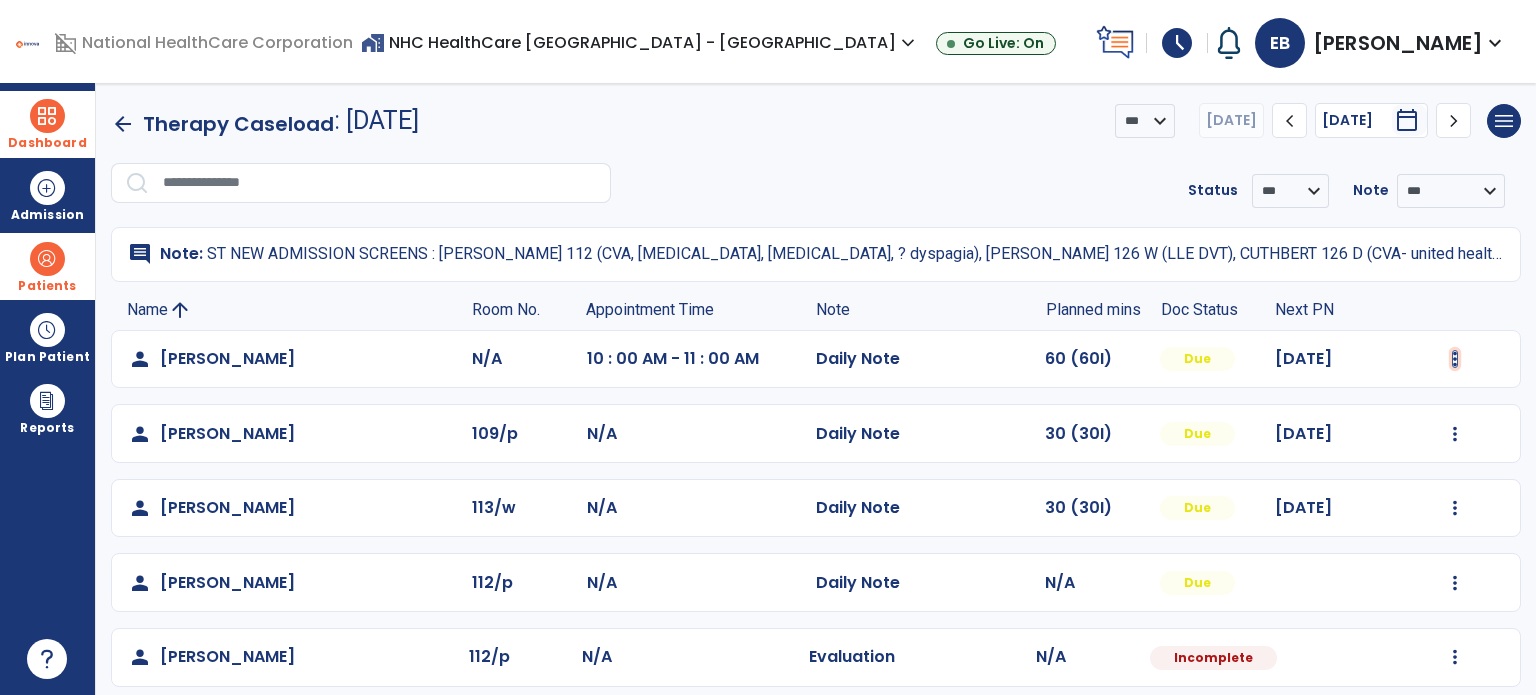 click at bounding box center (1455, 359) 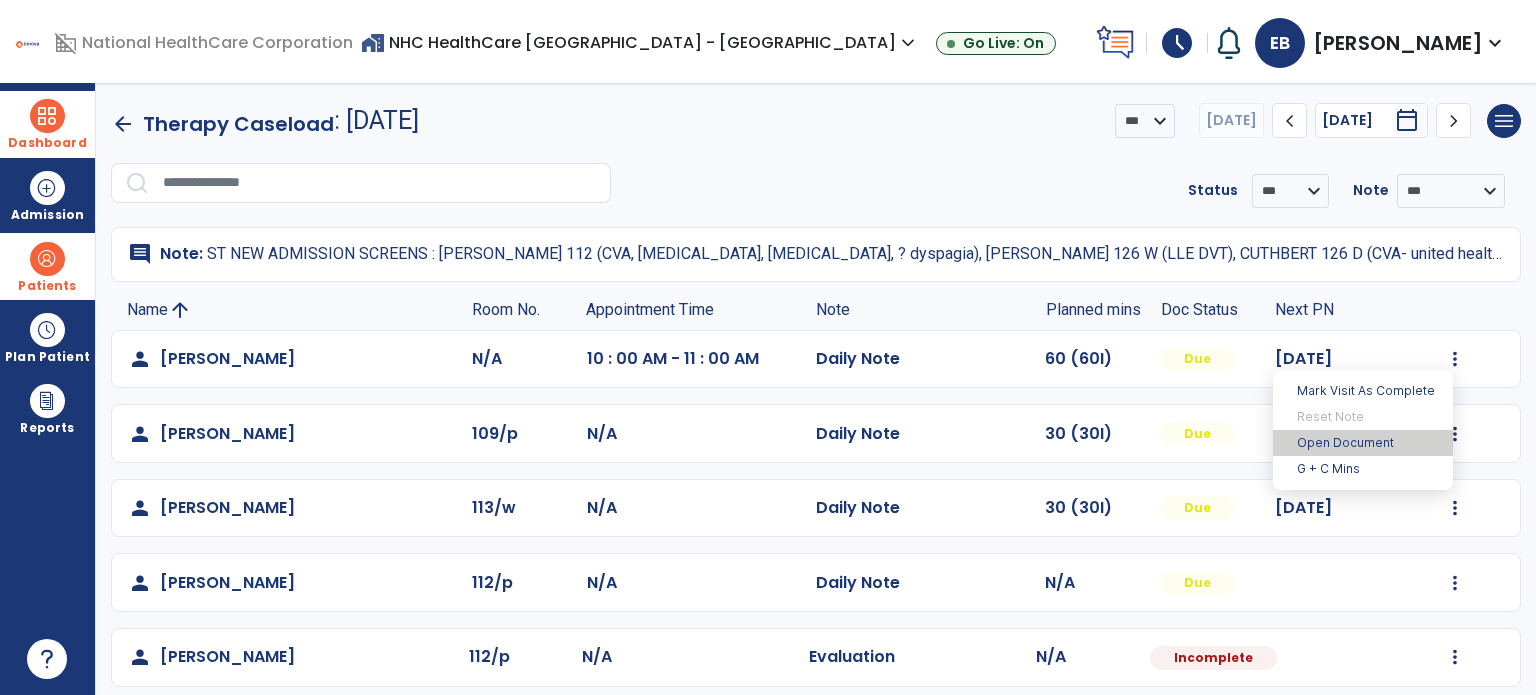 click on "Open Document" at bounding box center [1363, 443] 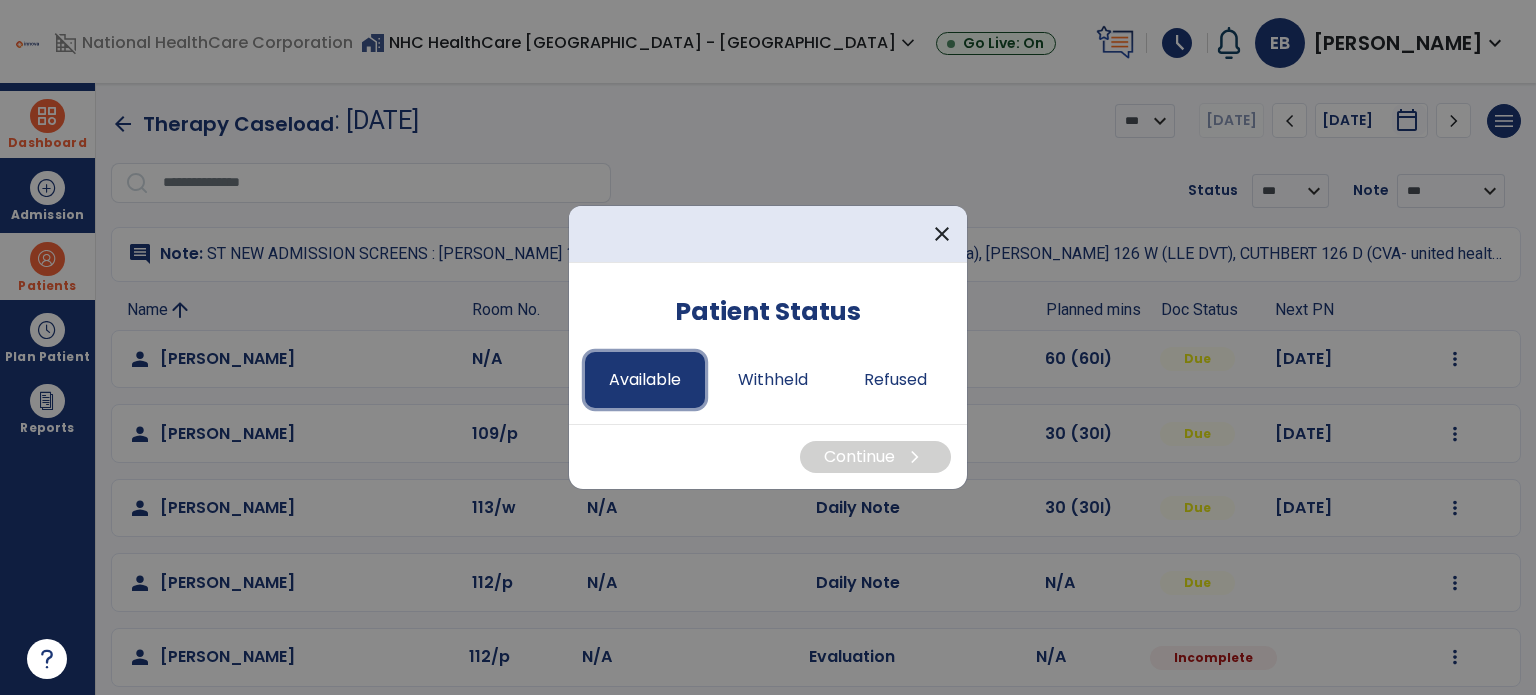 click on "Available" at bounding box center (645, 380) 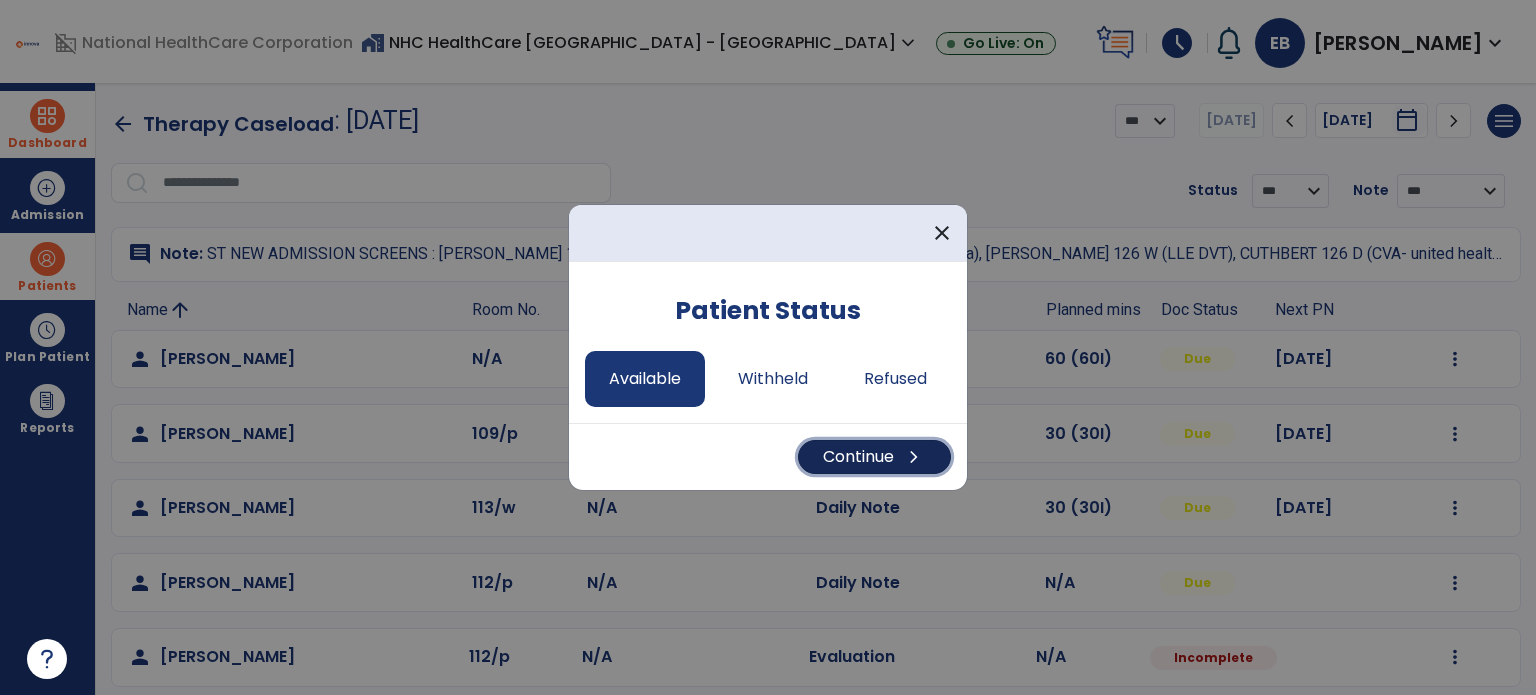click on "Continue   chevron_right" at bounding box center (874, 457) 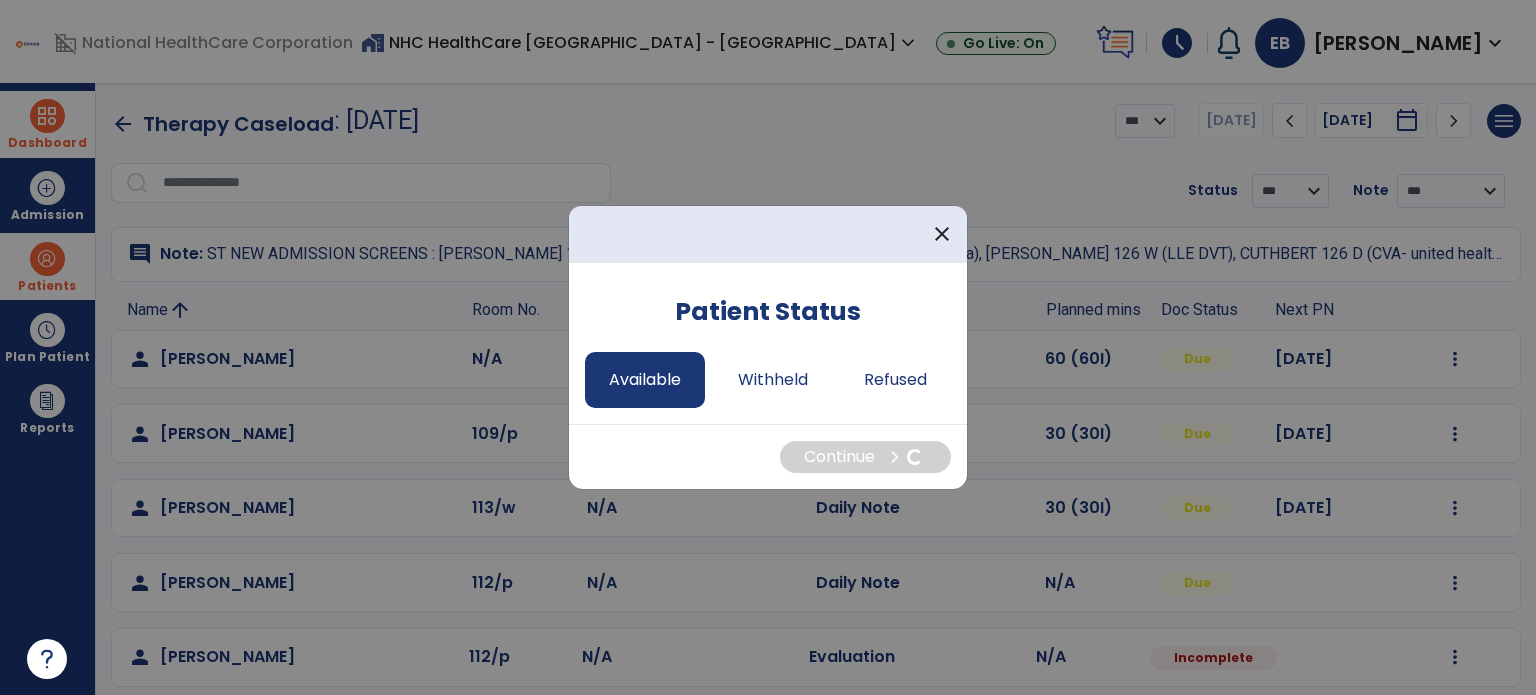 select on "*" 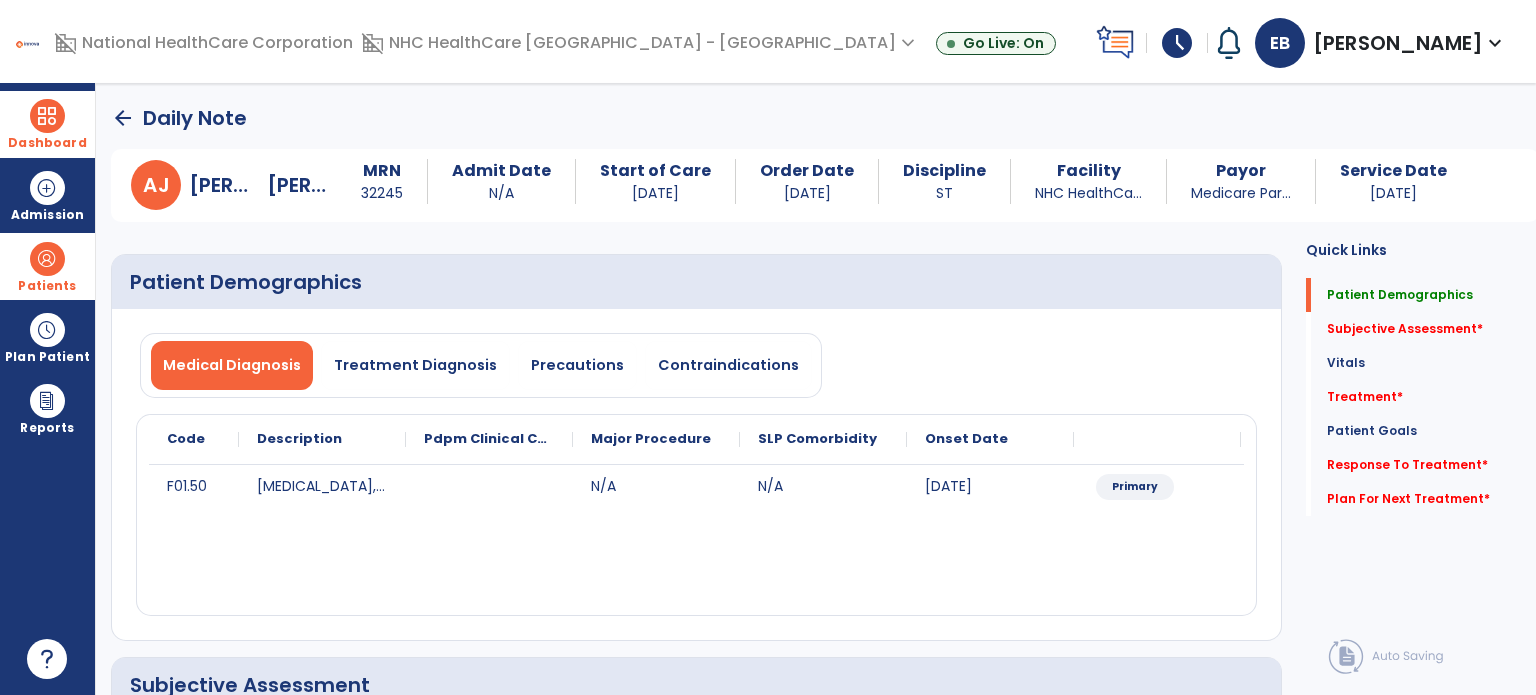 click on "Treatment   *  Treatment   *" 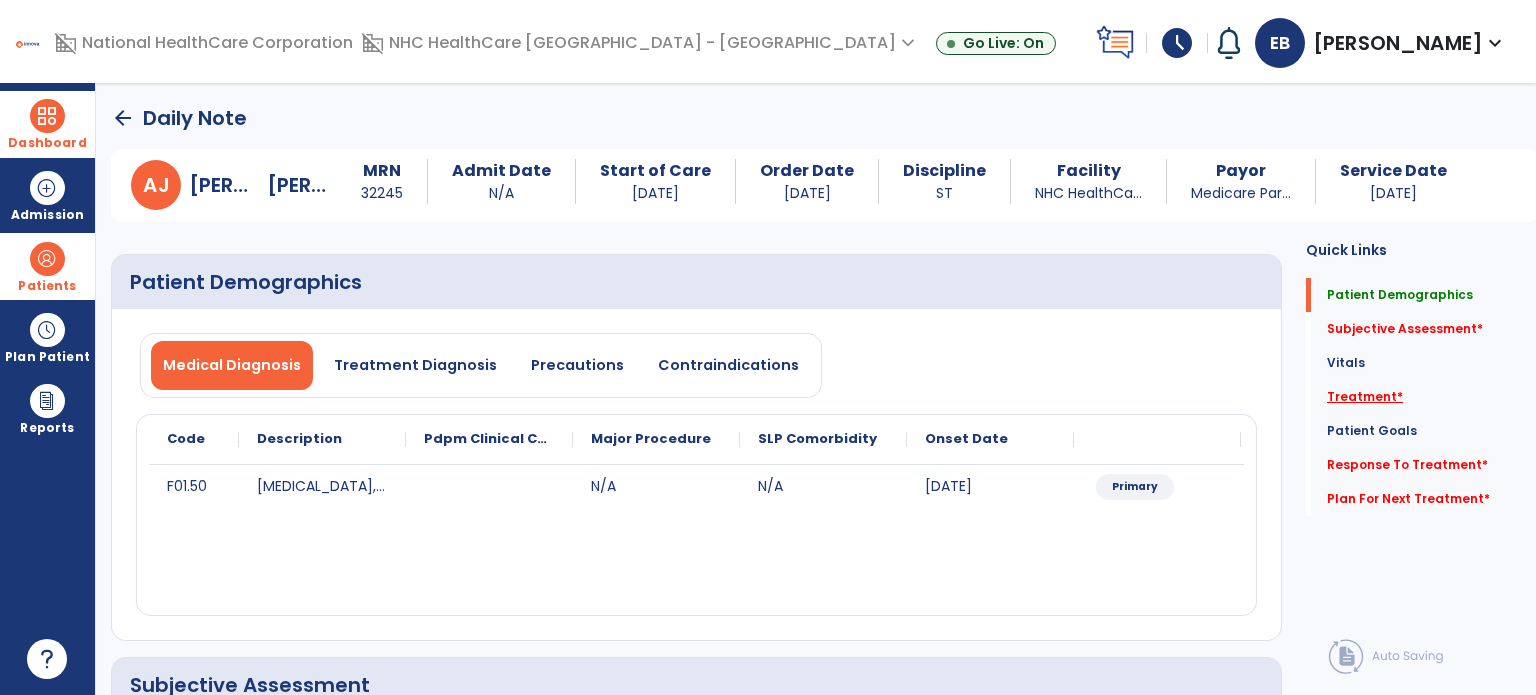 click on "Treatment   *" 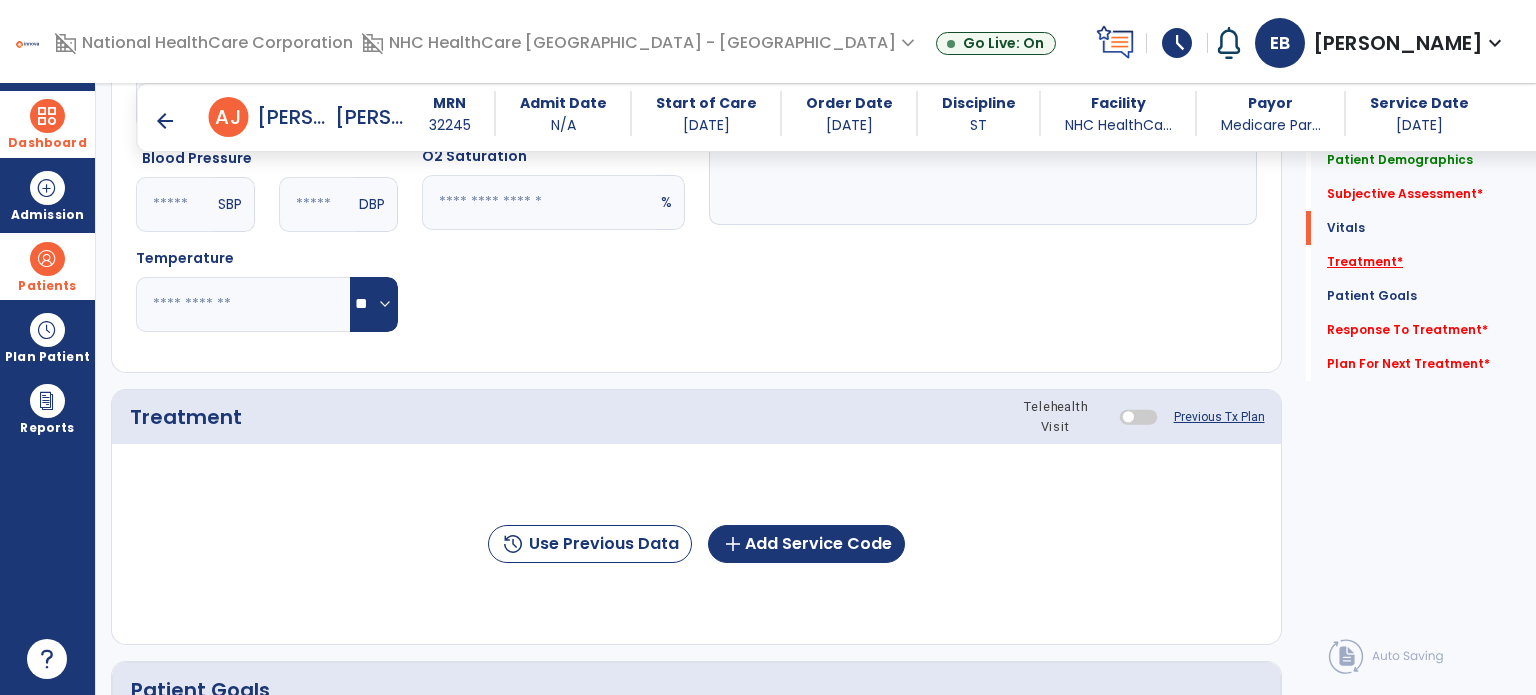 scroll, scrollTop: 1116, scrollLeft: 0, axis: vertical 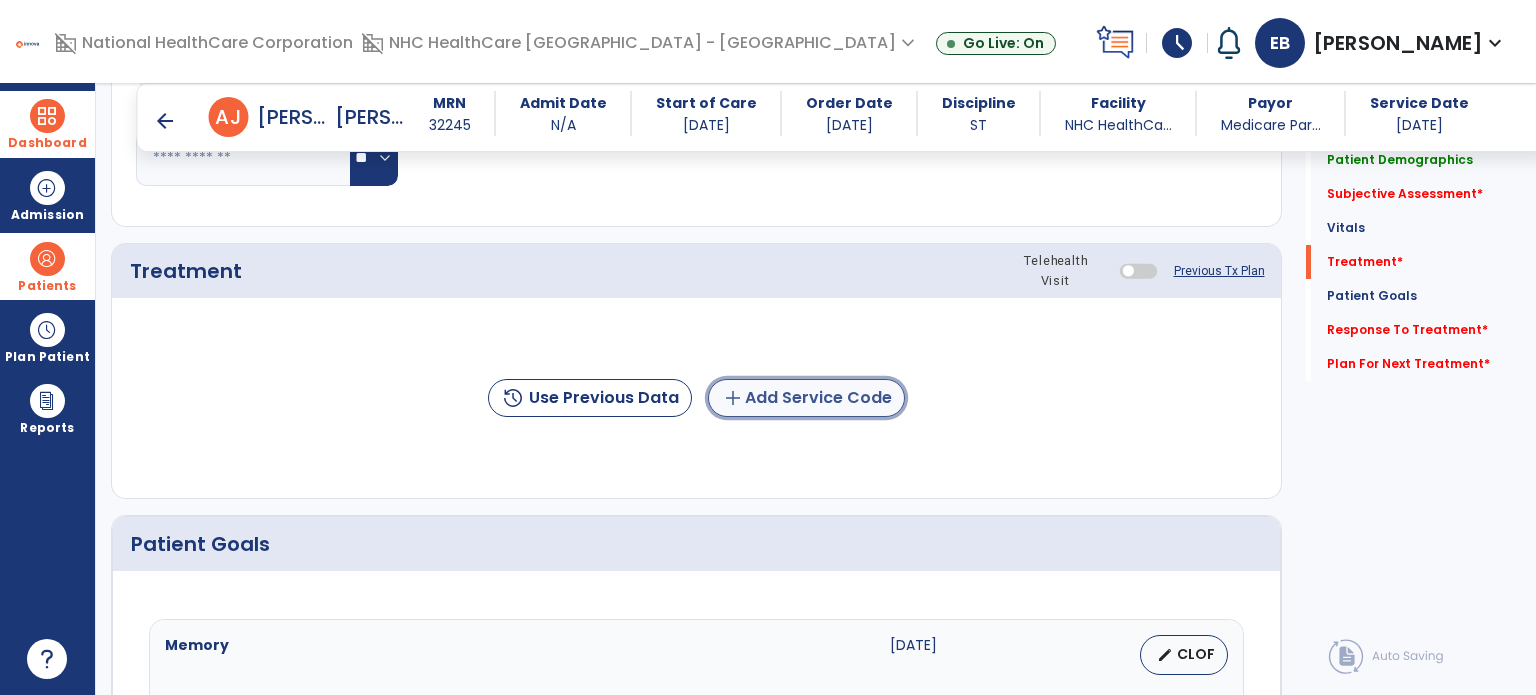 click on "add" 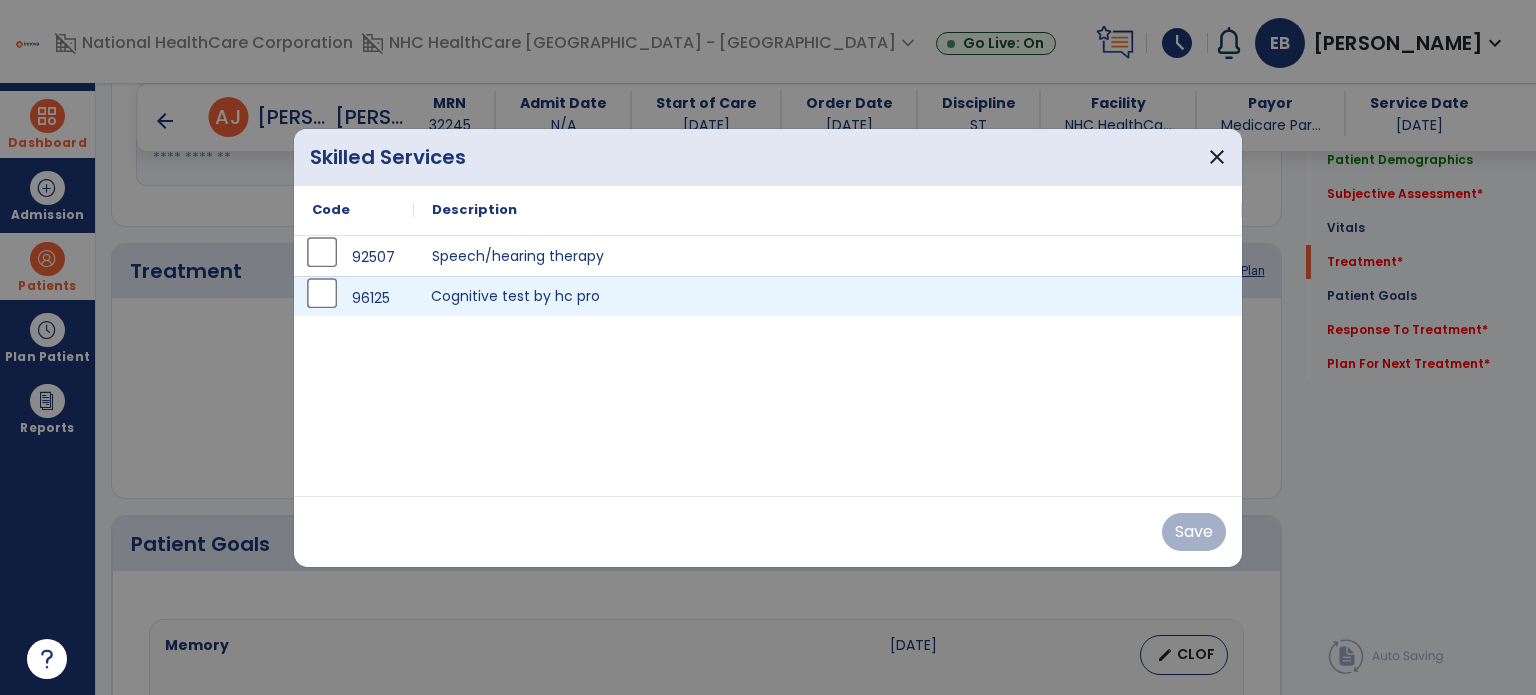 click on "Cognitive test by hc pro" at bounding box center [828, 296] 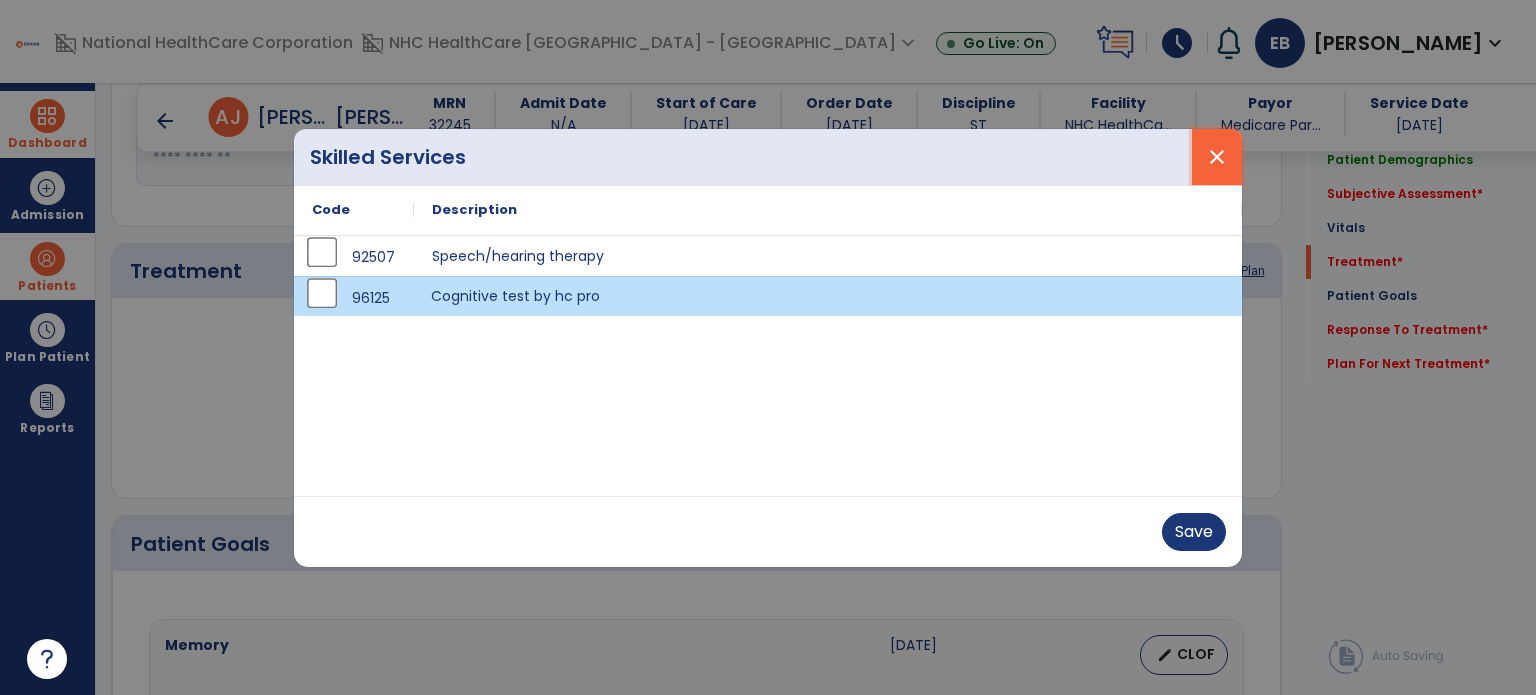 click on "close" at bounding box center [1217, 157] 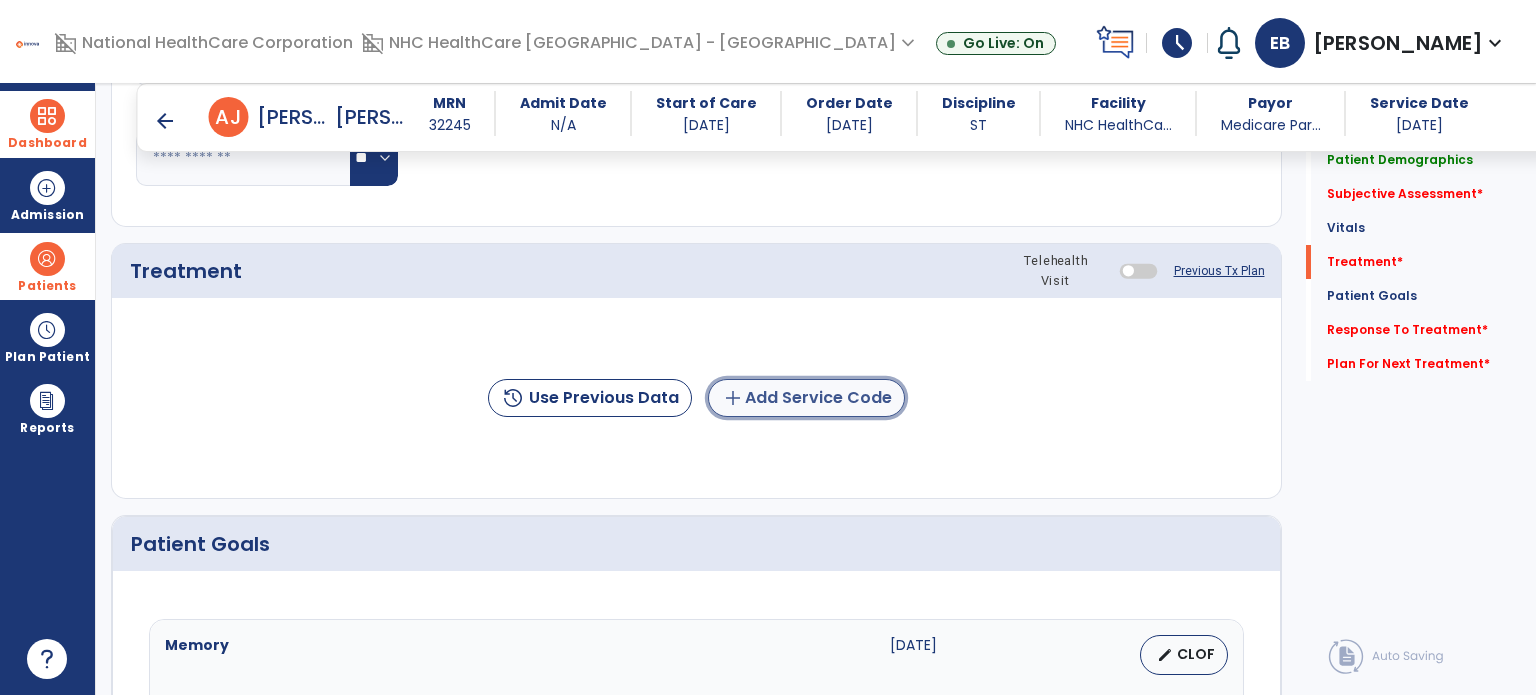 click on "add  Add Service Code" 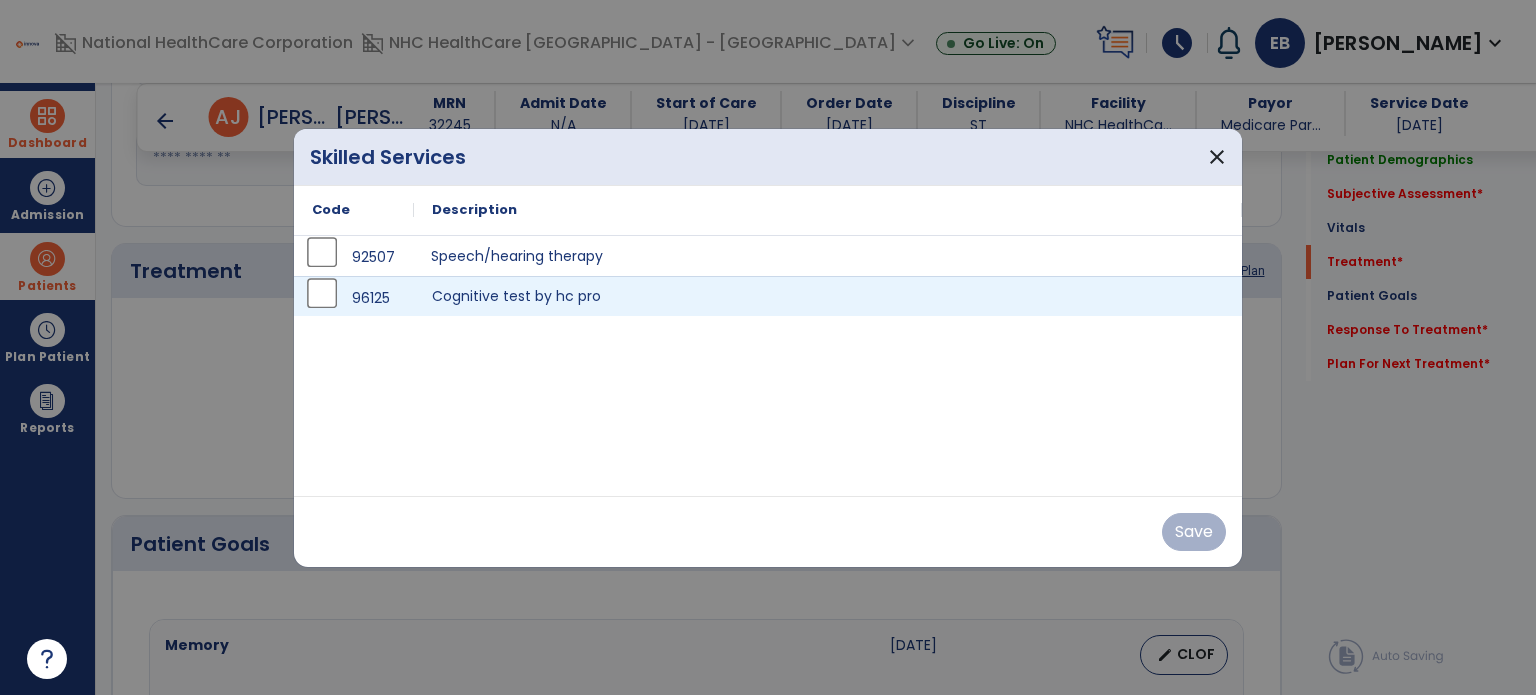 click on "Speech/hearing therapy" at bounding box center (828, 256) 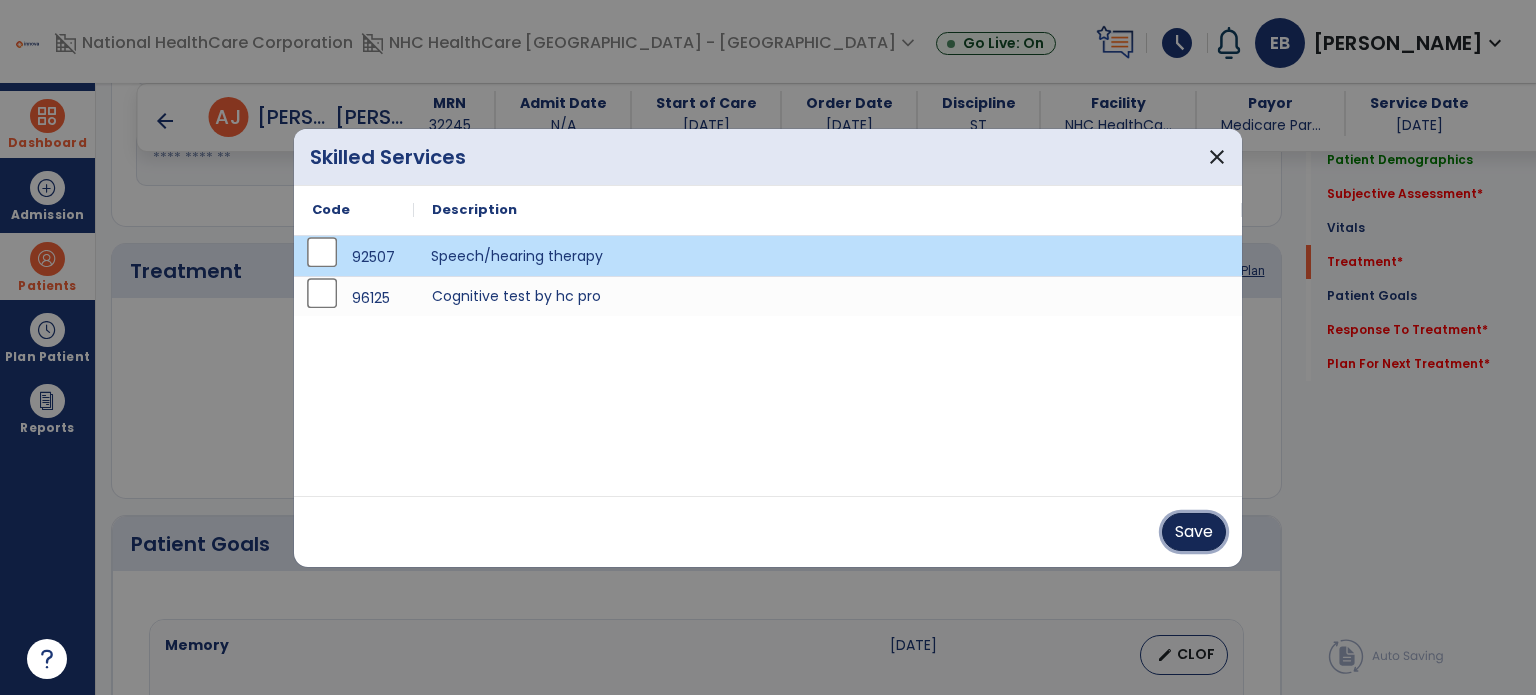 click on "Save" at bounding box center [1194, 532] 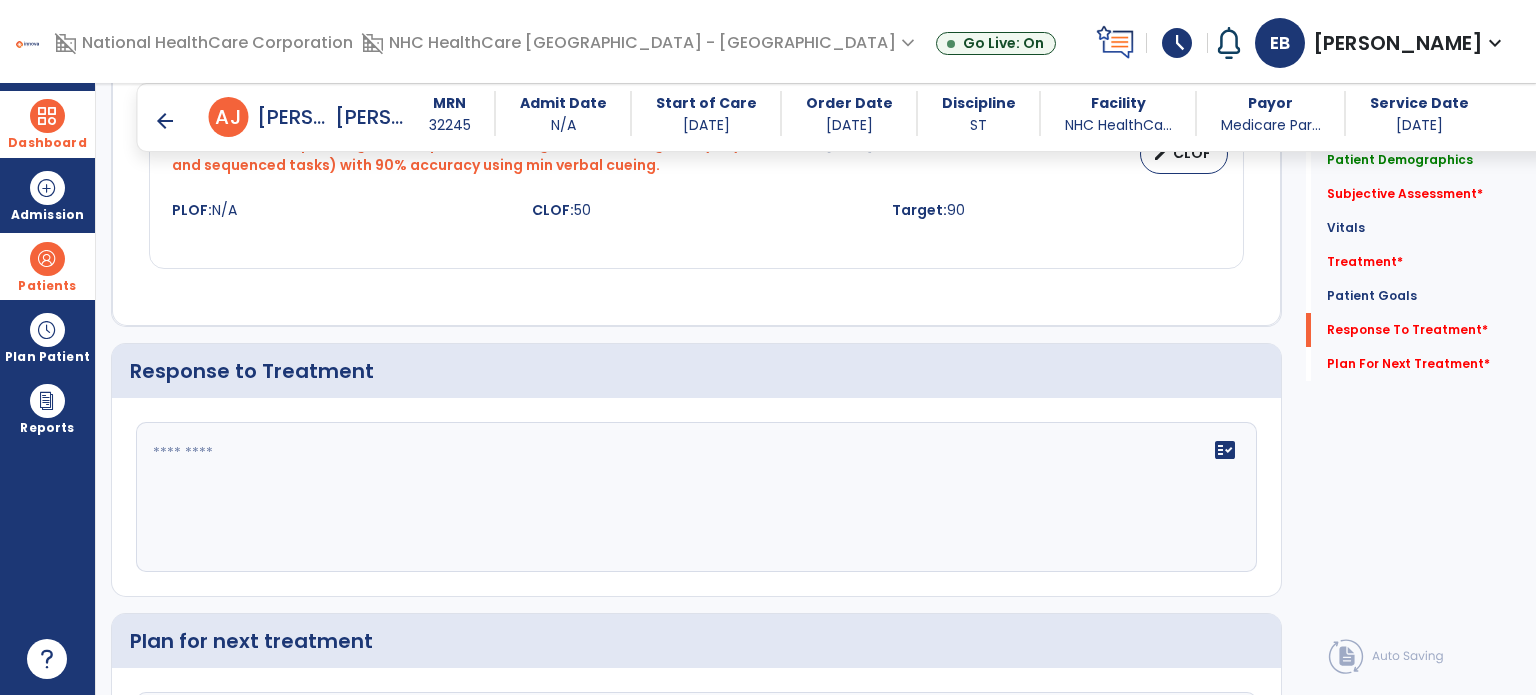 scroll, scrollTop: 2860, scrollLeft: 0, axis: vertical 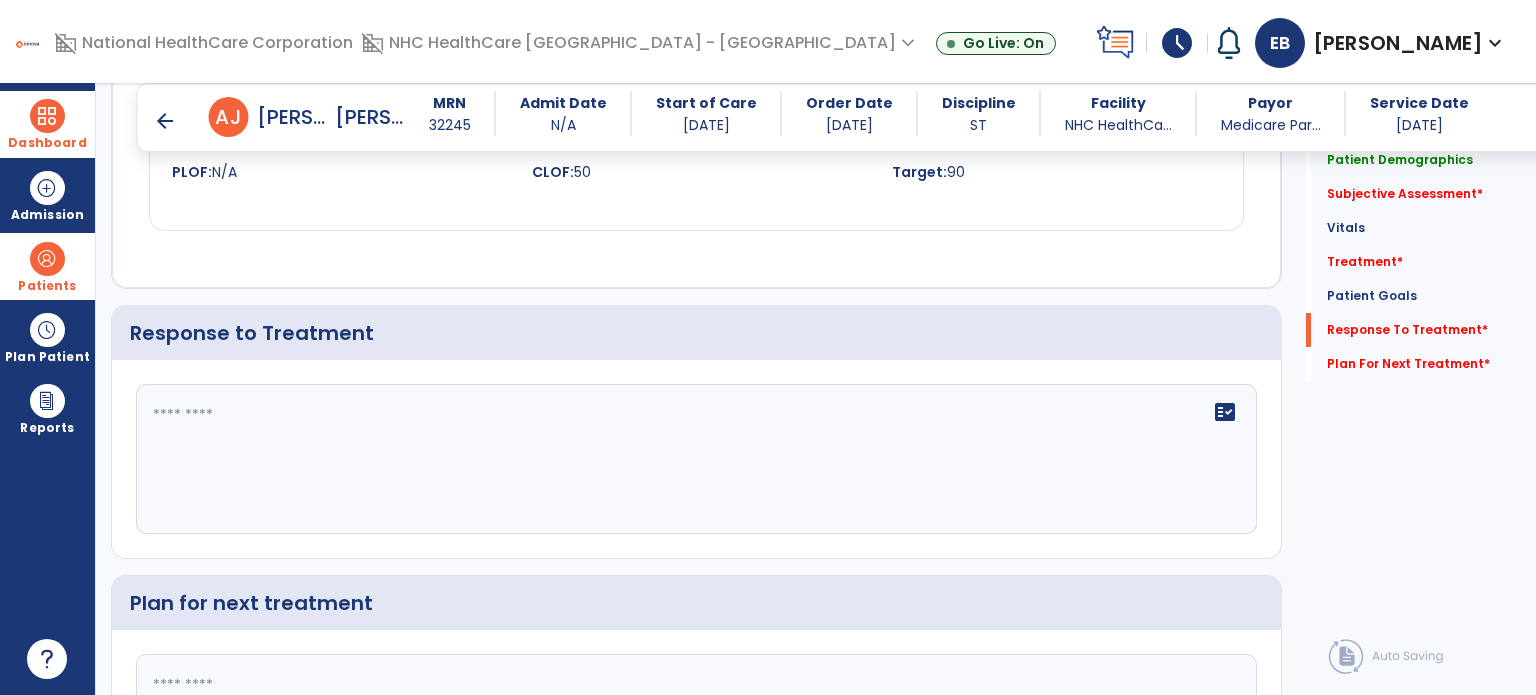 click on "fact_check" 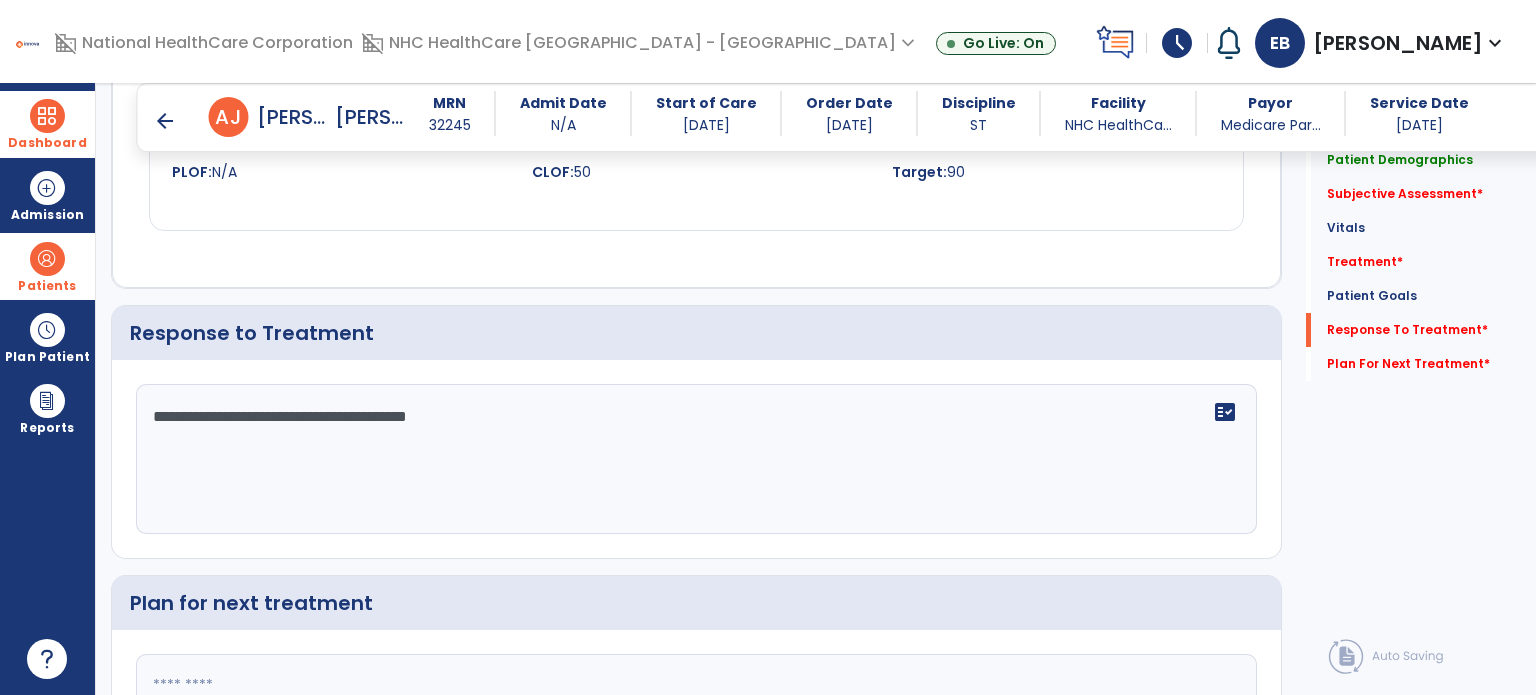 scroll, scrollTop: 3053, scrollLeft: 0, axis: vertical 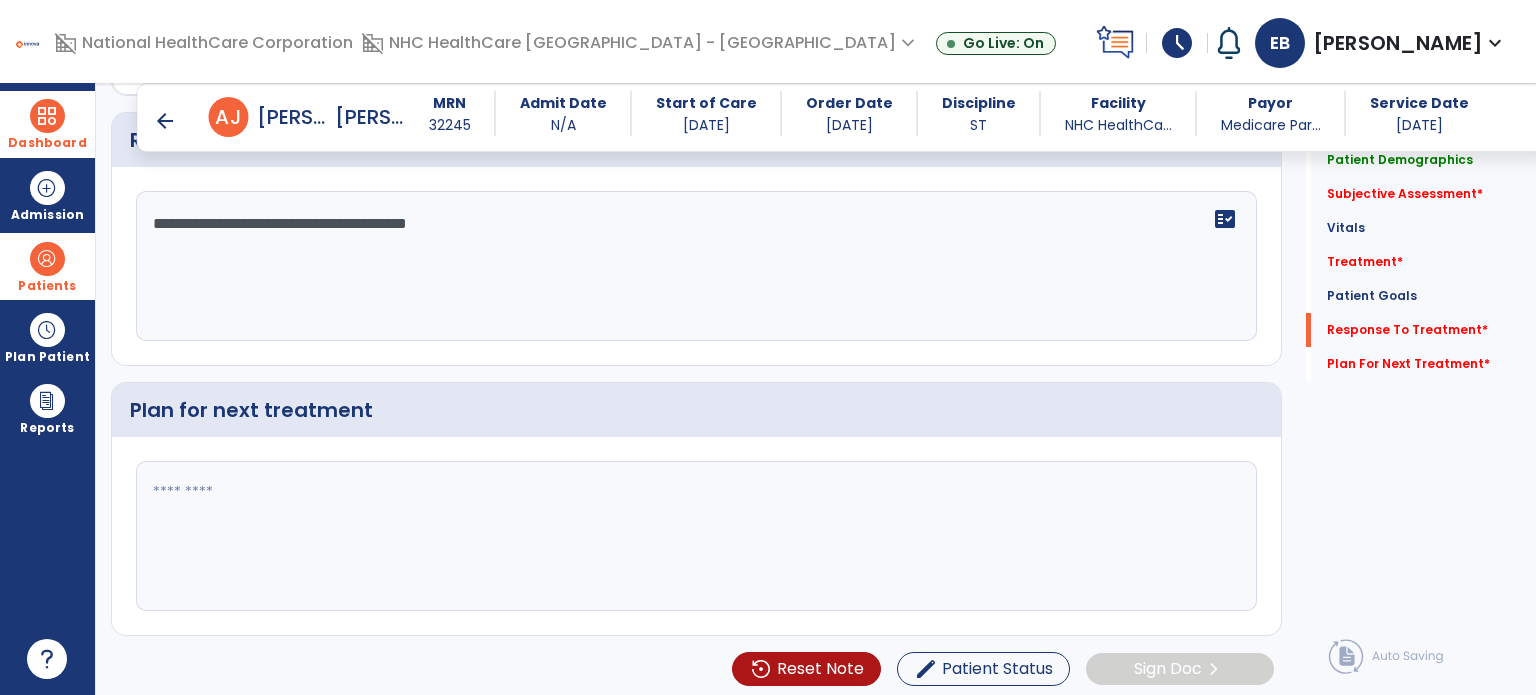 type on "**********" 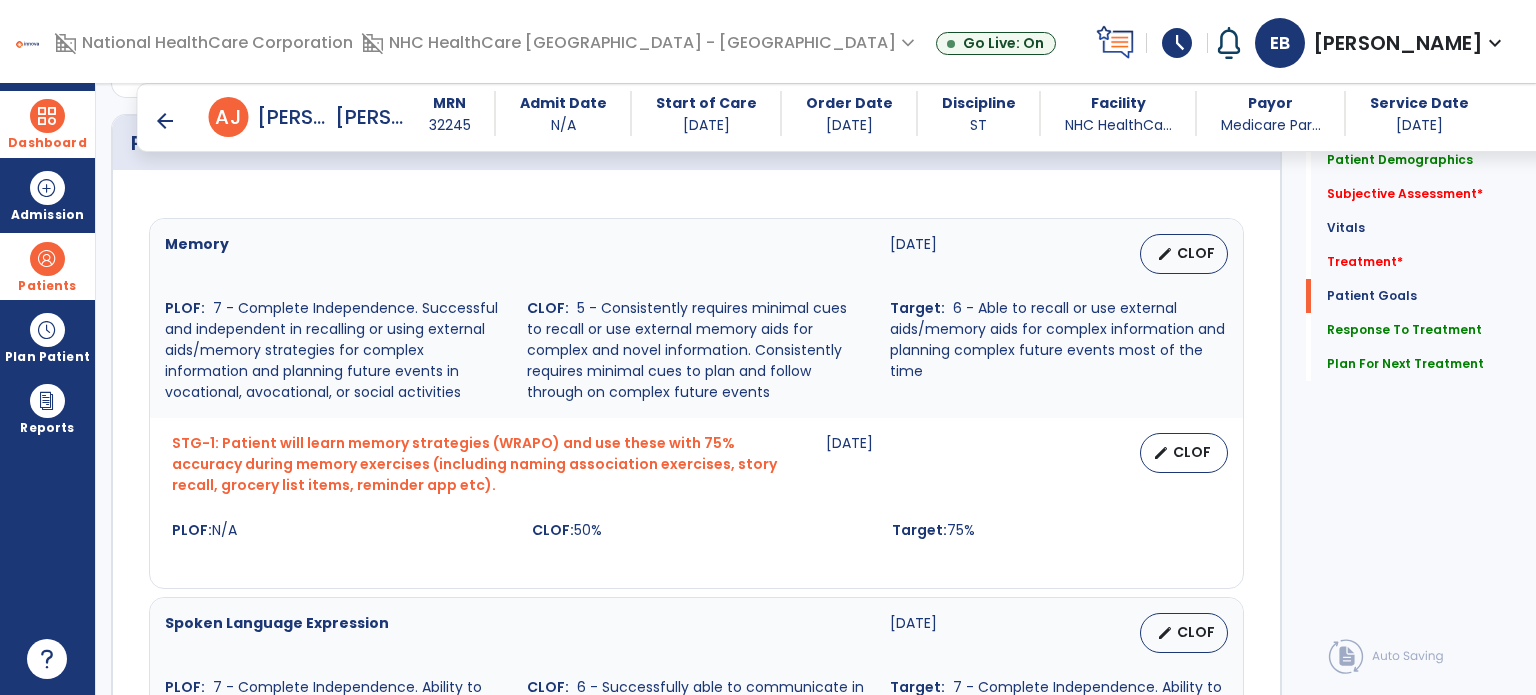 scroll, scrollTop: 1656, scrollLeft: 0, axis: vertical 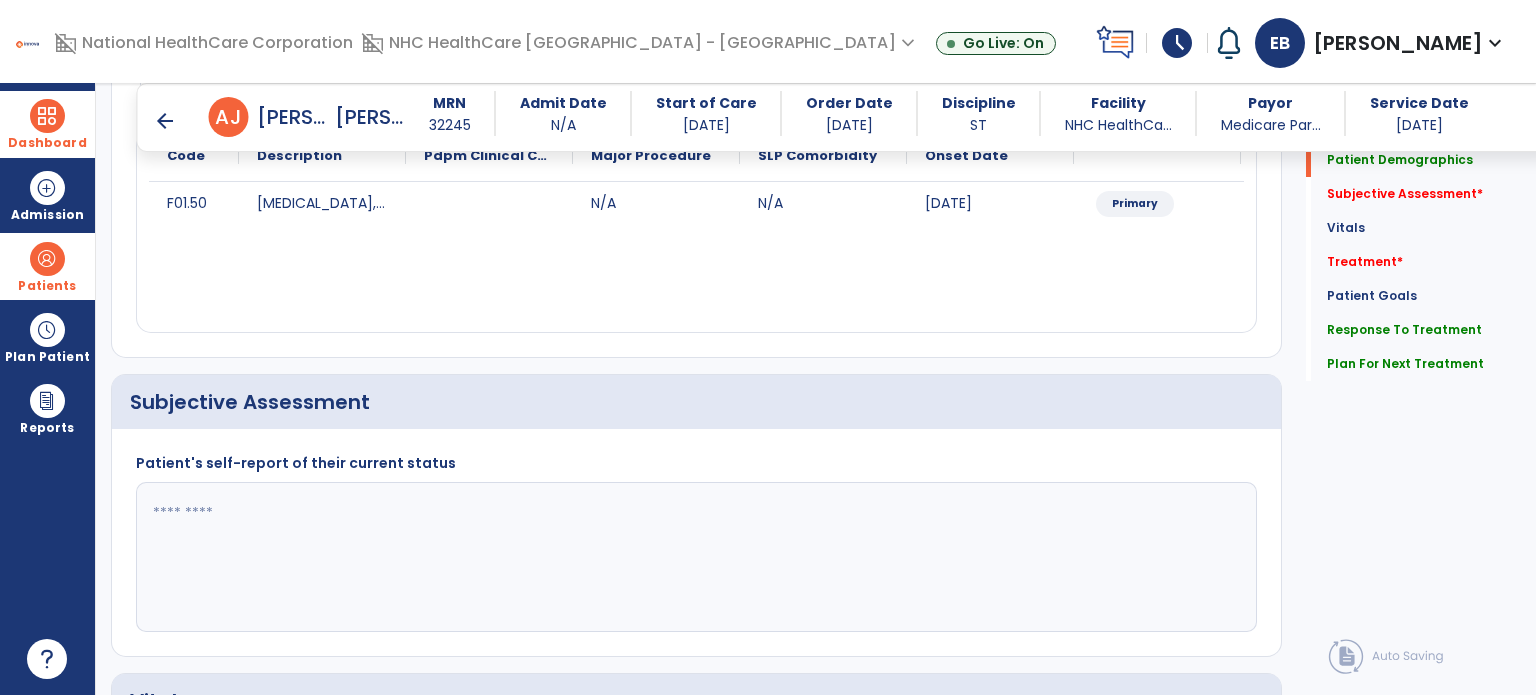 type on "**********" 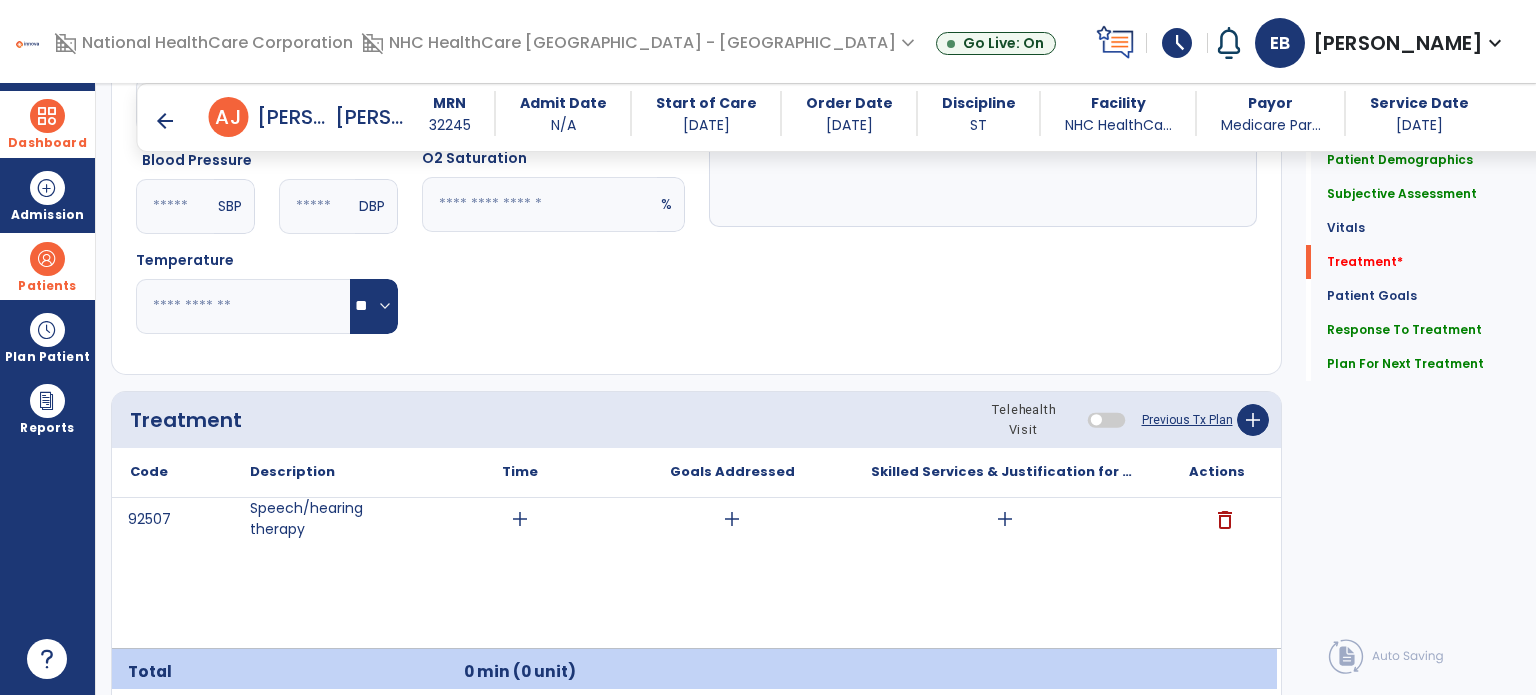 scroll, scrollTop: 1094, scrollLeft: 0, axis: vertical 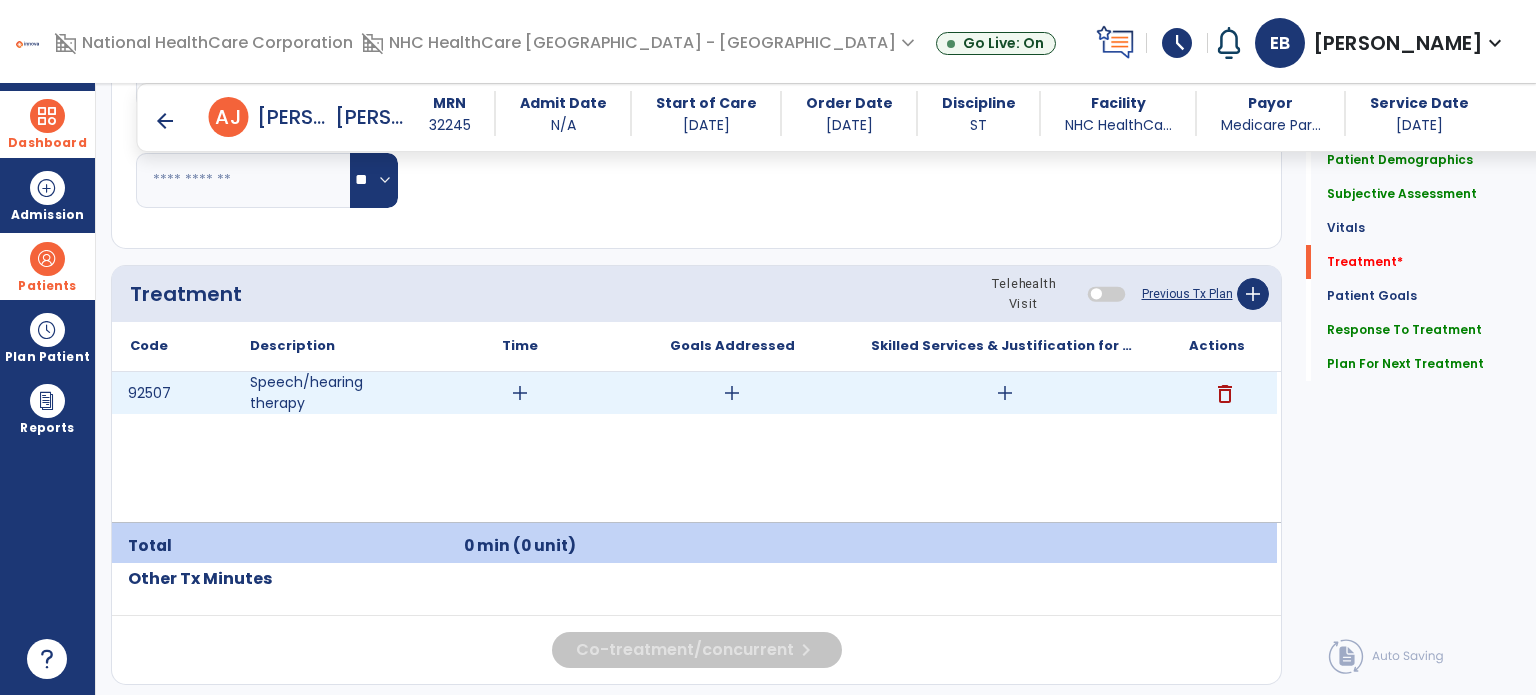 type on "**********" 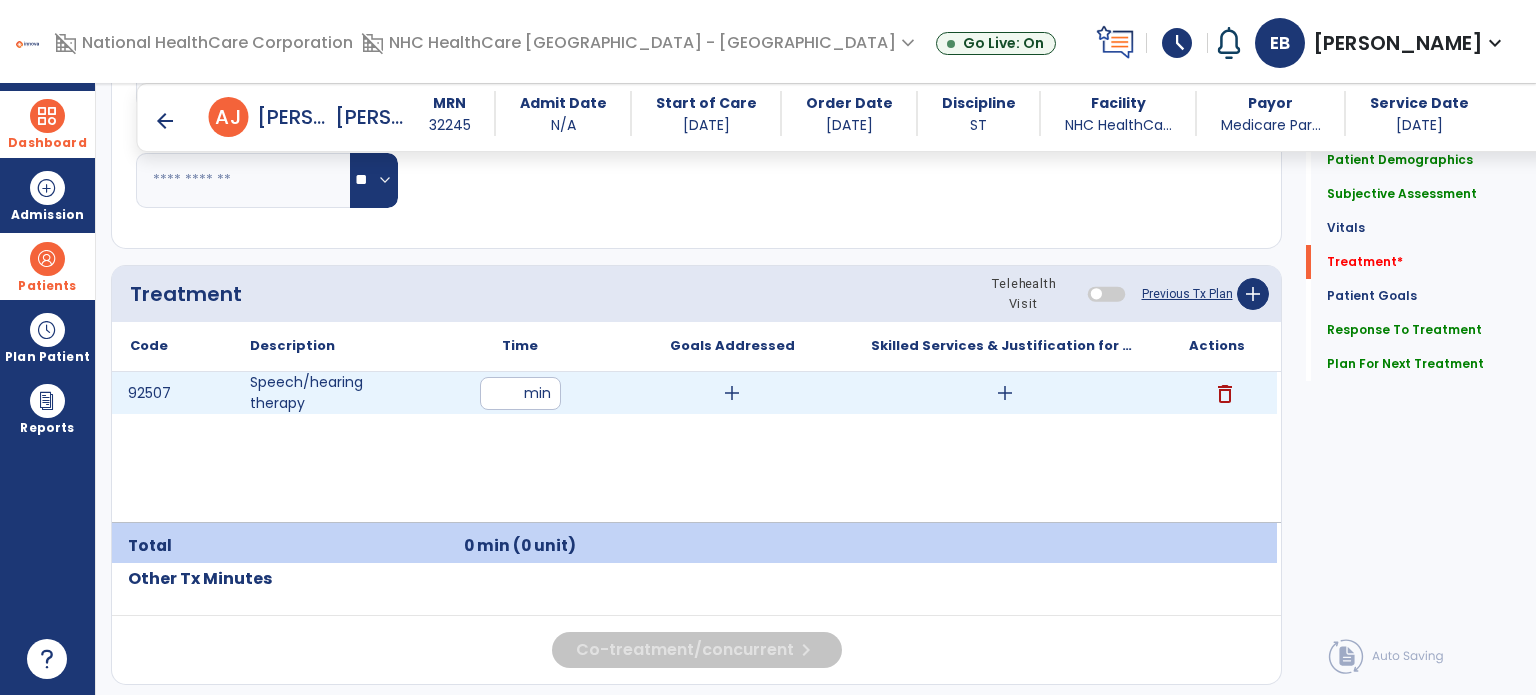 type on "**" 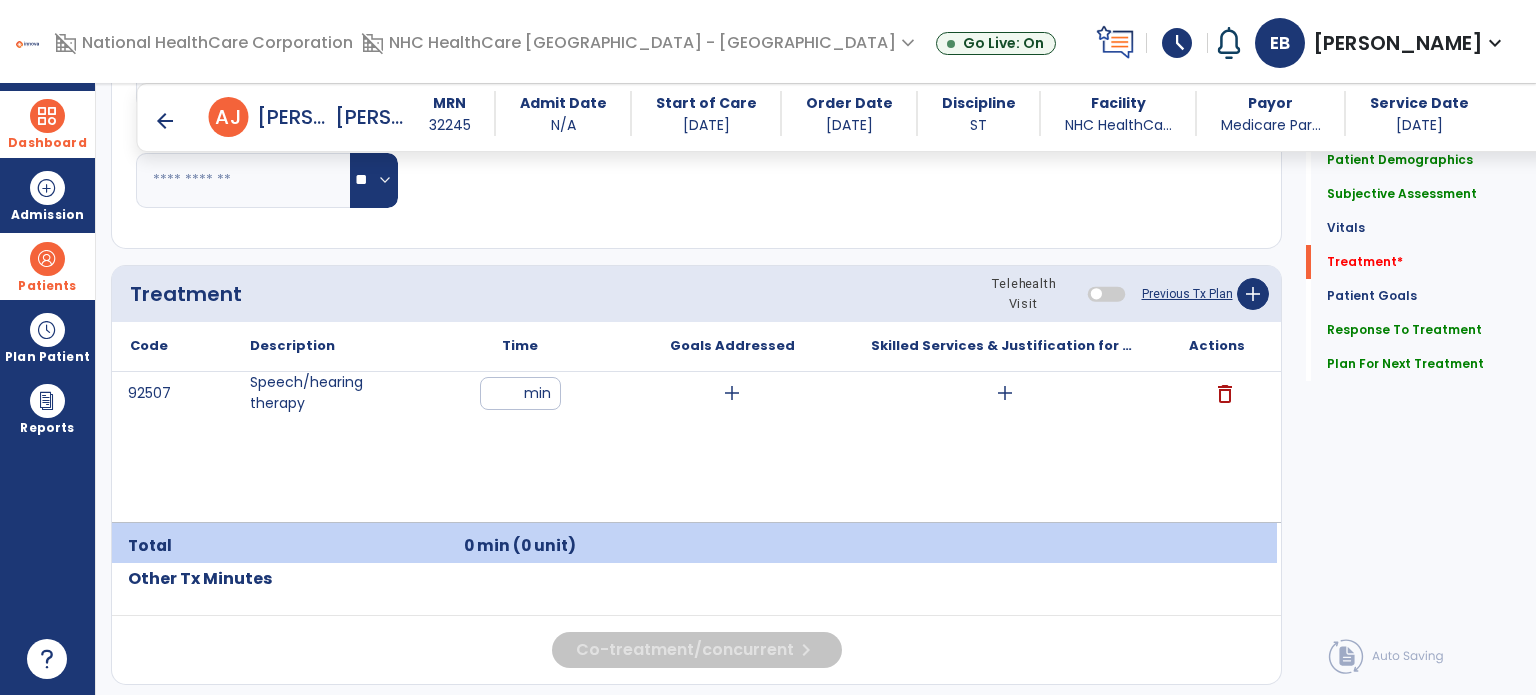 click on "Treatment Telehealth Visit  Previous Tx Plan   add" 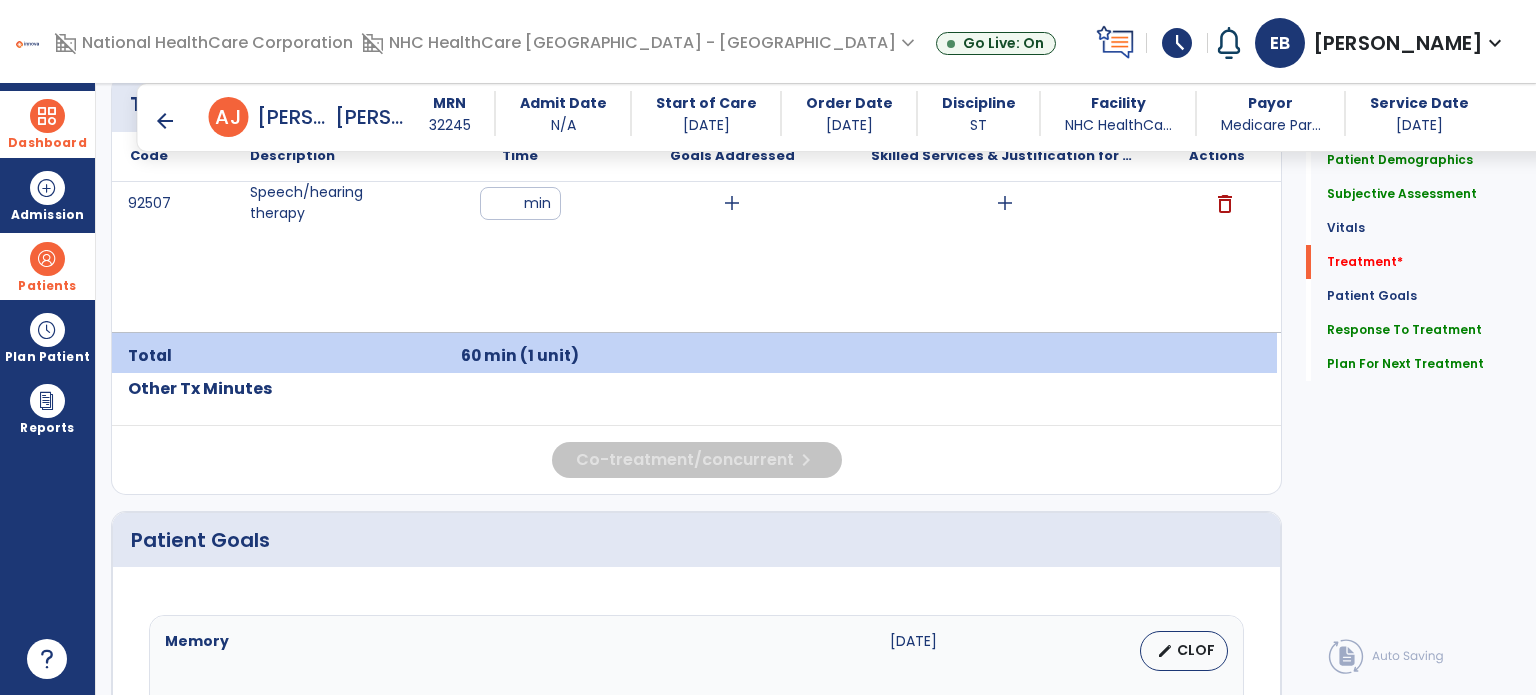 scroll, scrollTop: 1146, scrollLeft: 0, axis: vertical 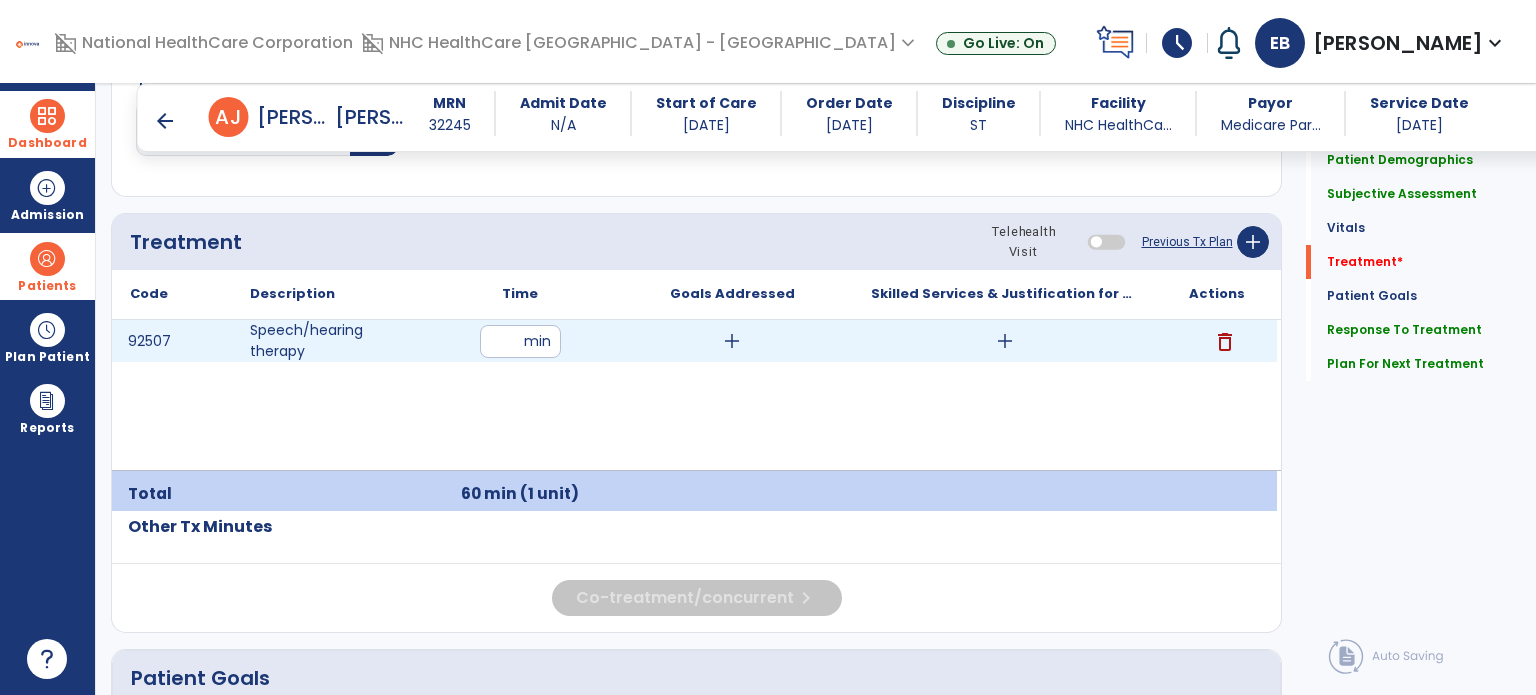 click on "add" at bounding box center (1005, 341) 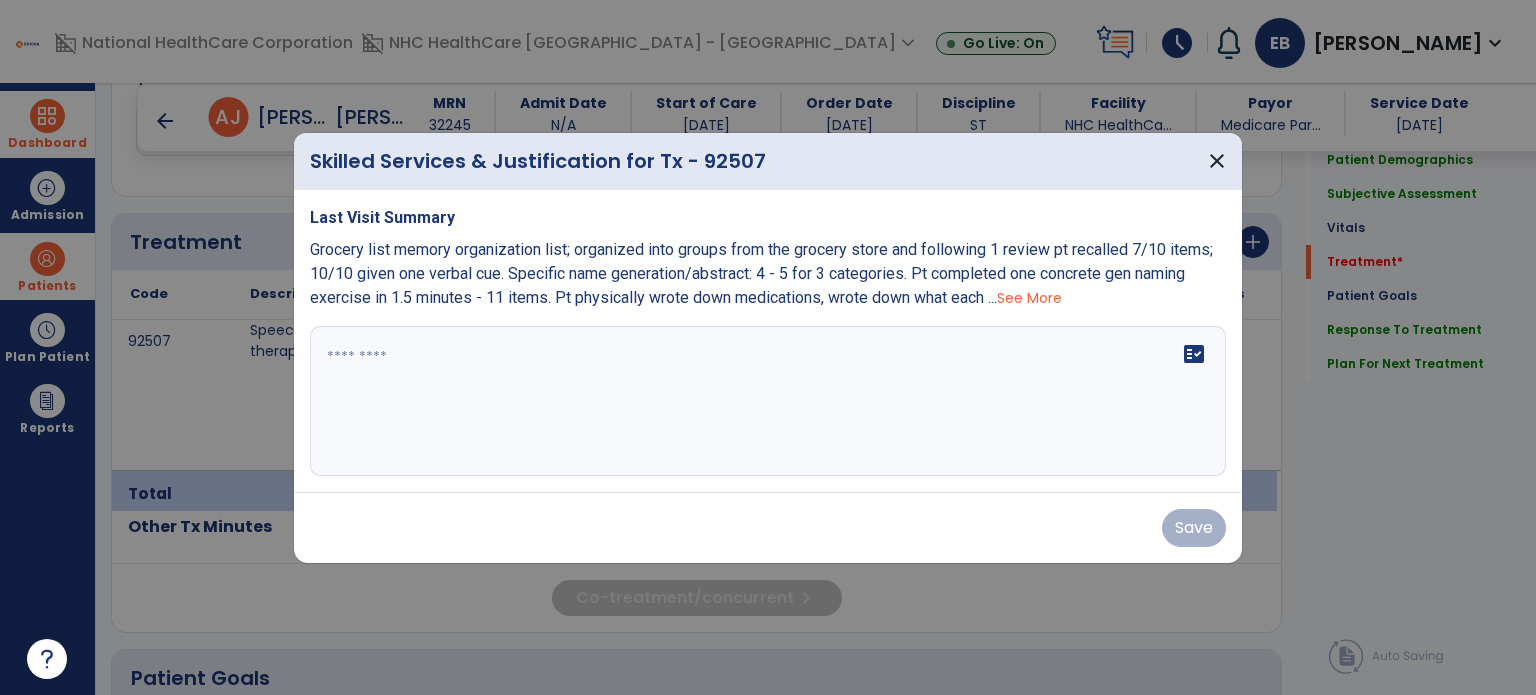 click at bounding box center [768, 401] 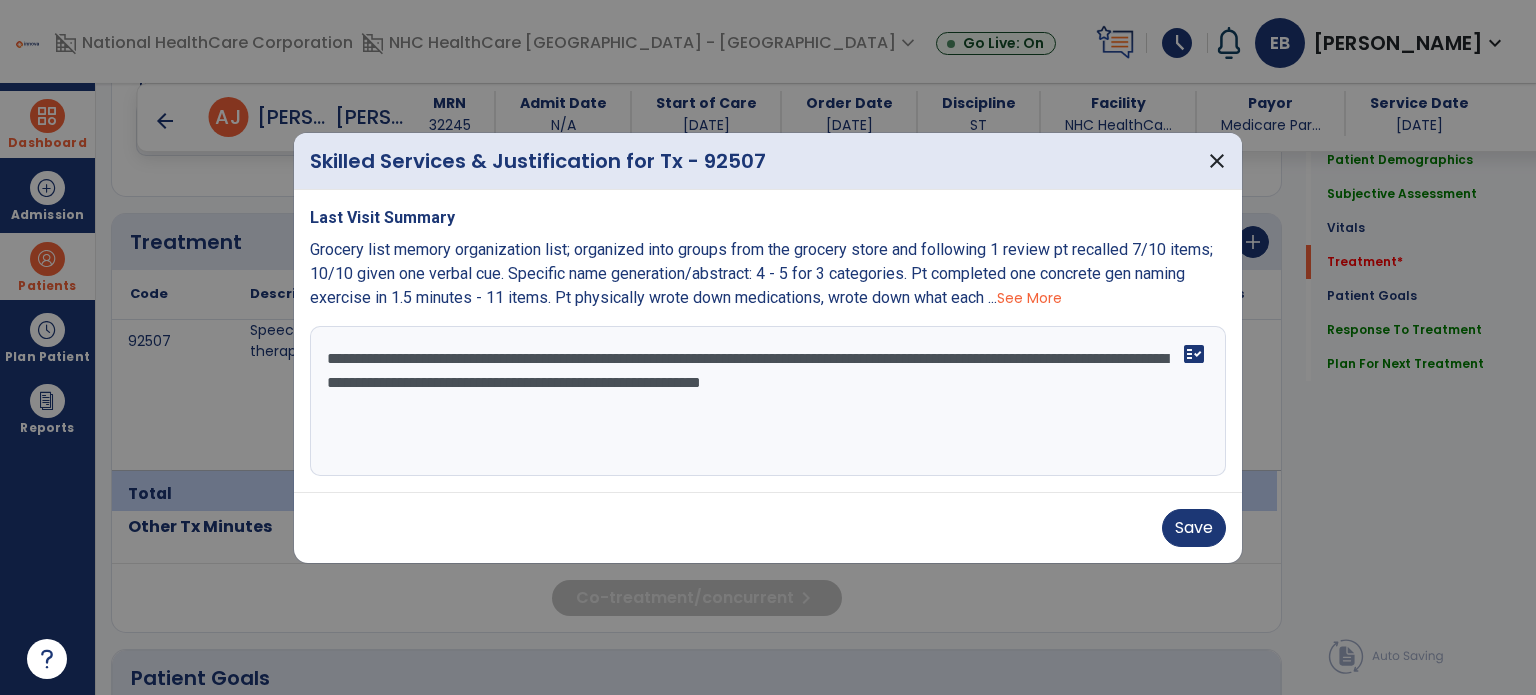 click on "**********" at bounding box center [768, 401] 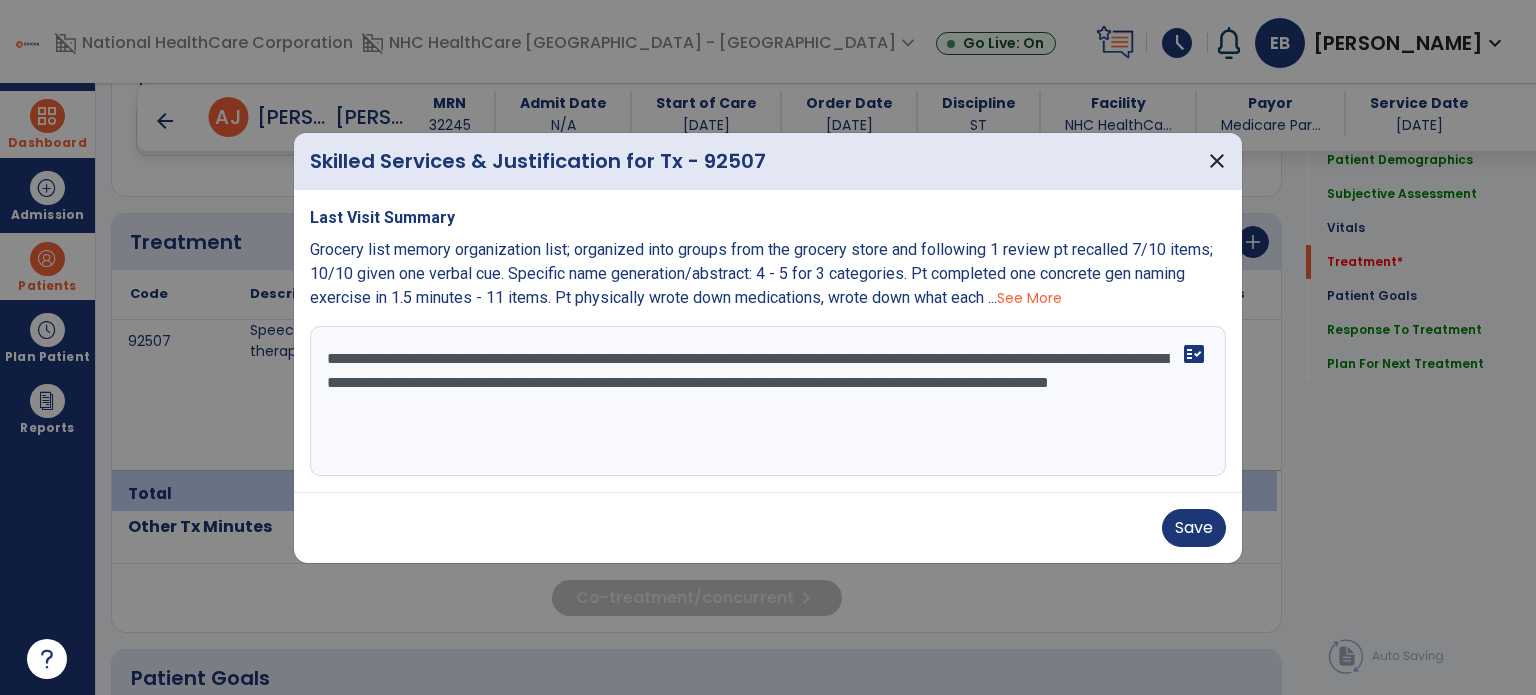 click on "**********" at bounding box center (768, 401) 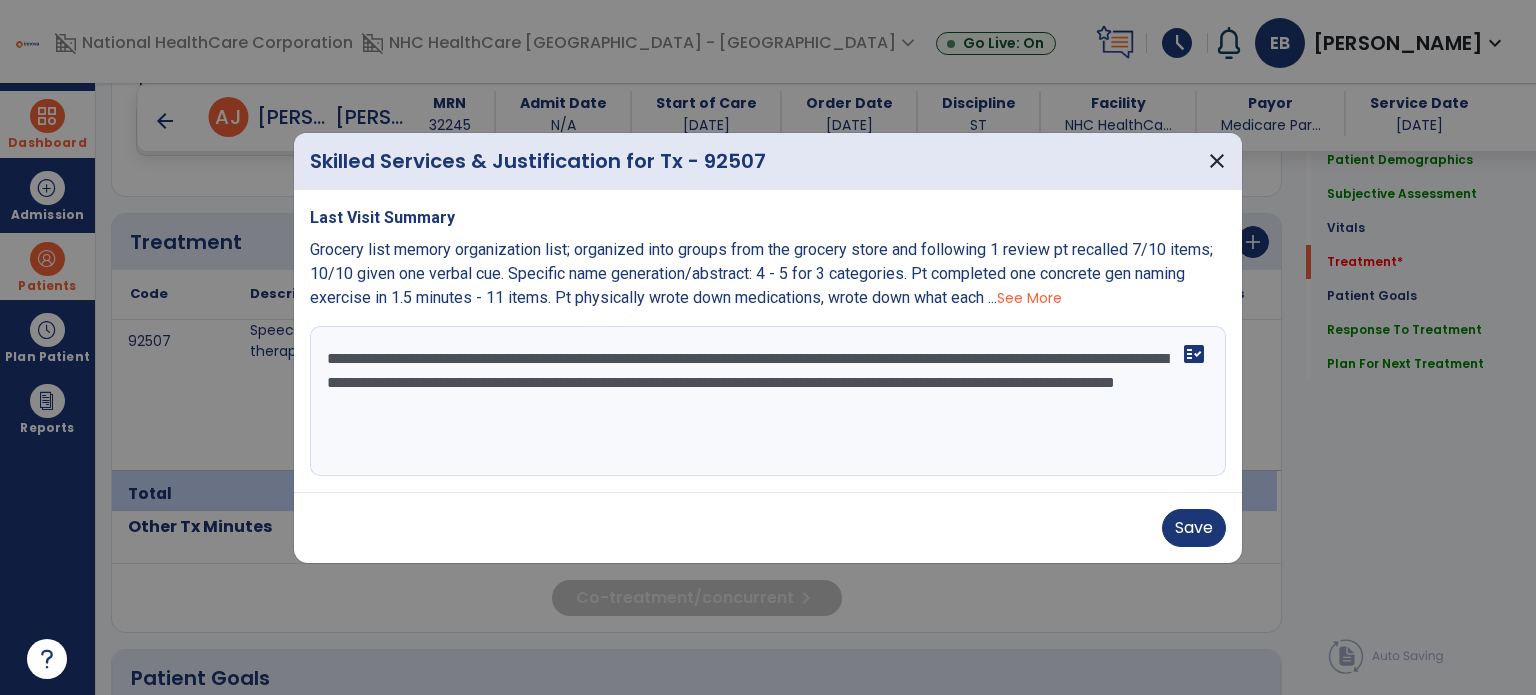 click on "**********" at bounding box center [768, 401] 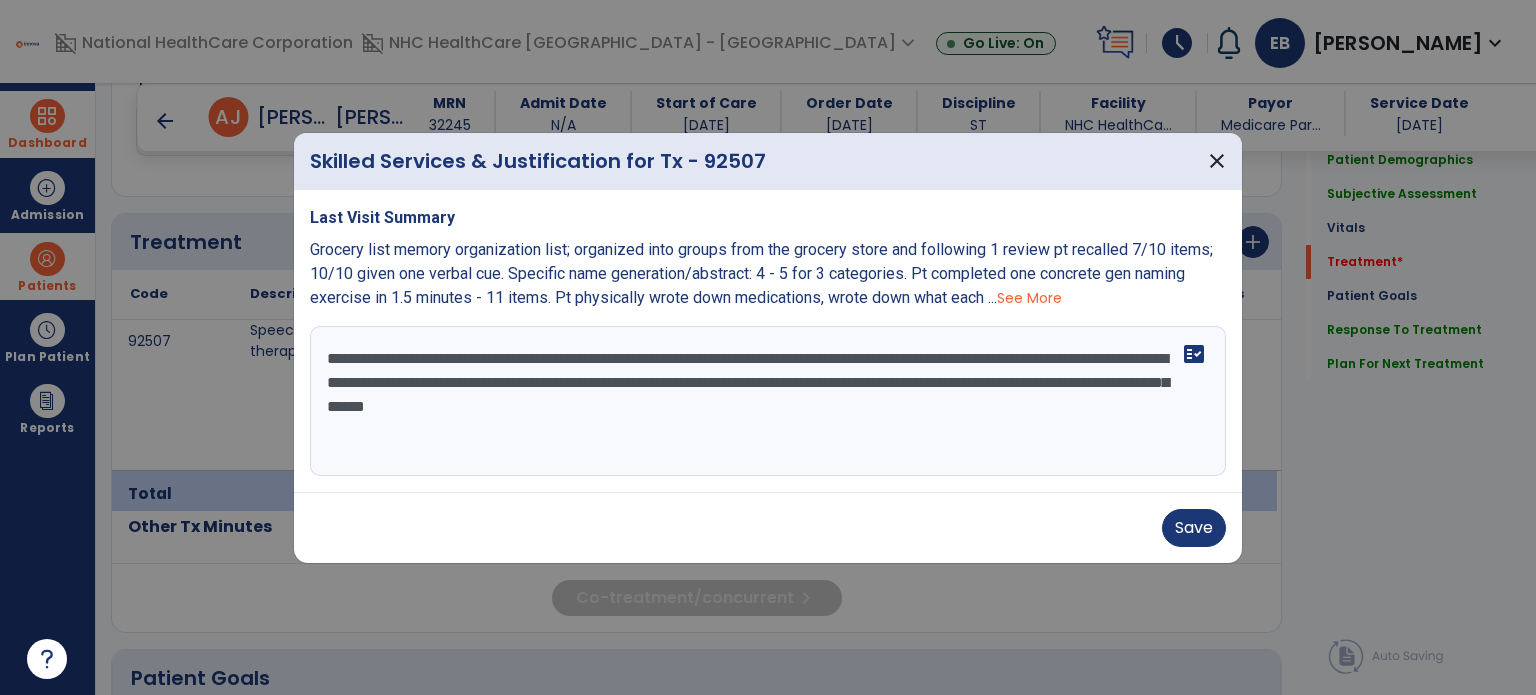 click on "**********" at bounding box center [768, 401] 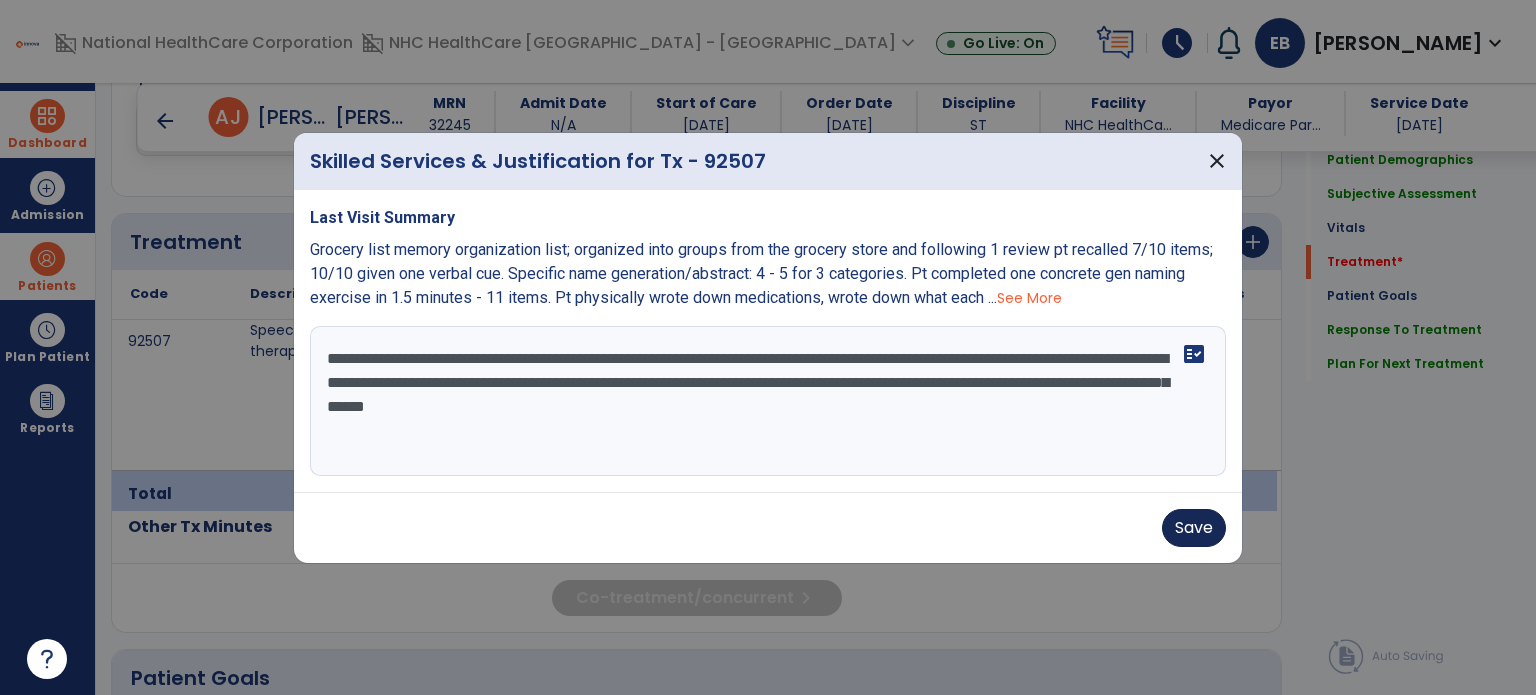 type on "**********" 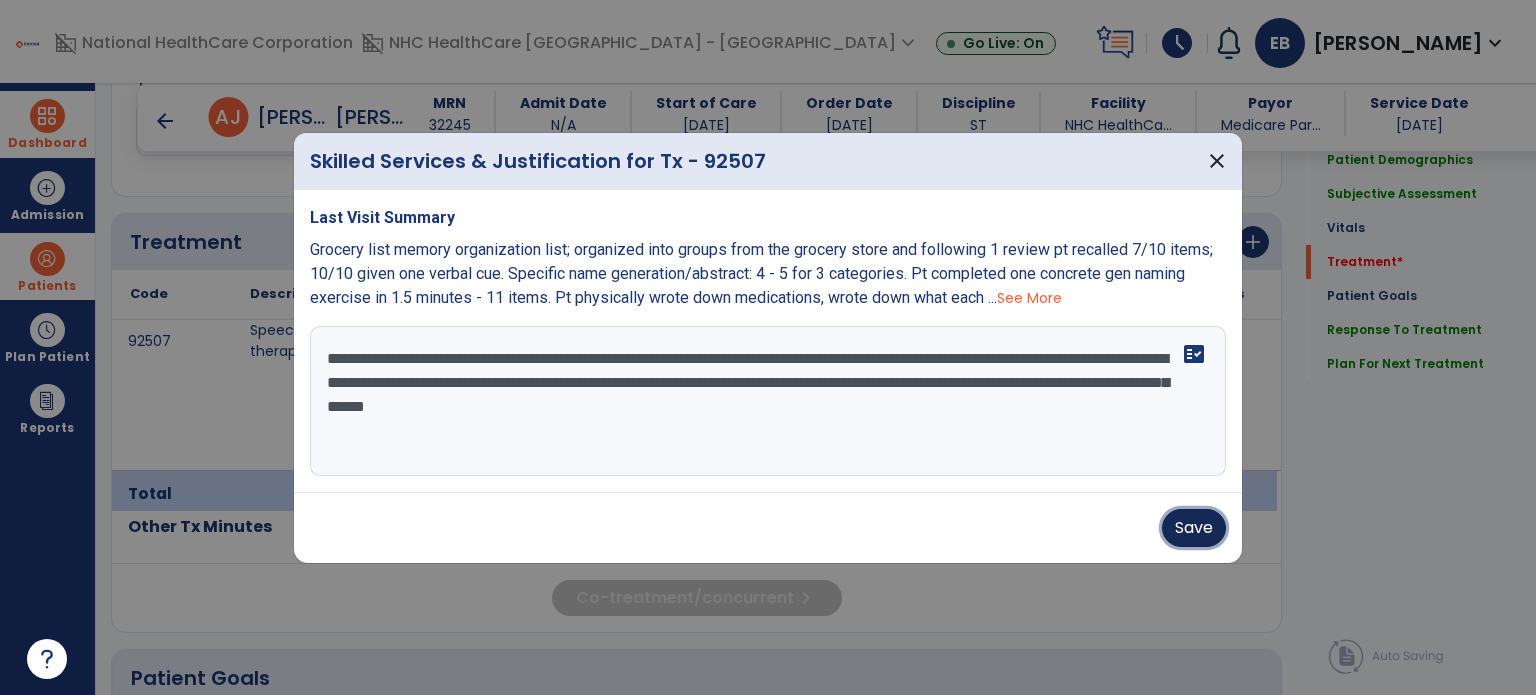 click on "Save" at bounding box center (1194, 528) 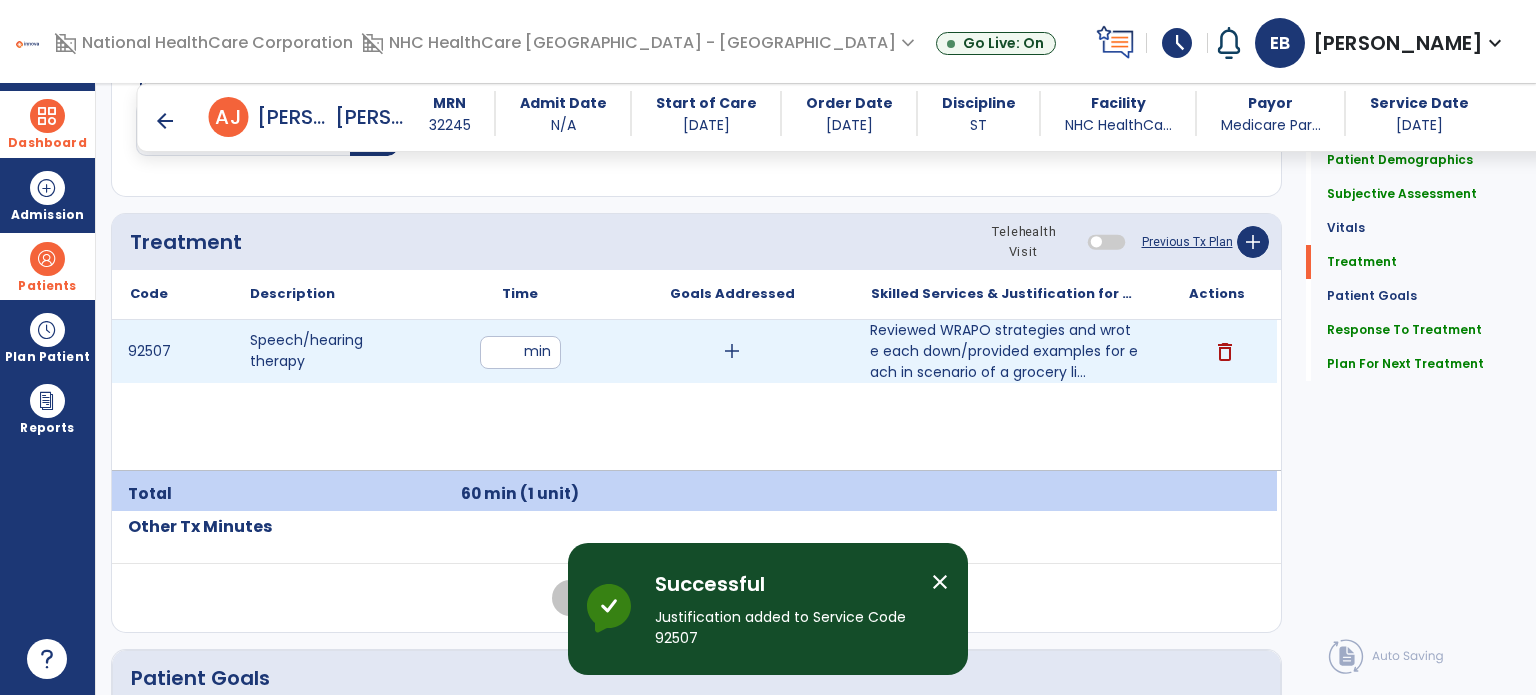 click on "add" at bounding box center [732, 351] 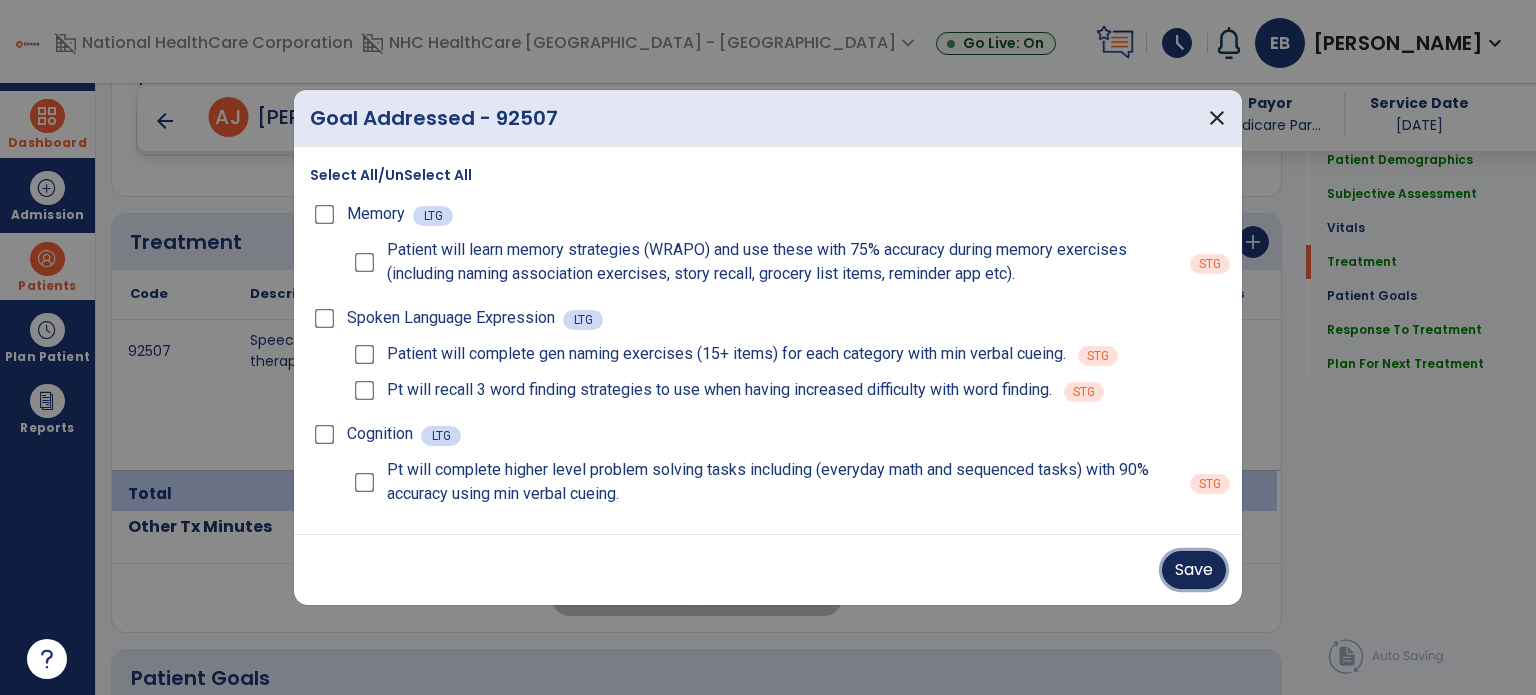 click on "Save" at bounding box center [1194, 570] 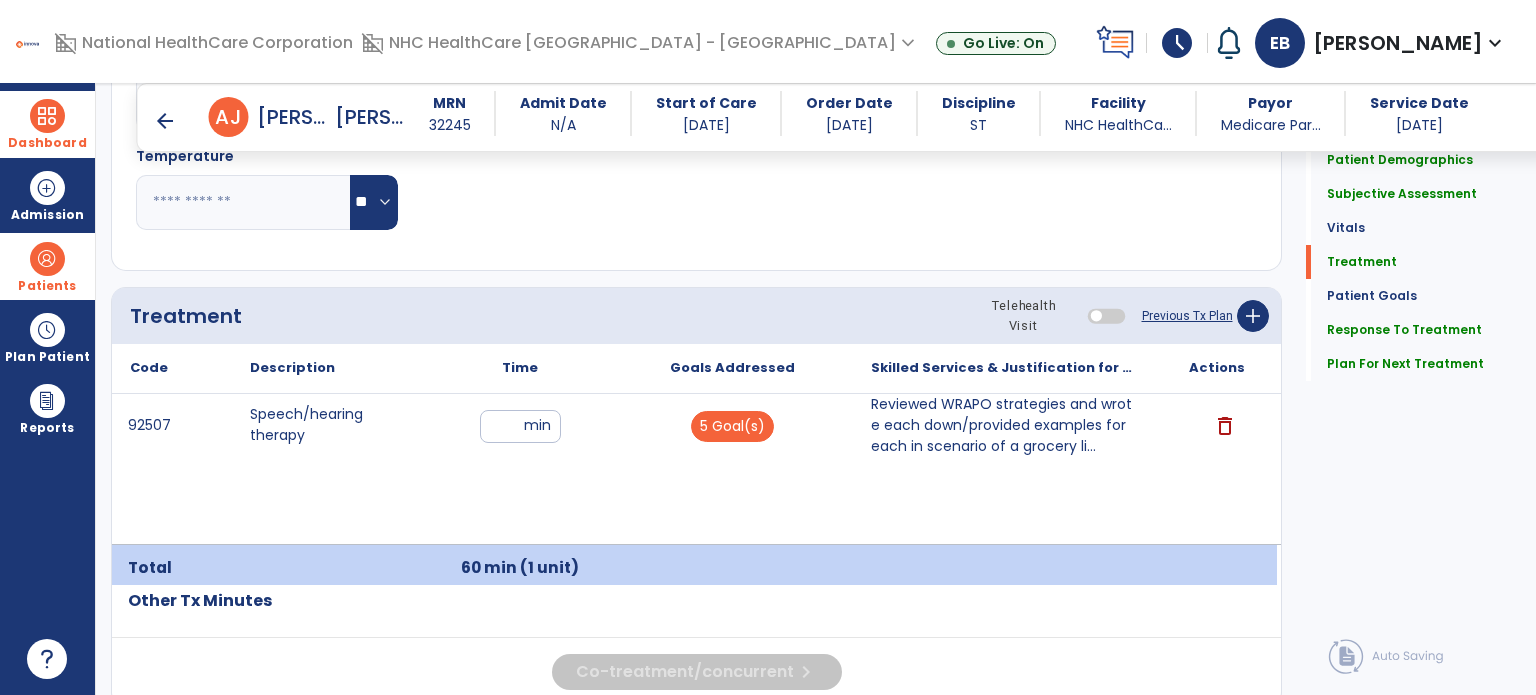 scroll, scrollTop: 1071, scrollLeft: 0, axis: vertical 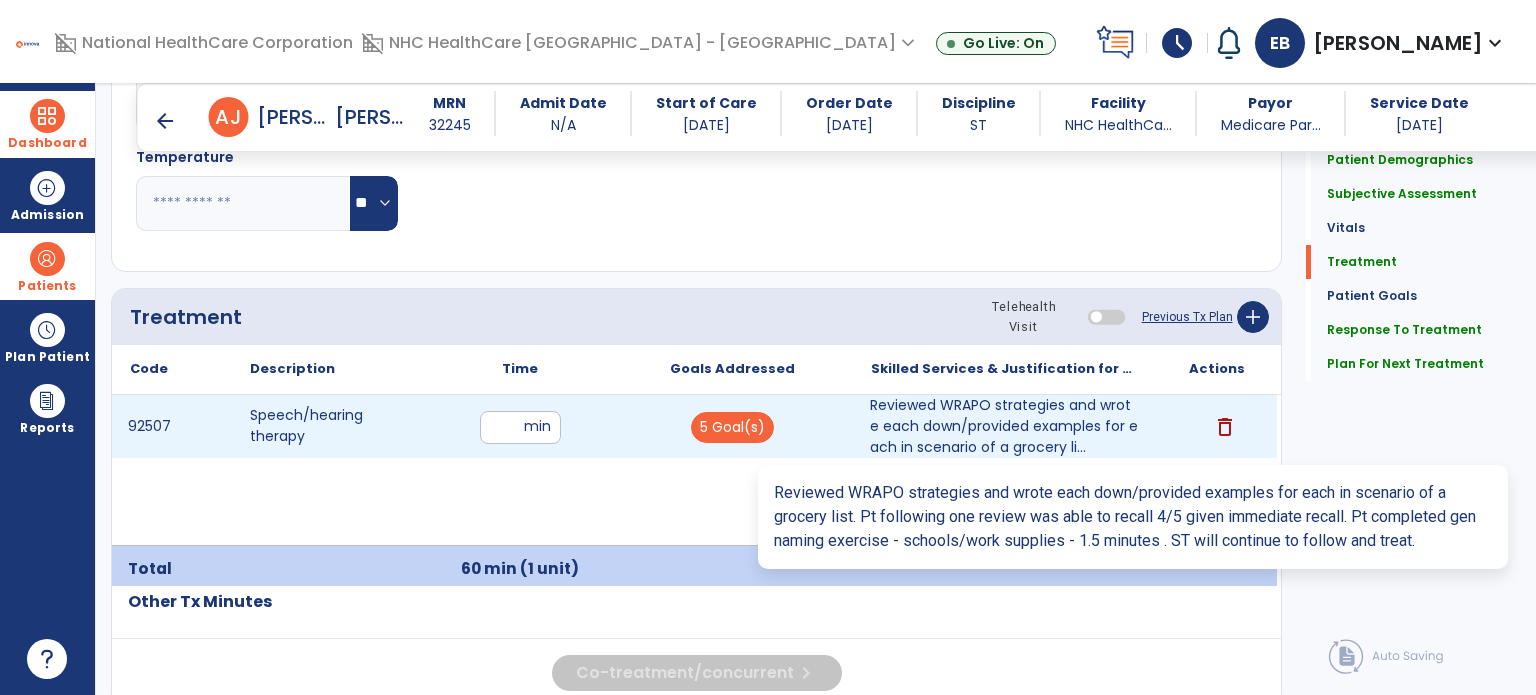 click on "Reviewed WRAPO strategies and wrote each down/provided examples for each in scenario of a grocery li..." at bounding box center [1004, 426] 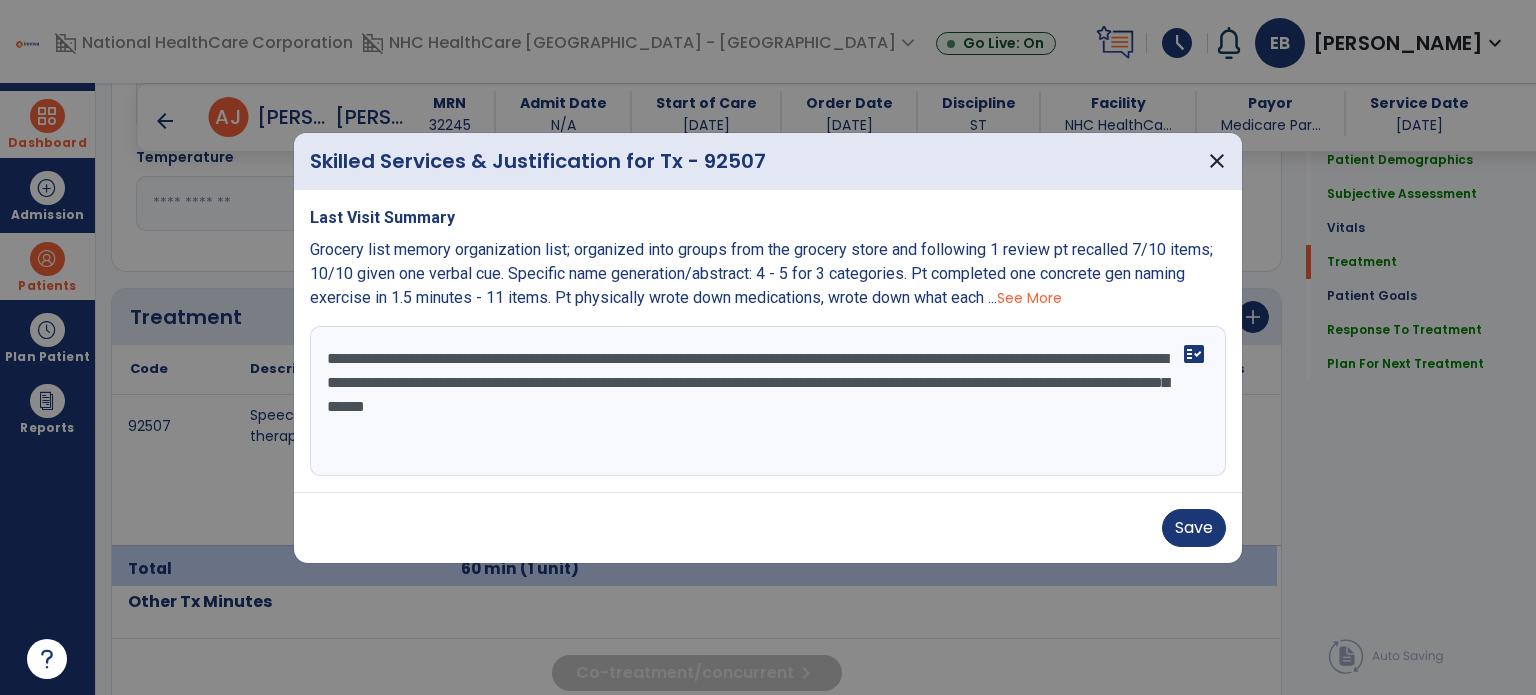 click on "**********" at bounding box center (768, 401) 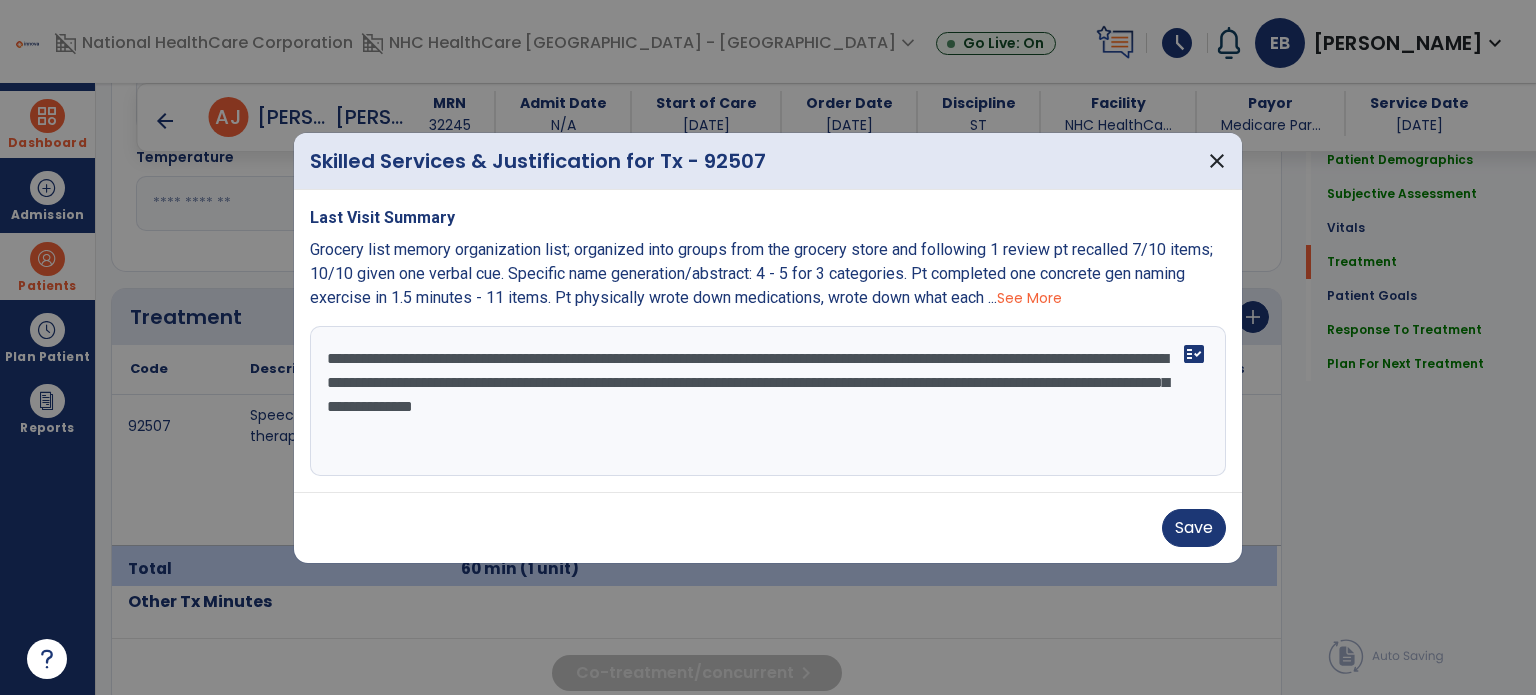 click on "**********" at bounding box center [768, 401] 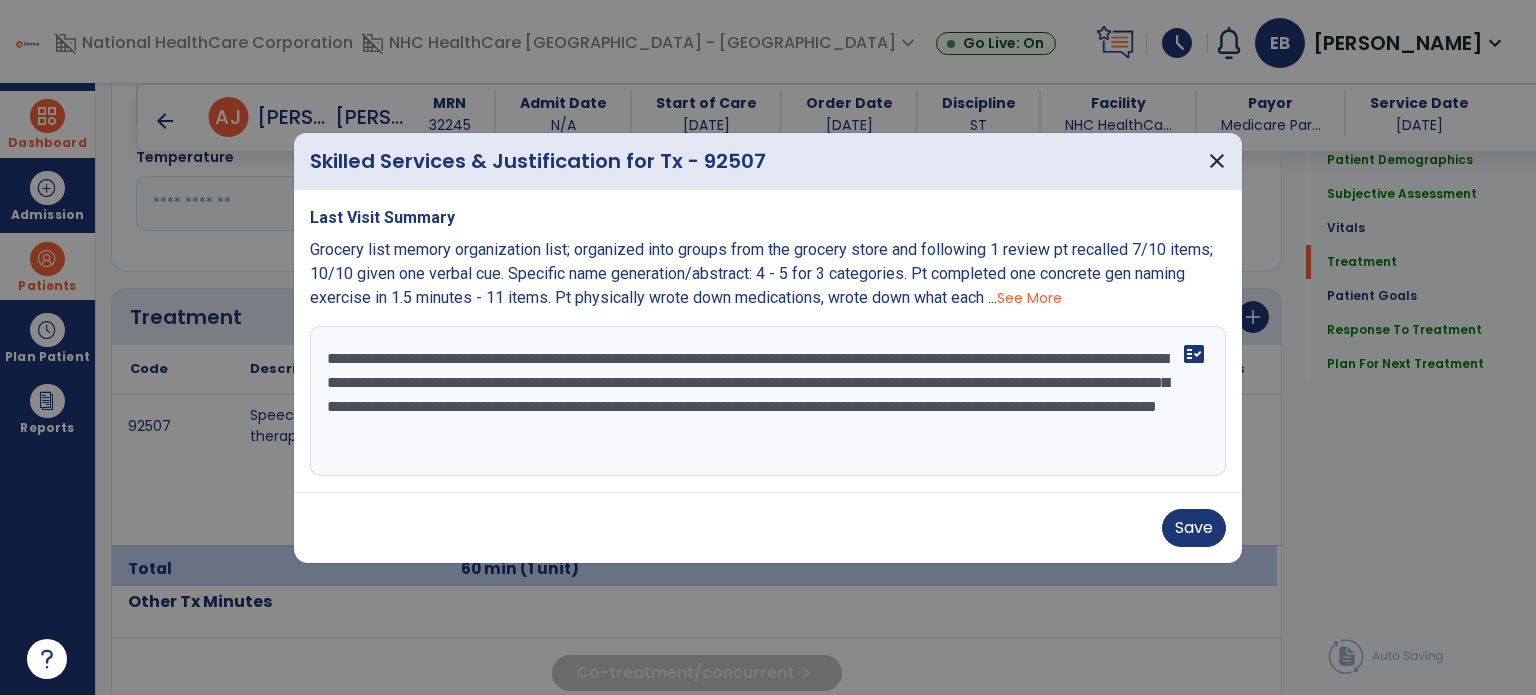 click on "**********" at bounding box center (768, 401) 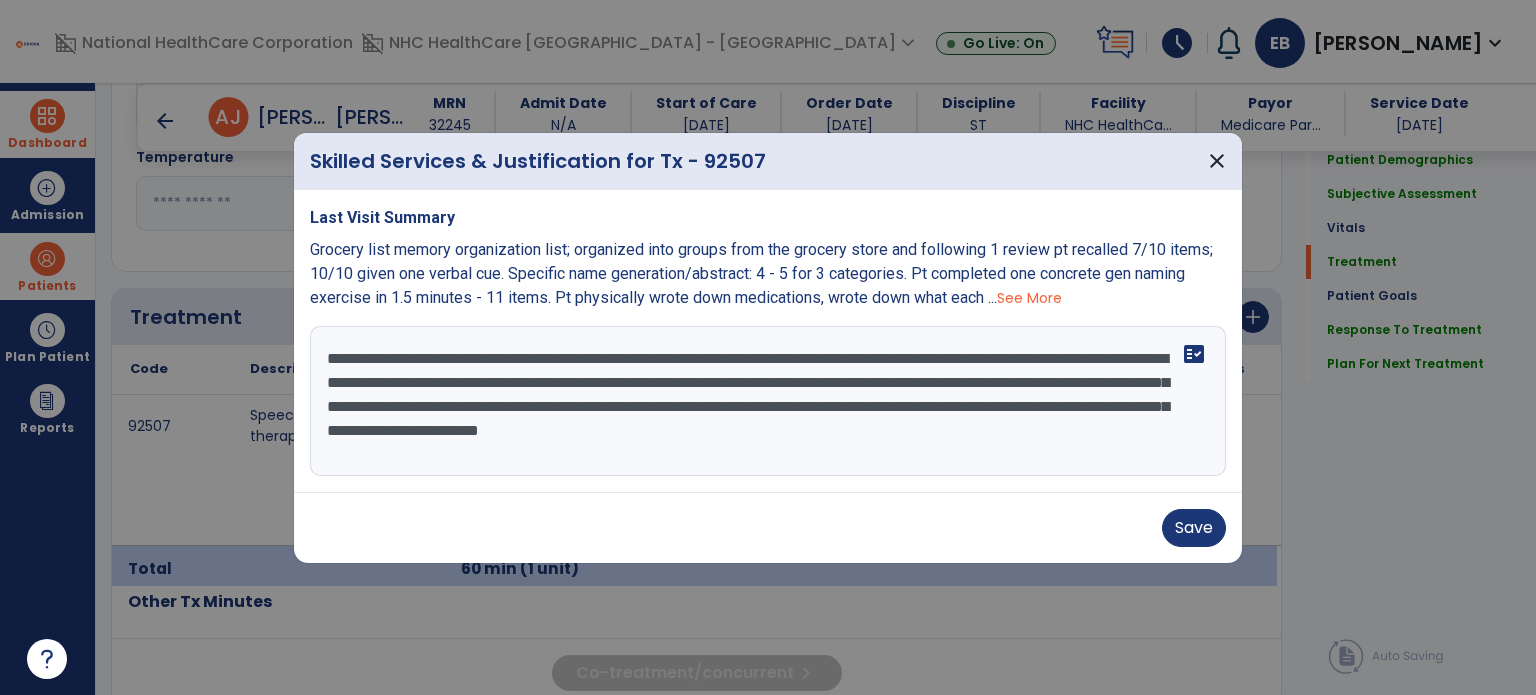 click on "**********" at bounding box center (768, 401) 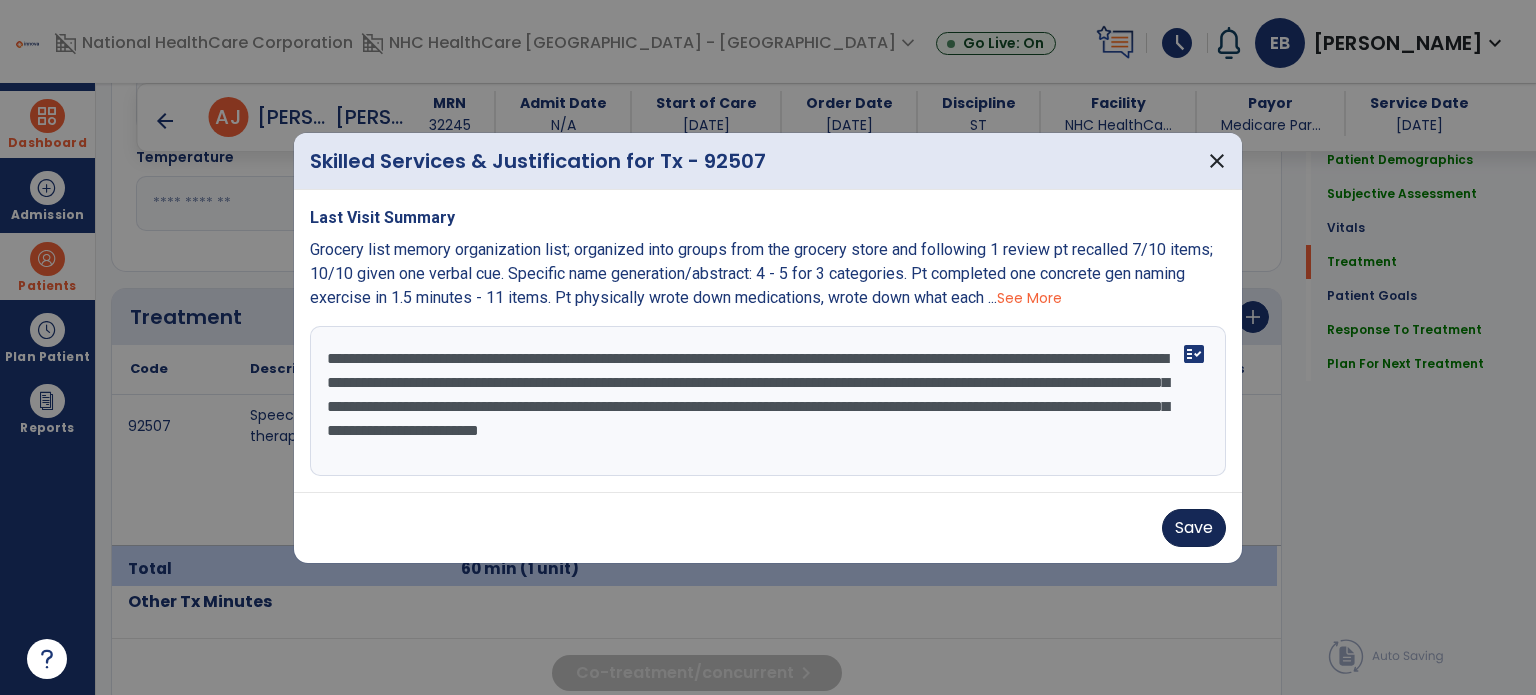 type on "**********" 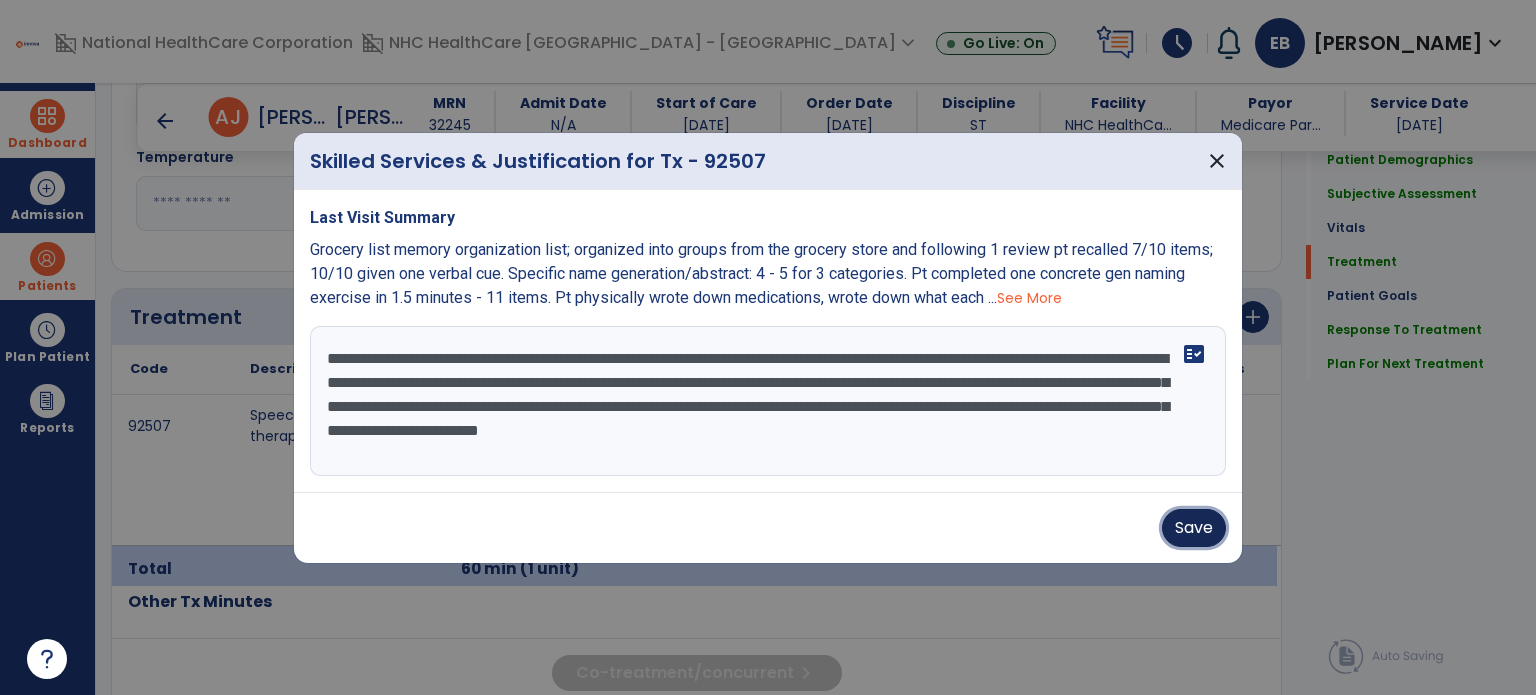 click on "Save" at bounding box center (1194, 528) 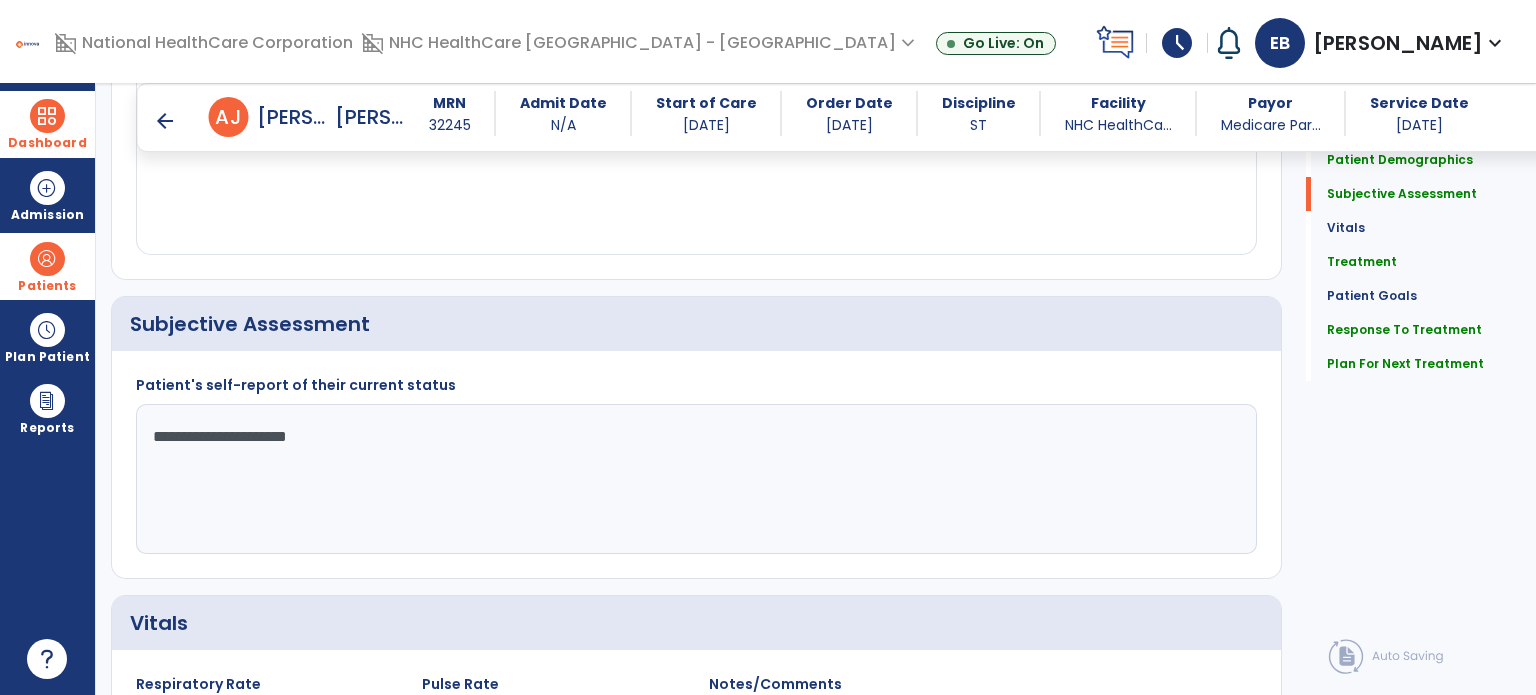 scroll, scrollTop: 341, scrollLeft: 0, axis: vertical 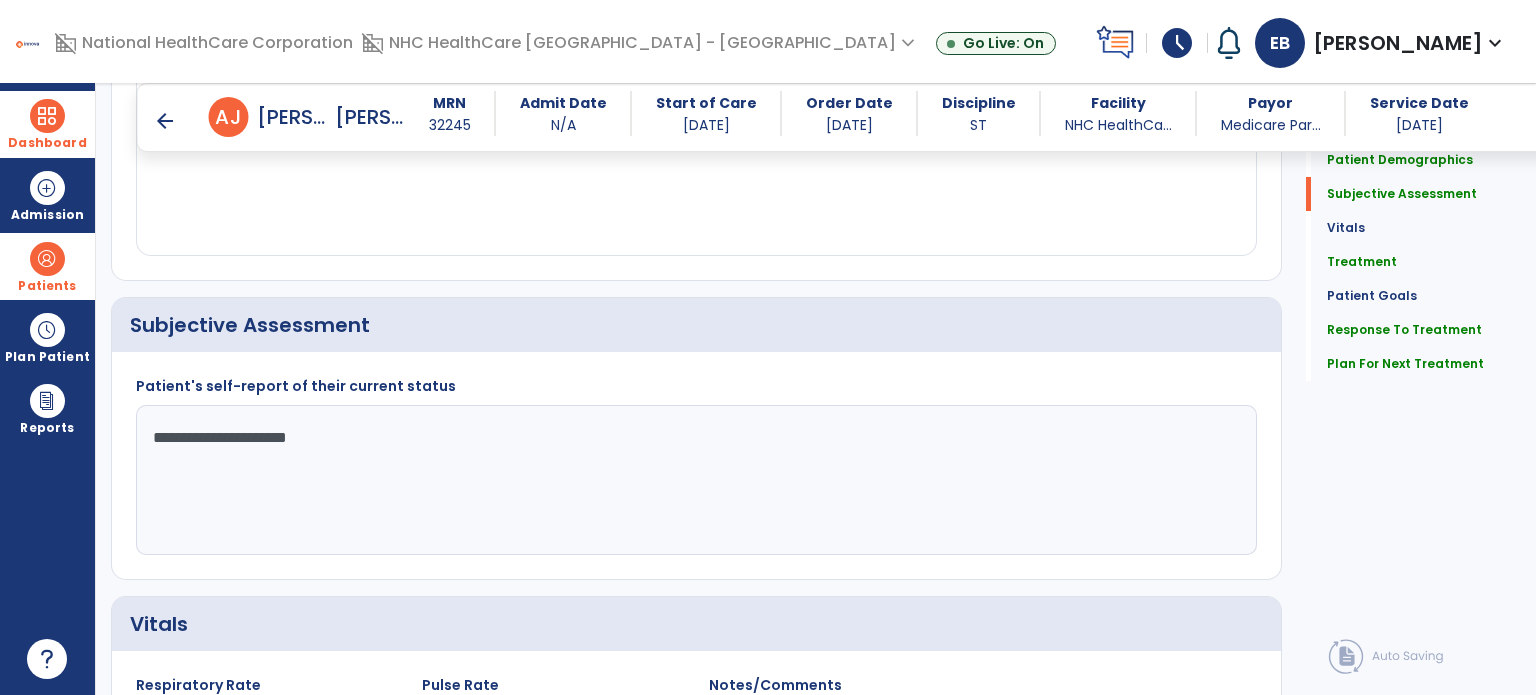 click on "**********" 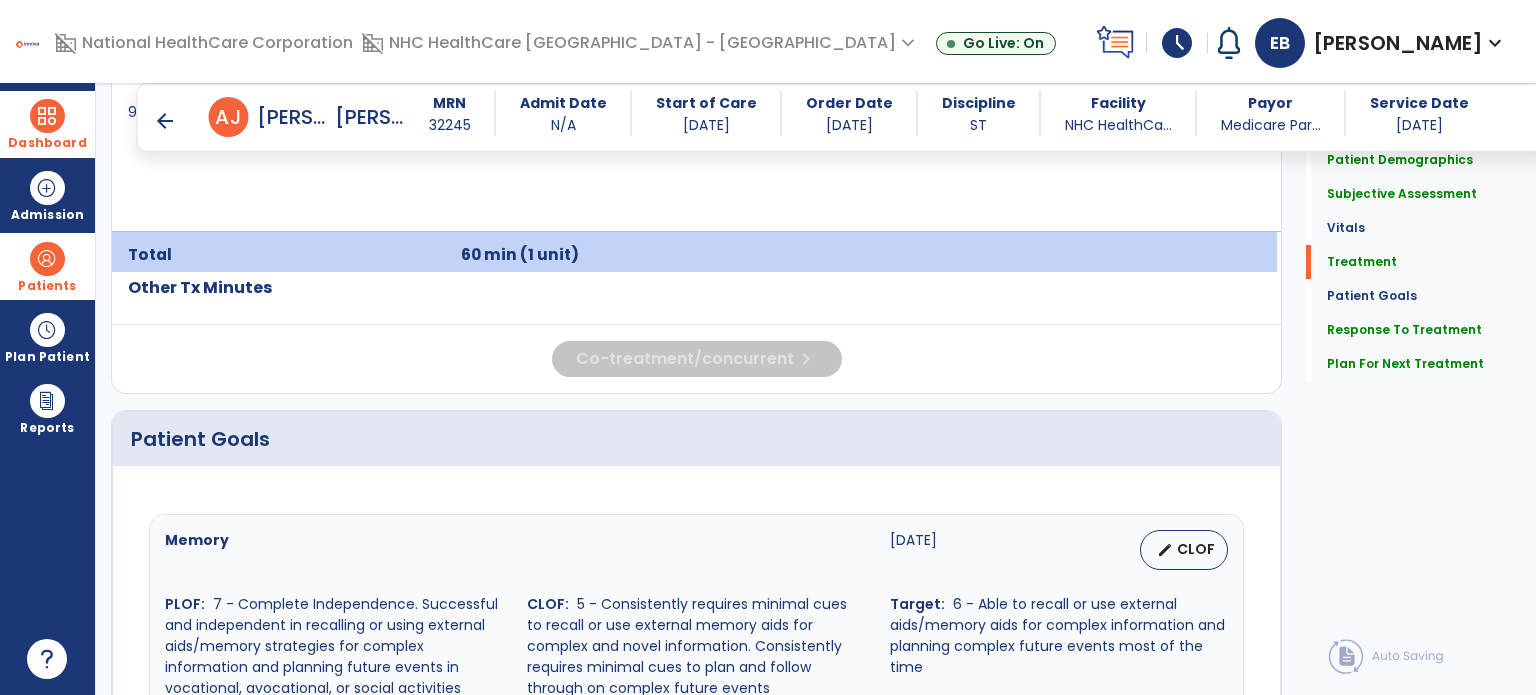 scroll, scrollTop: 1196, scrollLeft: 0, axis: vertical 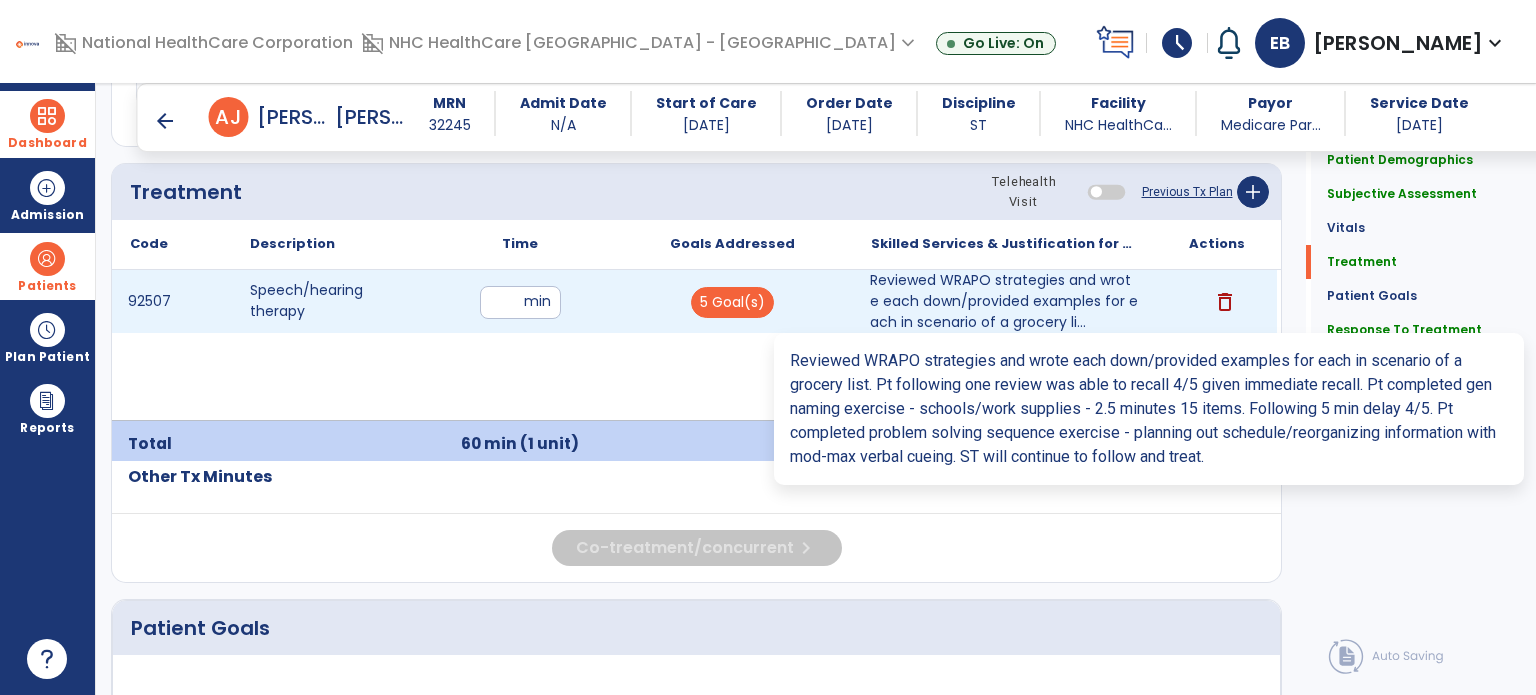 click on "Reviewed WRAPO strategies and wrote each down/provided examples for each in scenario of a grocery li..." at bounding box center (1004, 301) 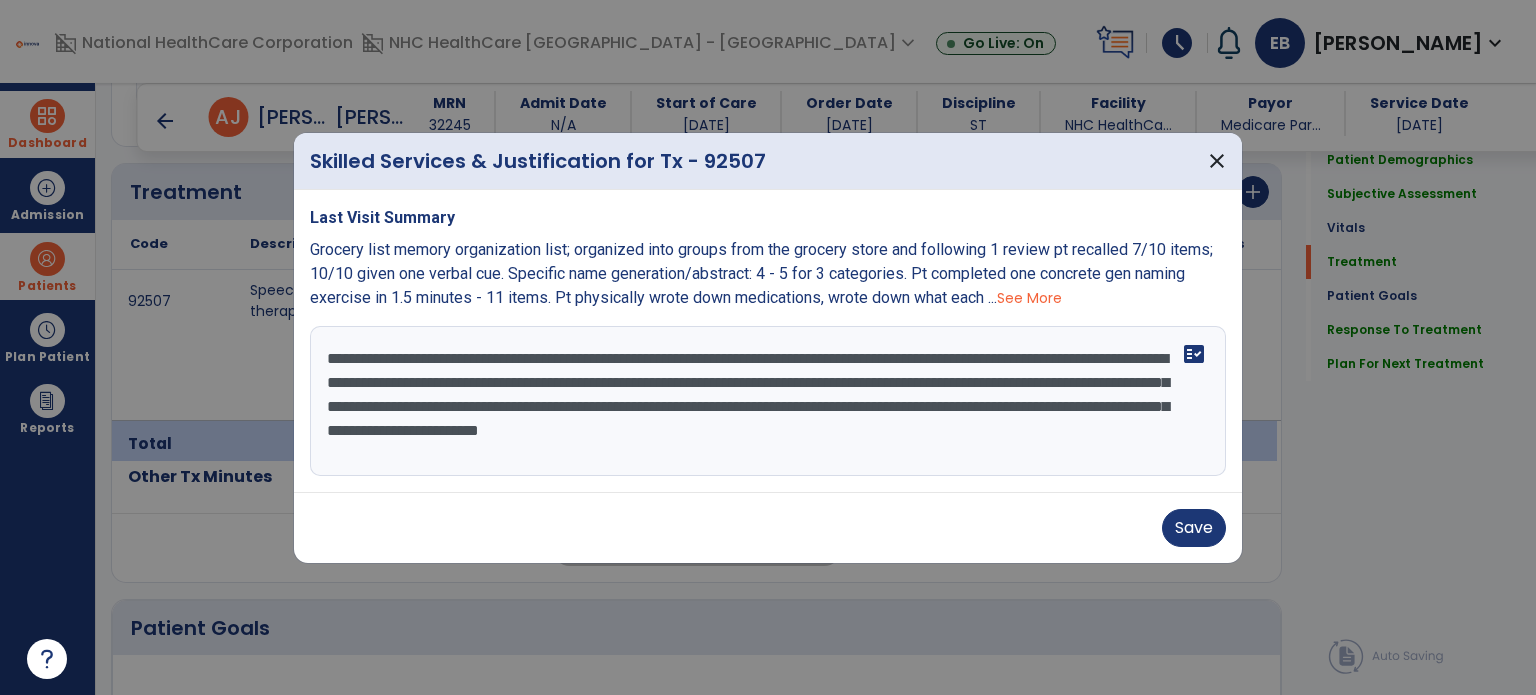 click on "See More" at bounding box center (1029, 298) 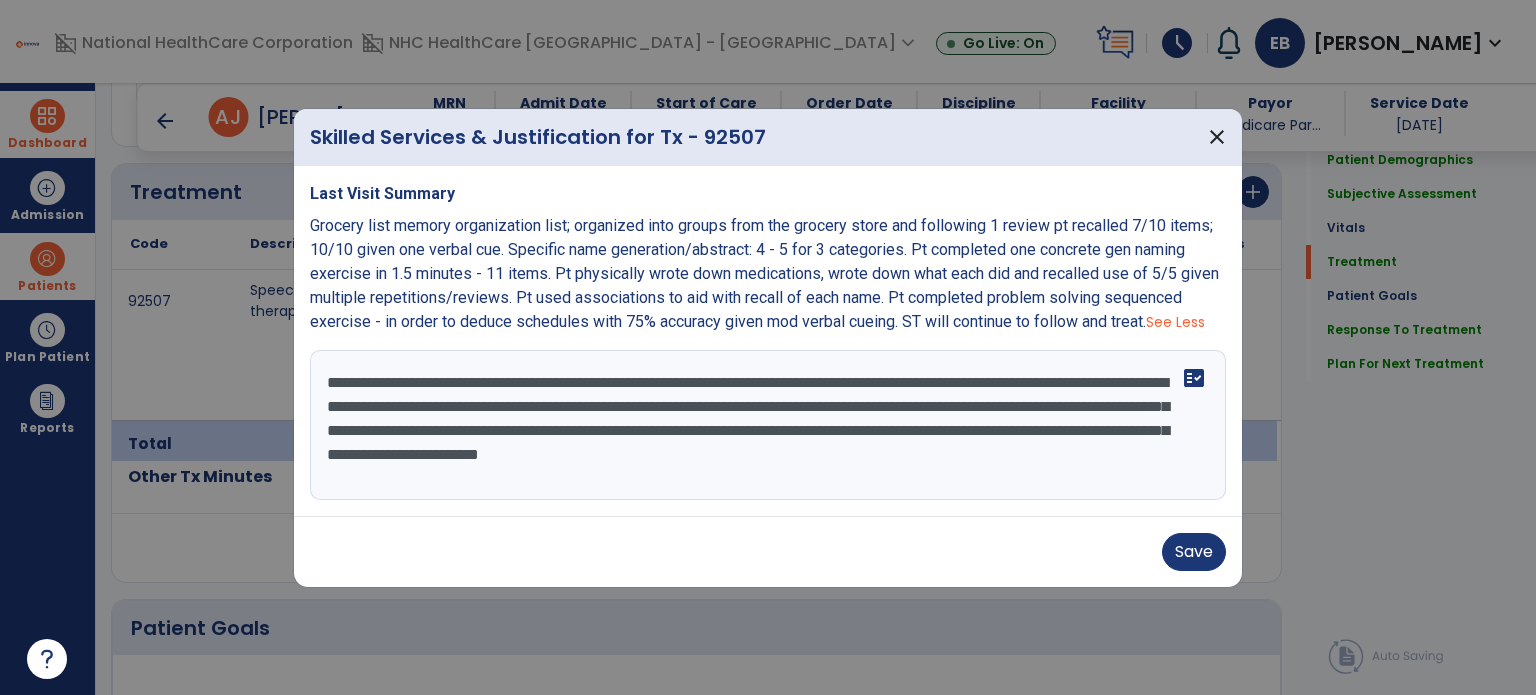 click on "**********" at bounding box center [768, 425] 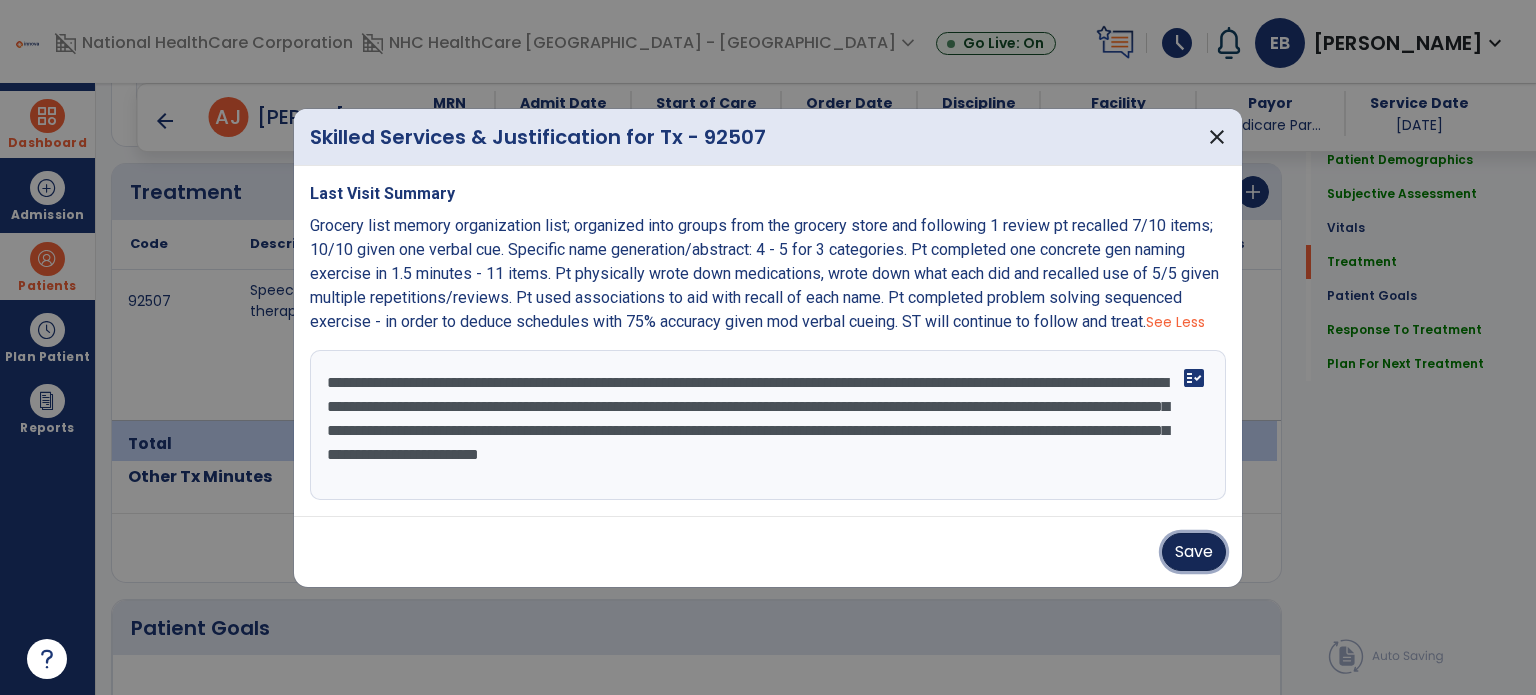 click on "Save" at bounding box center (1194, 552) 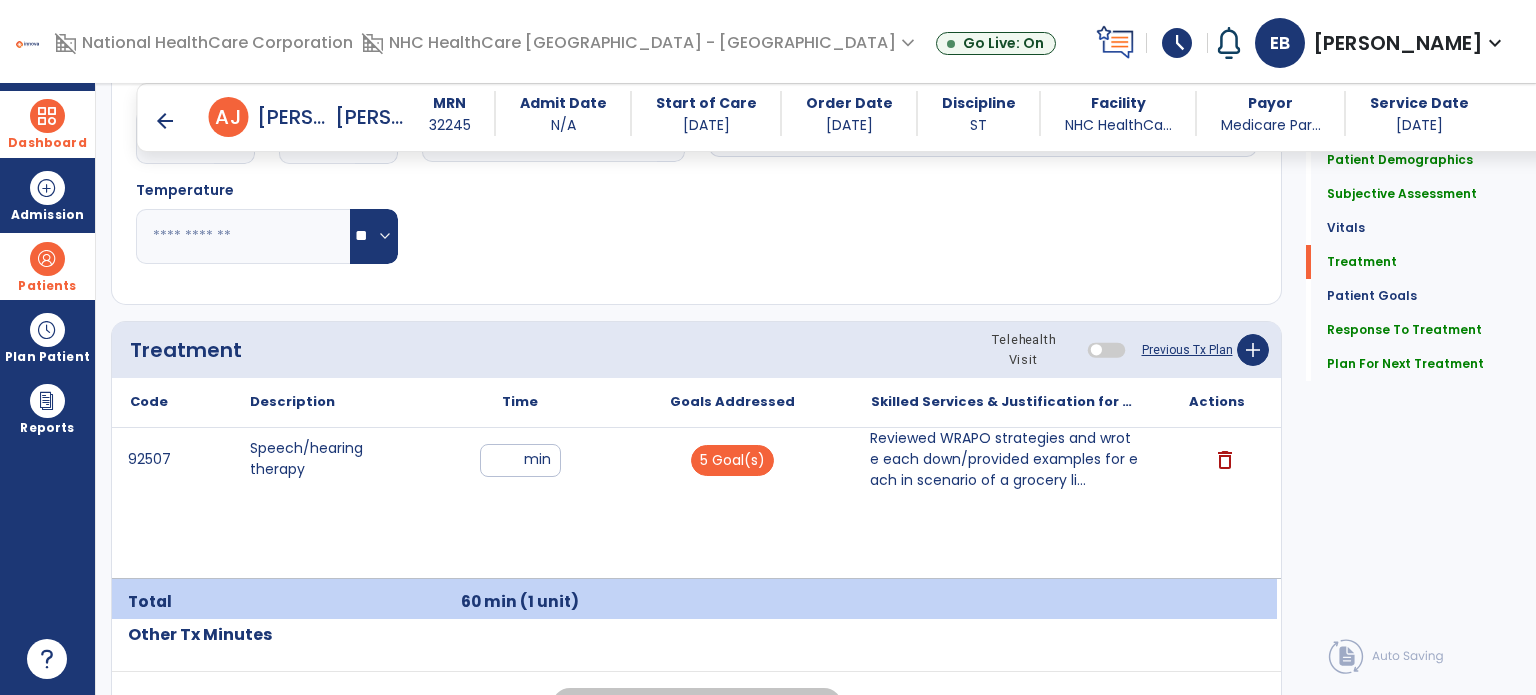 scroll, scrollTop: 1039, scrollLeft: 0, axis: vertical 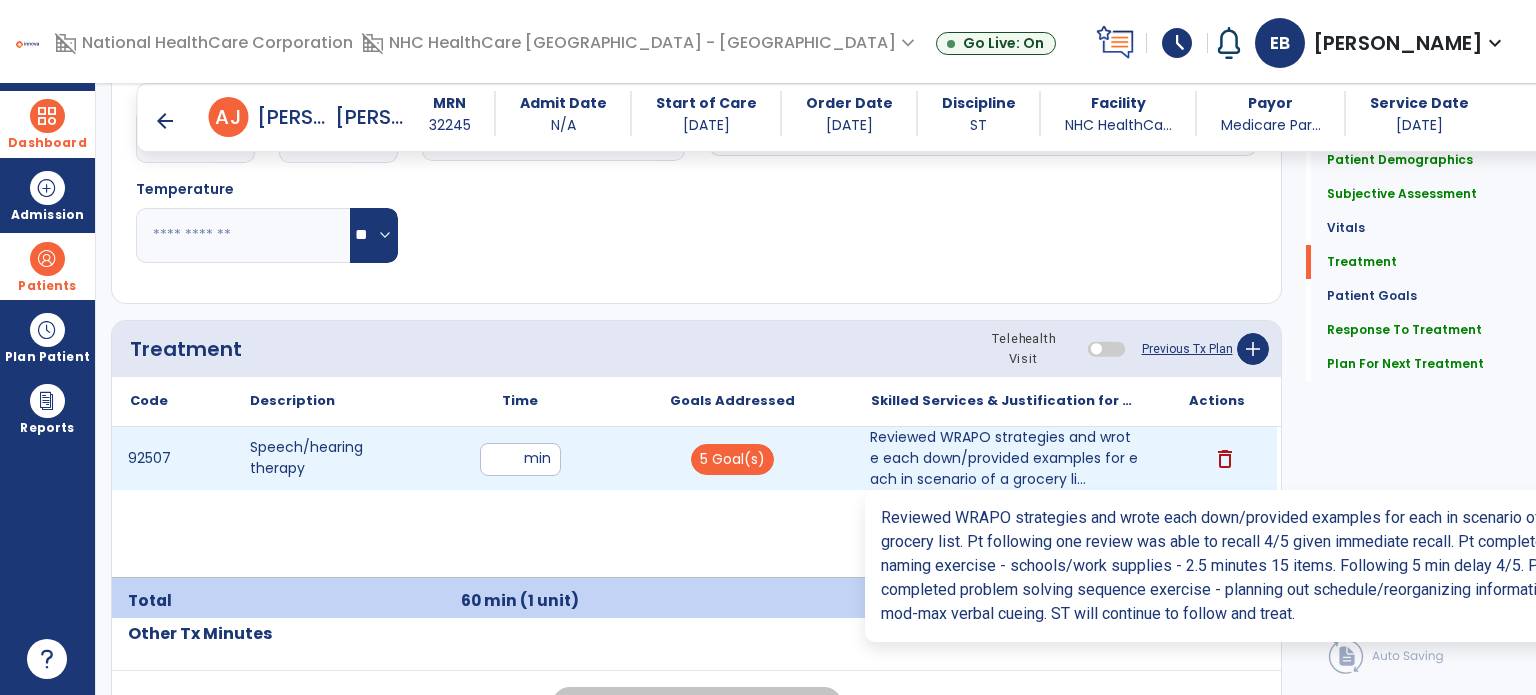 click on "Reviewed WRAPO strategies and wrote each down/provided examples for each in scenario of a grocery li..." at bounding box center [1004, 458] 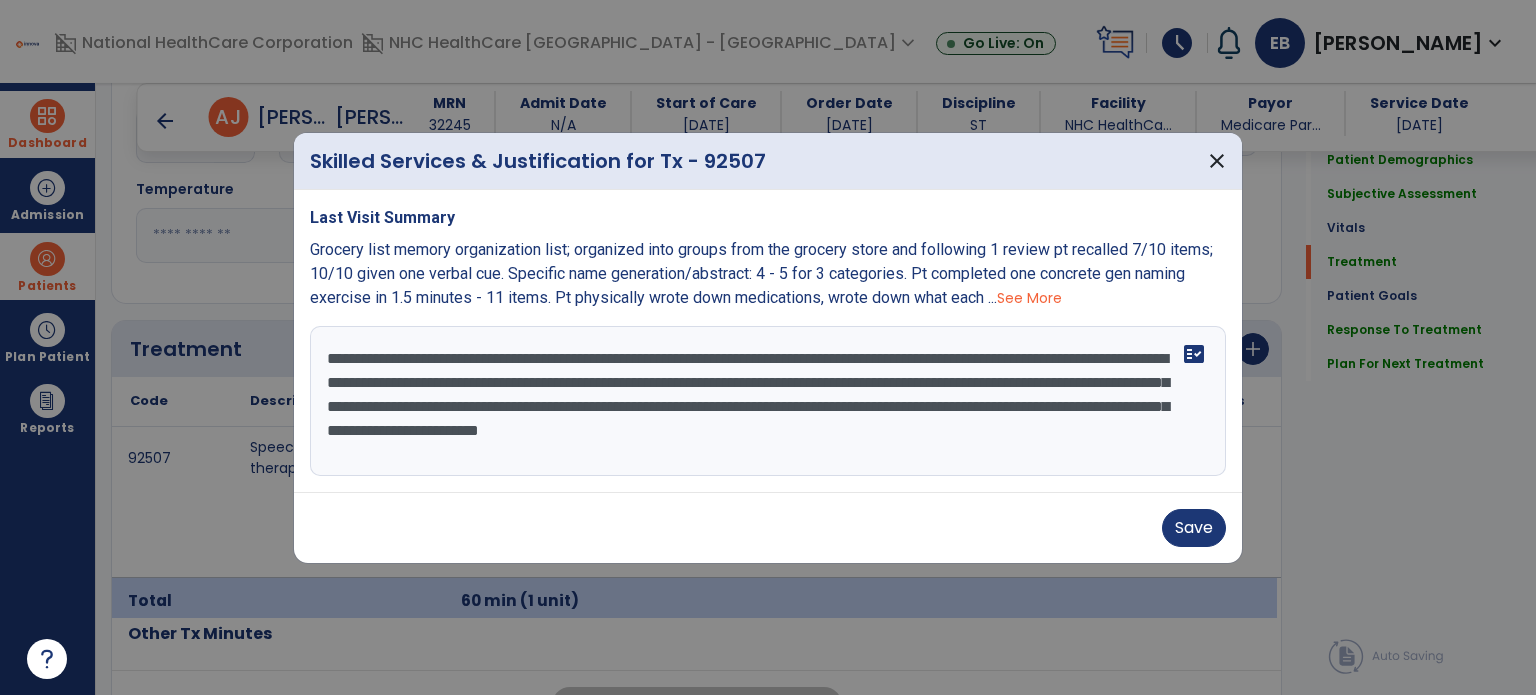 click on "**********" at bounding box center [768, 401] 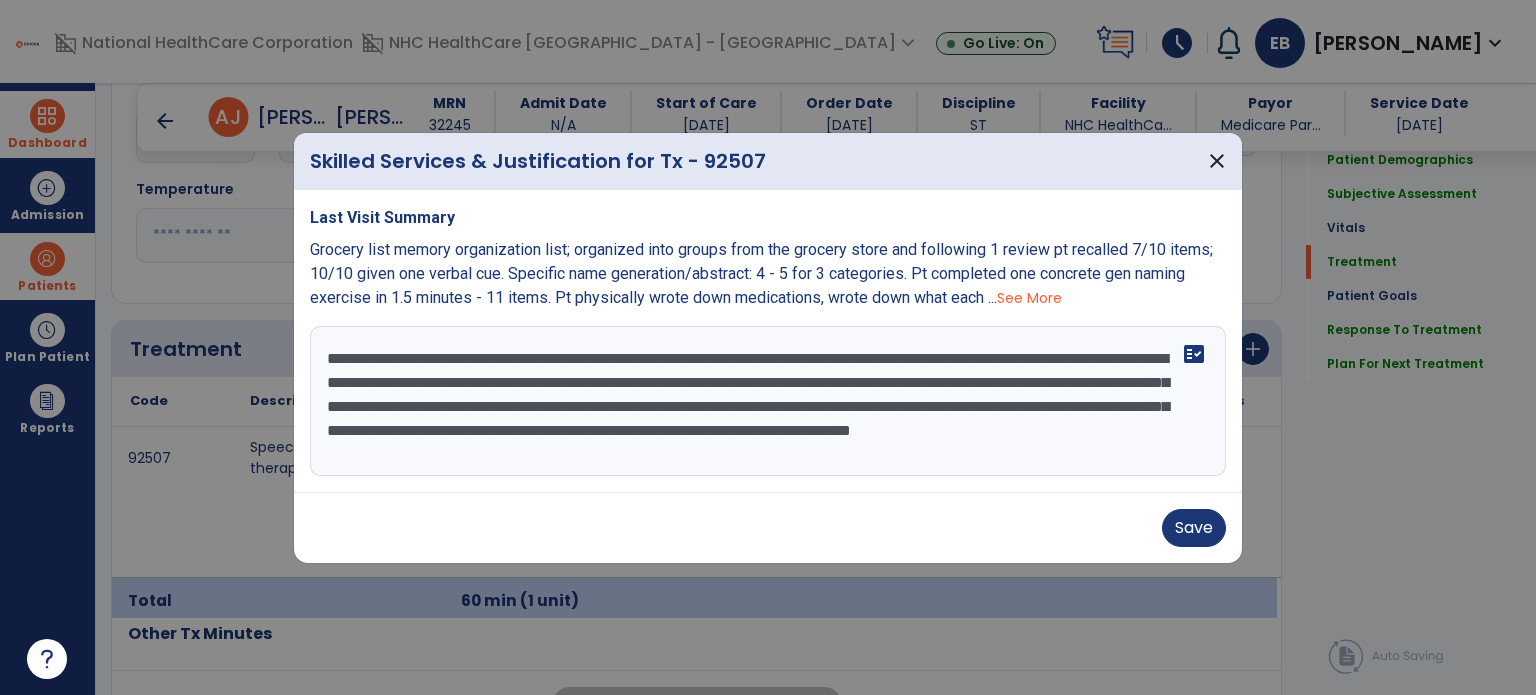 click on "**********" at bounding box center (768, 401) 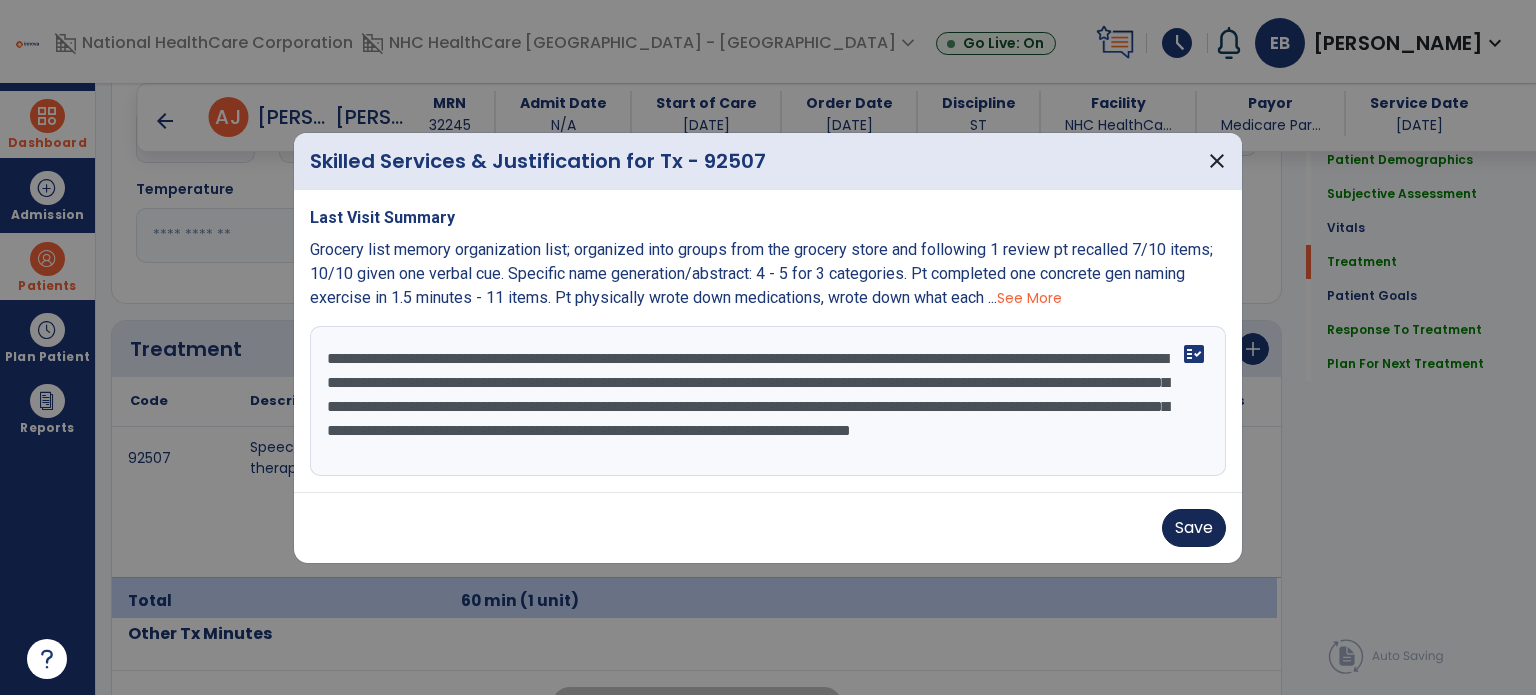 type on "**********" 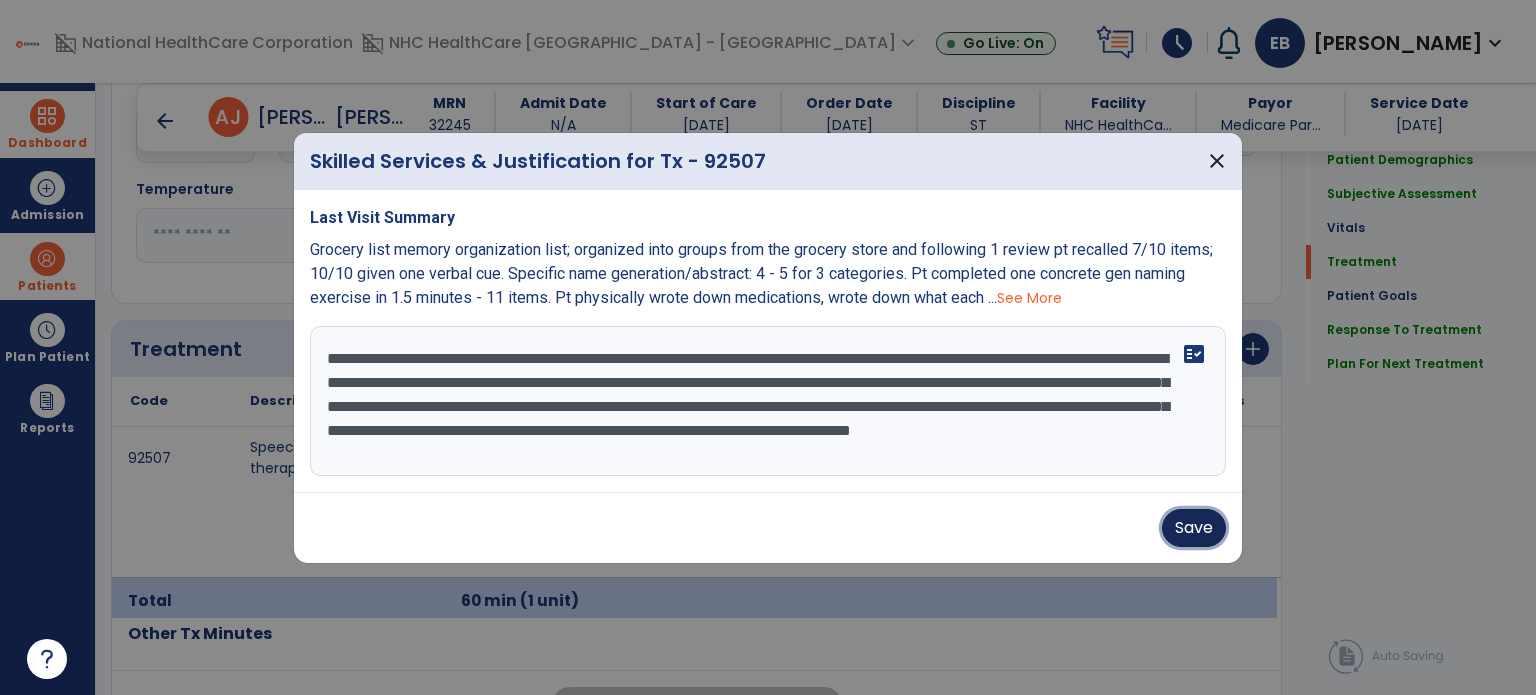 click on "Save" at bounding box center (1194, 528) 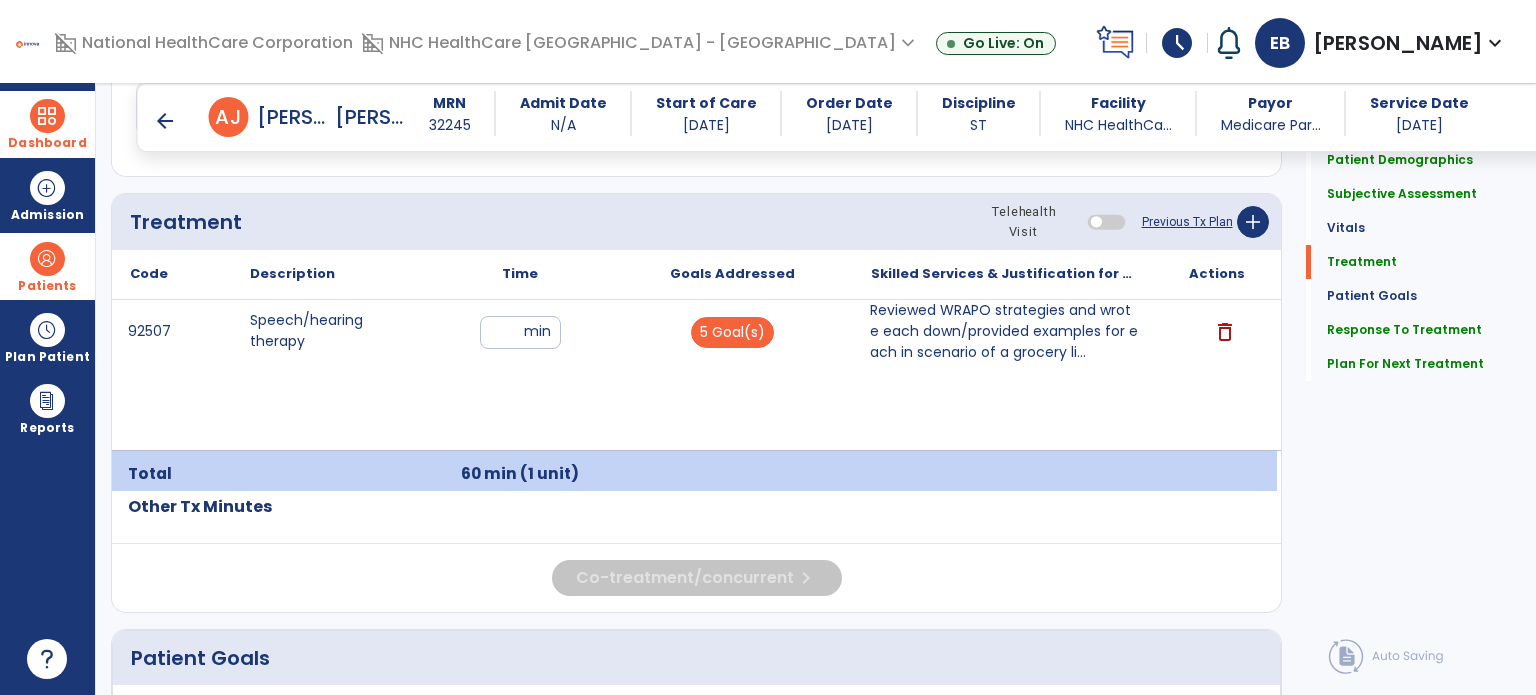 scroll, scrollTop: 1167, scrollLeft: 0, axis: vertical 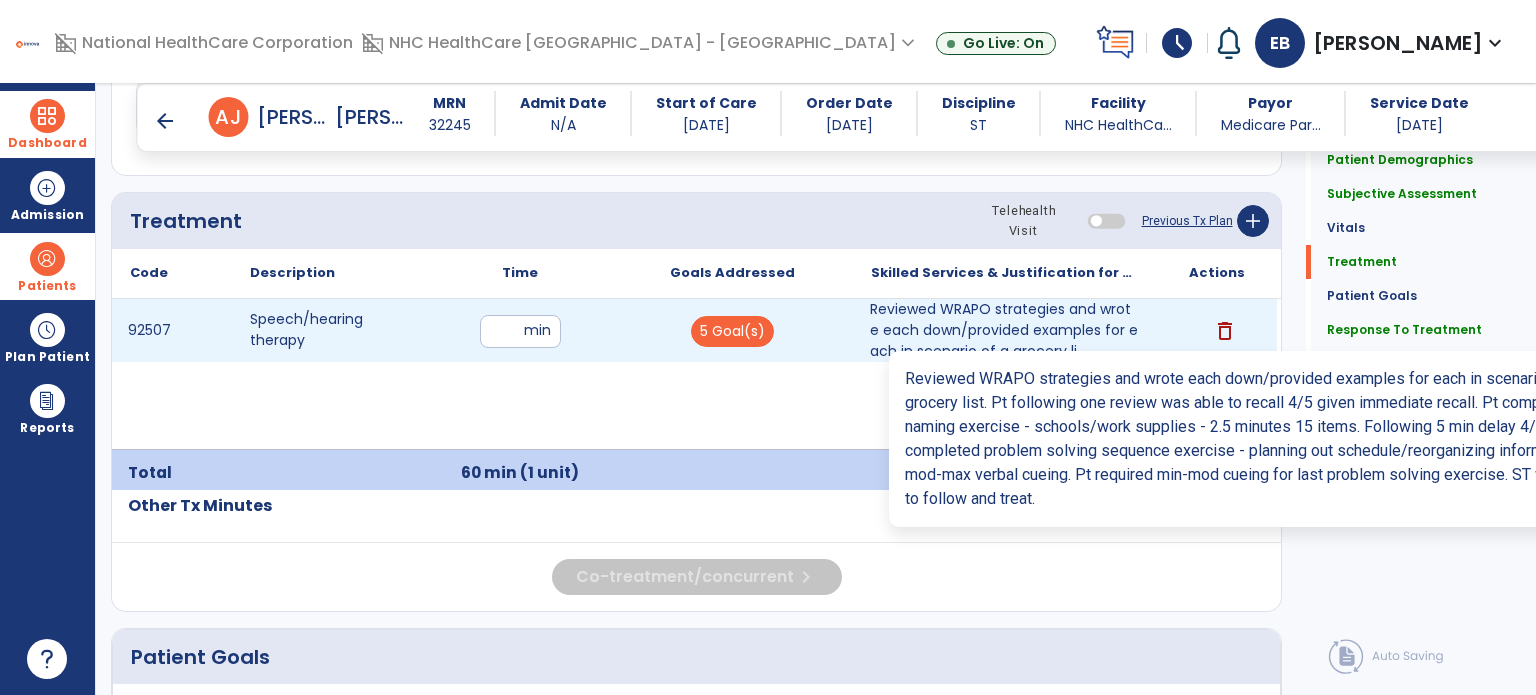 click on "Reviewed WRAPO strategies and wrote each down/provided examples for each in scenario of a grocery li..." at bounding box center [1004, 330] 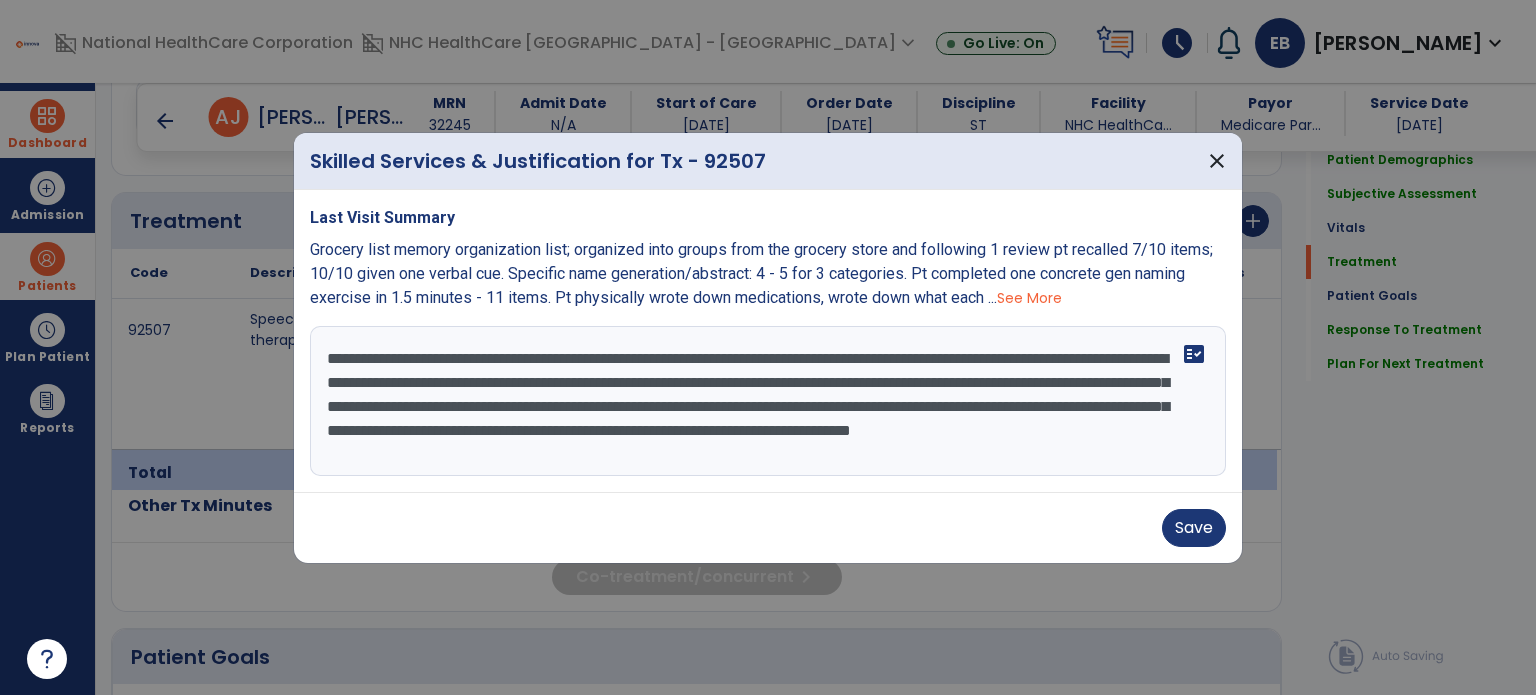 click on "**********" at bounding box center [768, 401] 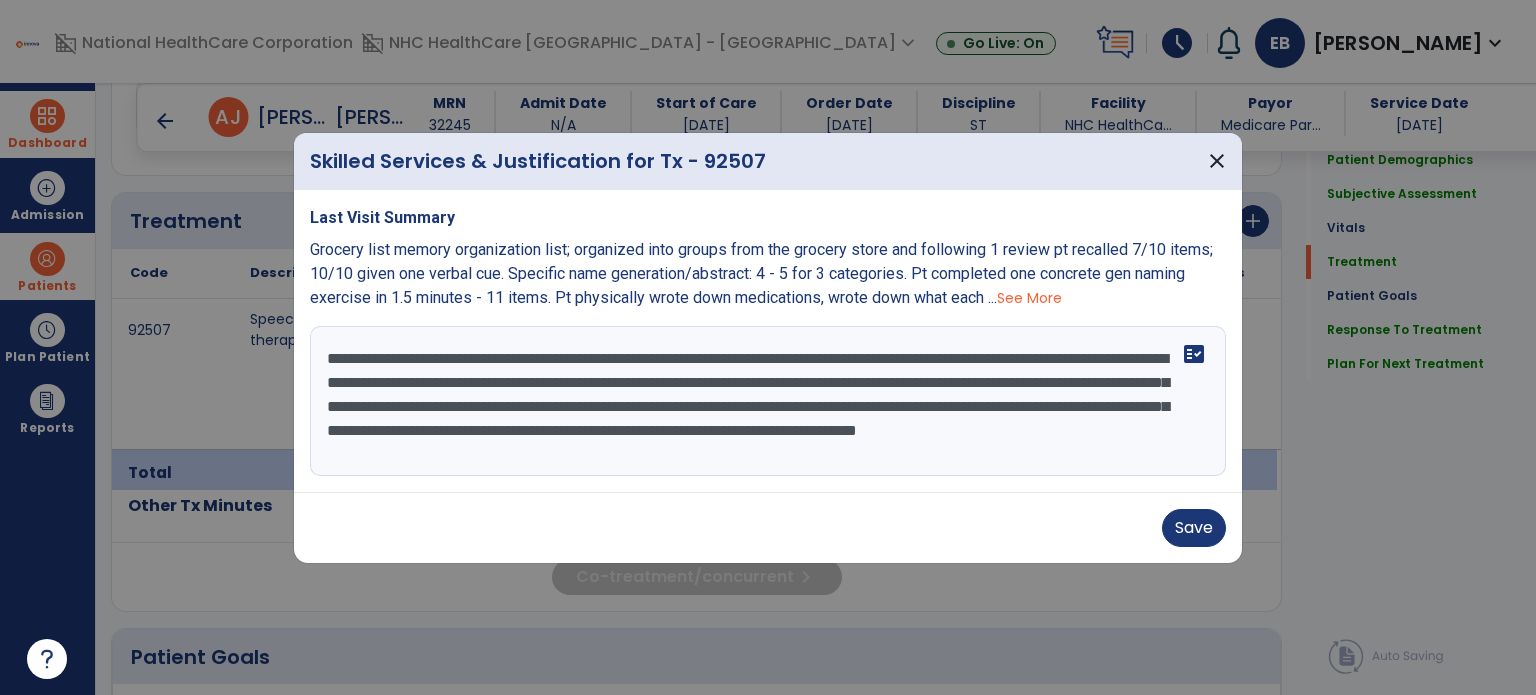 click on "**********" at bounding box center [768, 401] 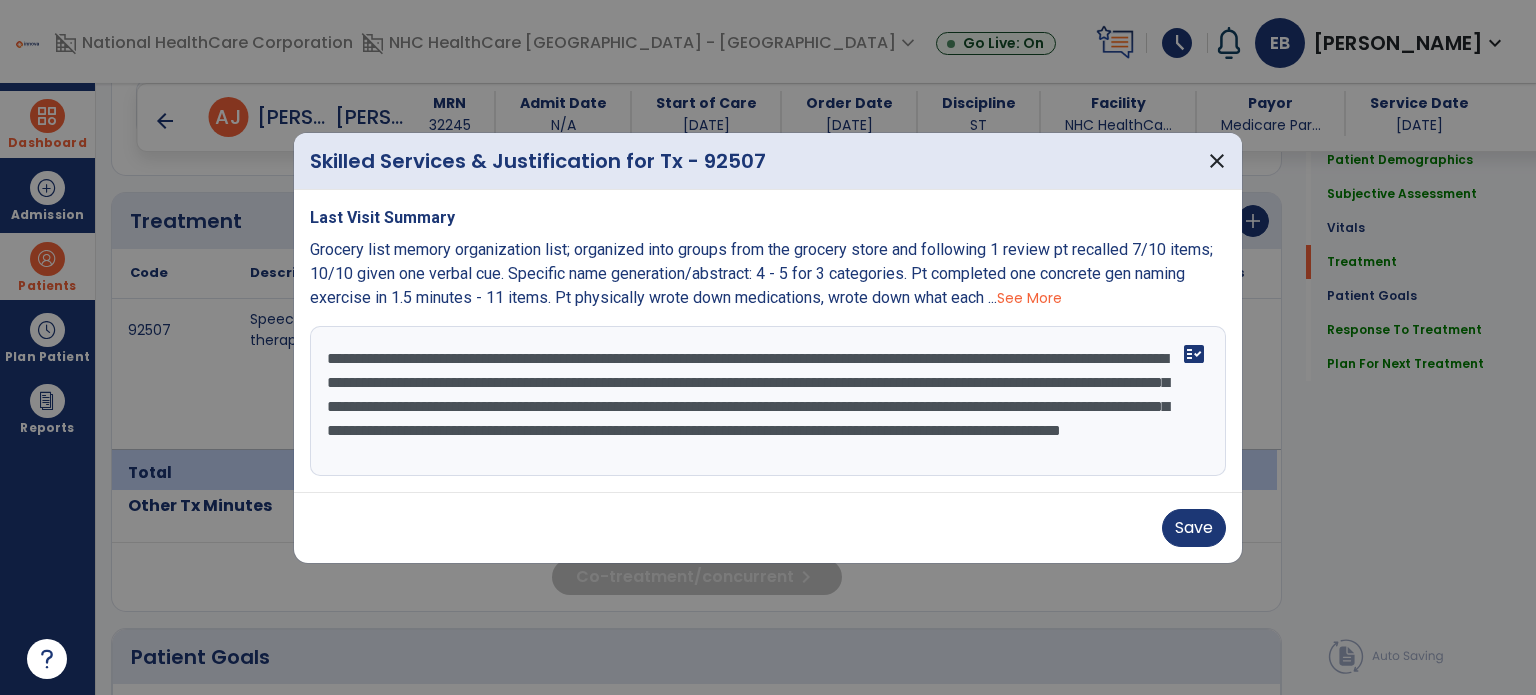 scroll, scrollTop: 15, scrollLeft: 0, axis: vertical 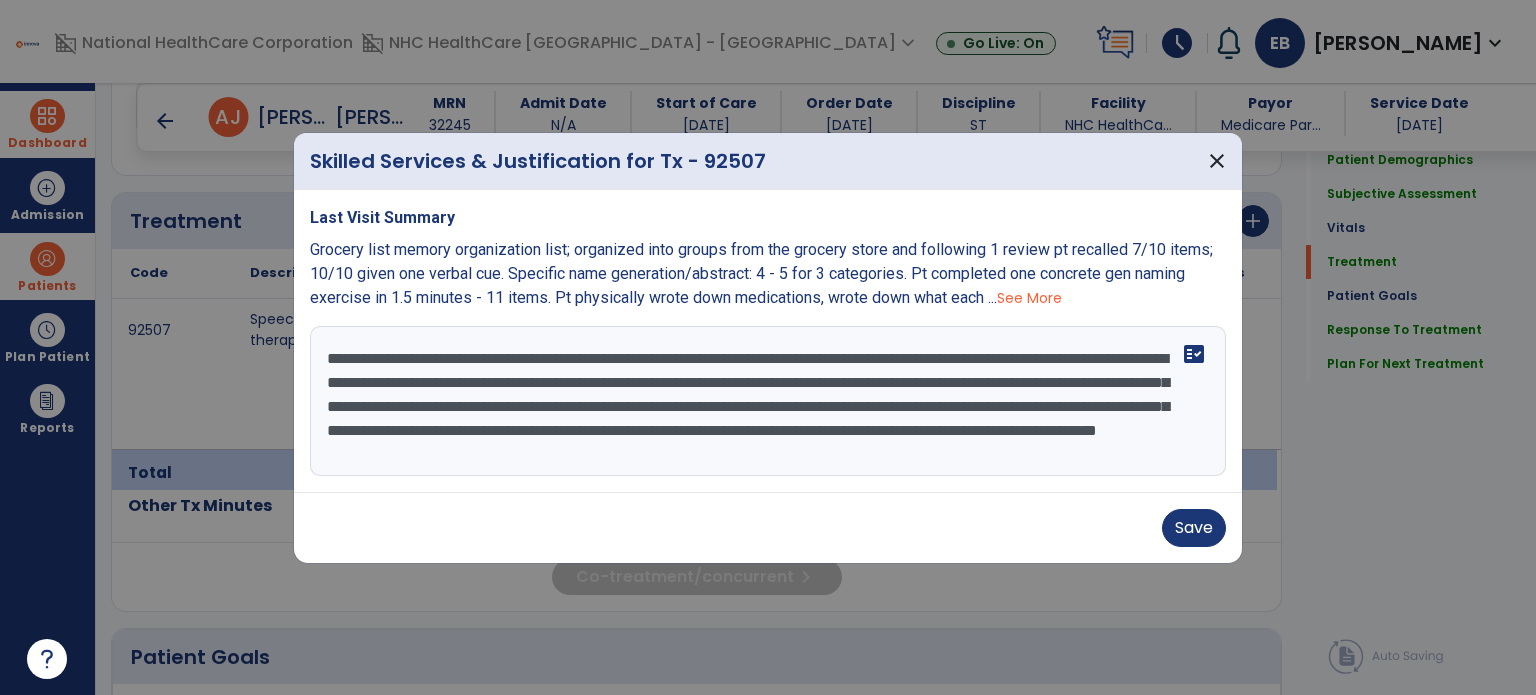 click on "**********" at bounding box center [768, 401] 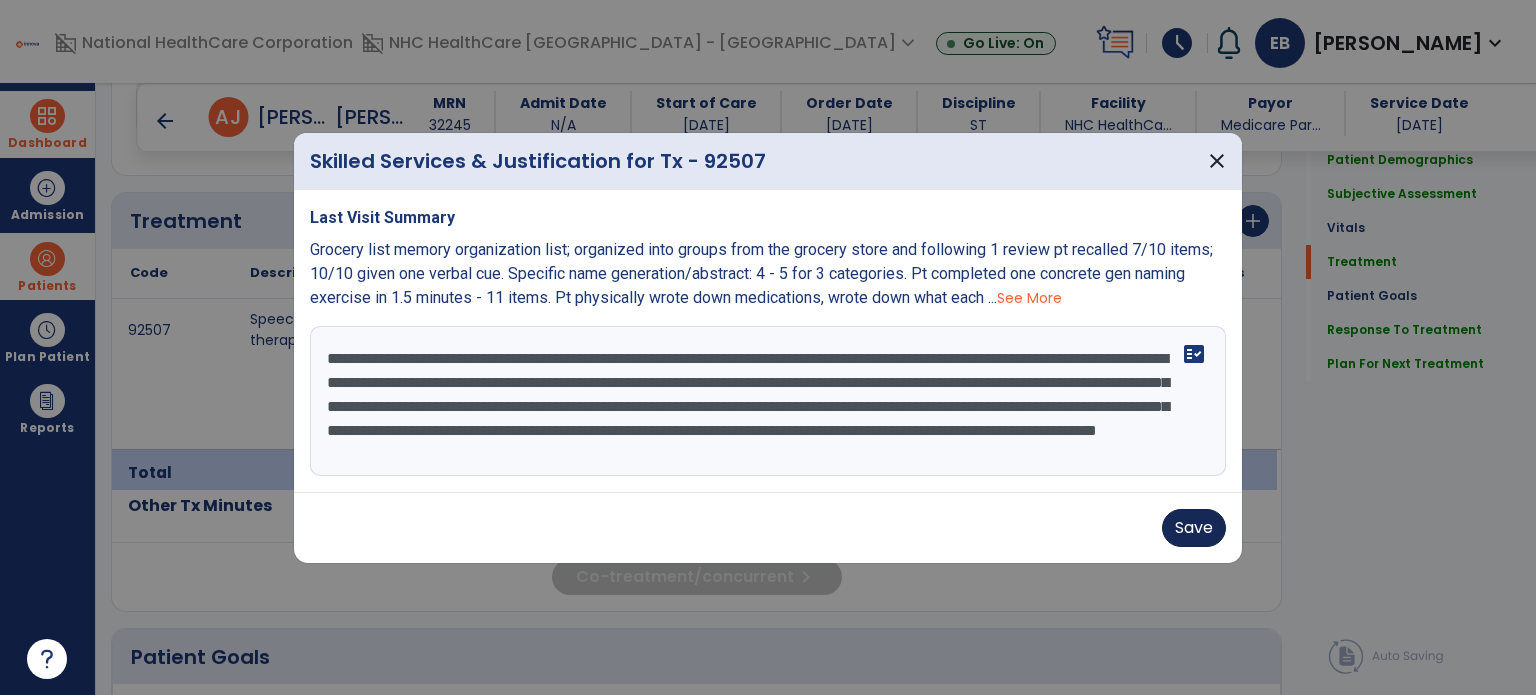 type on "**********" 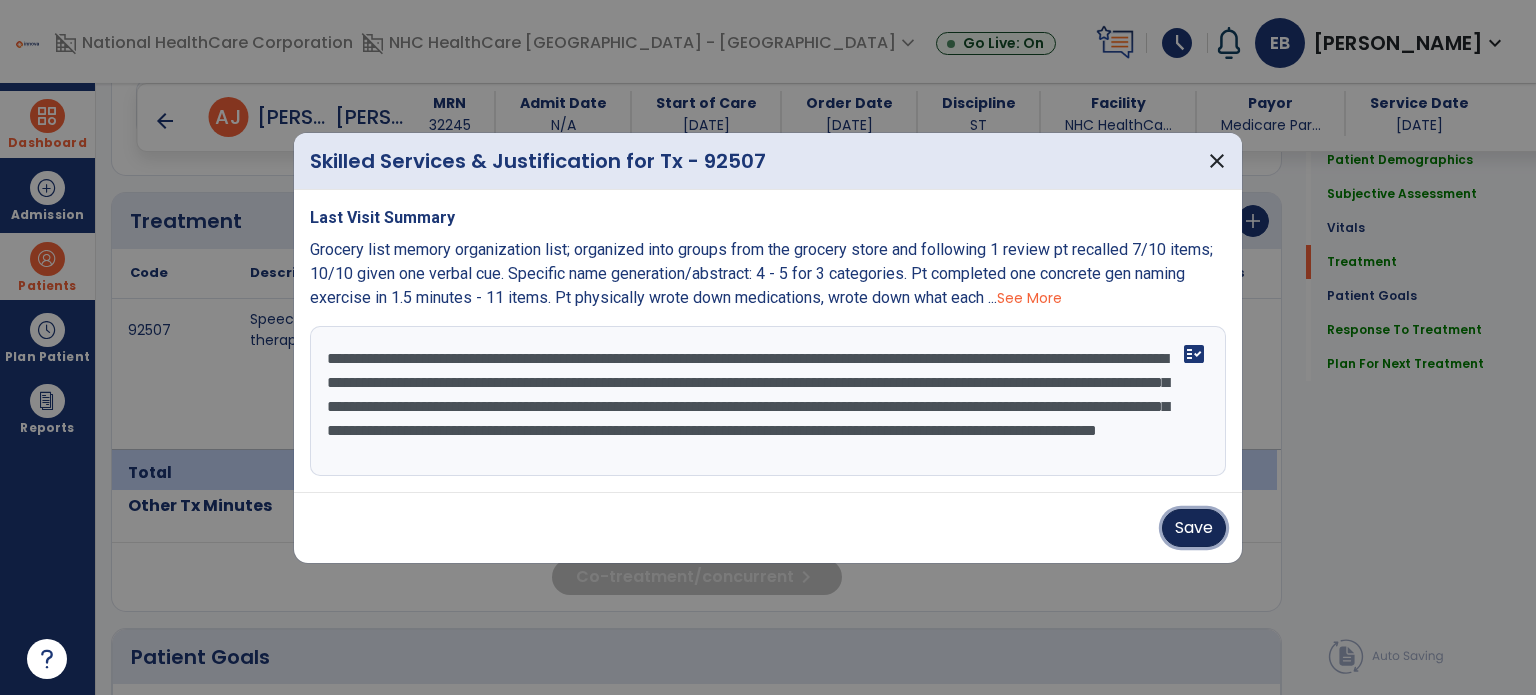click on "Save" at bounding box center (1194, 528) 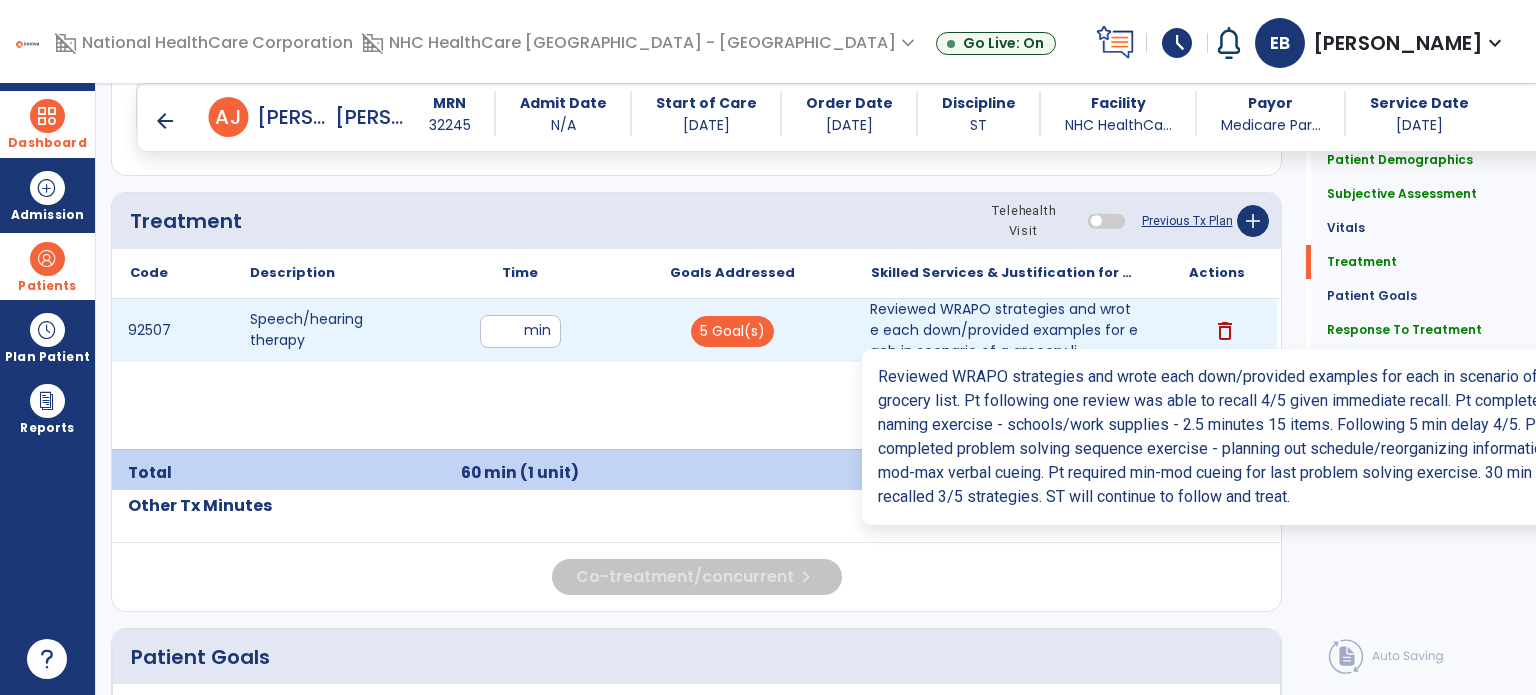 click on "Reviewed WRAPO strategies and wrote each down/provided examples for each in scenario of a grocery li..." at bounding box center (1004, 330) 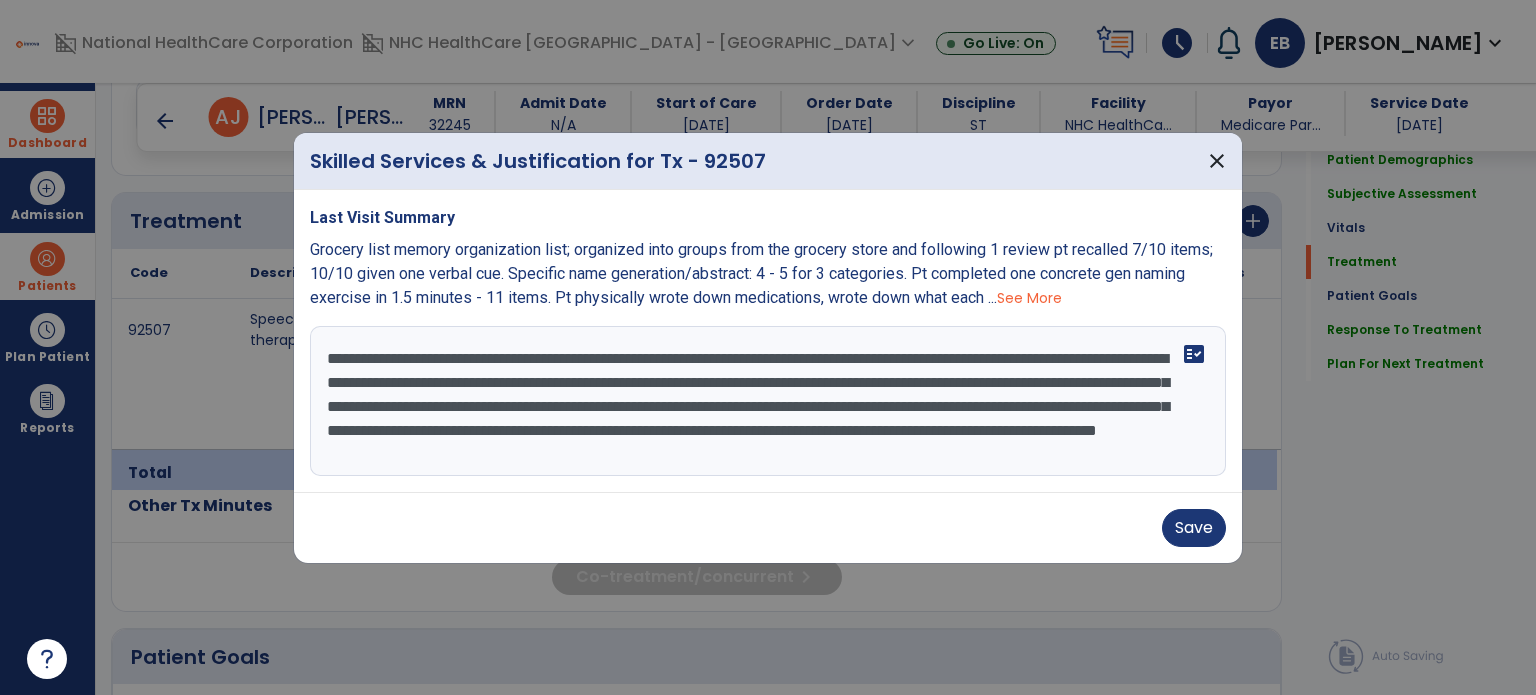 scroll, scrollTop: 24, scrollLeft: 0, axis: vertical 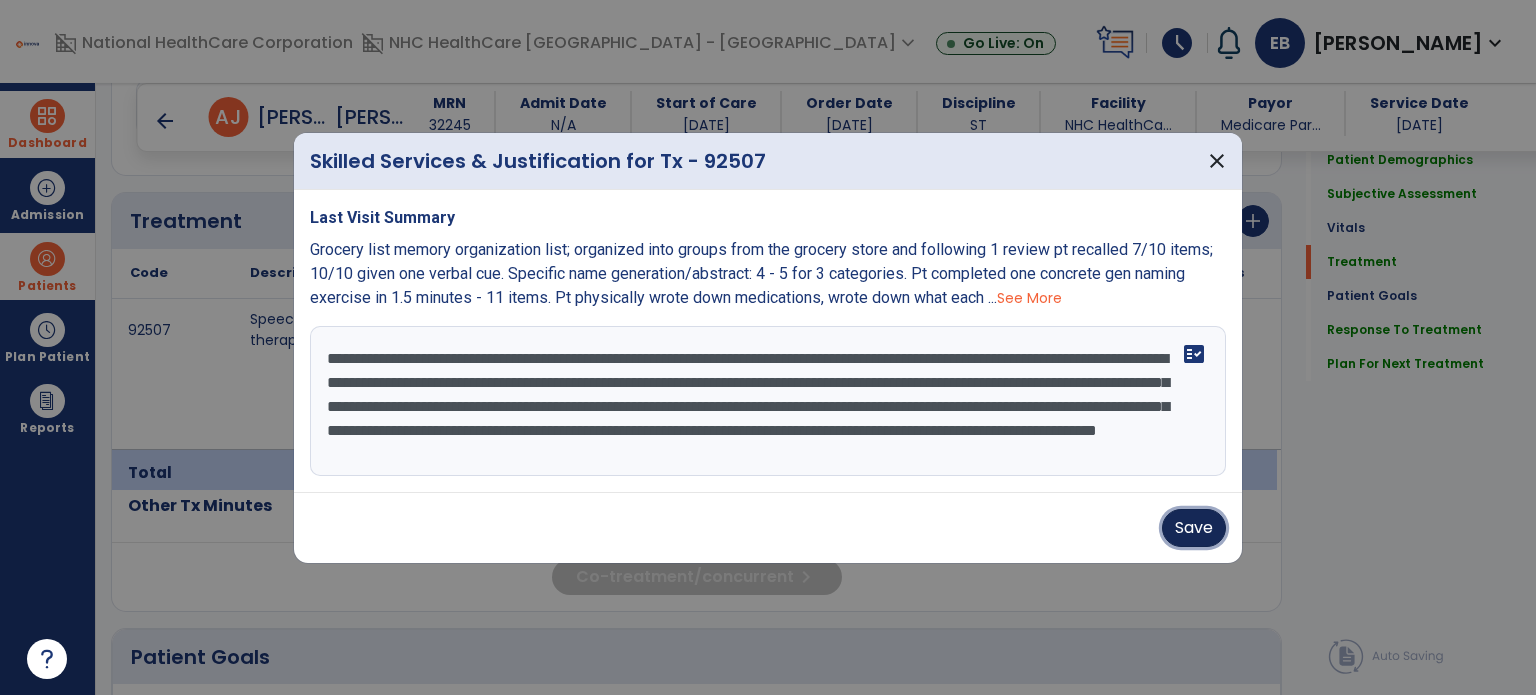 click on "Save" at bounding box center [1194, 528] 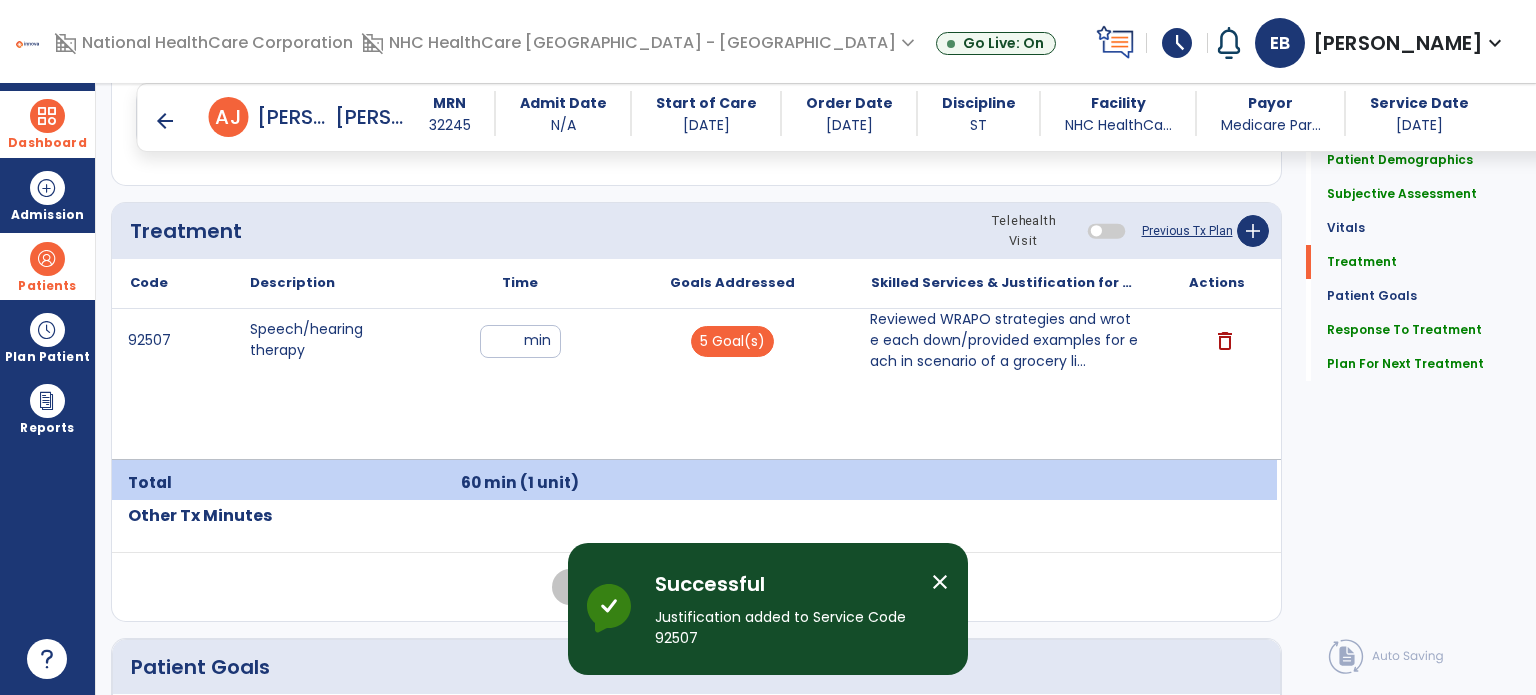 scroll, scrollTop: 1158, scrollLeft: 0, axis: vertical 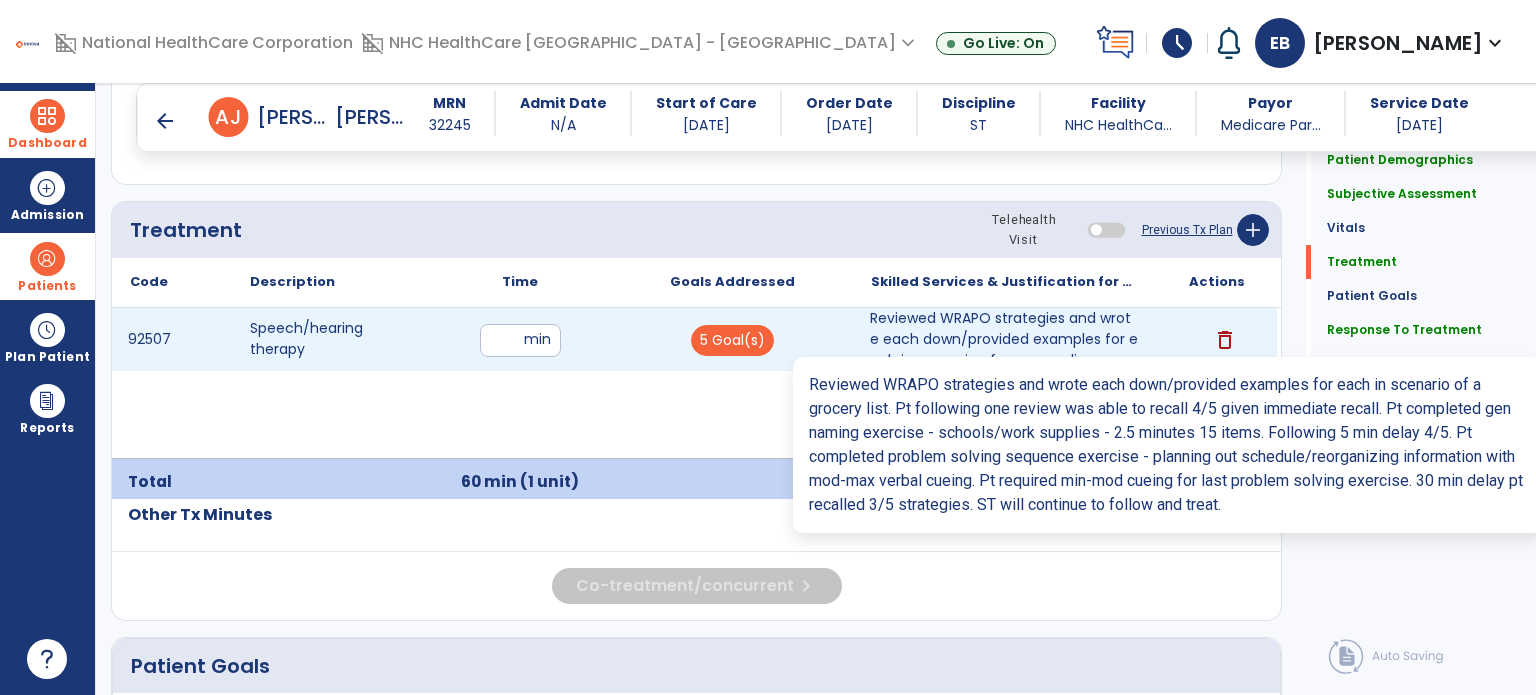 click on "Reviewed WRAPO strategies and wrote each down/provided examples for each in scenario of a grocery li..." at bounding box center [1004, 339] 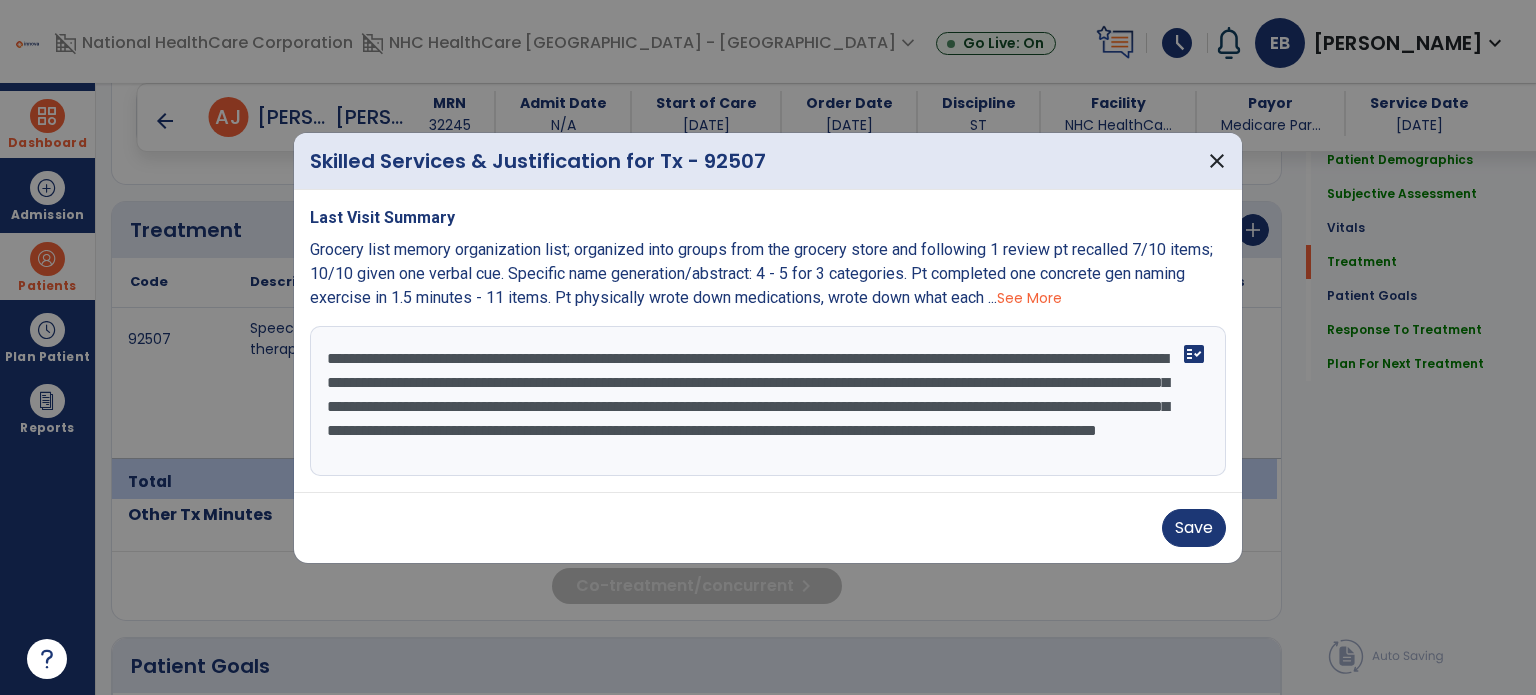 scroll, scrollTop: 24, scrollLeft: 0, axis: vertical 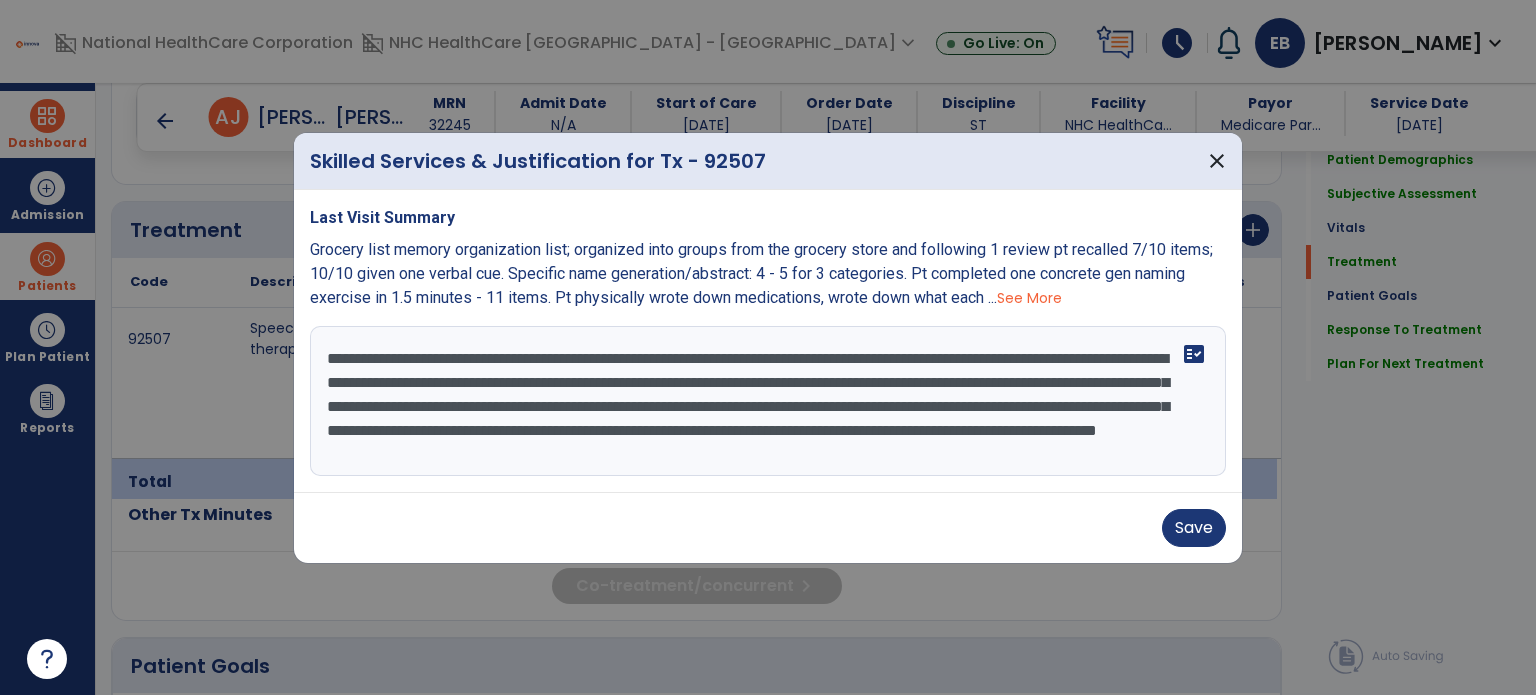 click on "**********" at bounding box center [768, 401] 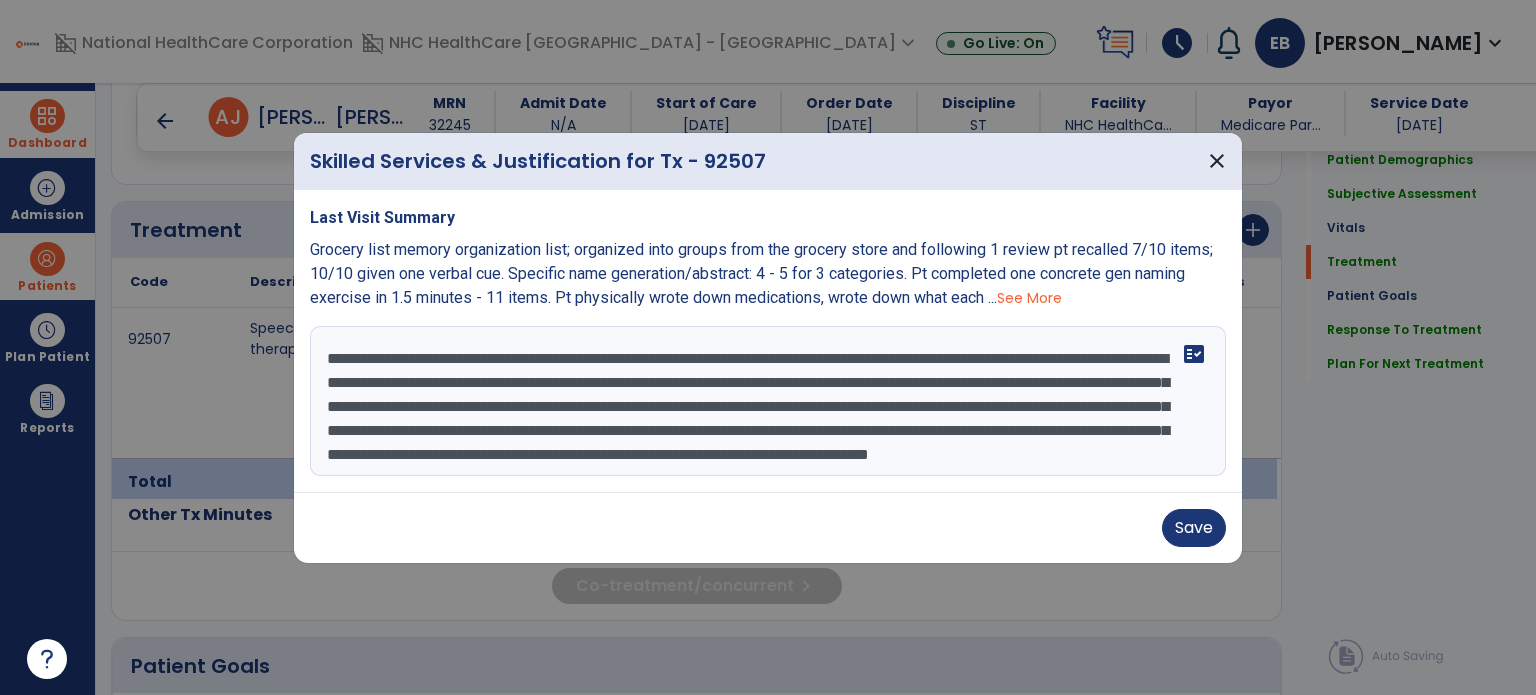scroll, scrollTop: 39, scrollLeft: 0, axis: vertical 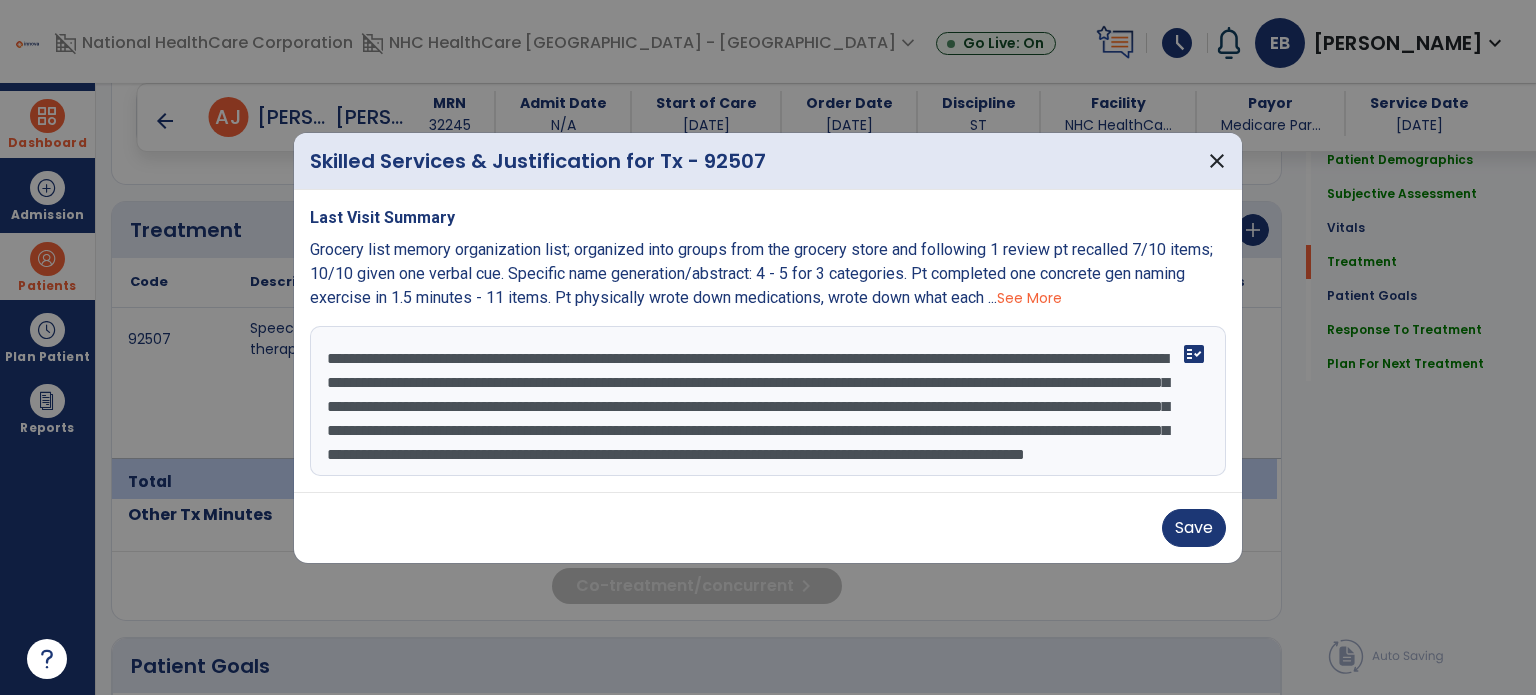 drag, startPoint x: 514, startPoint y: 439, endPoint x: 414, endPoint y: 439, distance: 100 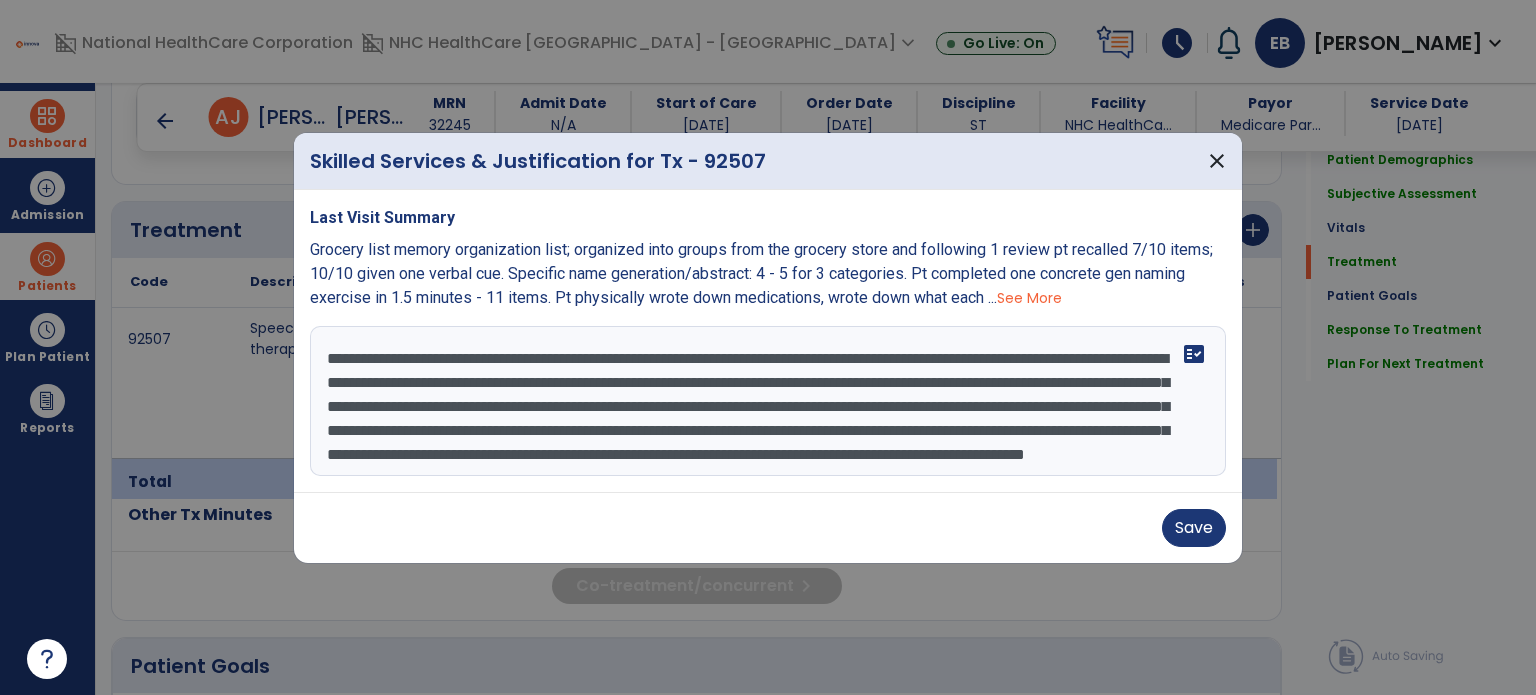 click on "**********" at bounding box center (768, 401) 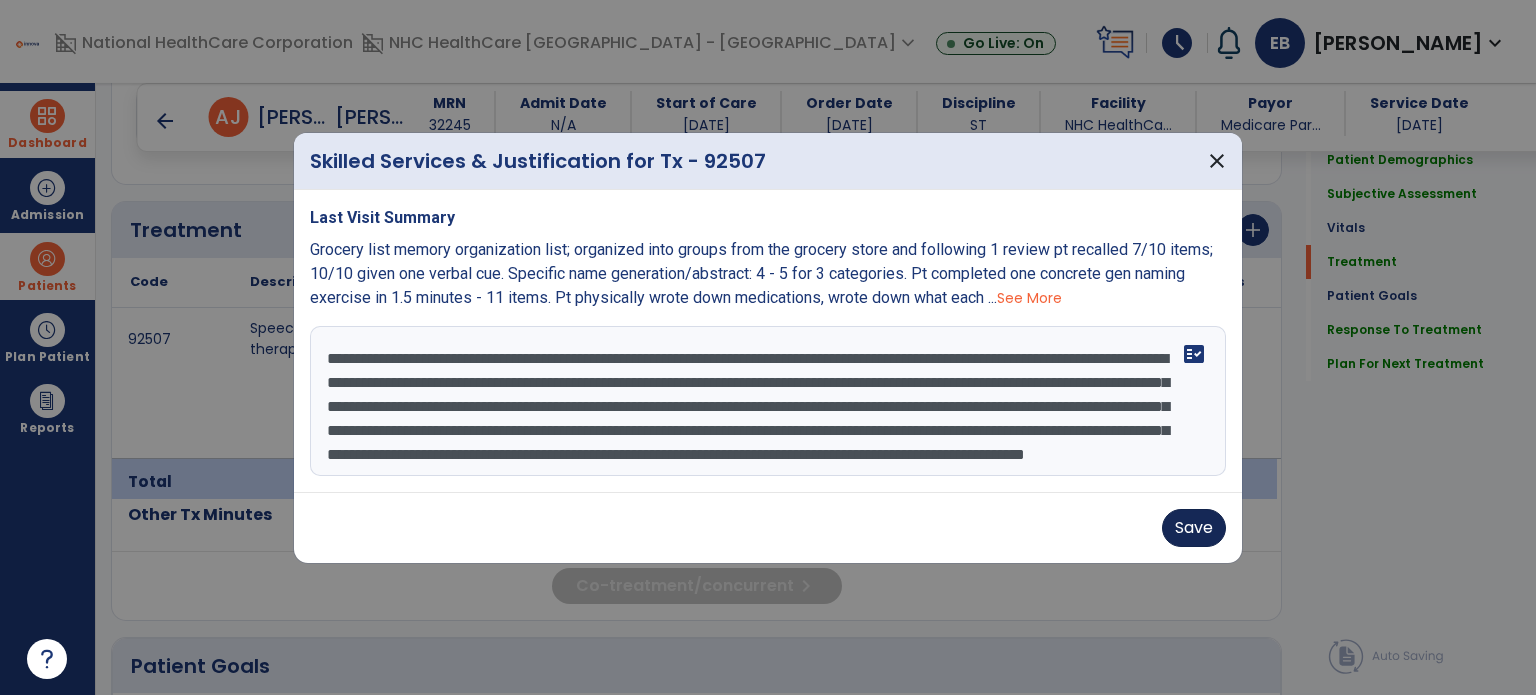 type on "**********" 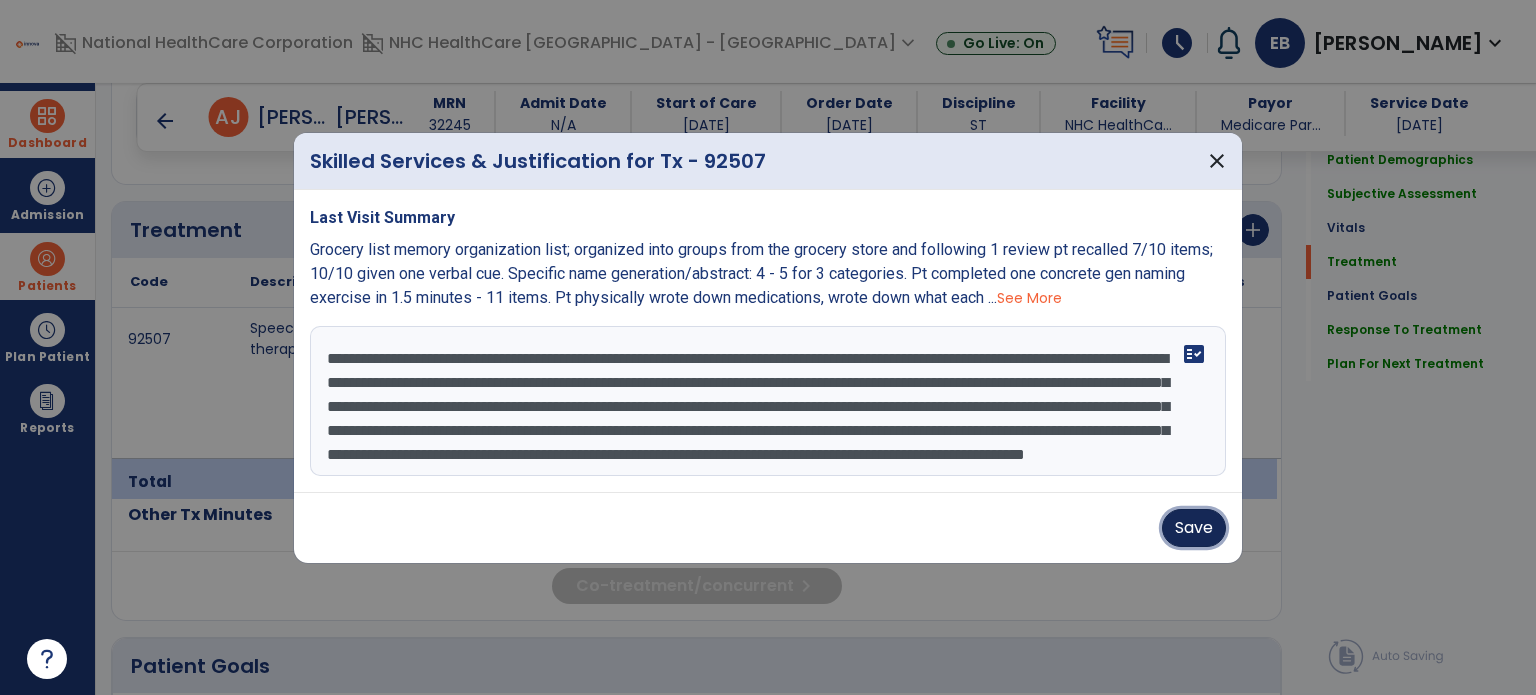 click on "Save" at bounding box center (1194, 528) 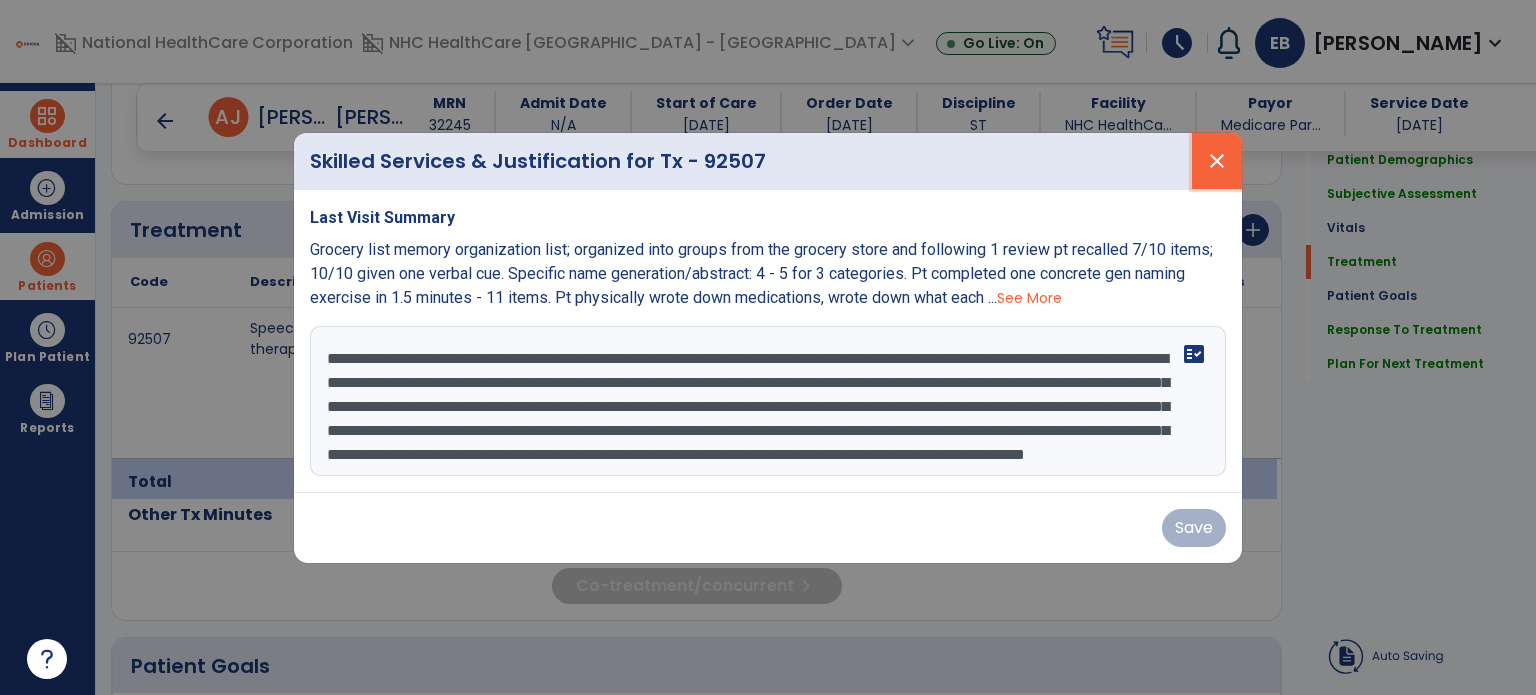 click on "close" at bounding box center (1217, 161) 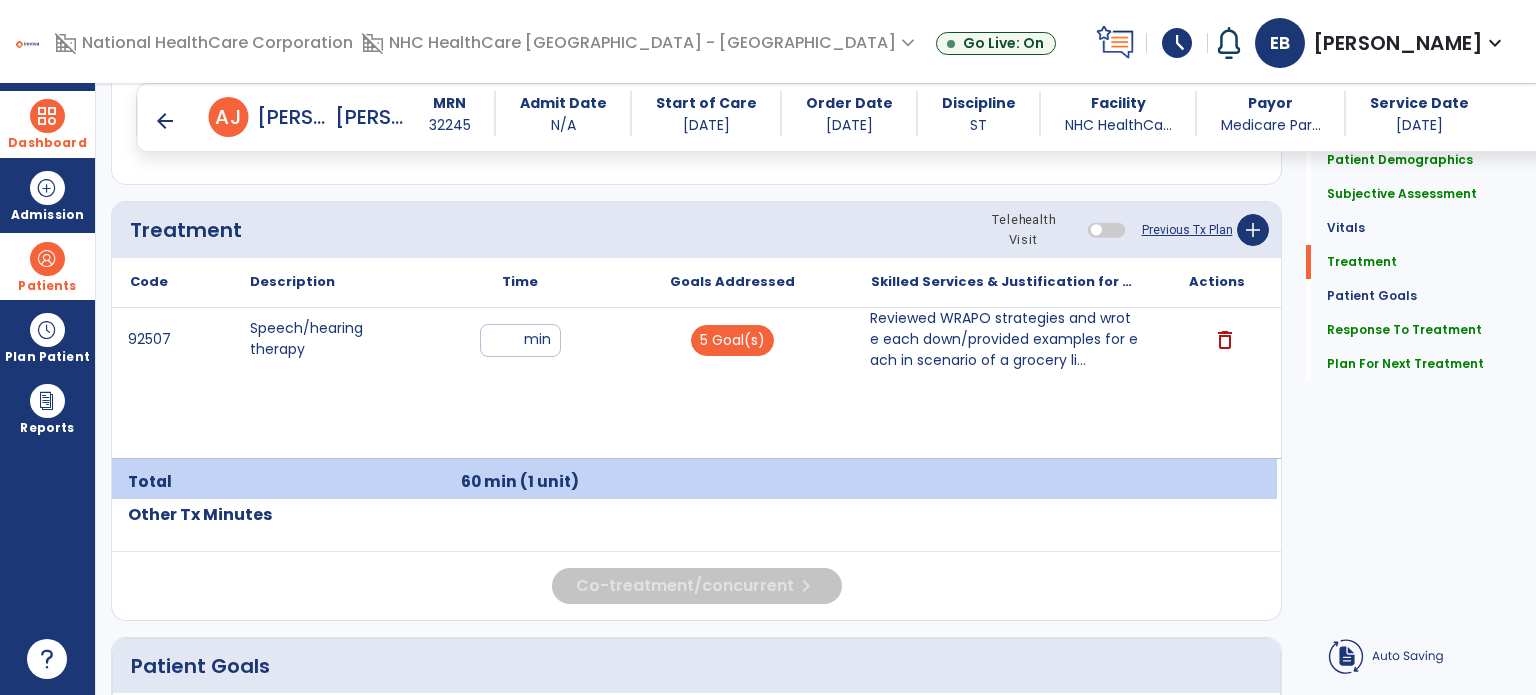 click at bounding box center [47, 259] 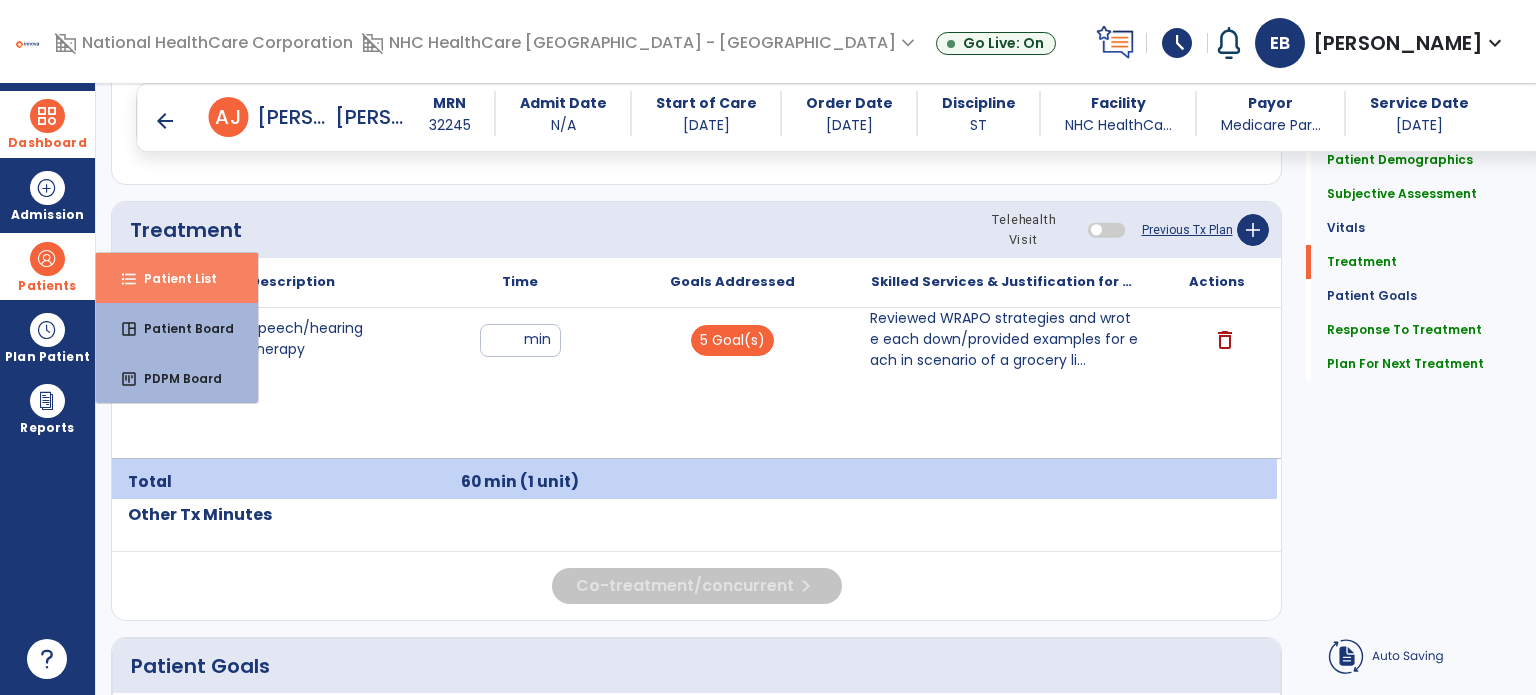 click on "Patient List" at bounding box center (172, 278) 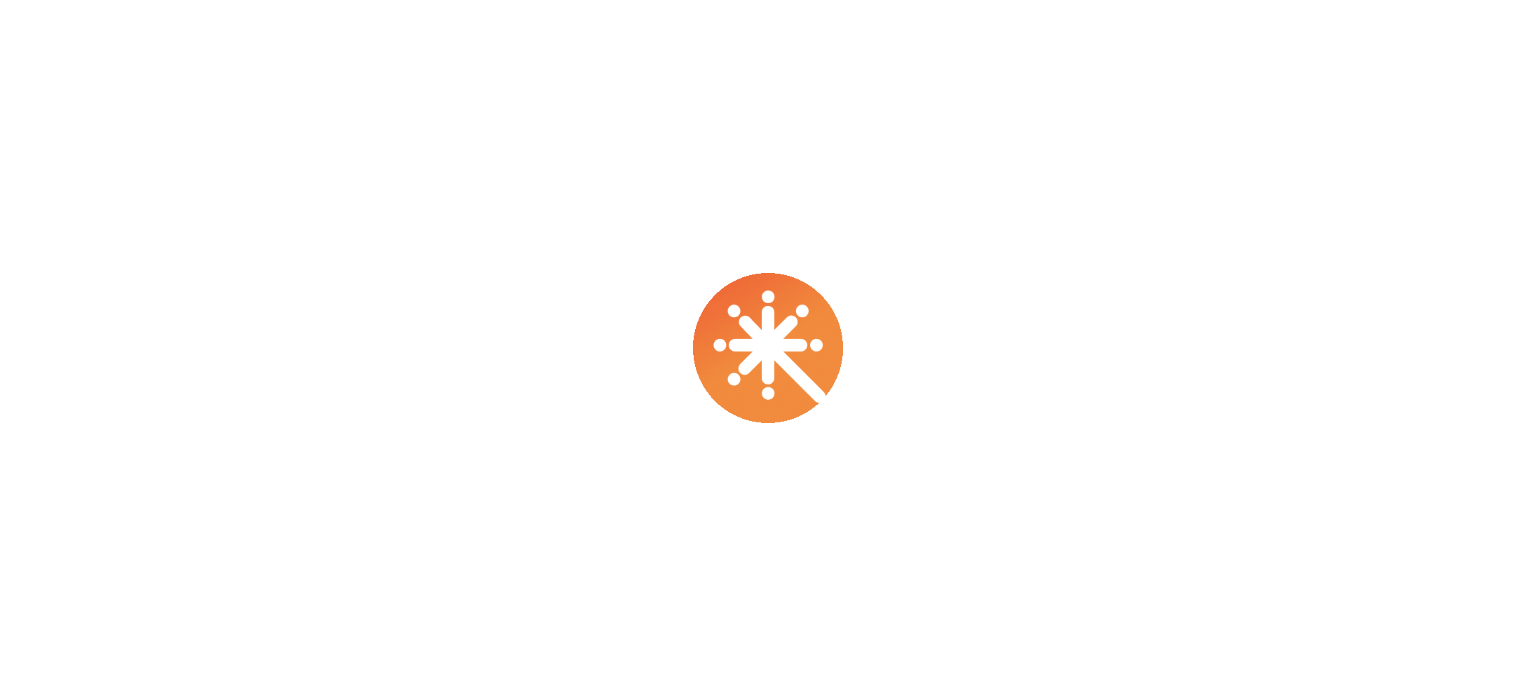 scroll, scrollTop: 0, scrollLeft: 0, axis: both 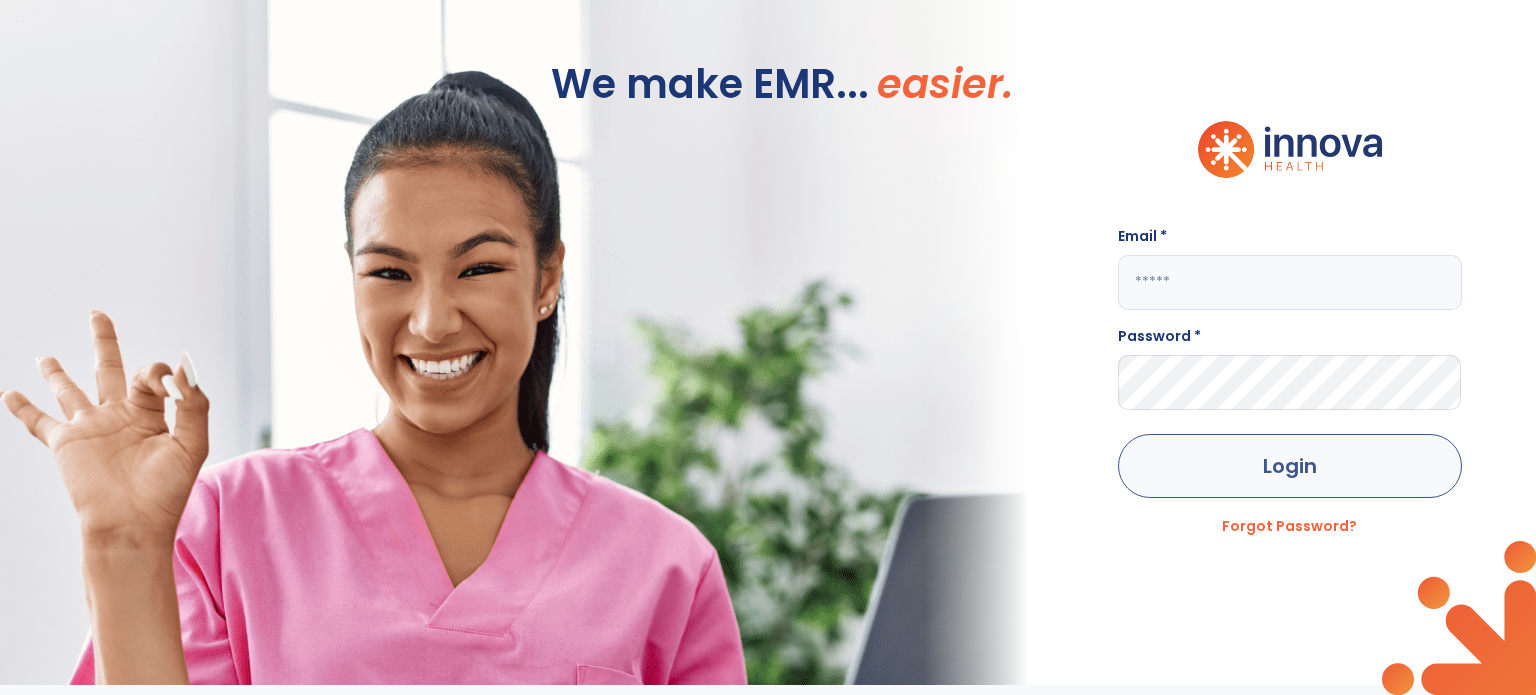 type on "**********" 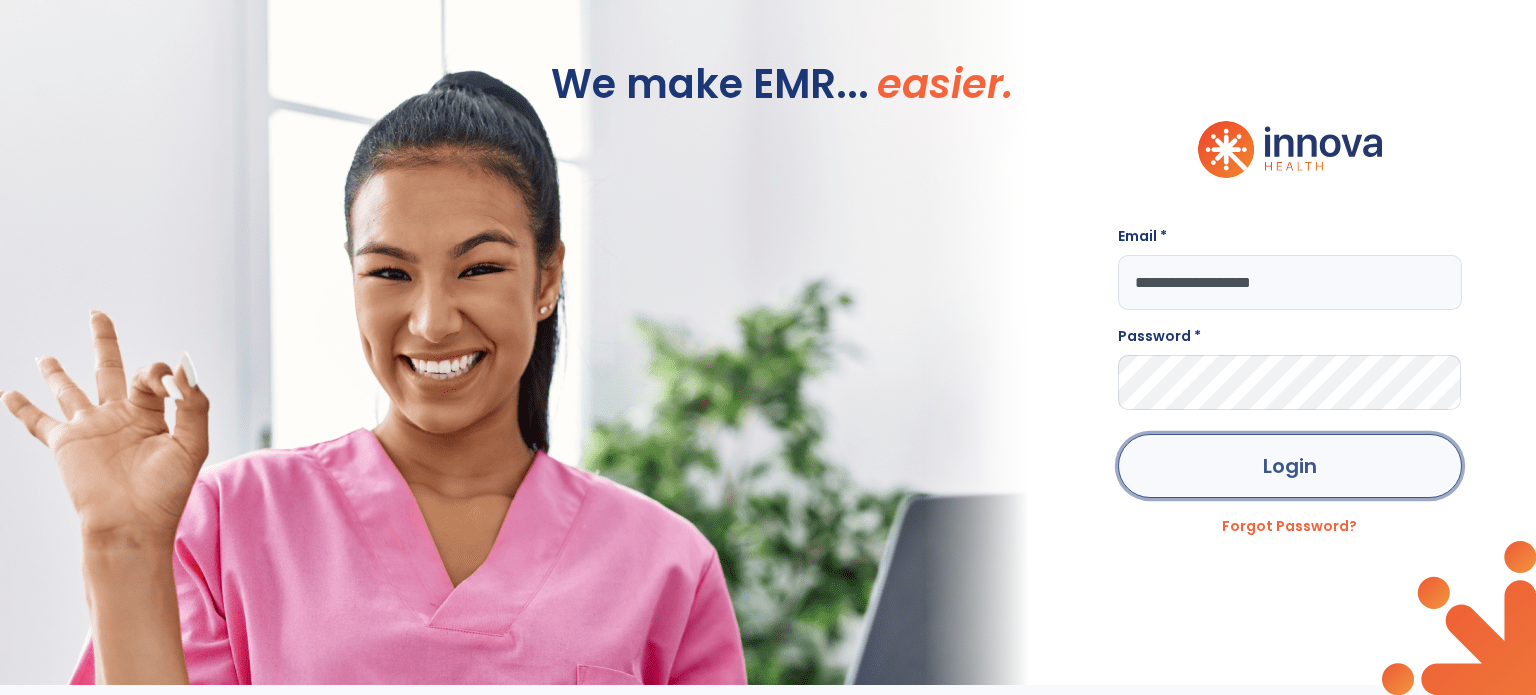 click on "Login" 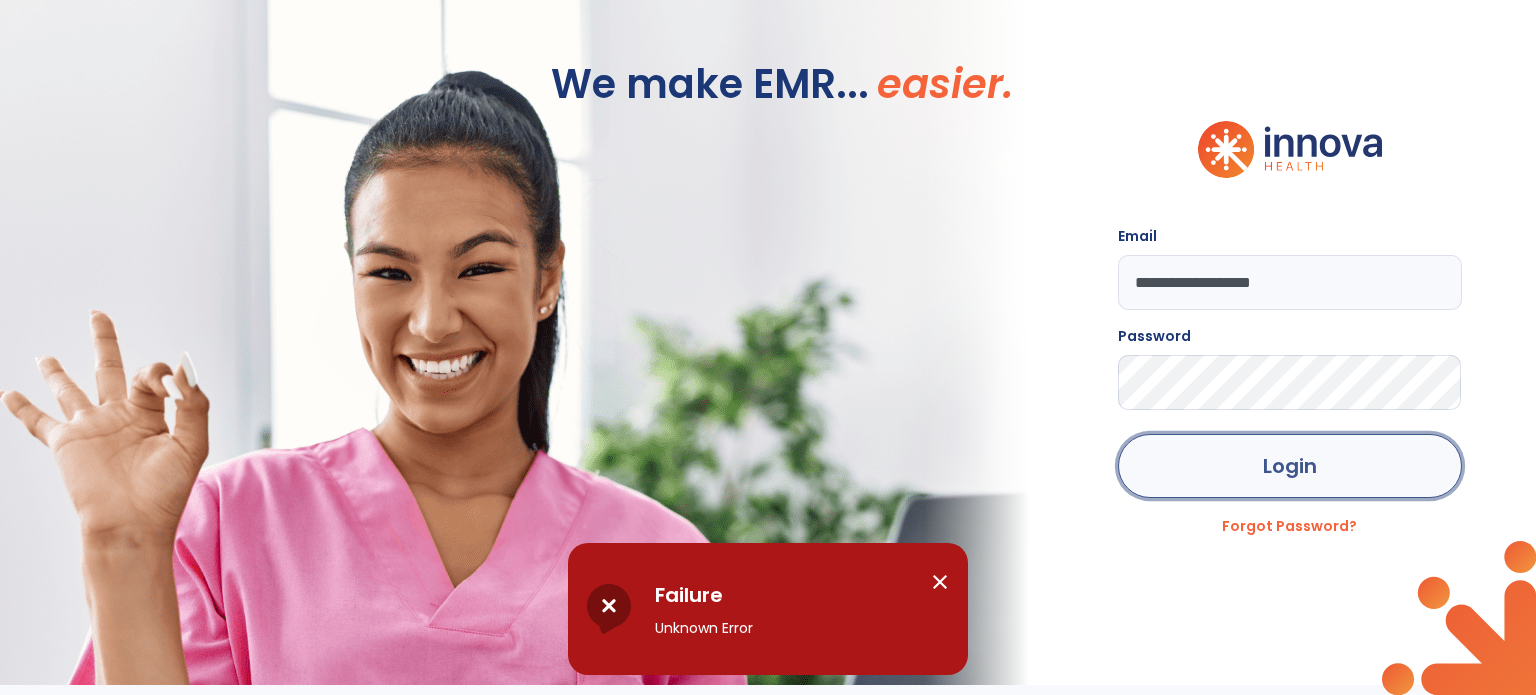 click on "Login" 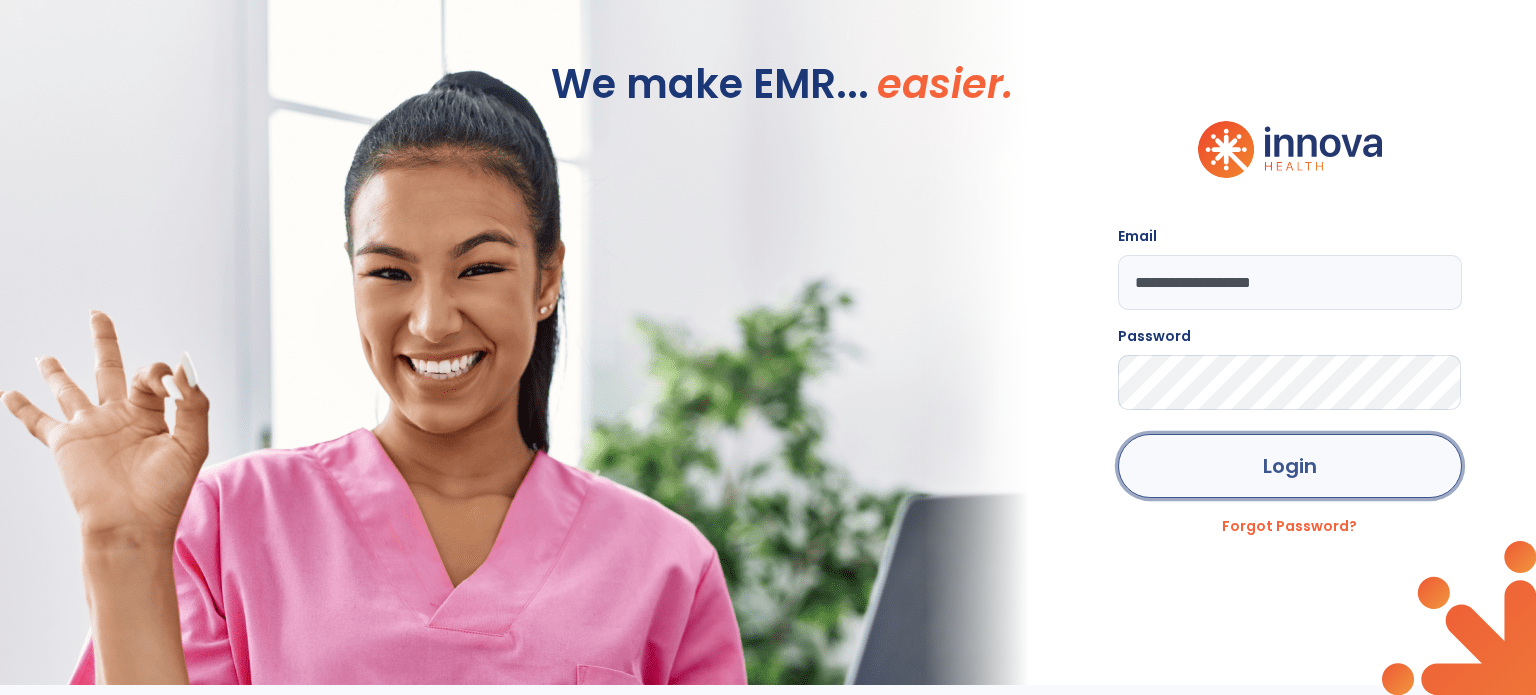 click on "Login" 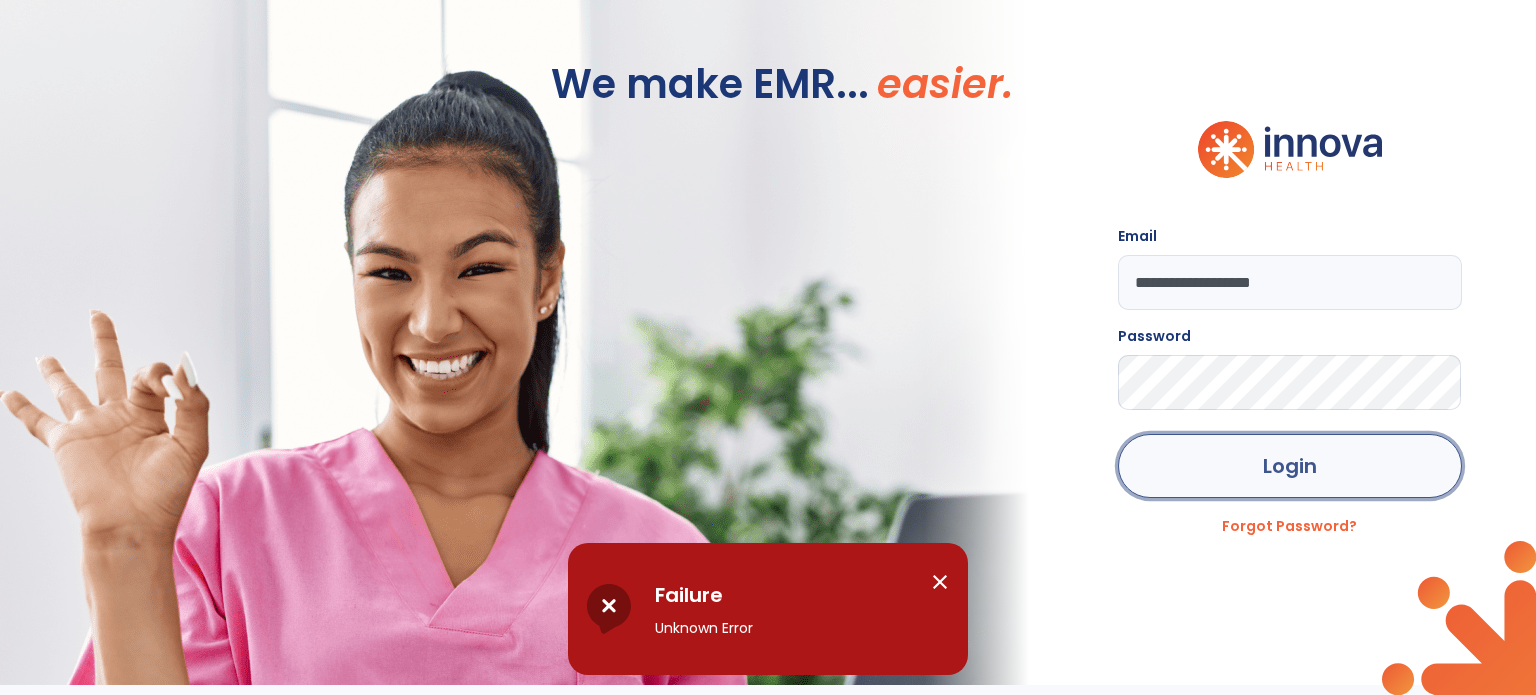 click on "Login" 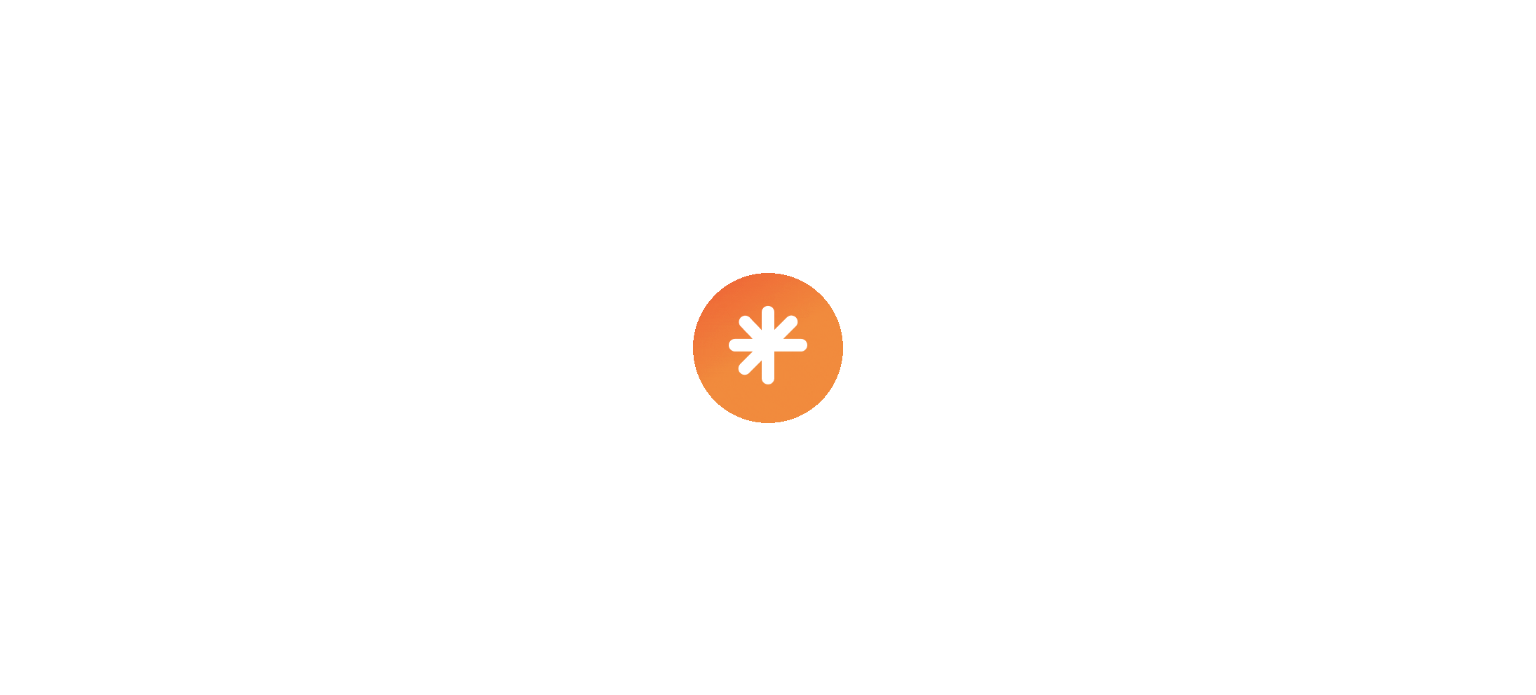 scroll, scrollTop: 0, scrollLeft: 0, axis: both 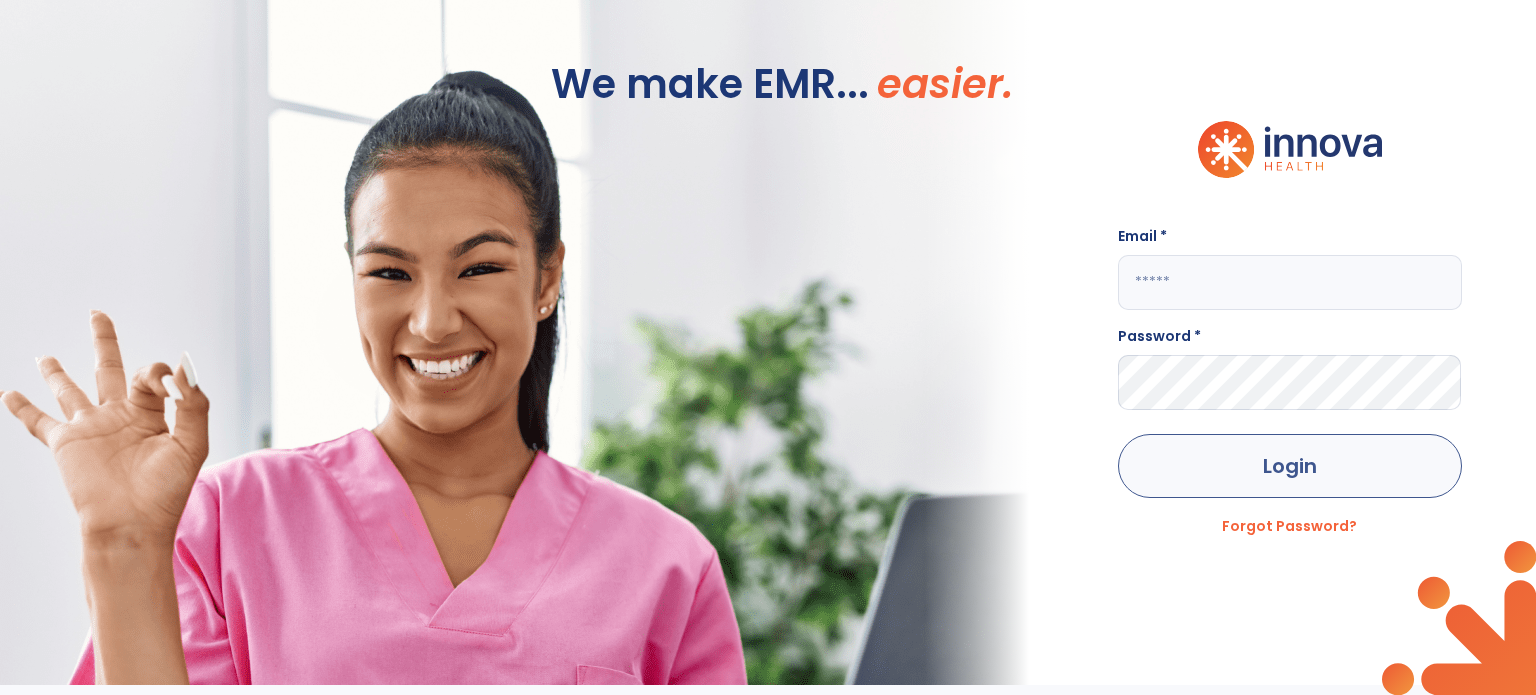 type on "**********" 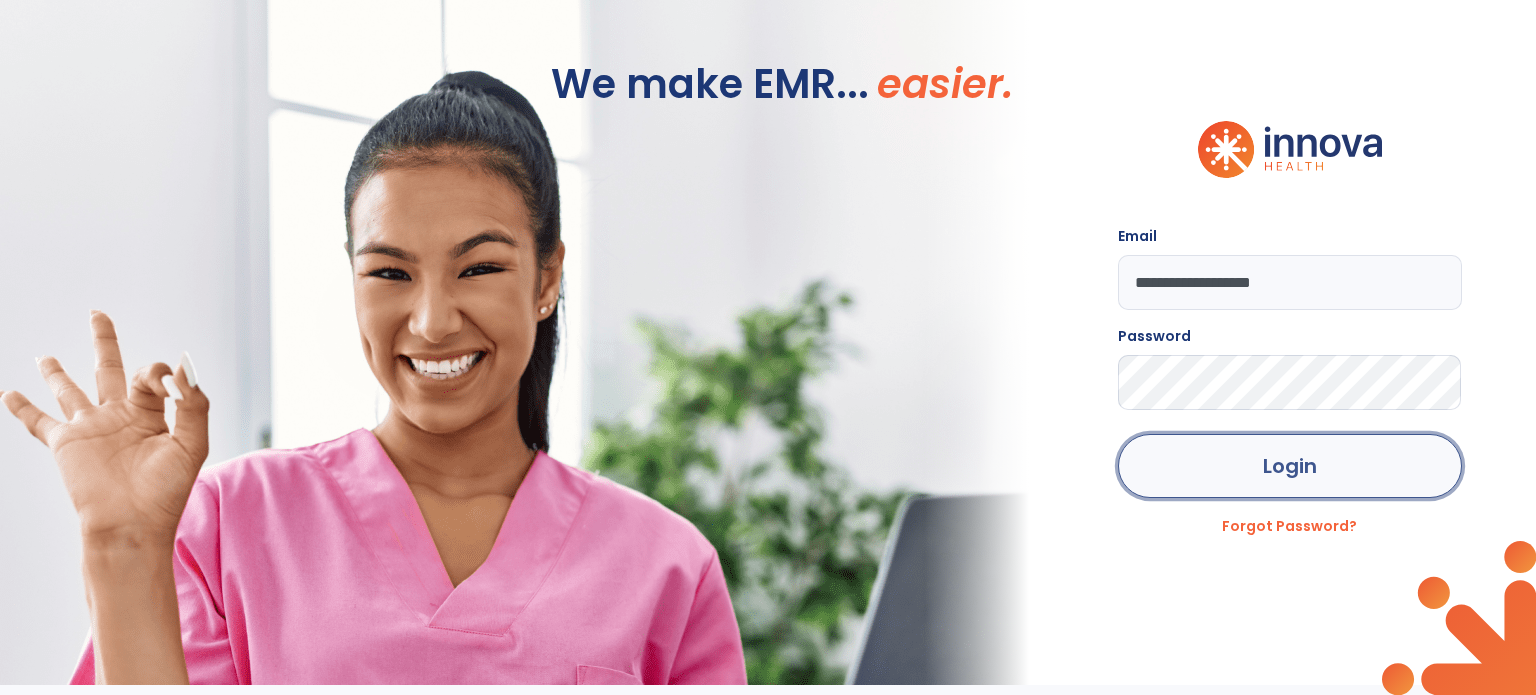 click on "Login" 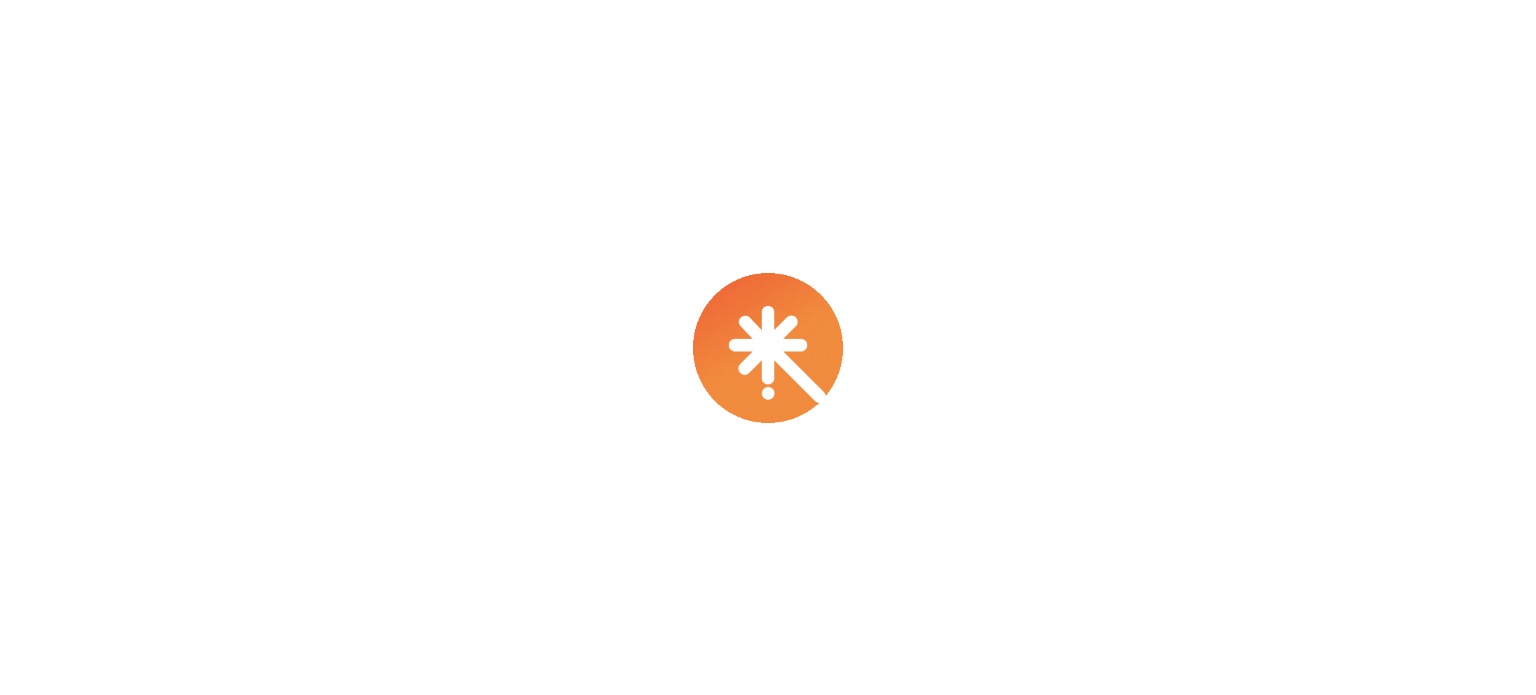 scroll, scrollTop: 0, scrollLeft: 0, axis: both 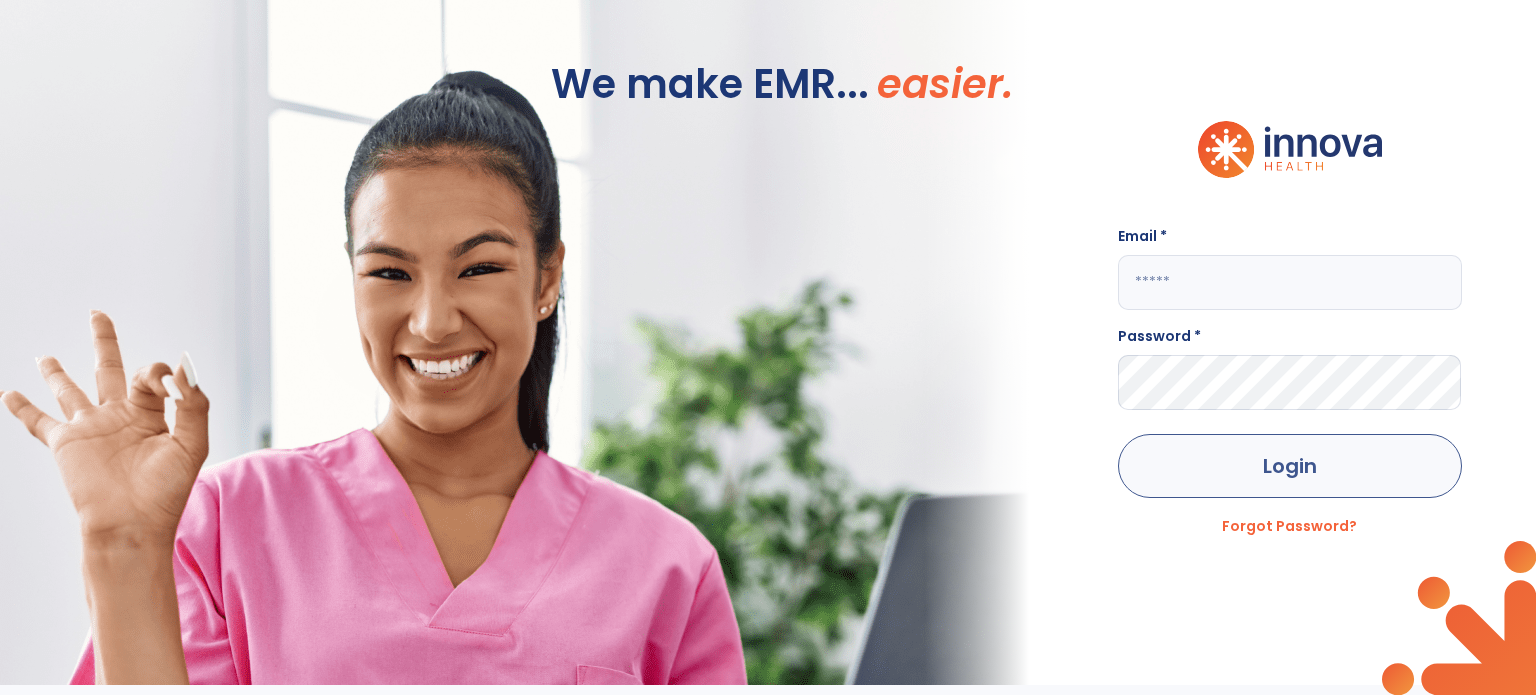 type on "**********" 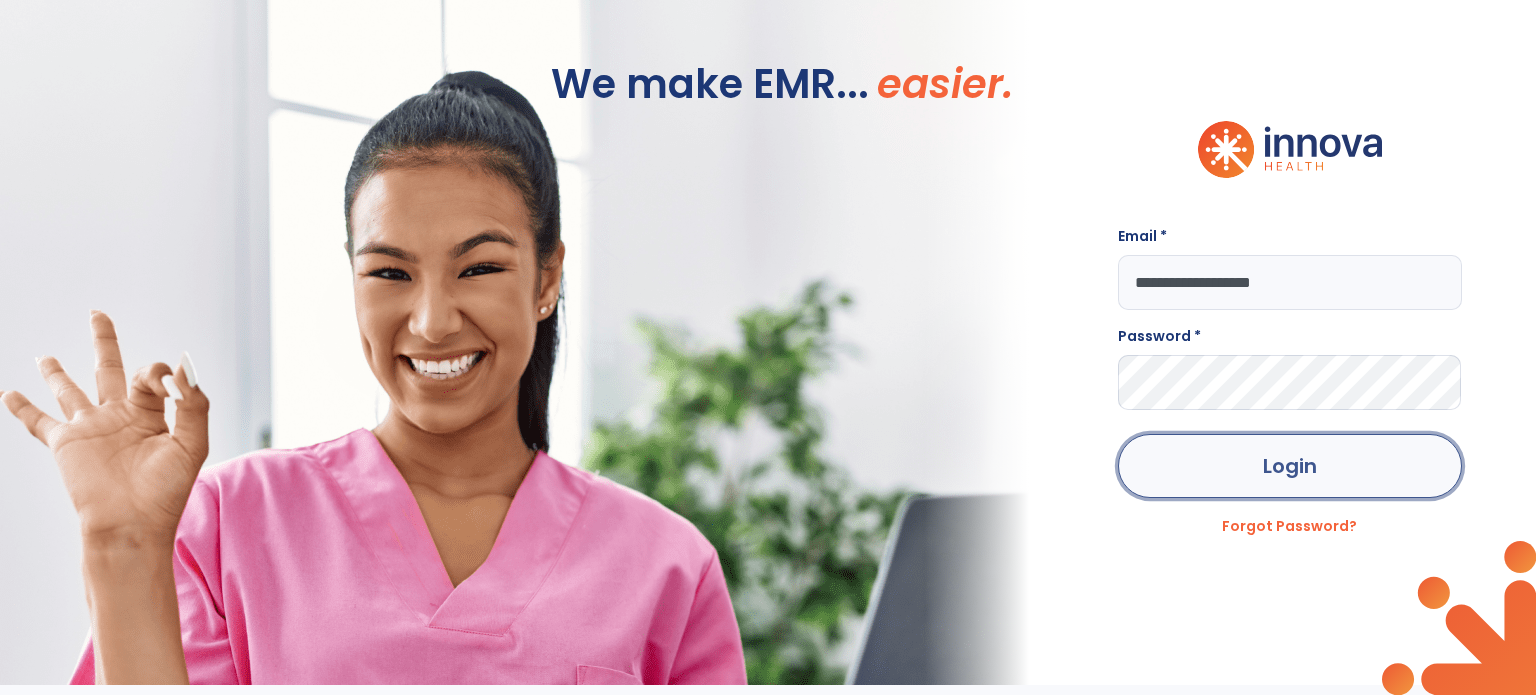 click on "Login" 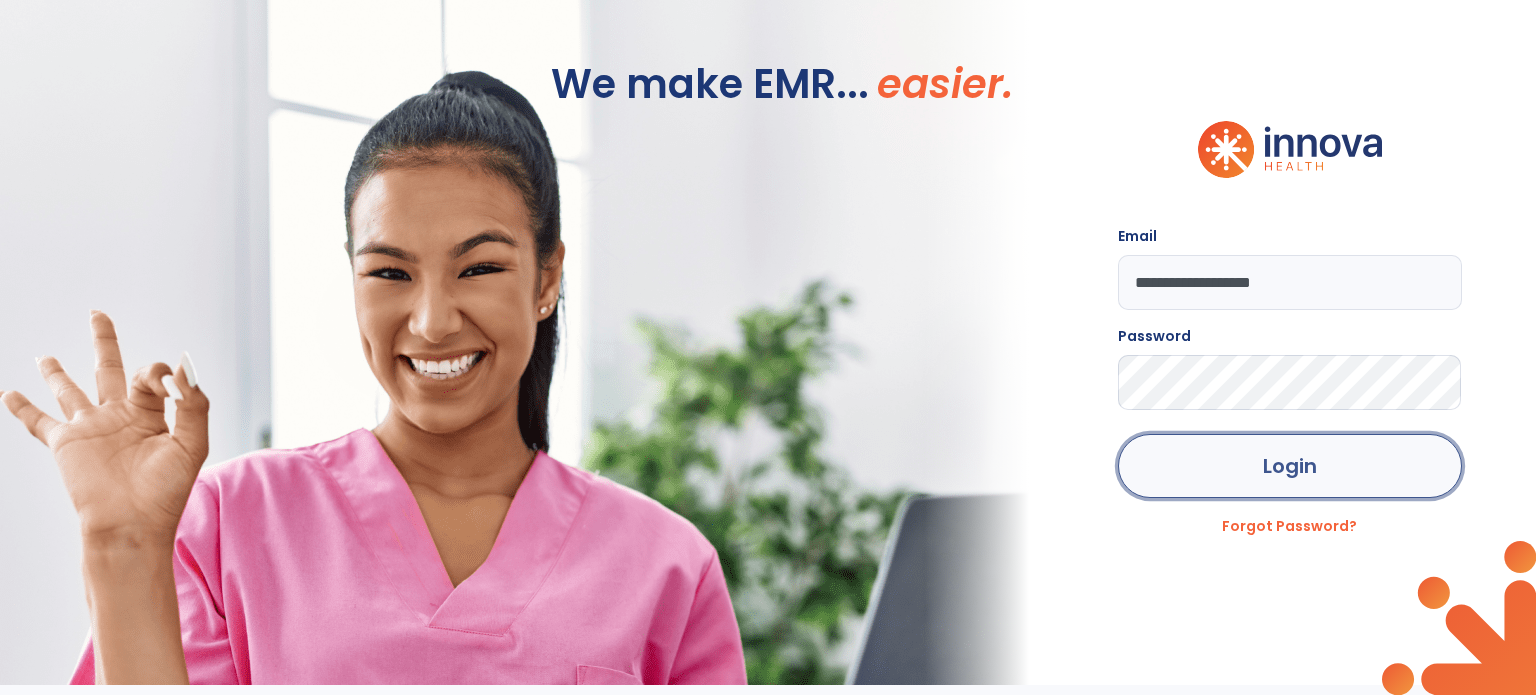 click on "Login" 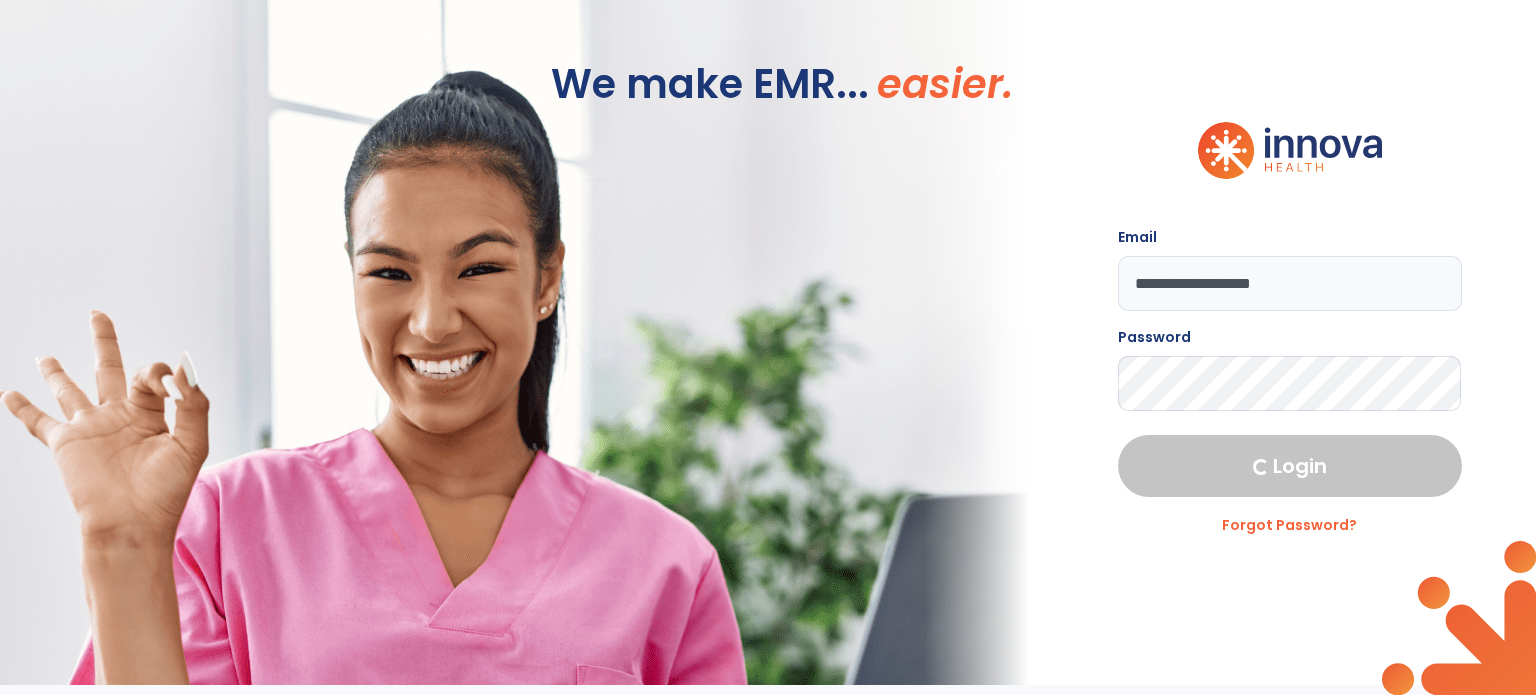 select on "****" 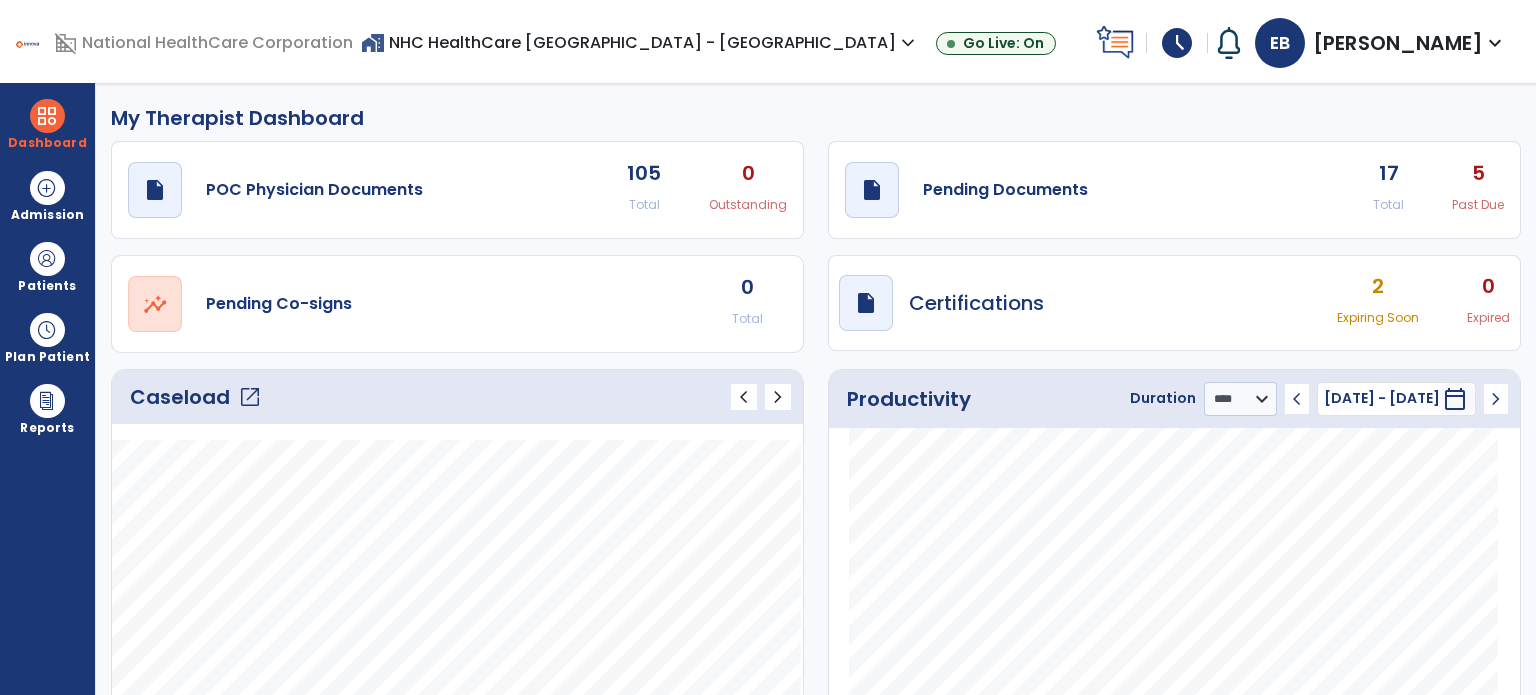 click on "open_in_new" 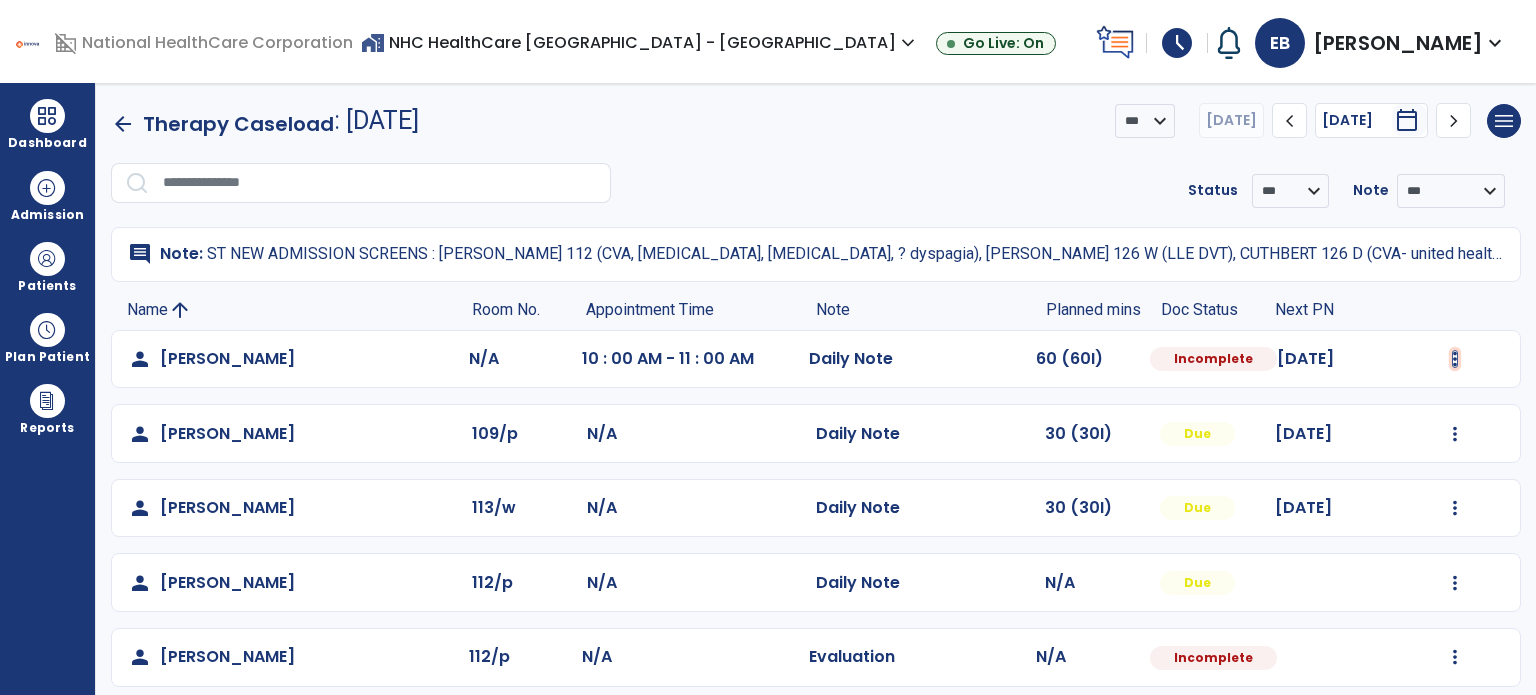 click at bounding box center (1455, 359) 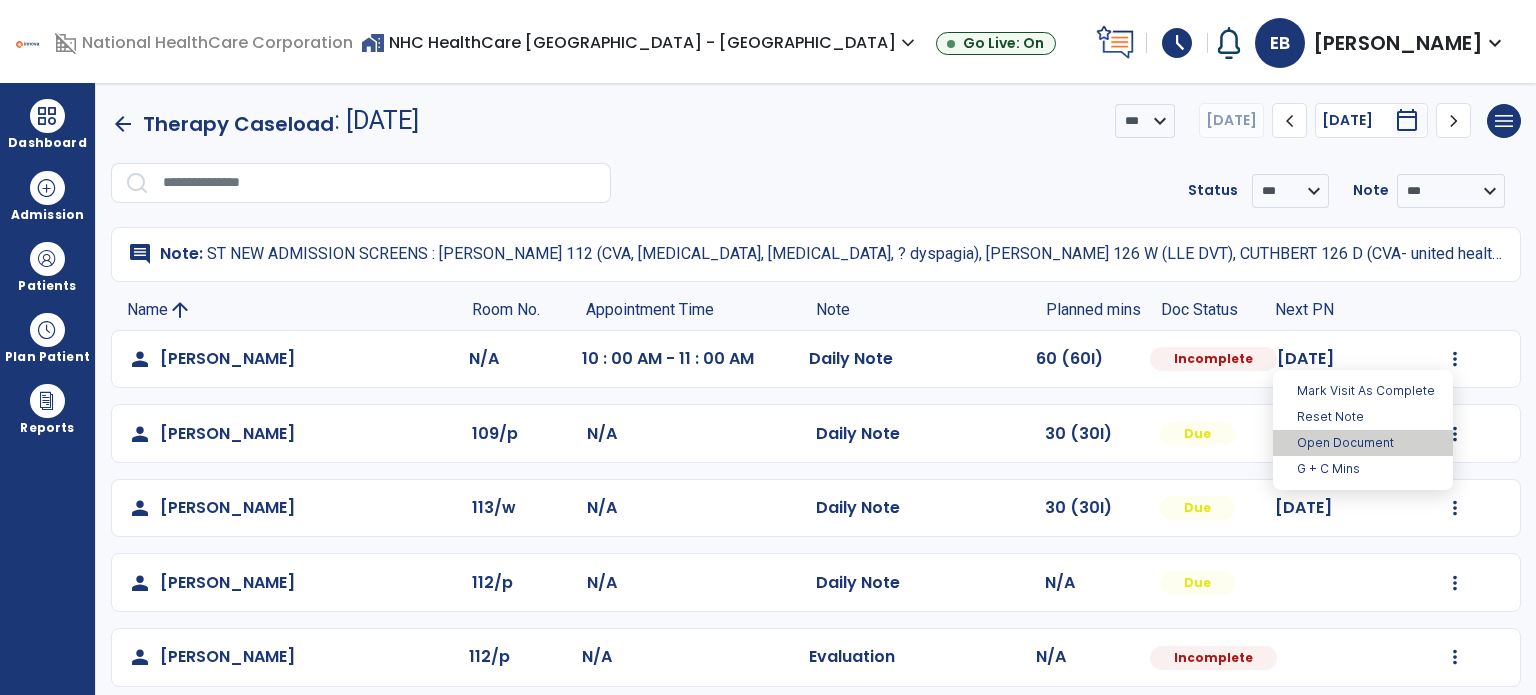 click on "Open Document" at bounding box center [1363, 443] 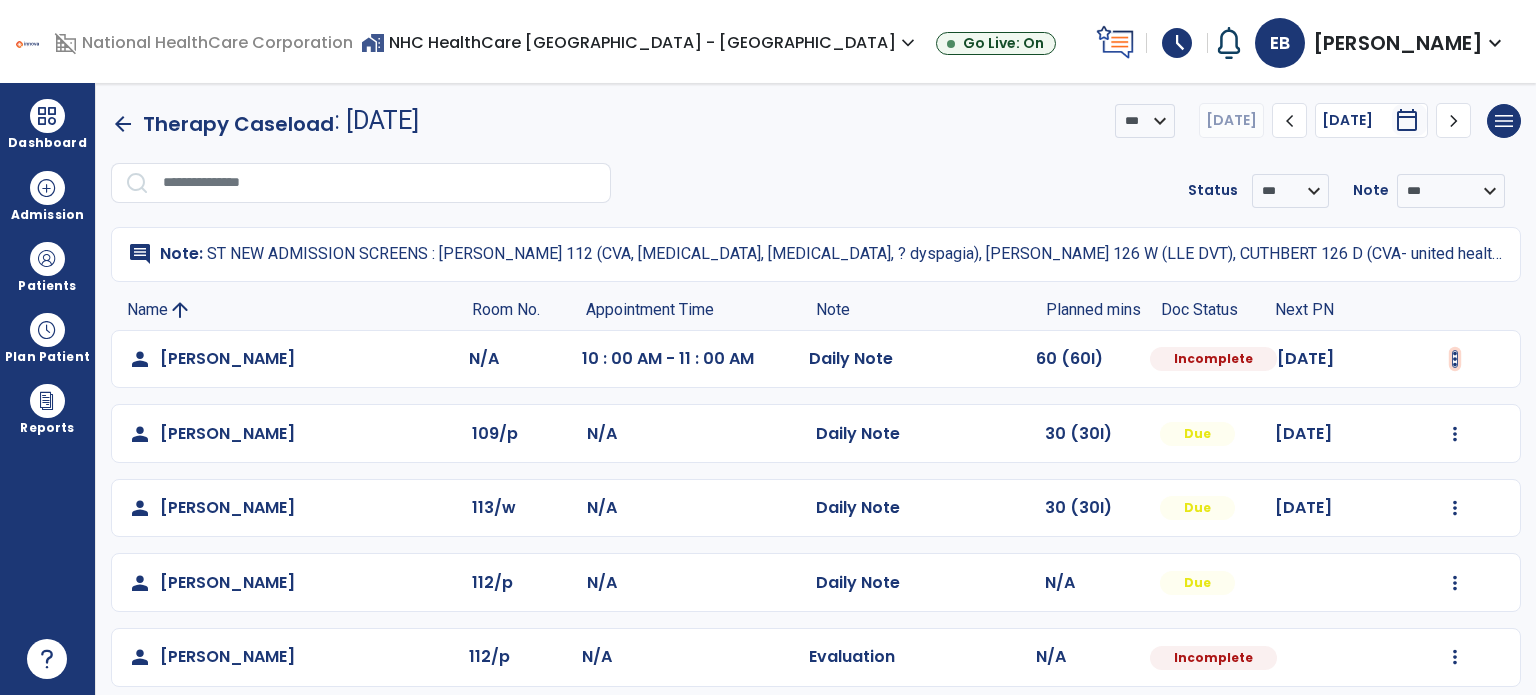 click at bounding box center [1455, 359] 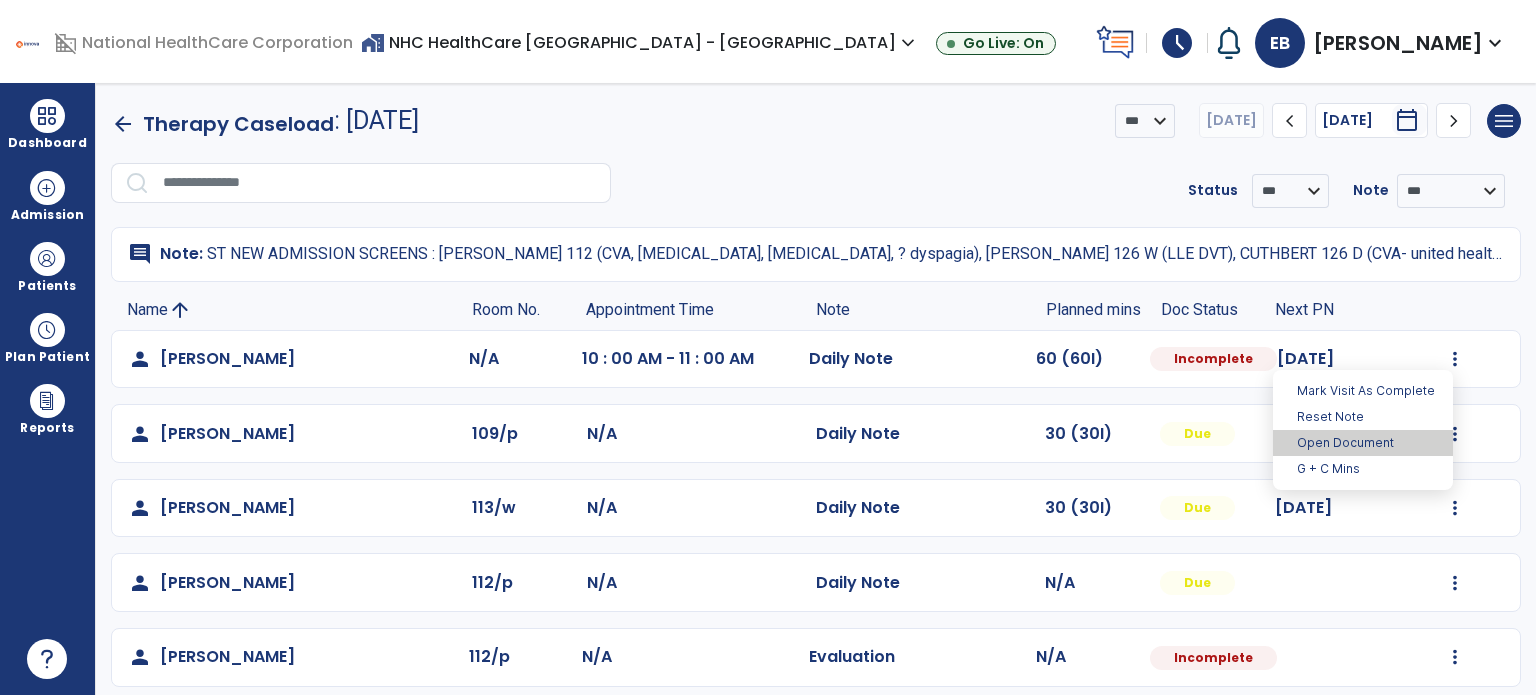 select on "*" 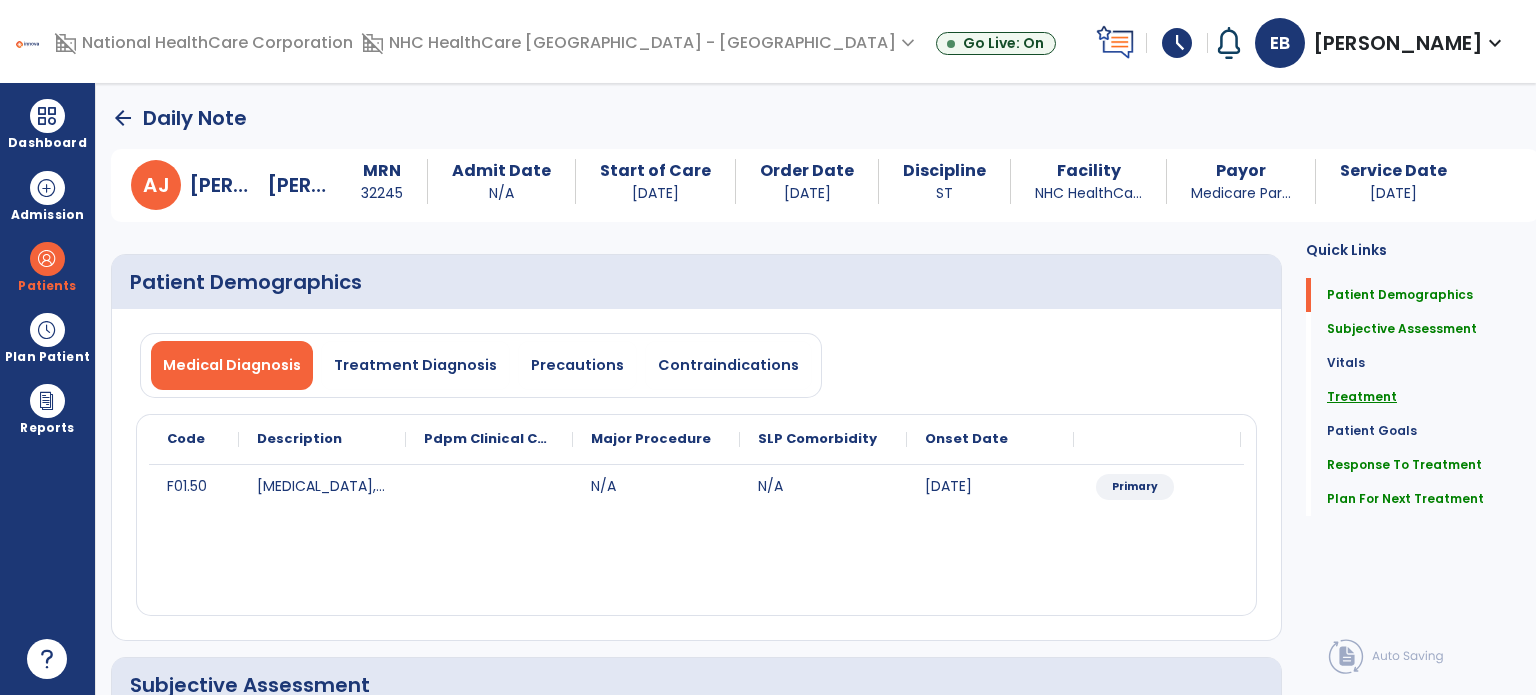 click on "Treatment" 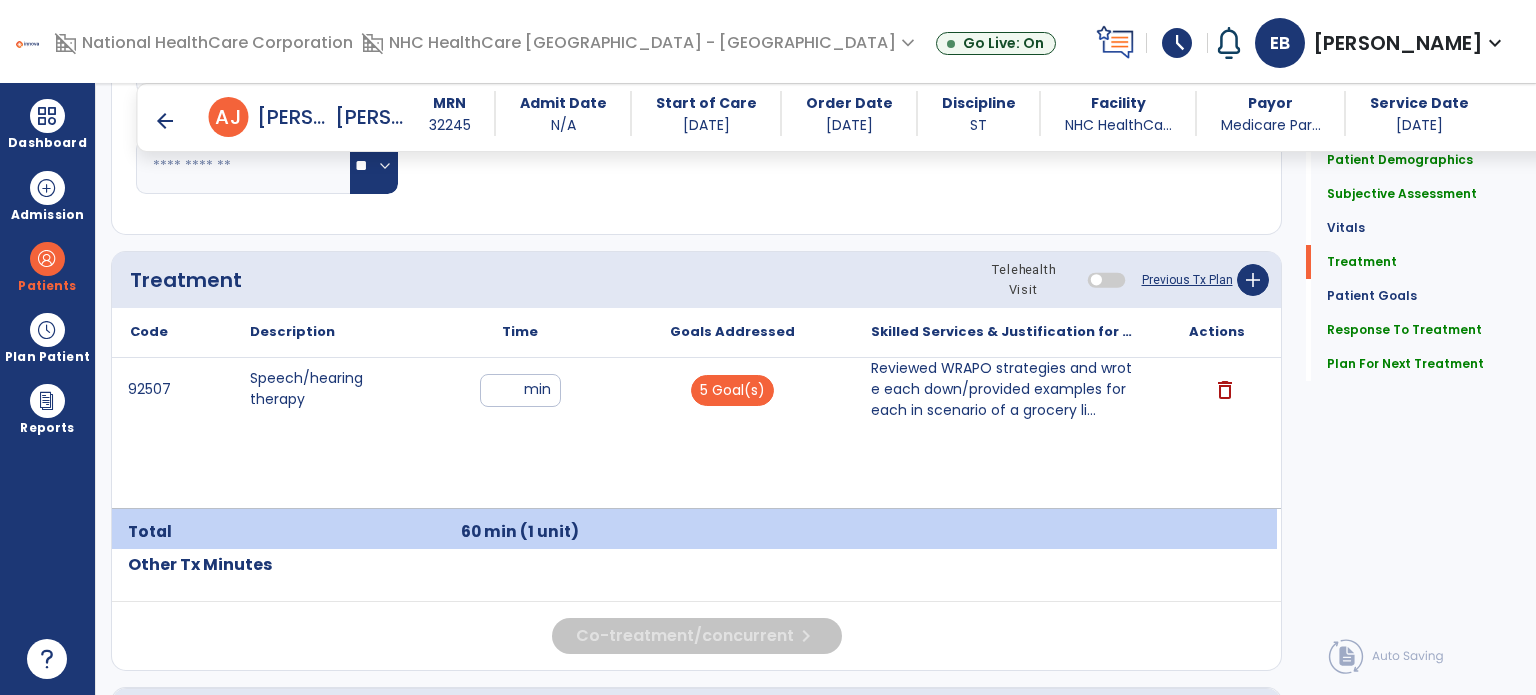 scroll, scrollTop: 1106, scrollLeft: 0, axis: vertical 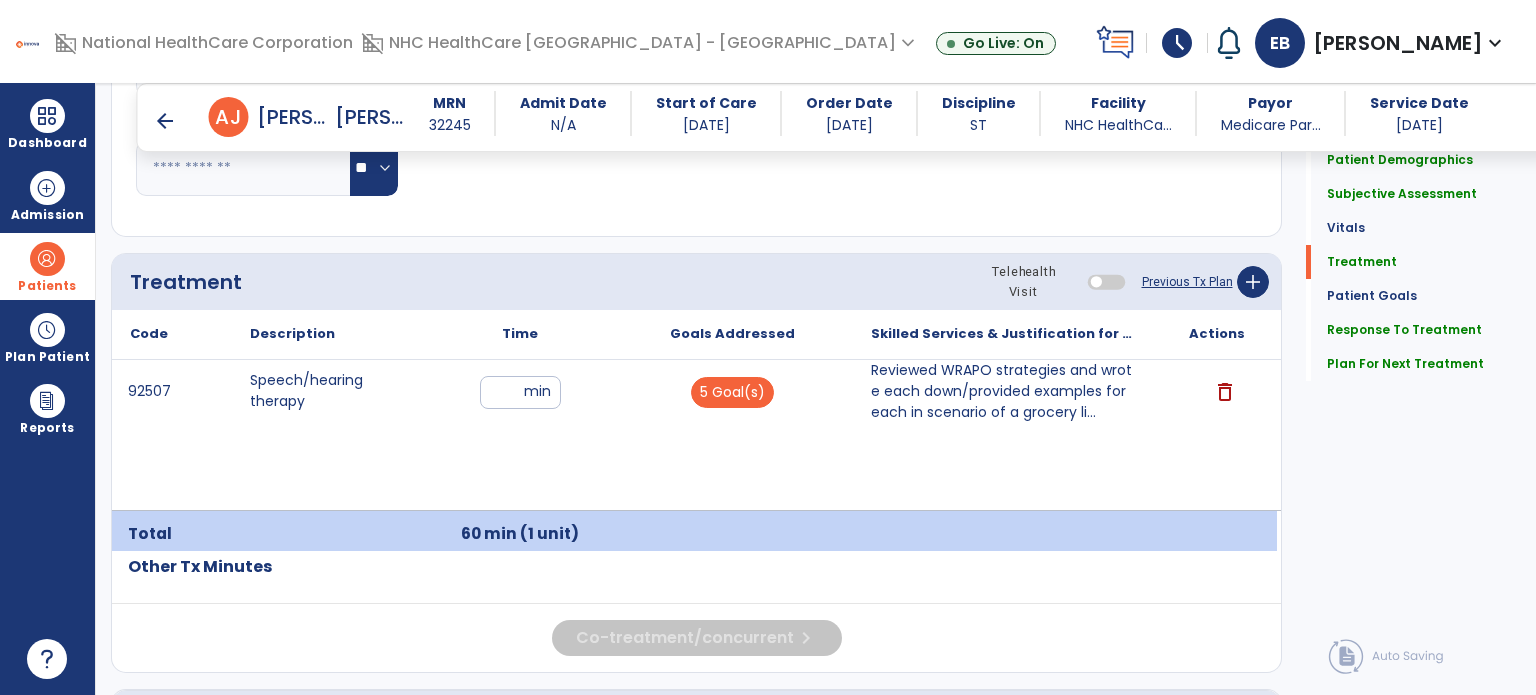 click at bounding box center [47, 259] 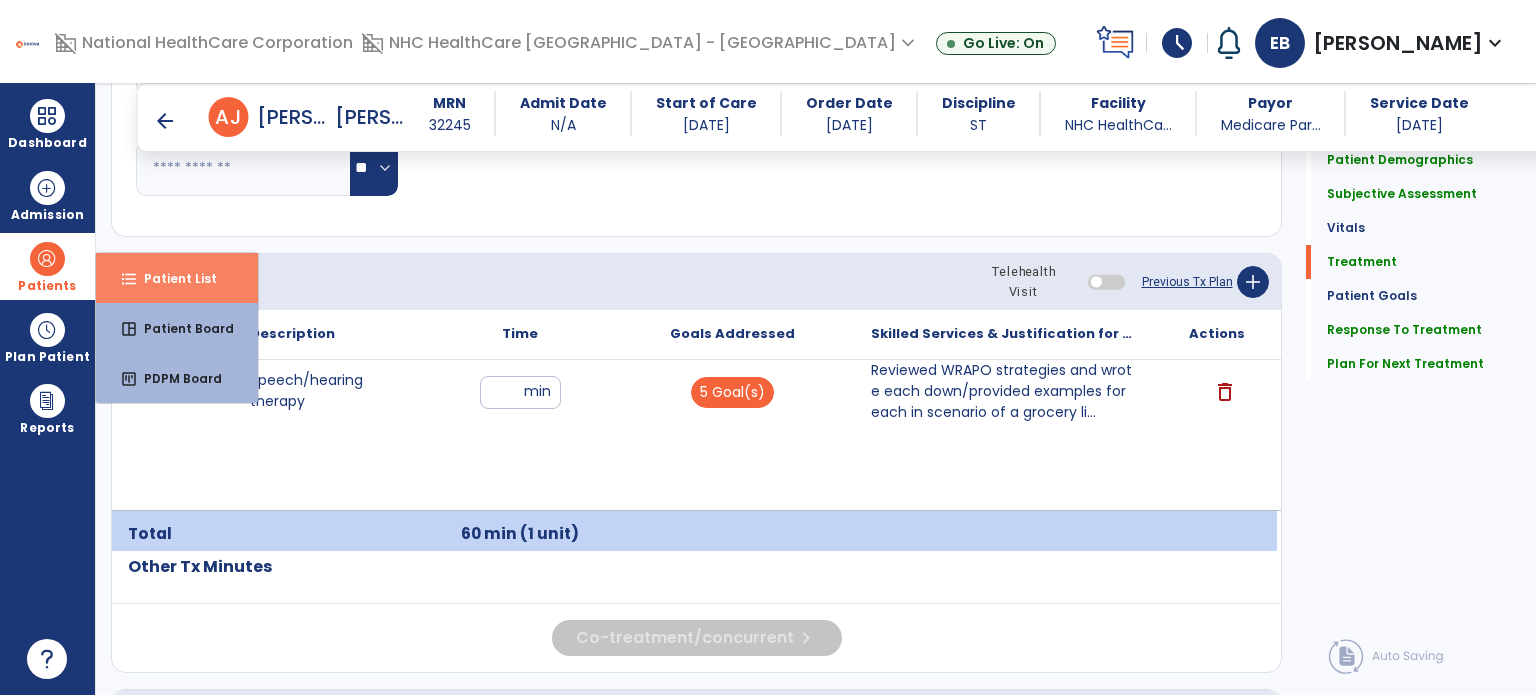 click on "format_list_bulleted" at bounding box center (129, 279) 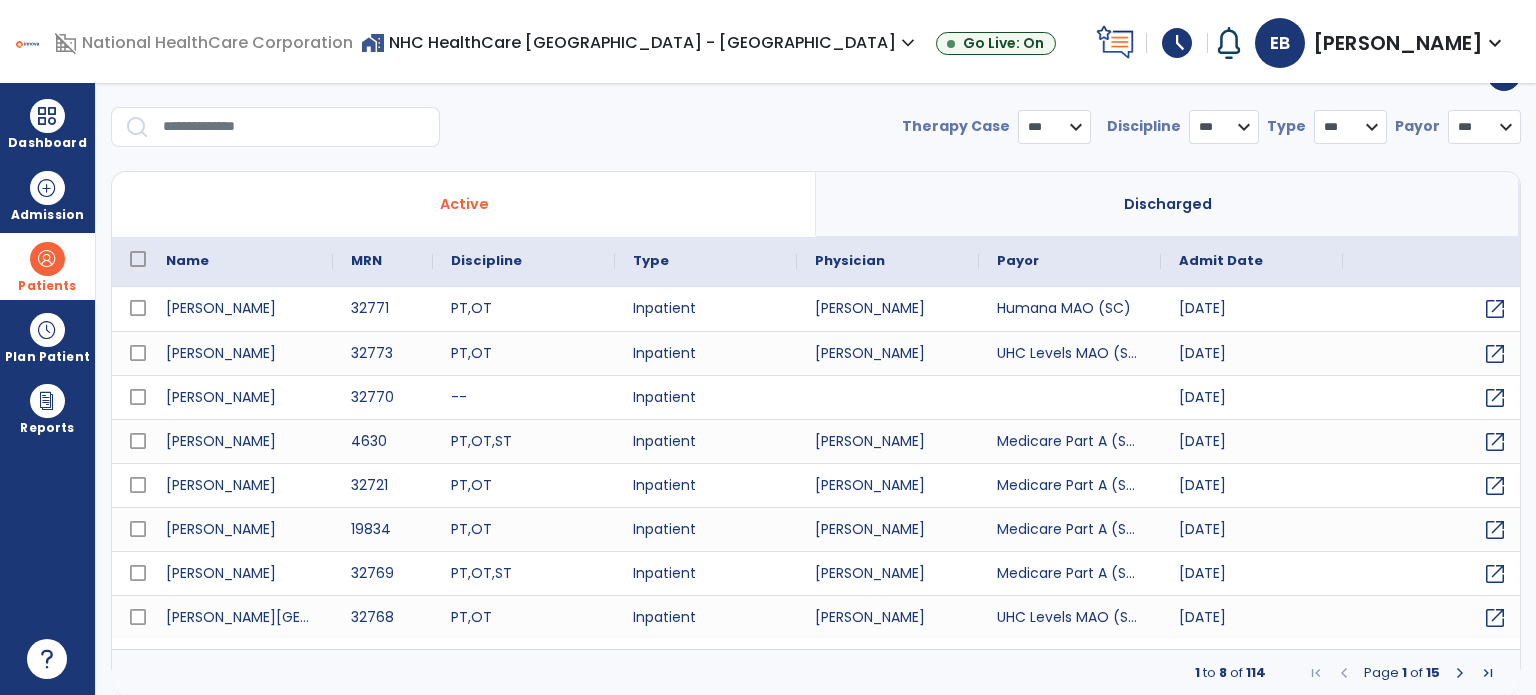 select on "***" 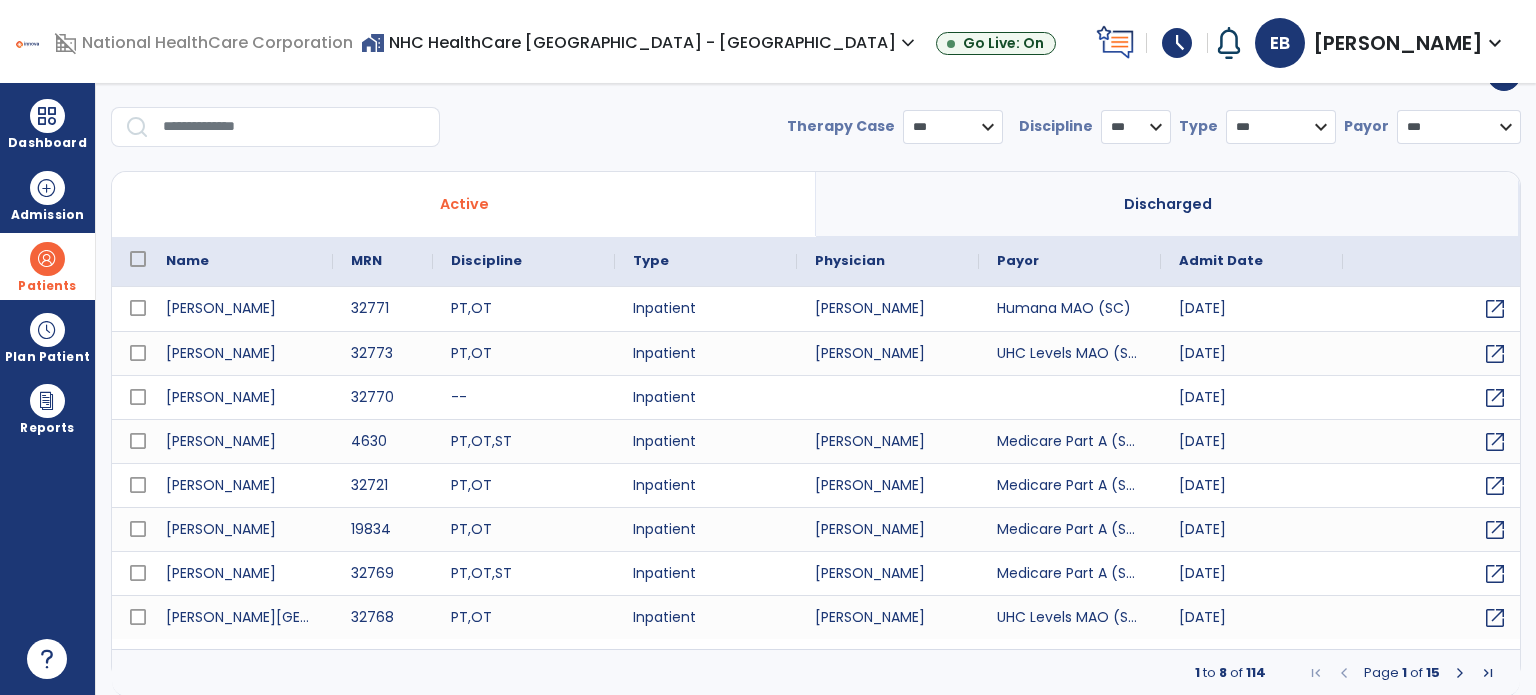 click at bounding box center [294, 127] 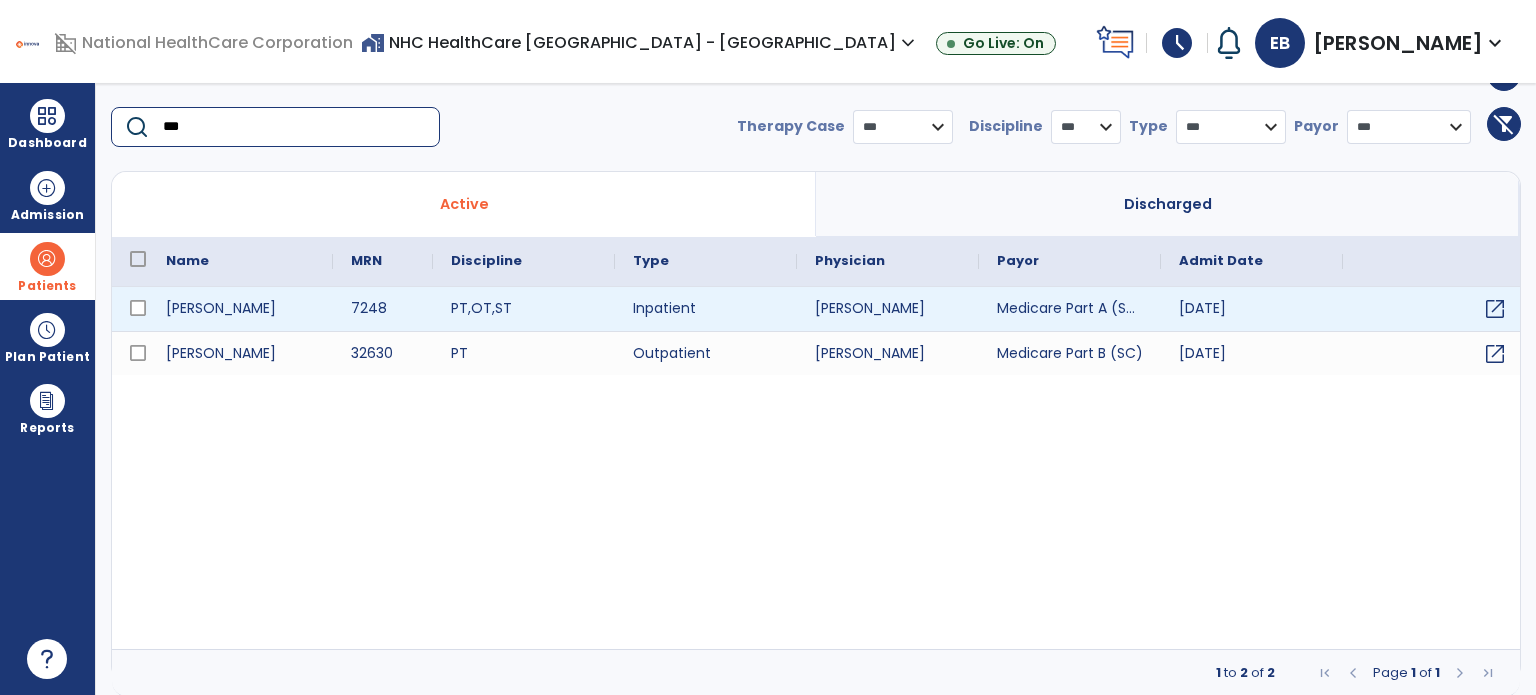 type on "***" 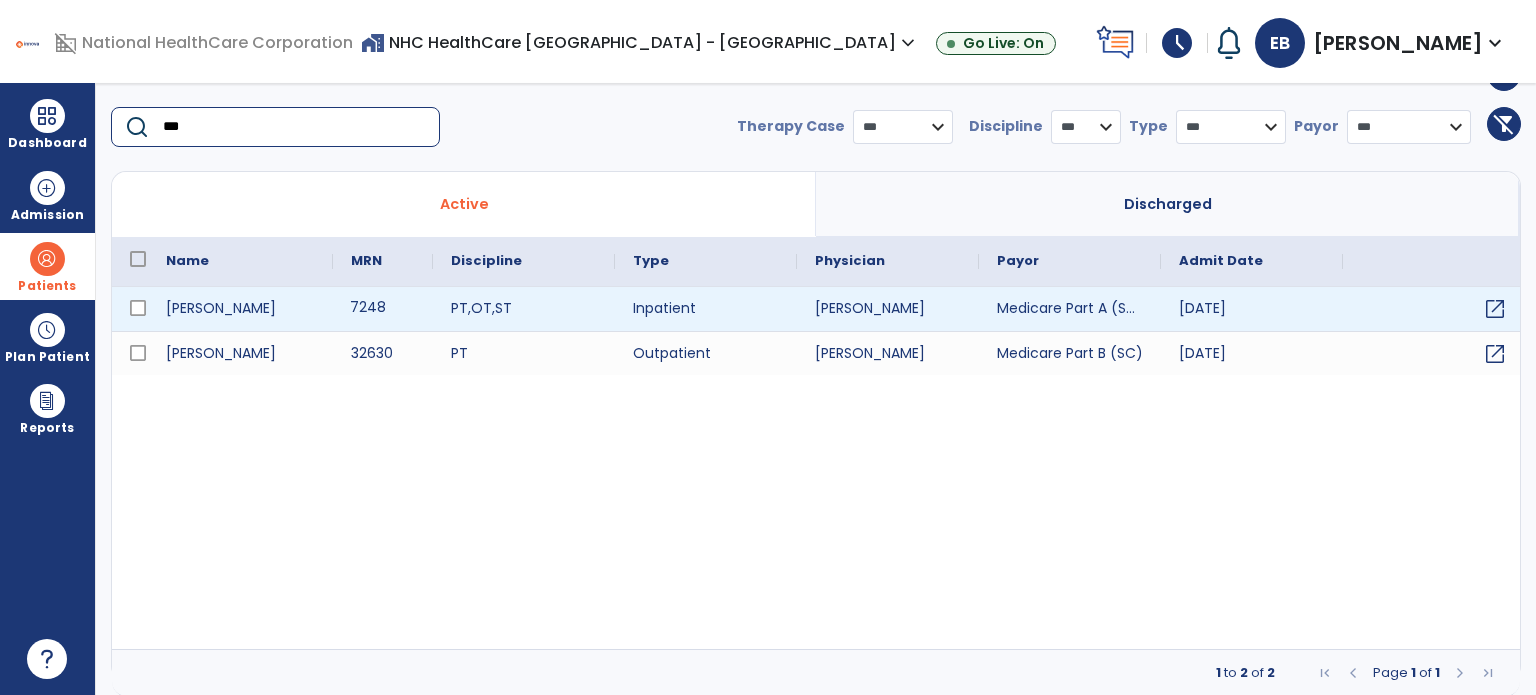 click on "7248" at bounding box center (383, 309) 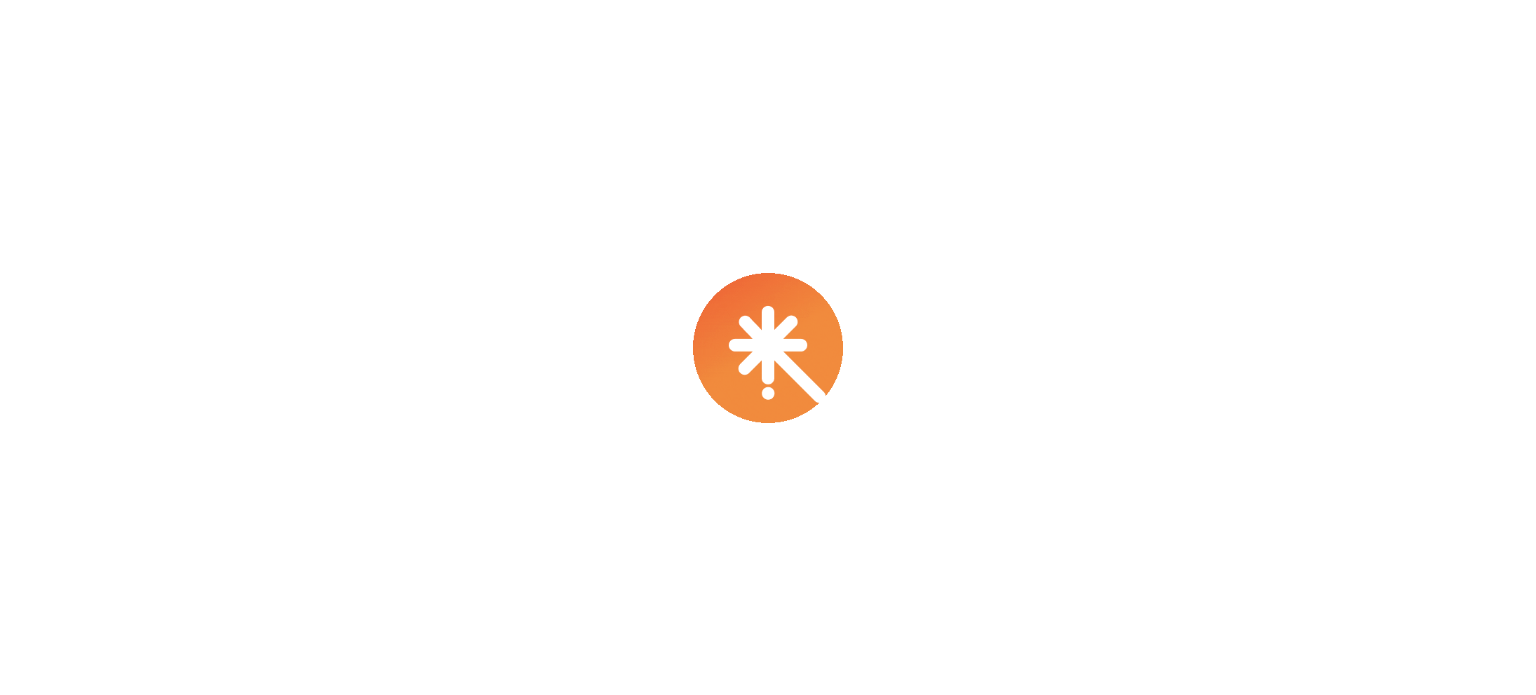 scroll, scrollTop: 0, scrollLeft: 0, axis: both 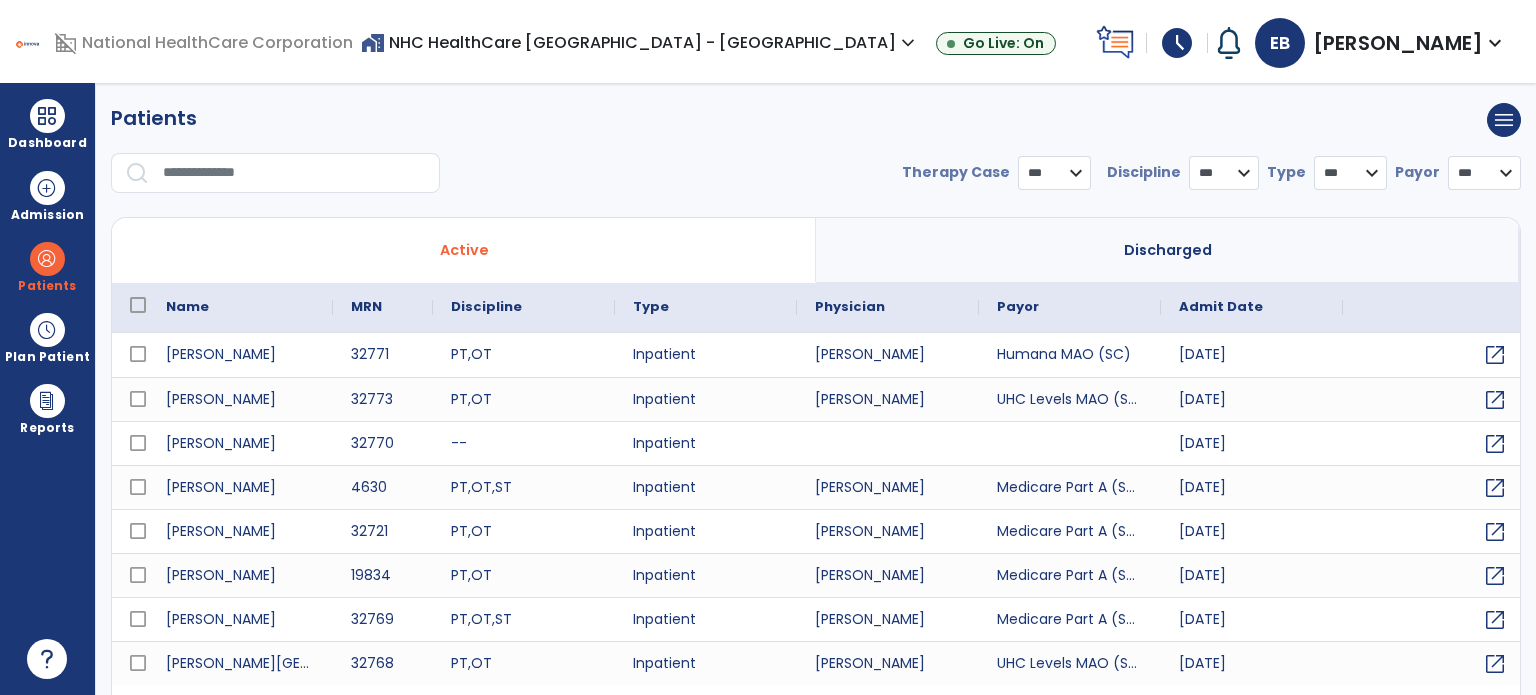 click at bounding box center [294, 173] 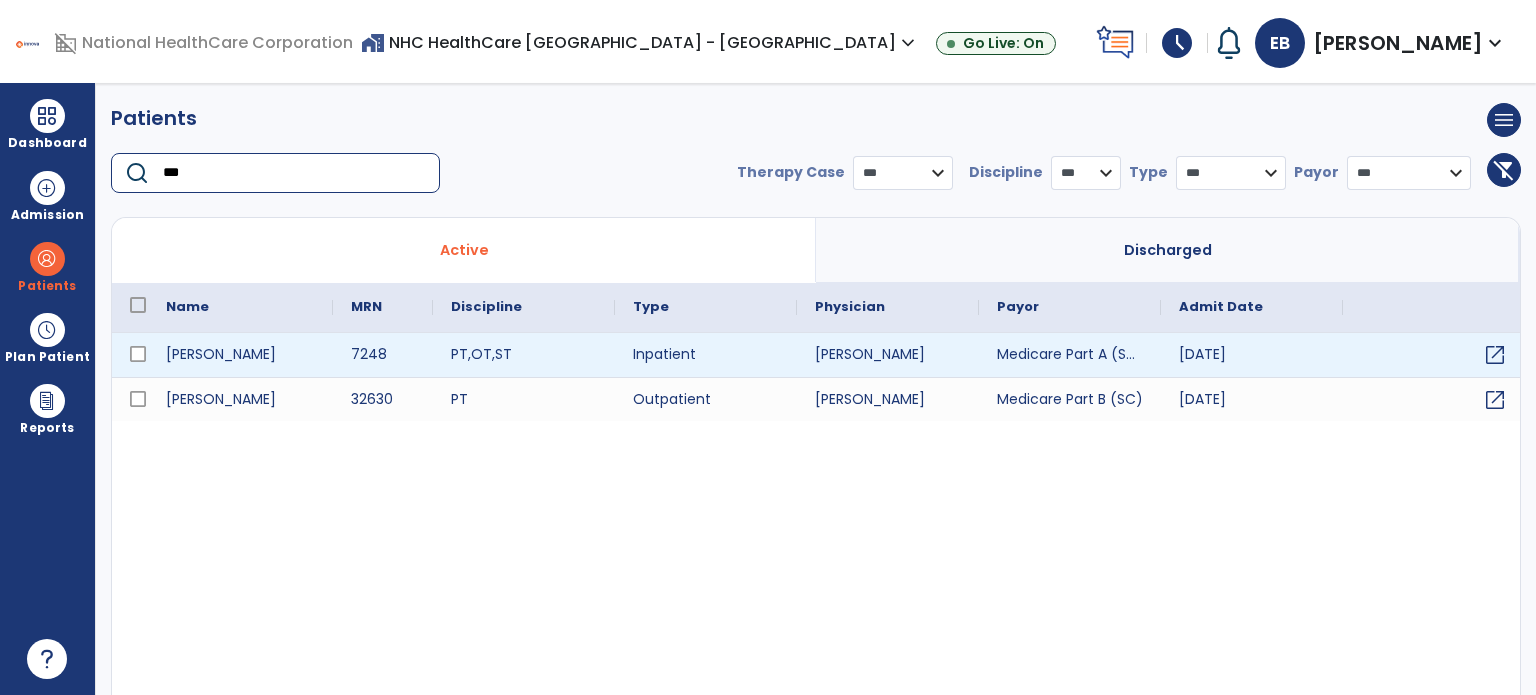 type on "***" 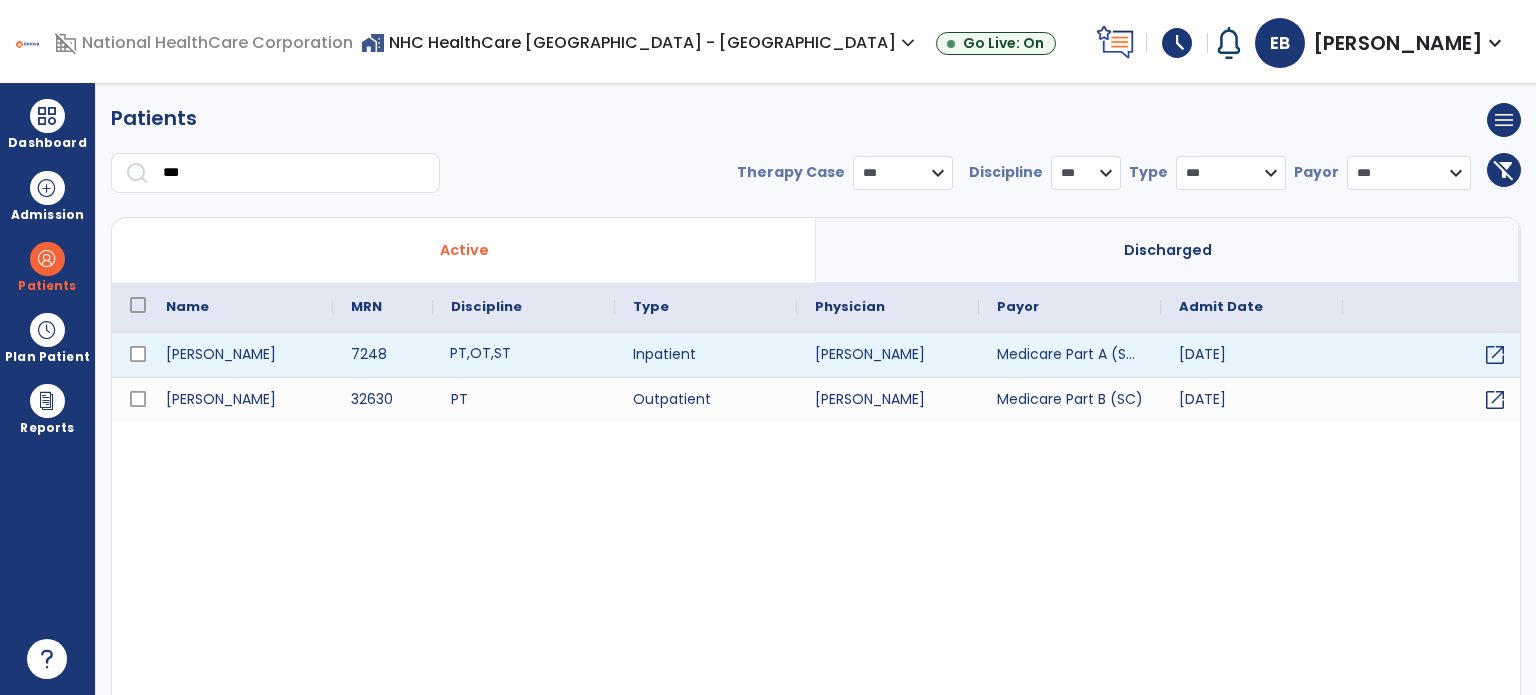 click on "PT , OT , ST" at bounding box center (524, 355) 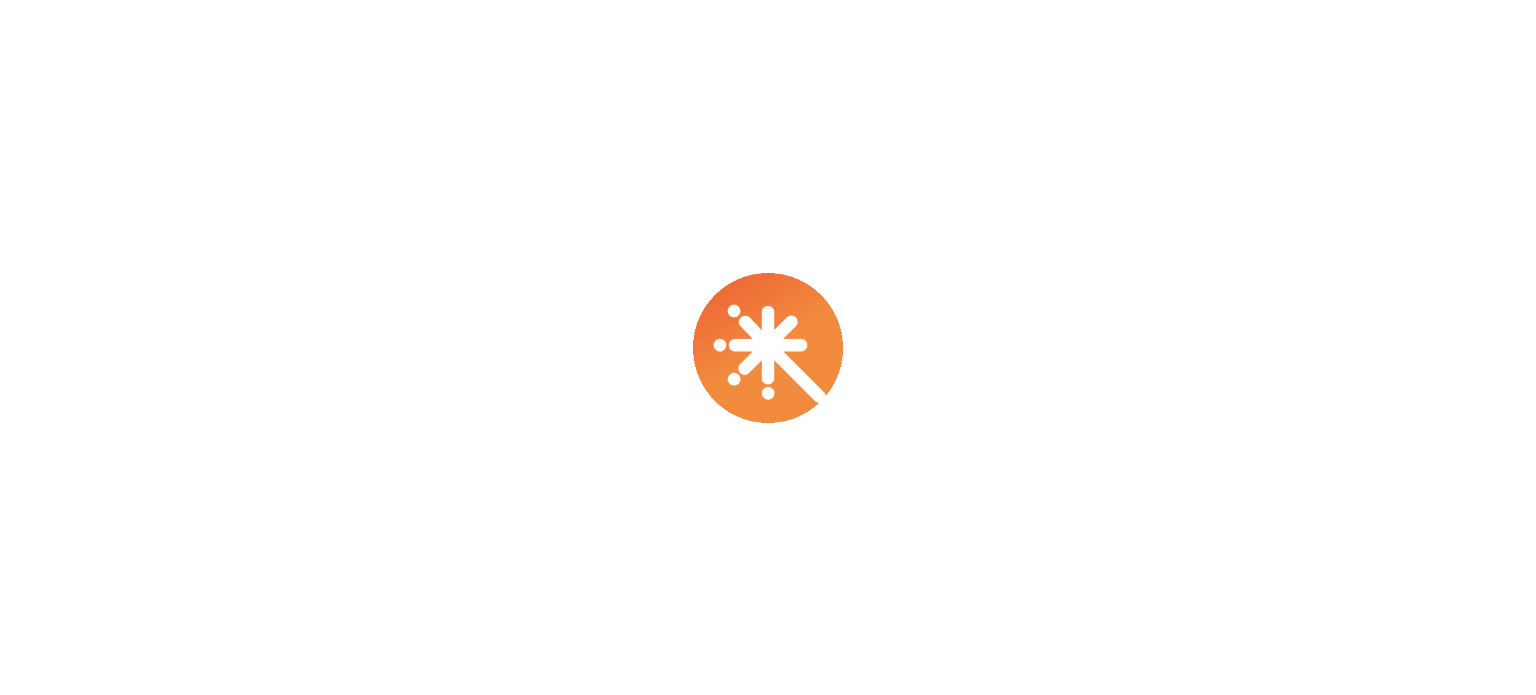 scroll, scrollTop: 0, scrollLeft: 0, axis: both 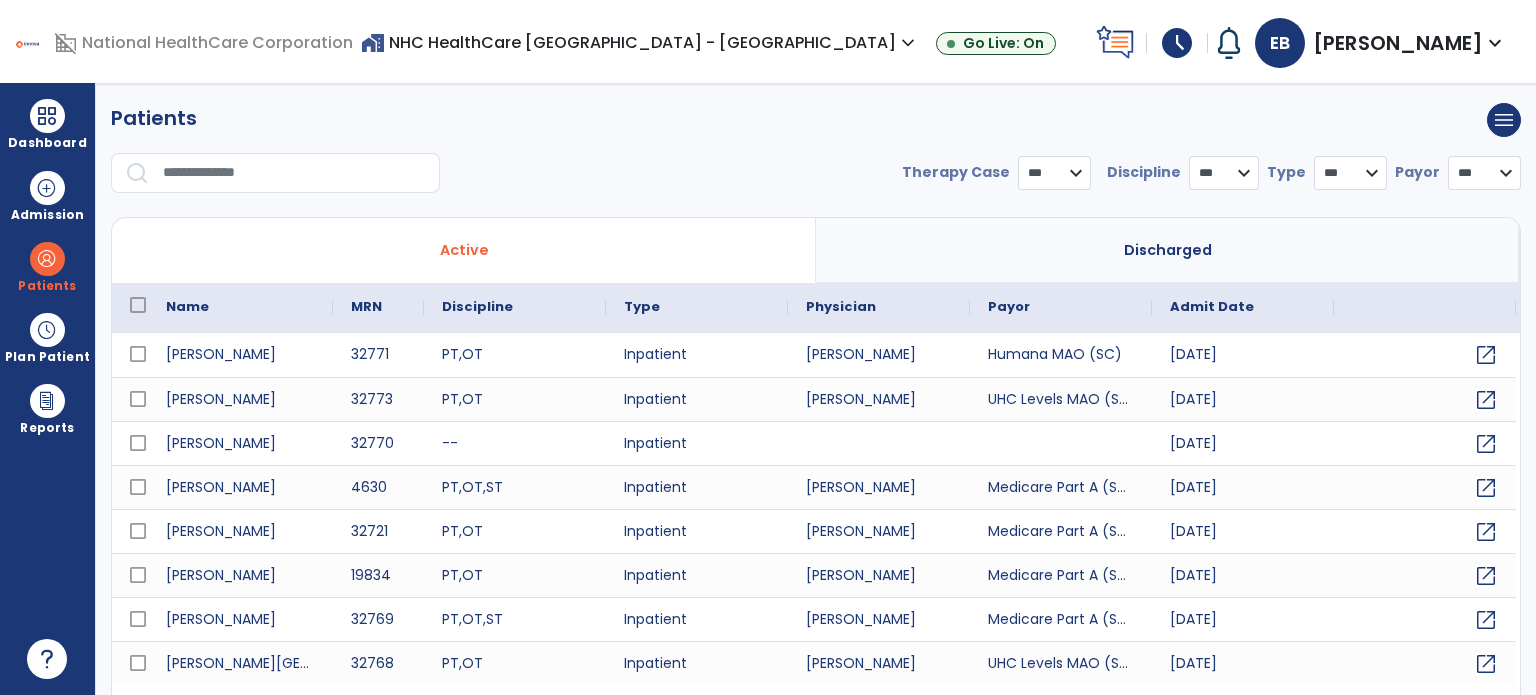 select on "***" 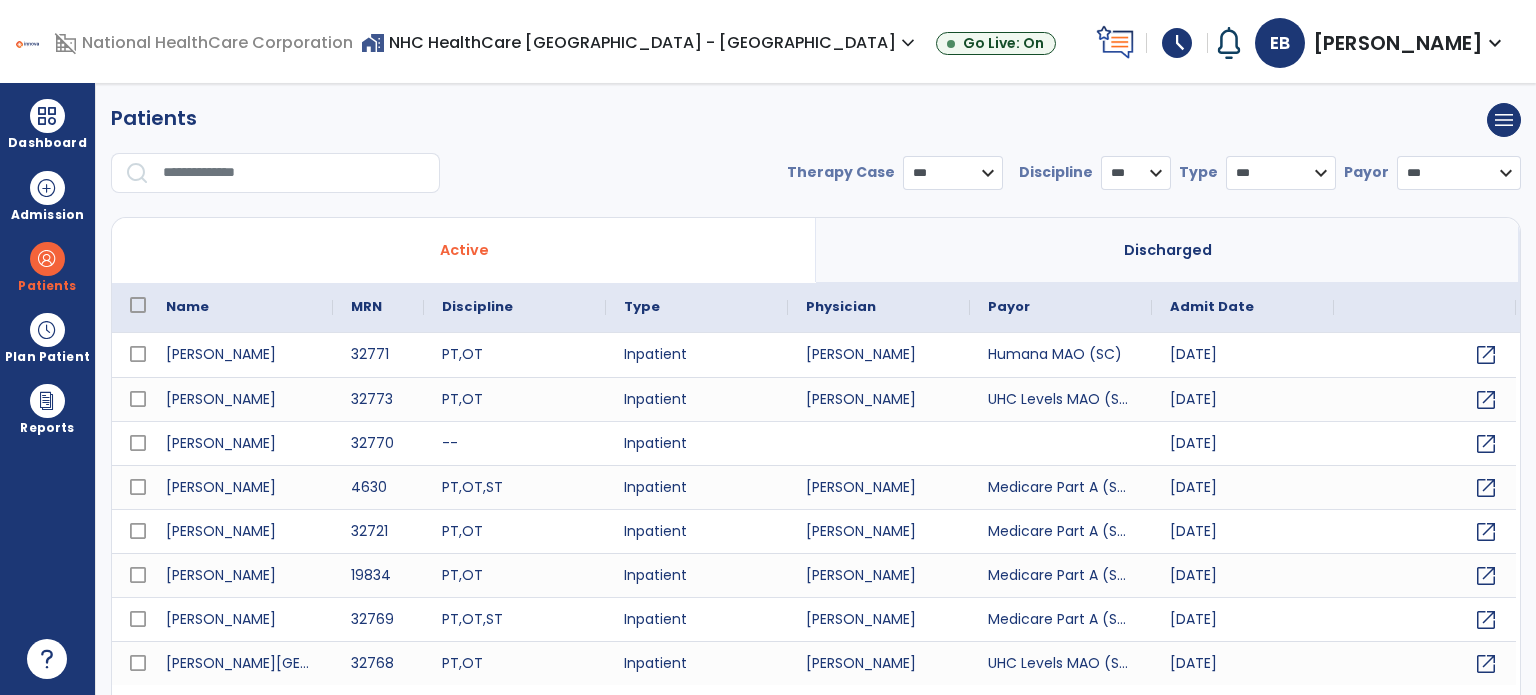 click at bounding box center [294, 173] 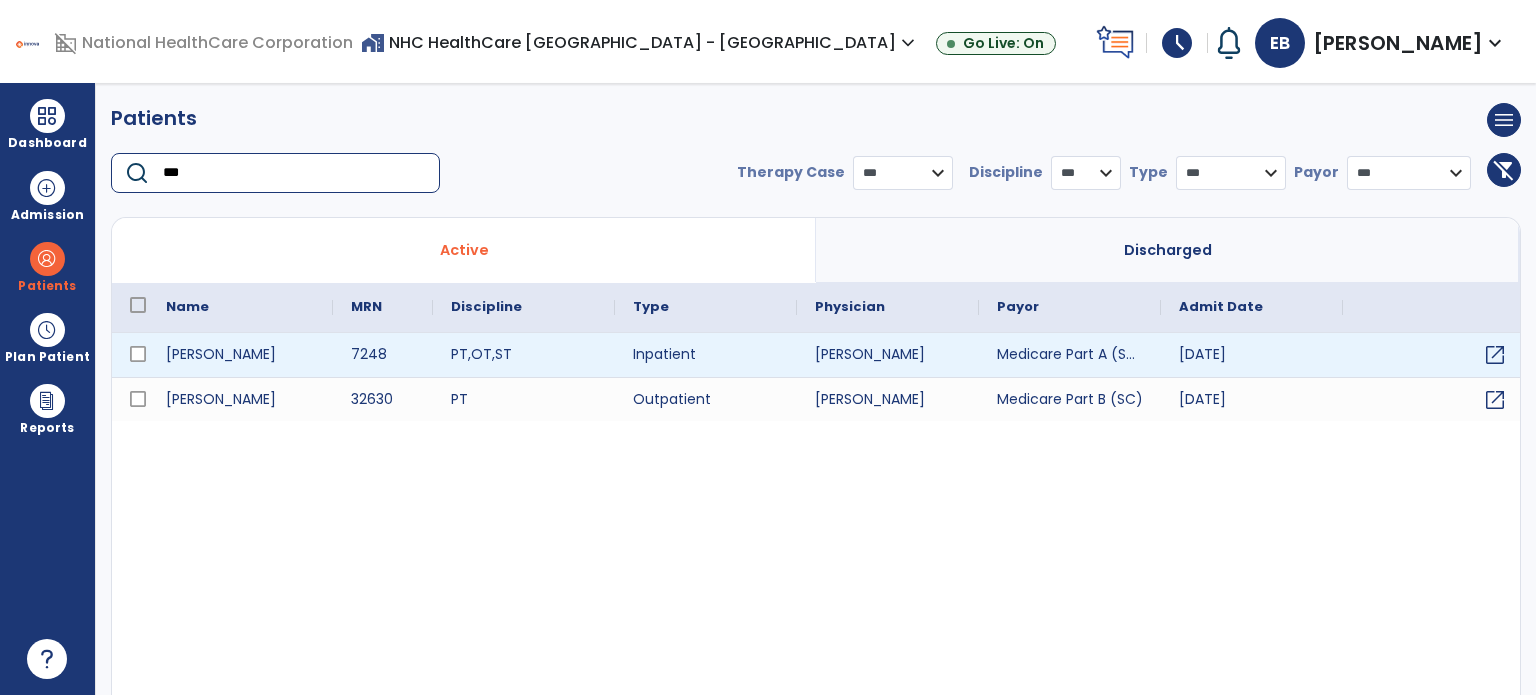 type on "***" 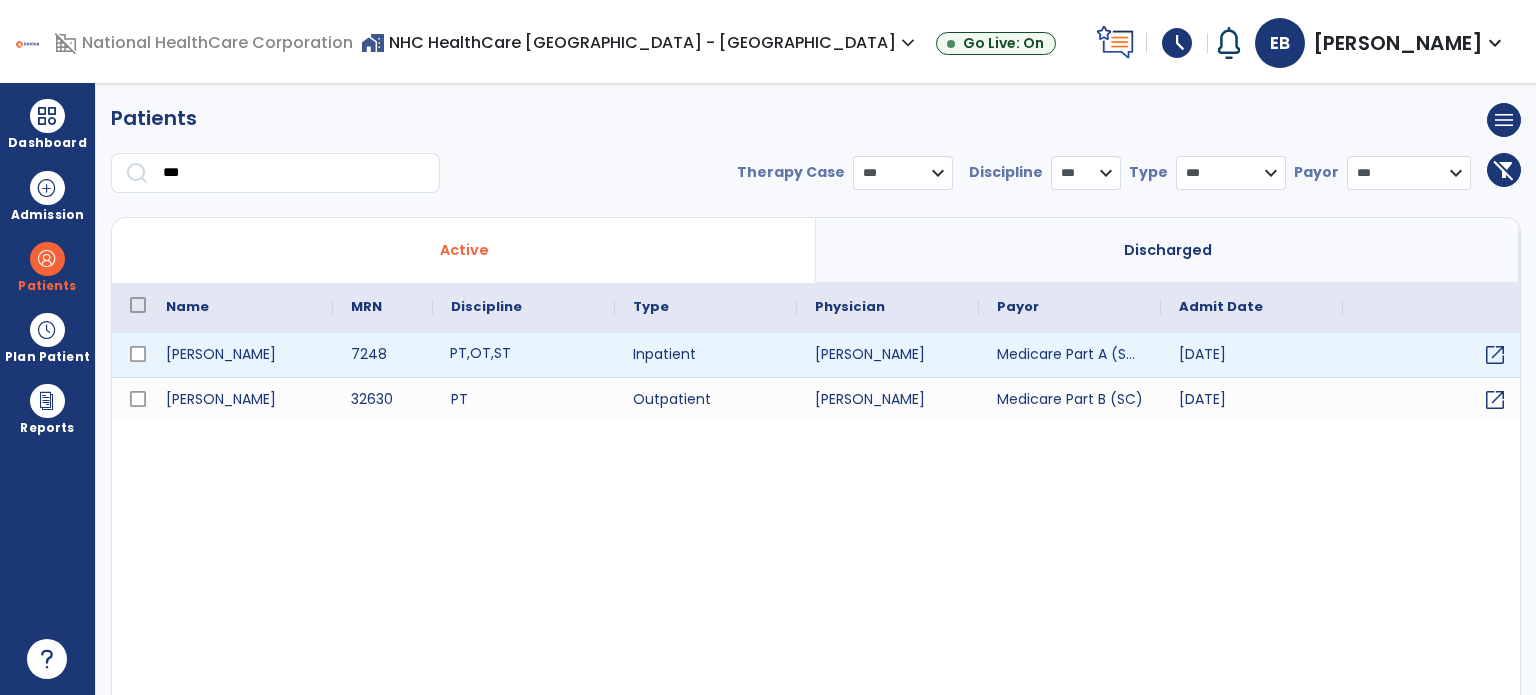 click on "PT , OT , ST" at bounding box center [480, 353] 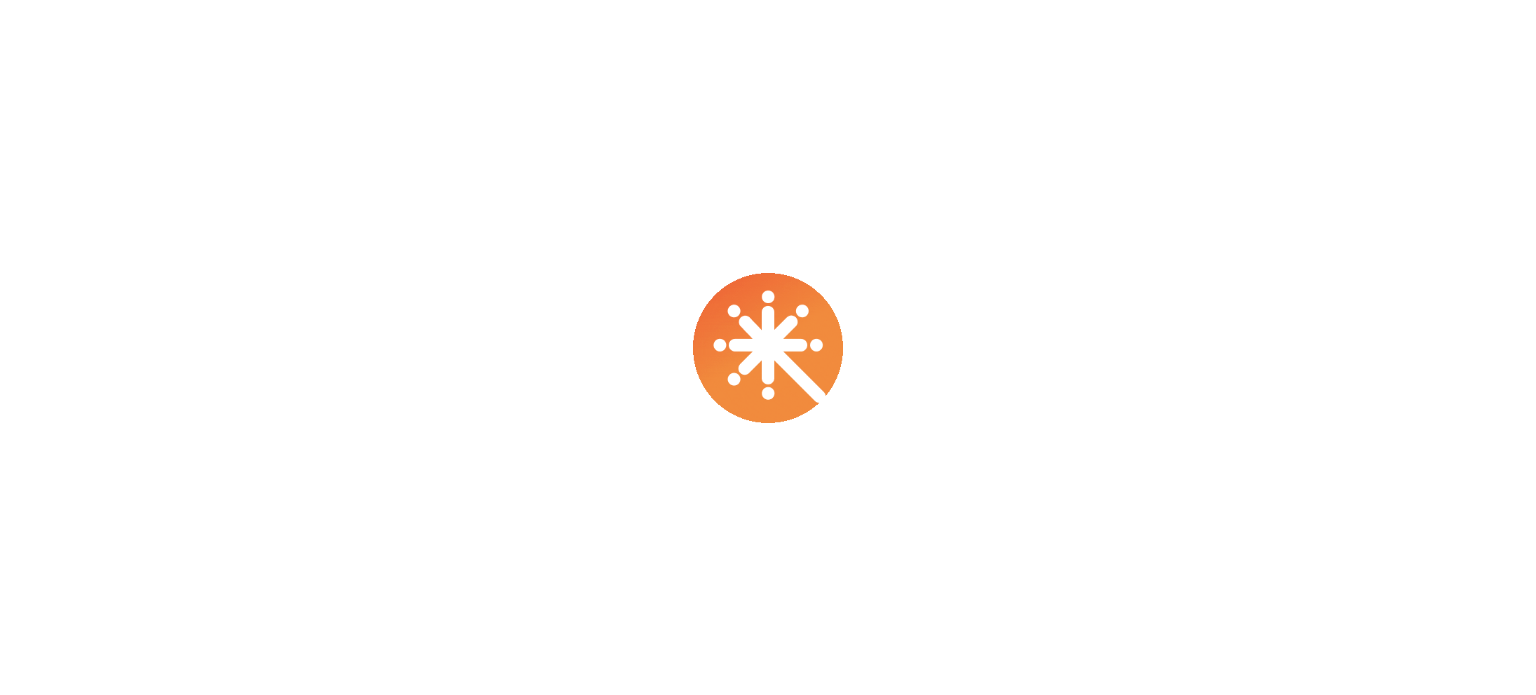 scroll, scrollTop: 0, scrollLeft: 0, axis: both 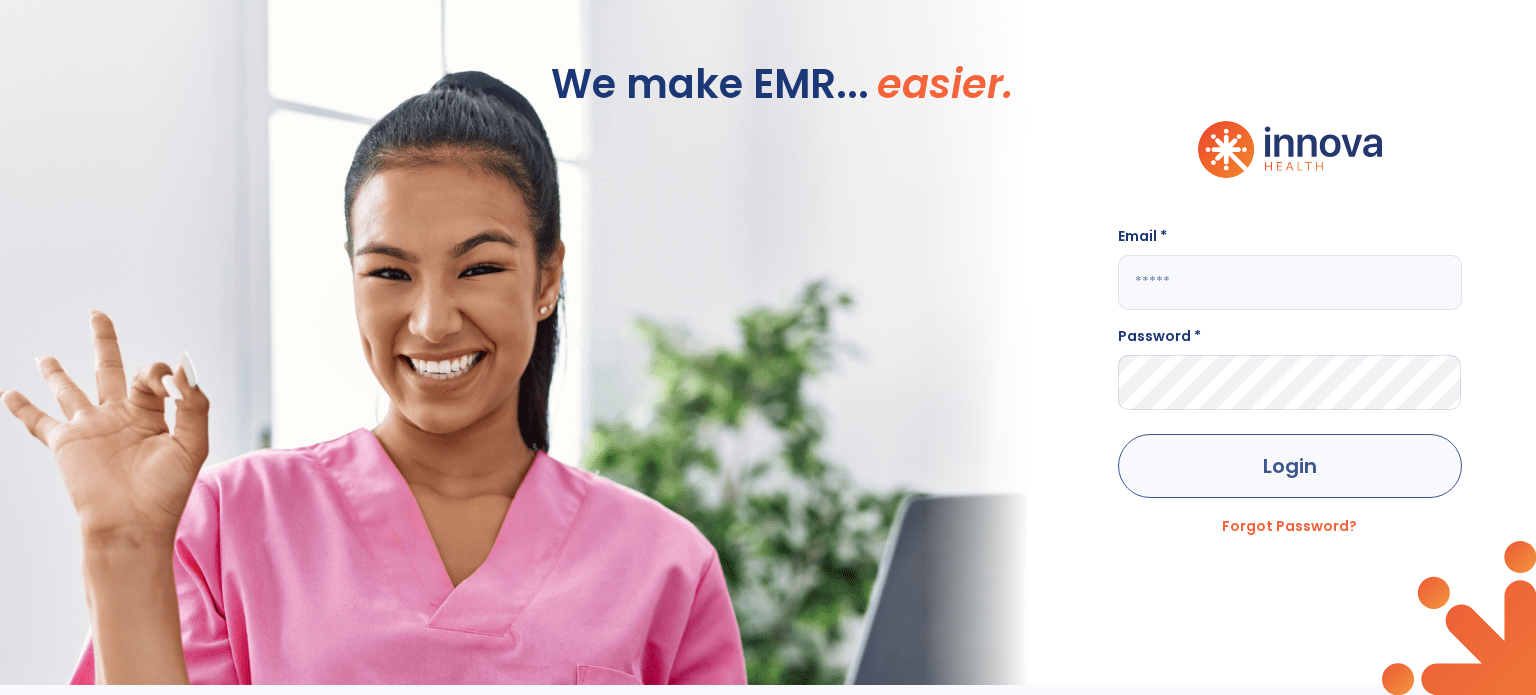 type on "**********" 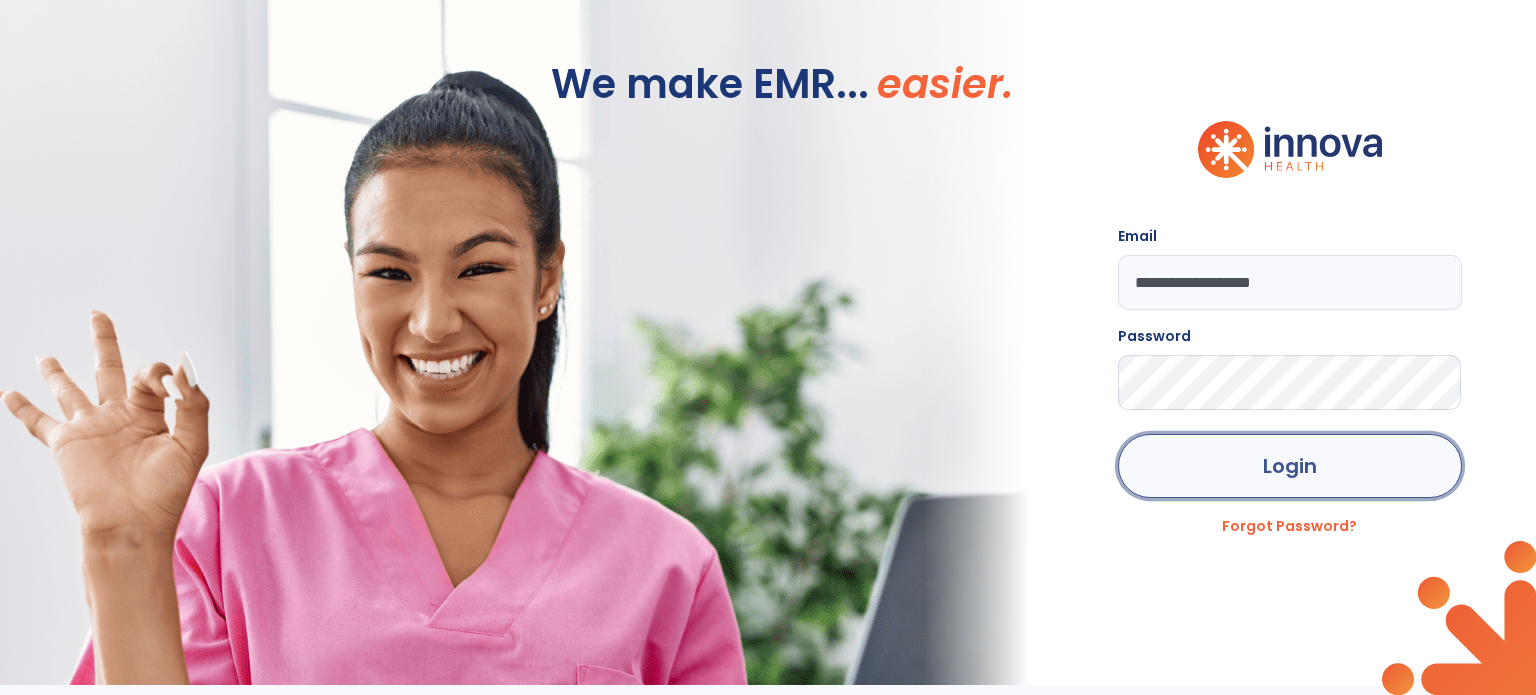 click on "Login" 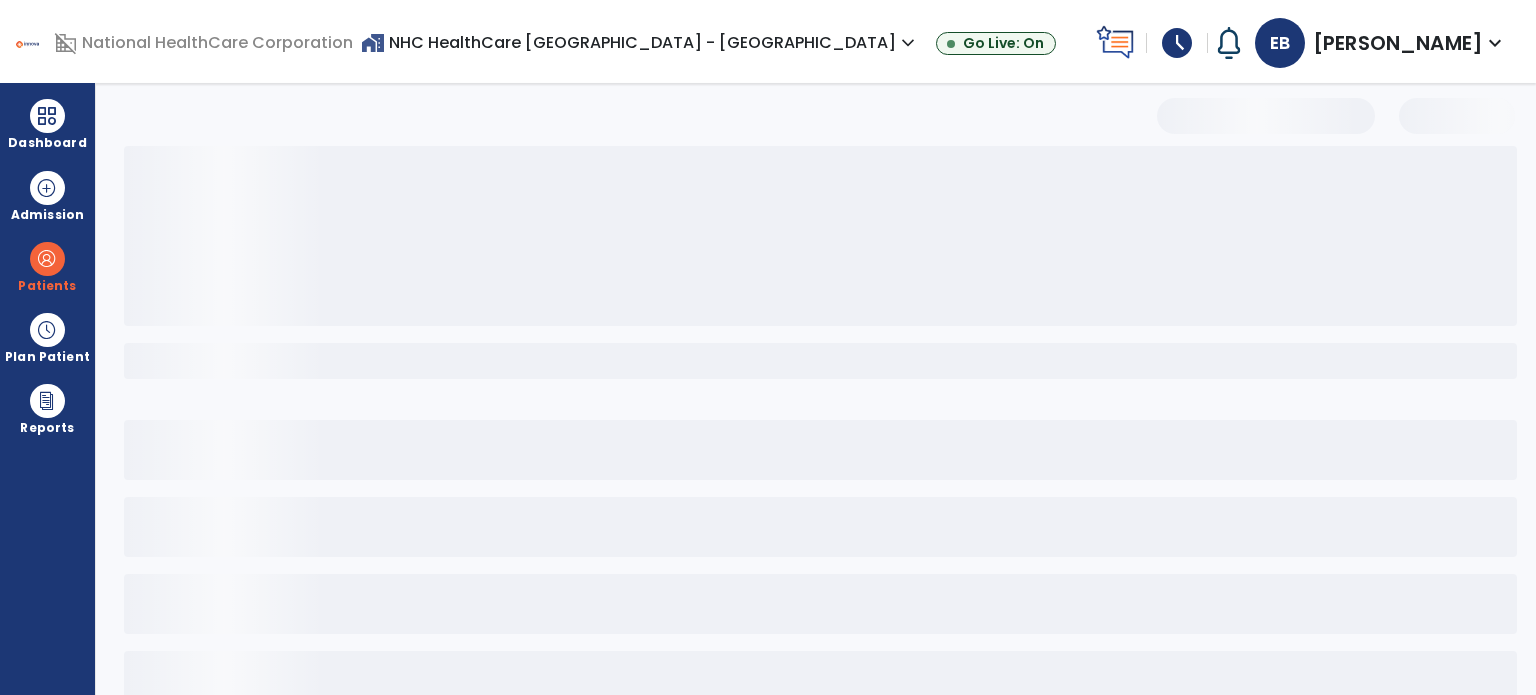 select on "***" 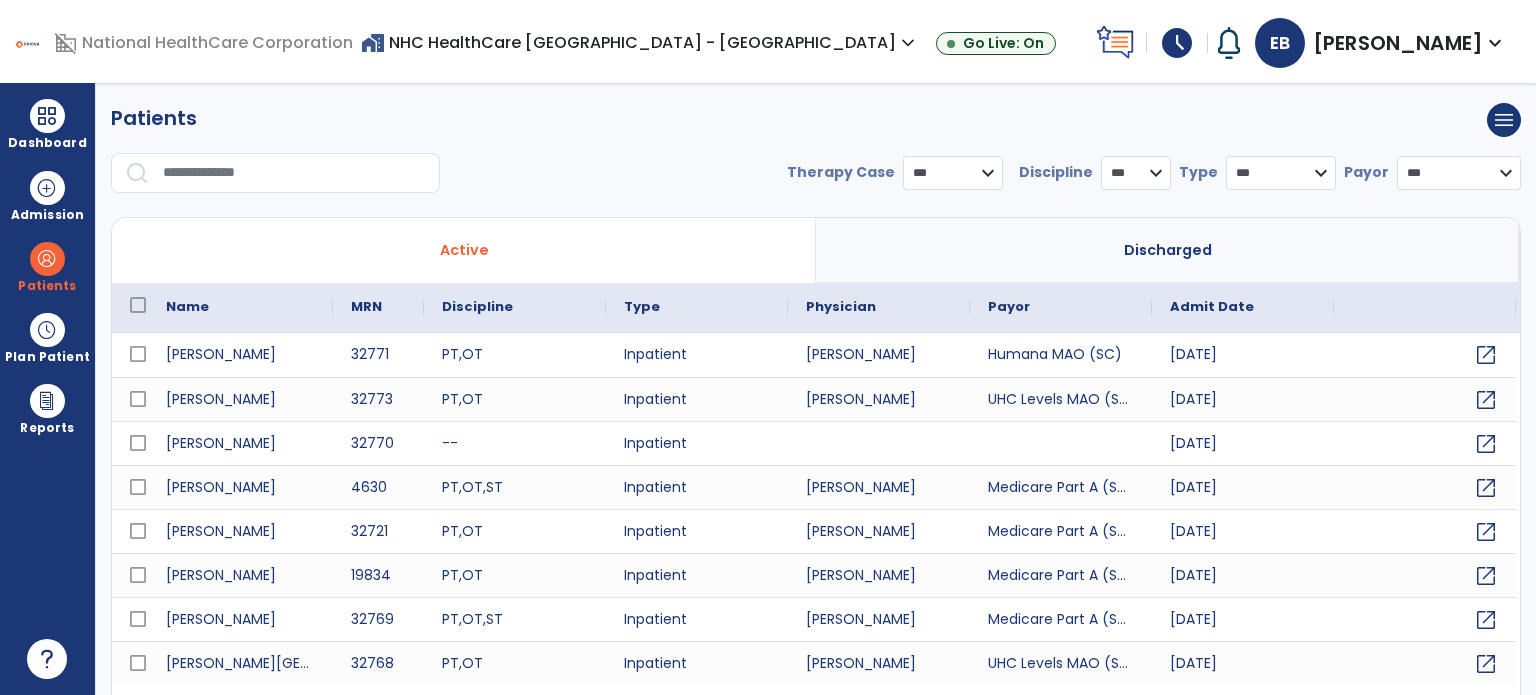 click at bounding box center (294, 173) 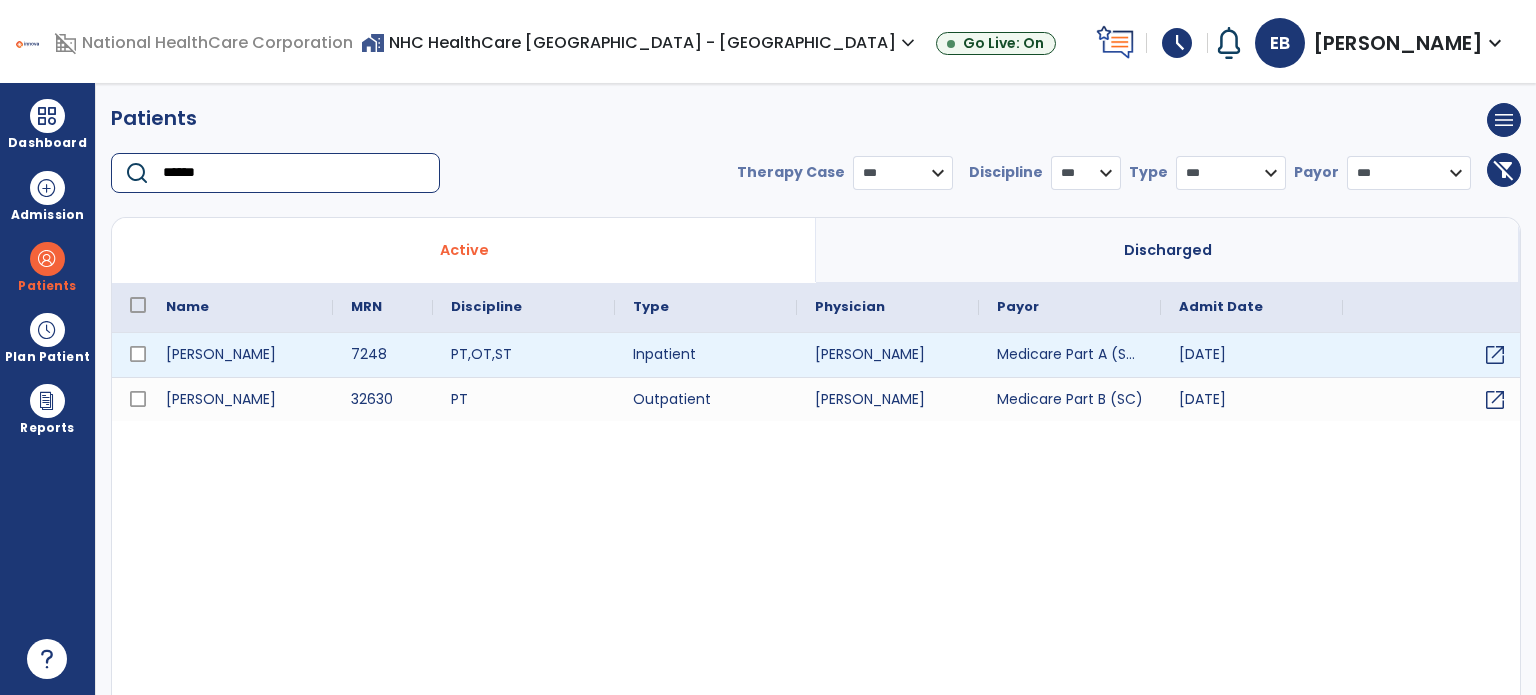 type on "******" 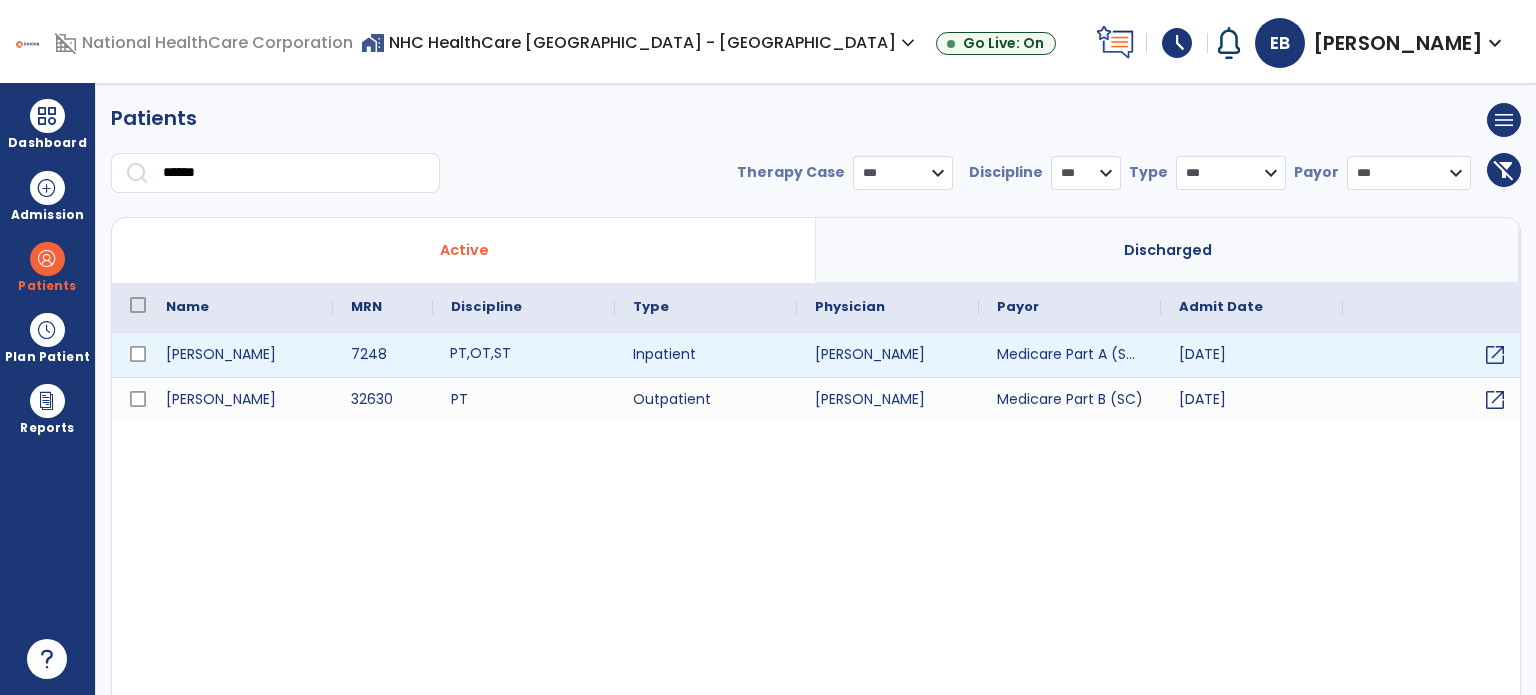 click on "PT , OT , ST" at bounding box center [524, 355] 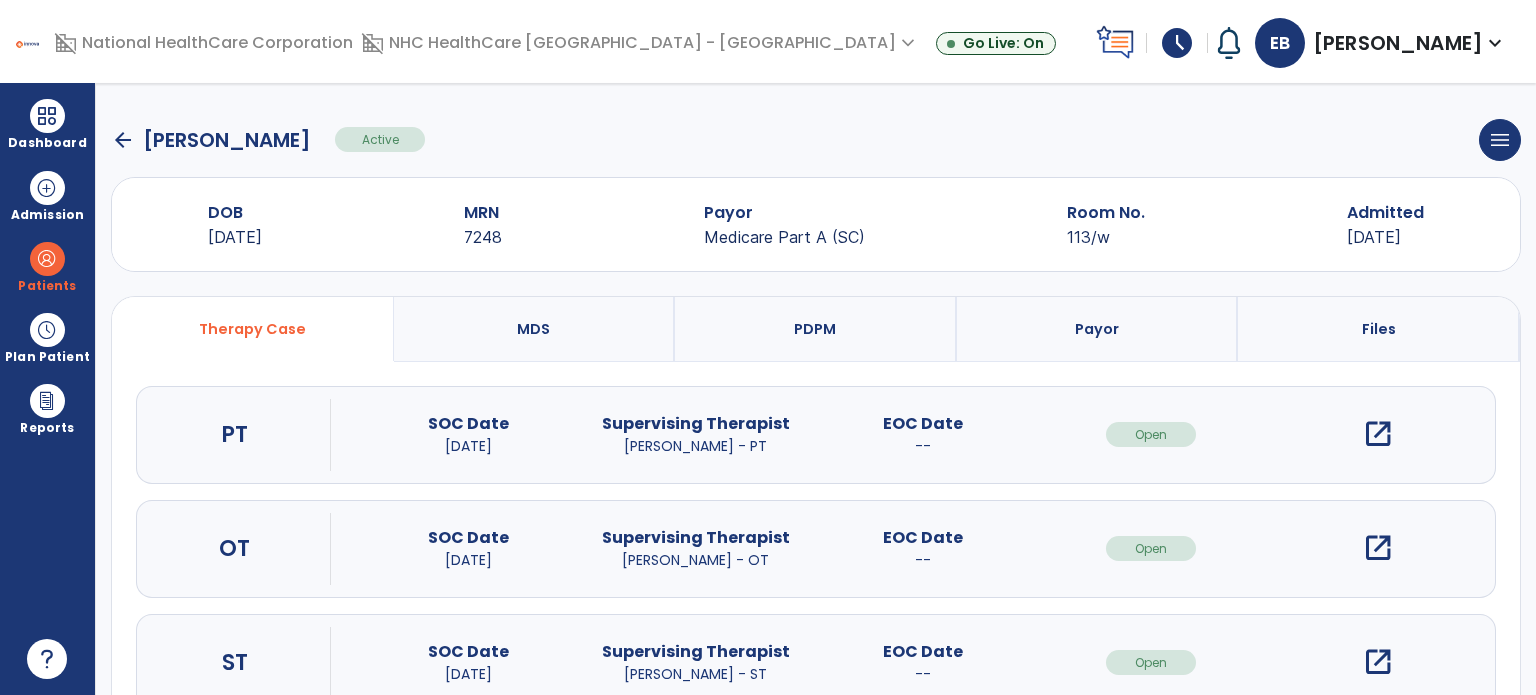 scroll, scrollTop: 62, scrollLeft: 0, axis: vertical 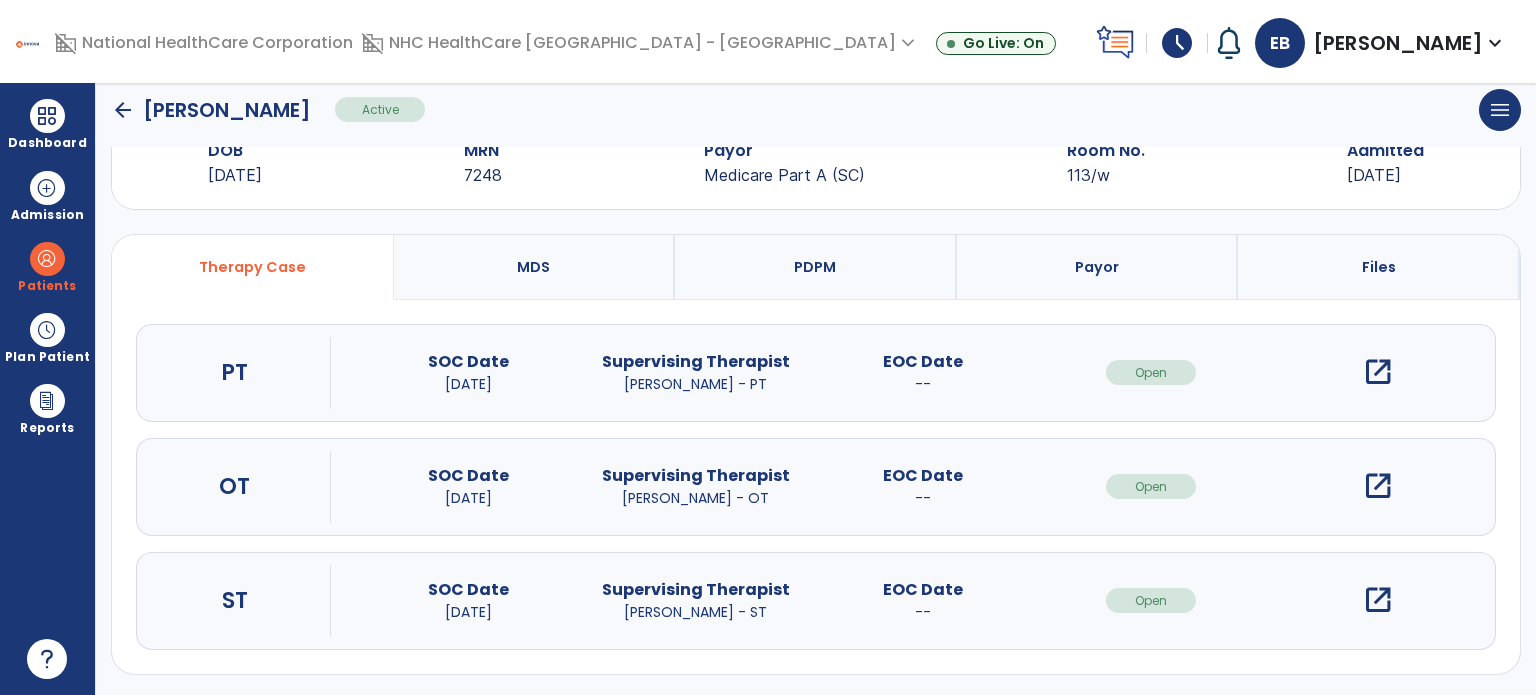 click on "open_in_new" at bounding box center (1378, 600) 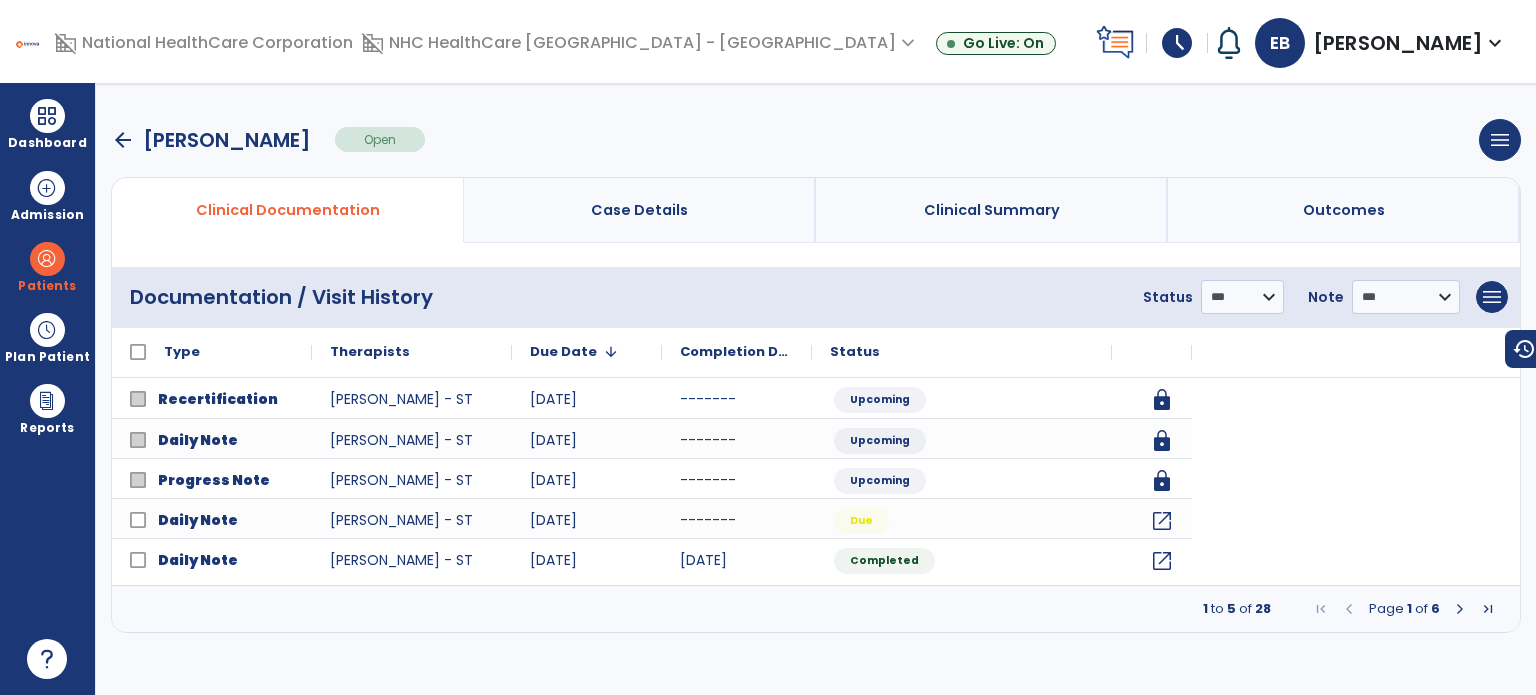 scroll, scrollTop: 0, scrollLeft: 0, axis: both 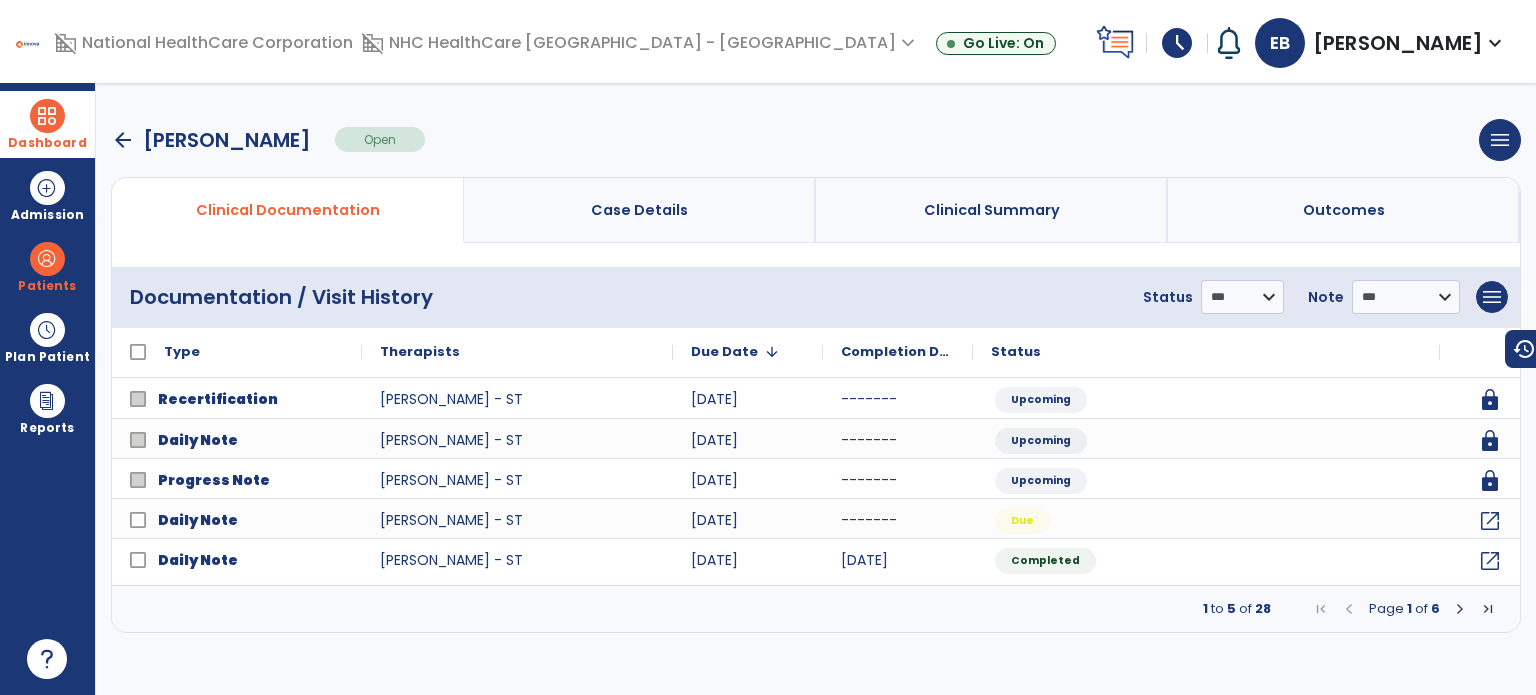 click on "Dashboard" at bounding box center (47, 124) 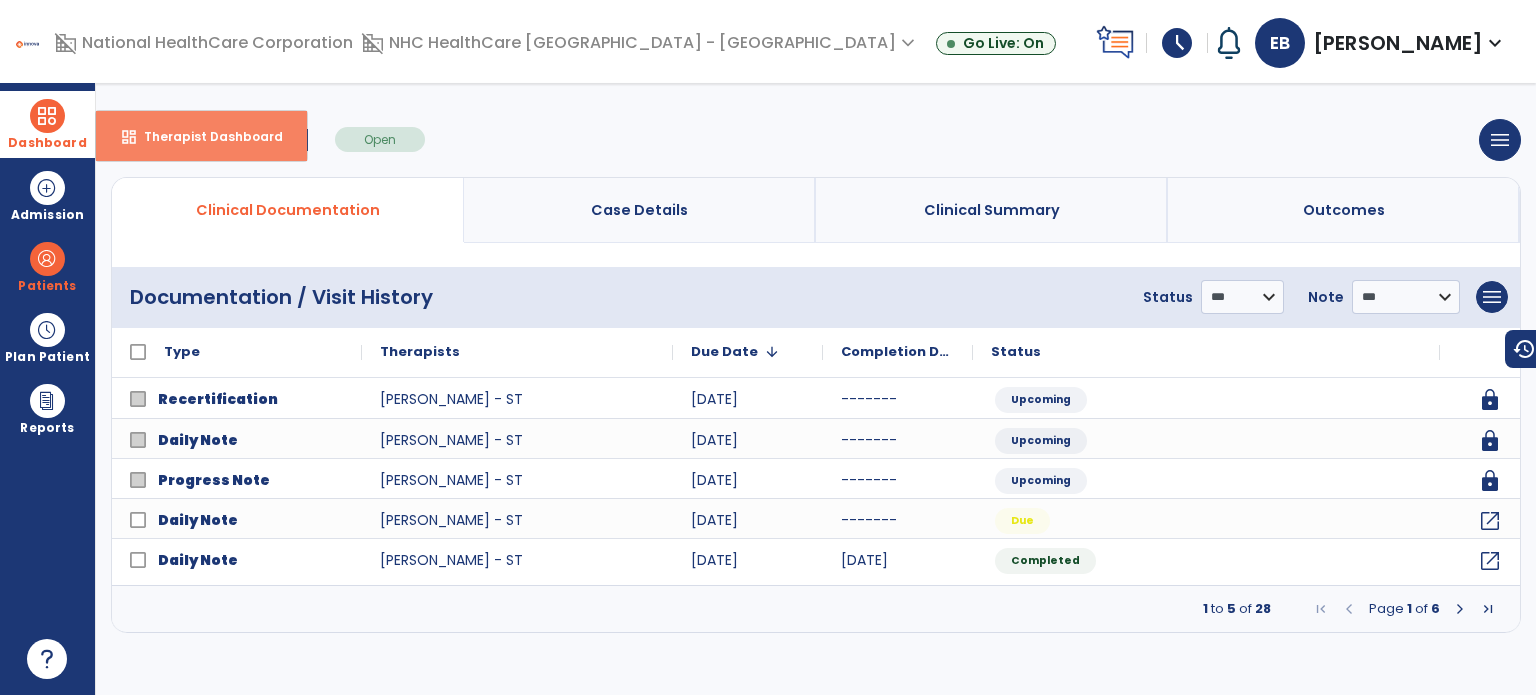 click on "Therapist Dashboard" at bounding box center [205, 136] 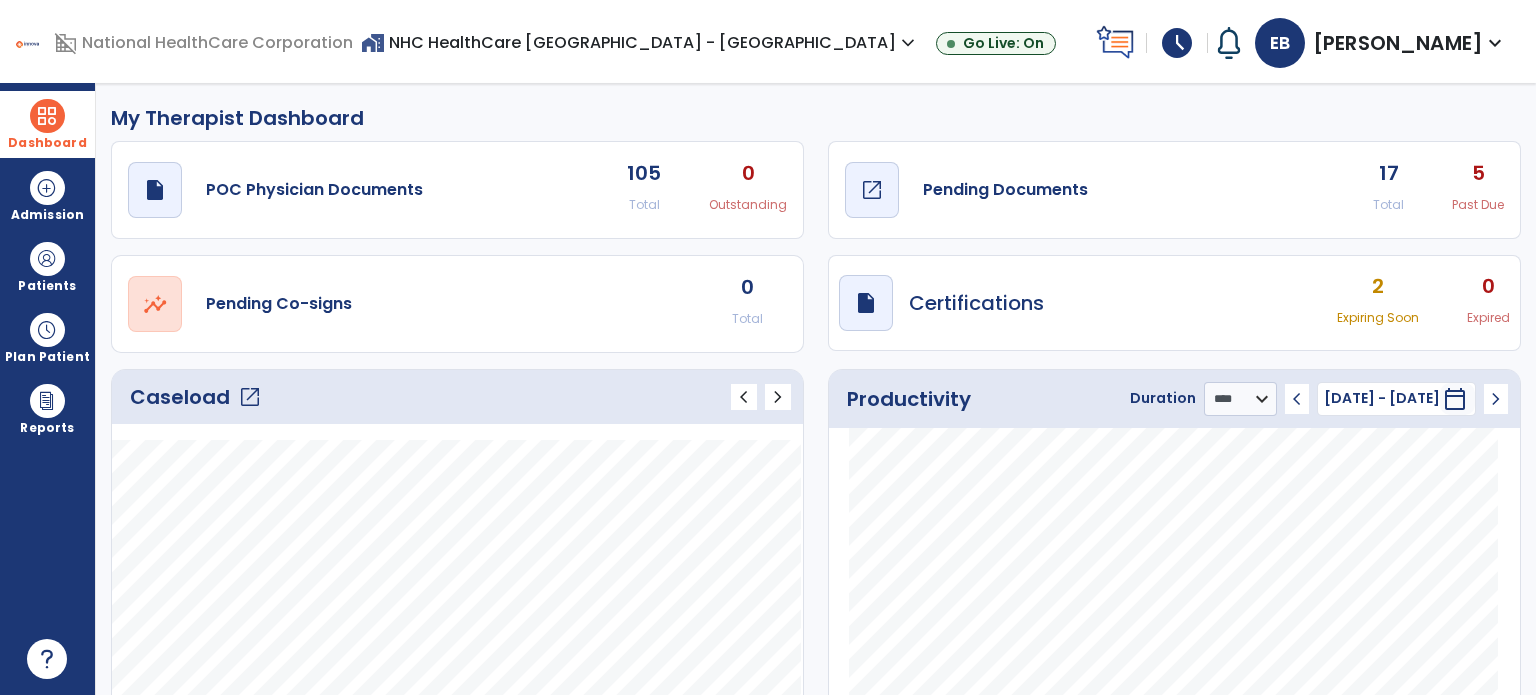 click on "draft   open_in_new  Pending Documents" 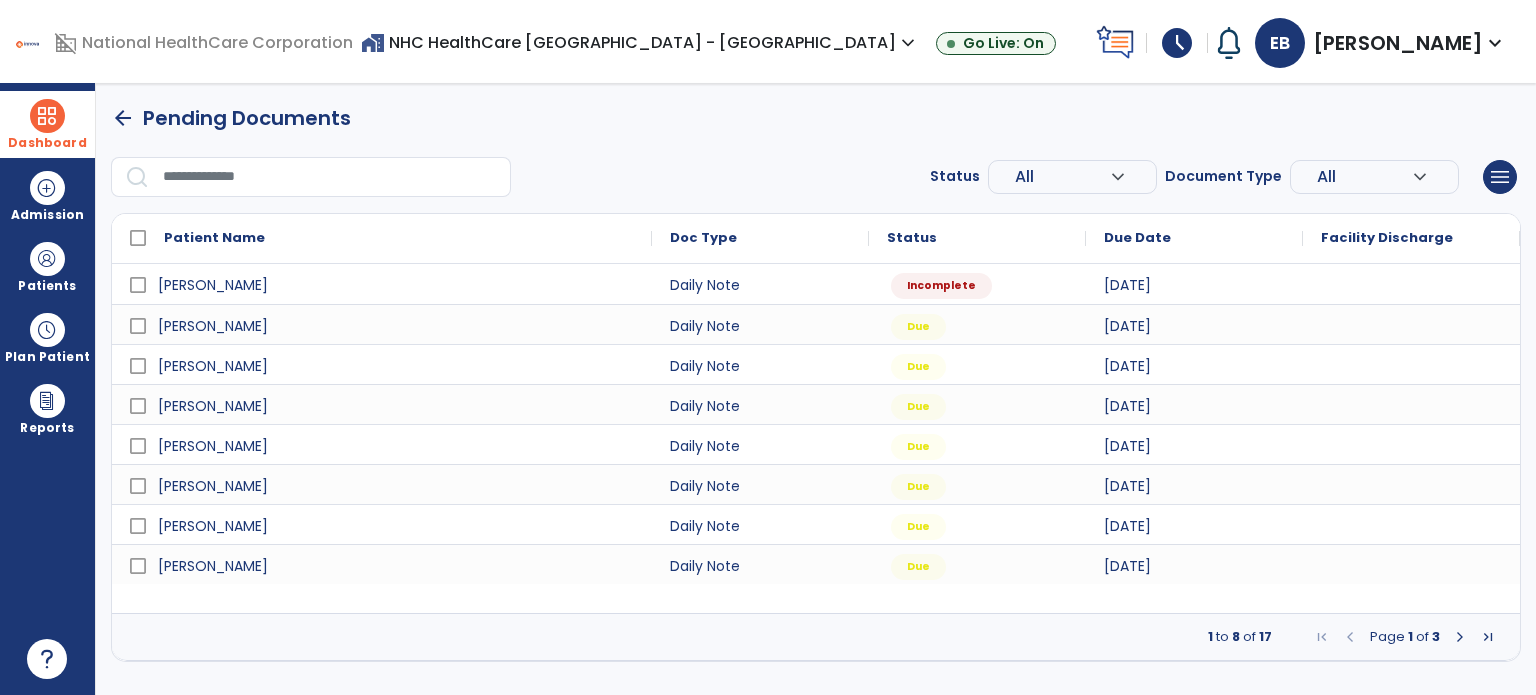 click at bounding box center (1460, 637) 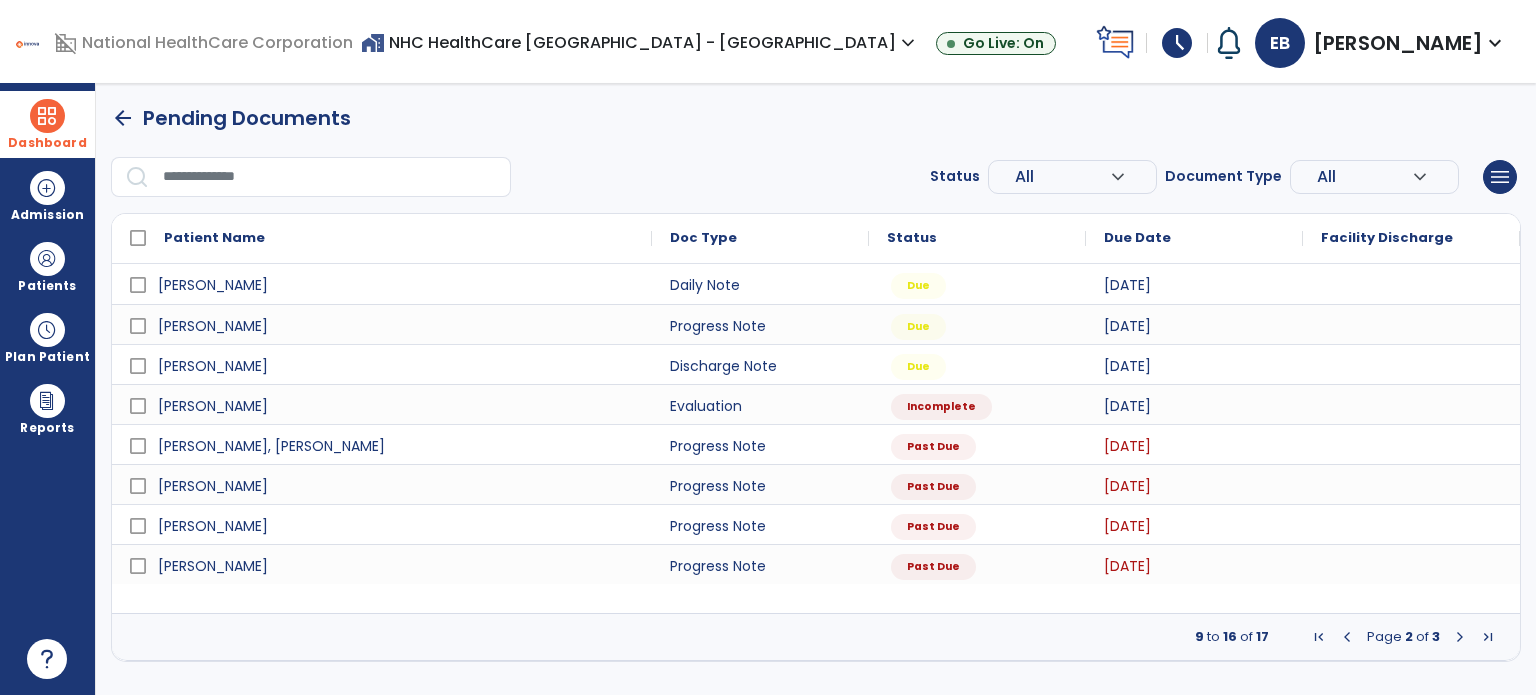click at bounding box center (1347, 637) 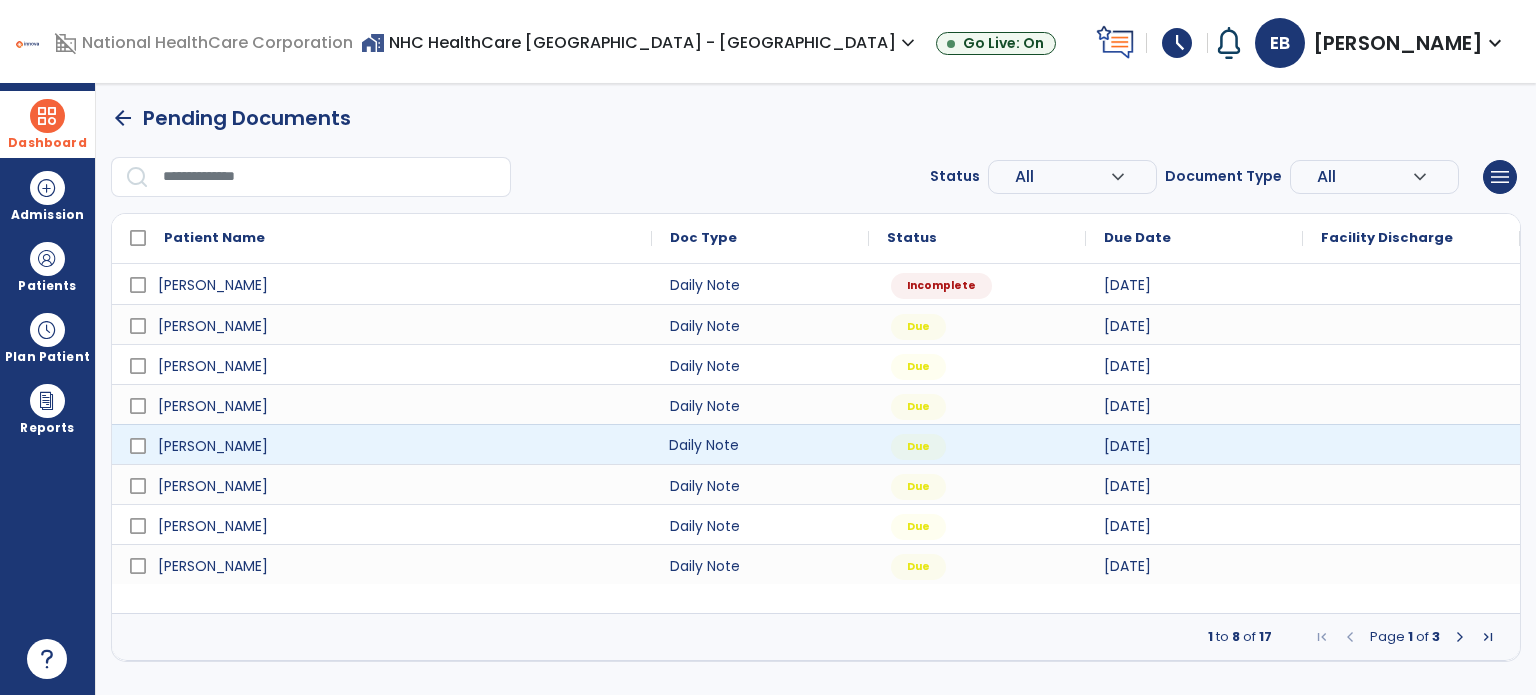 click on "Daily Note" at bounding box center [760, 444] 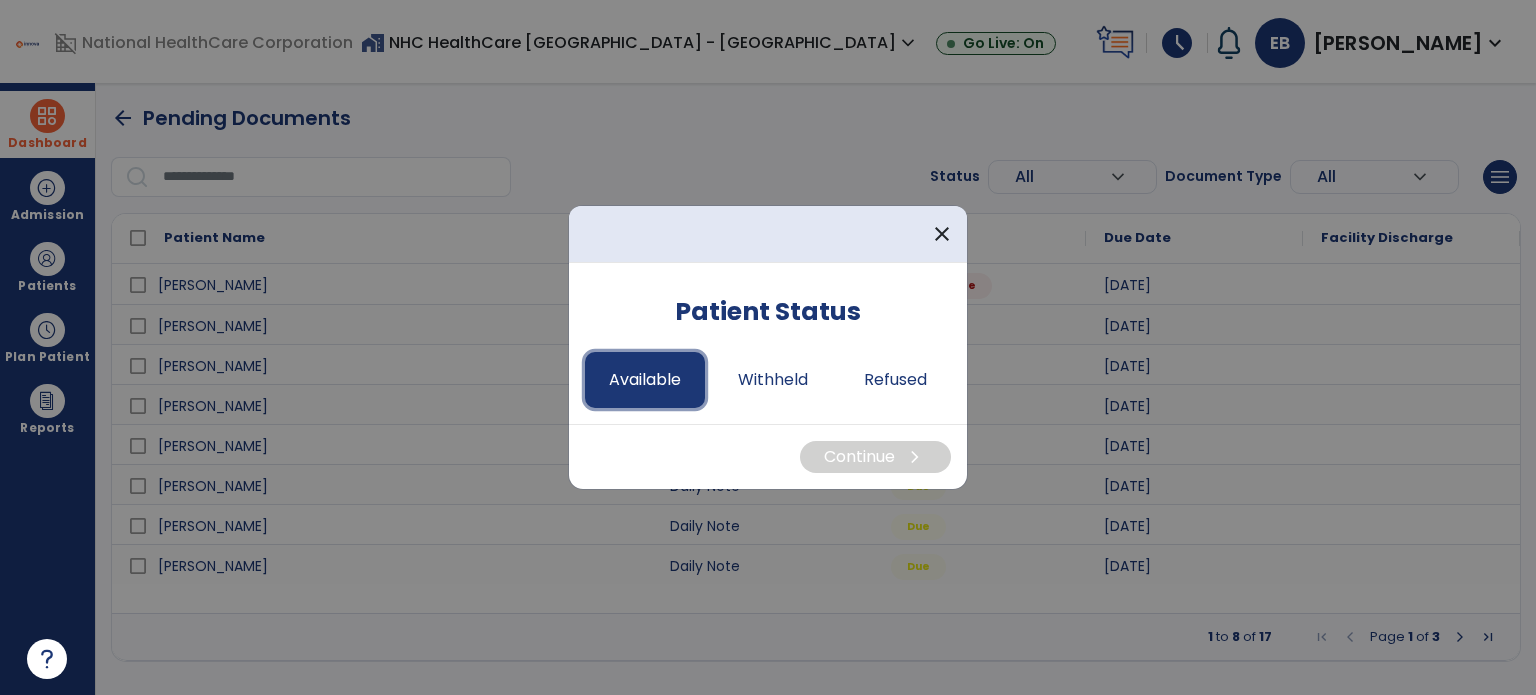click on "Available" at bounding box center (645, 380) 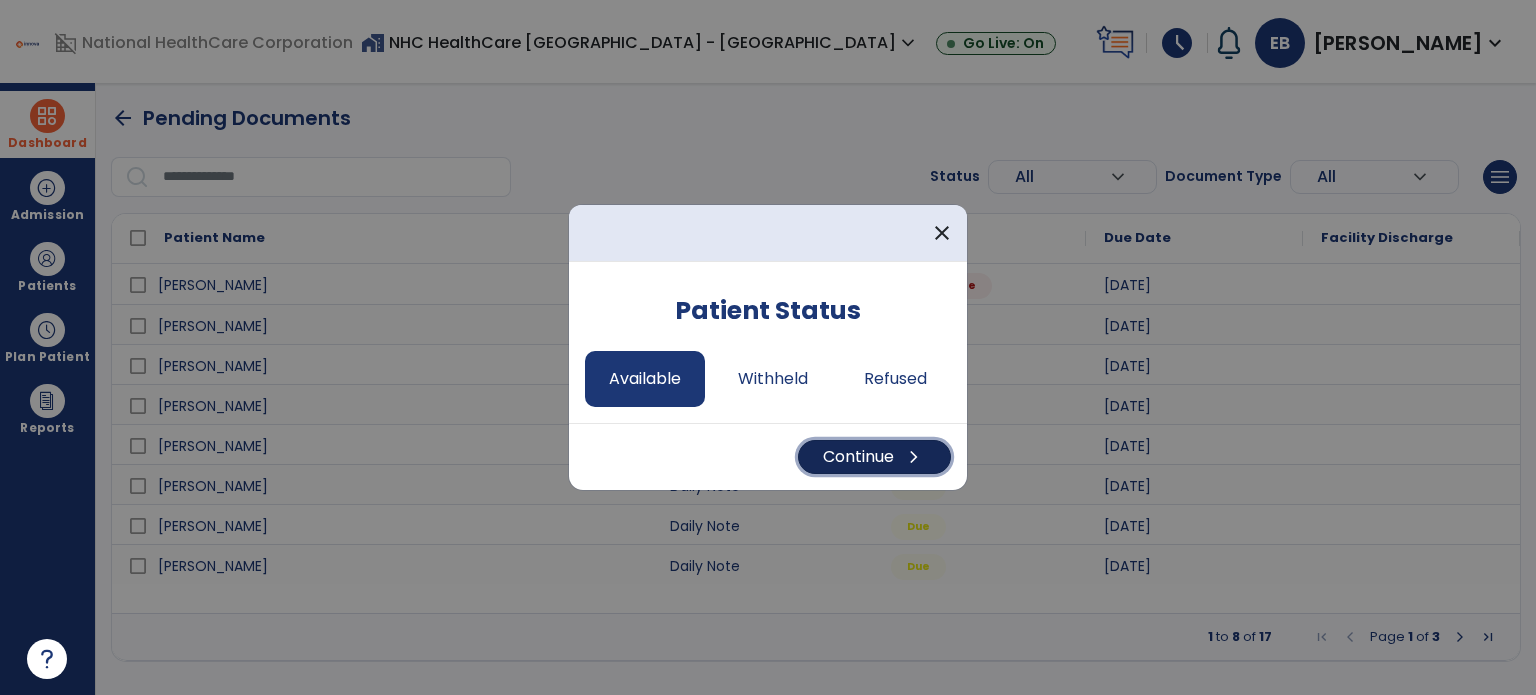 click on "Continue   chevron_right" at bounding box center (874, 457) 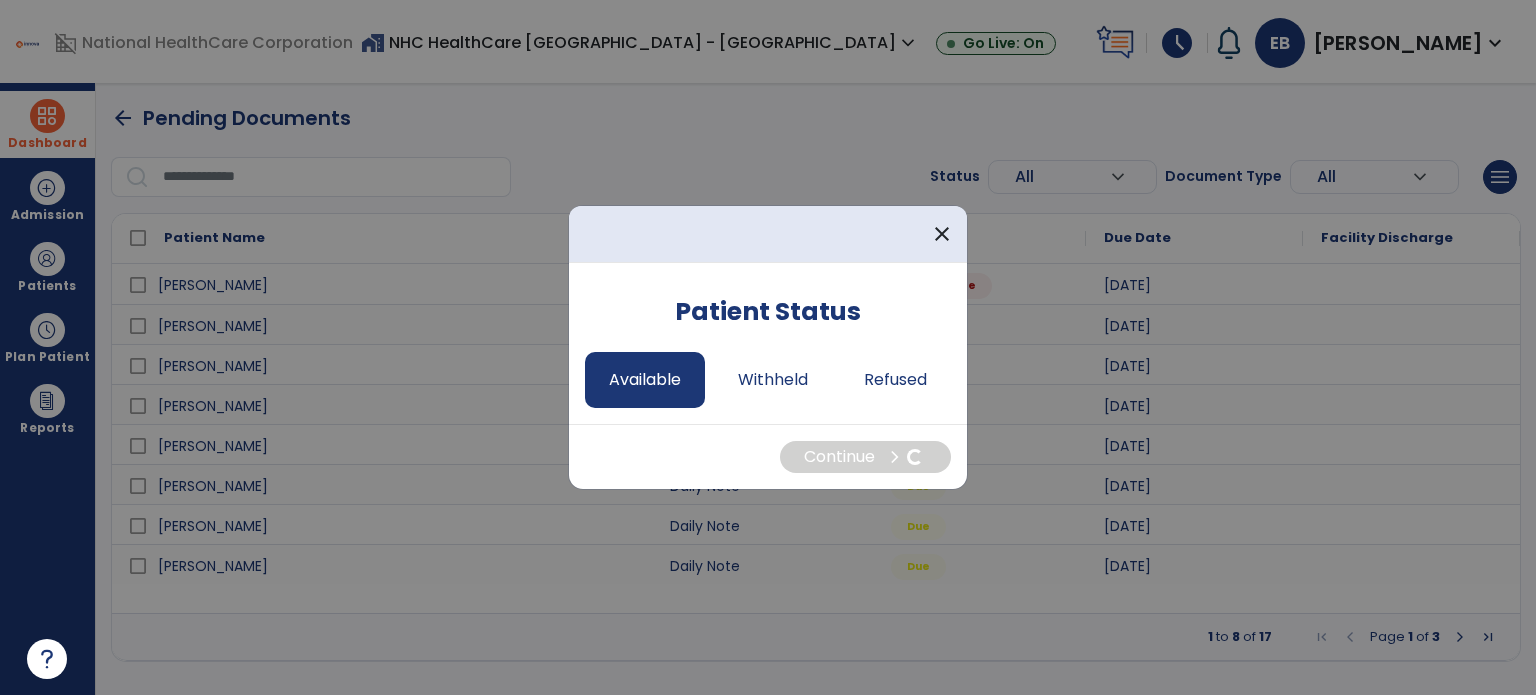 select on "*" 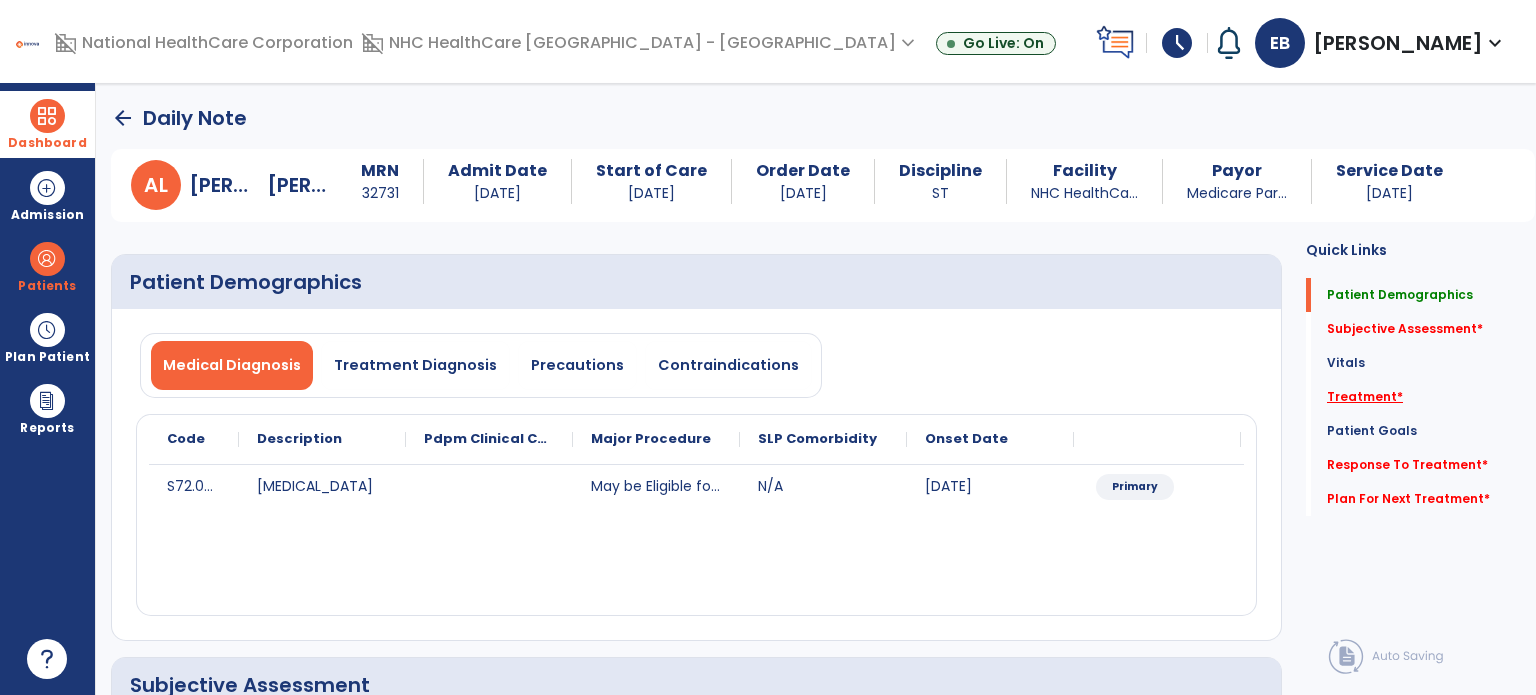 click on "Treatment   *" 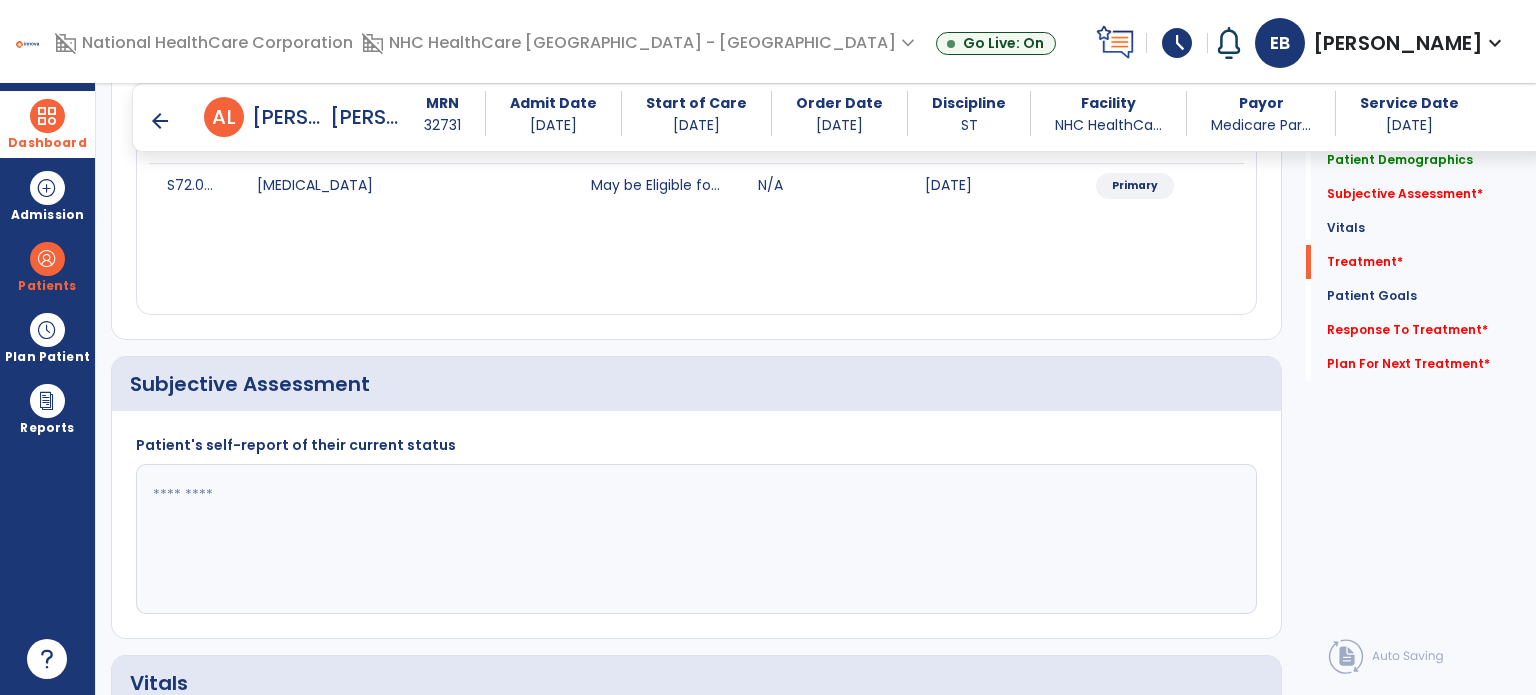 scroll, scrollTop: 1116, scrollLeft: 0, axis: vertical 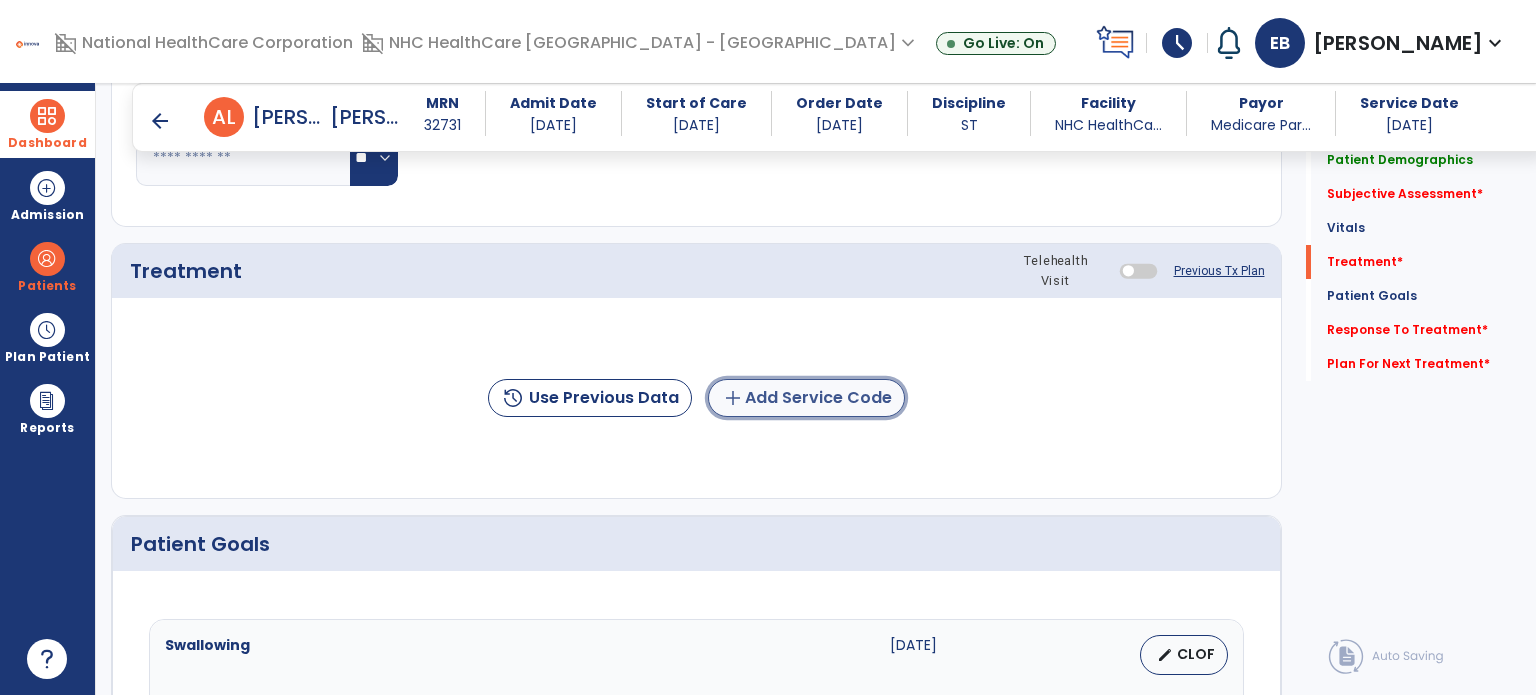 click on "add" 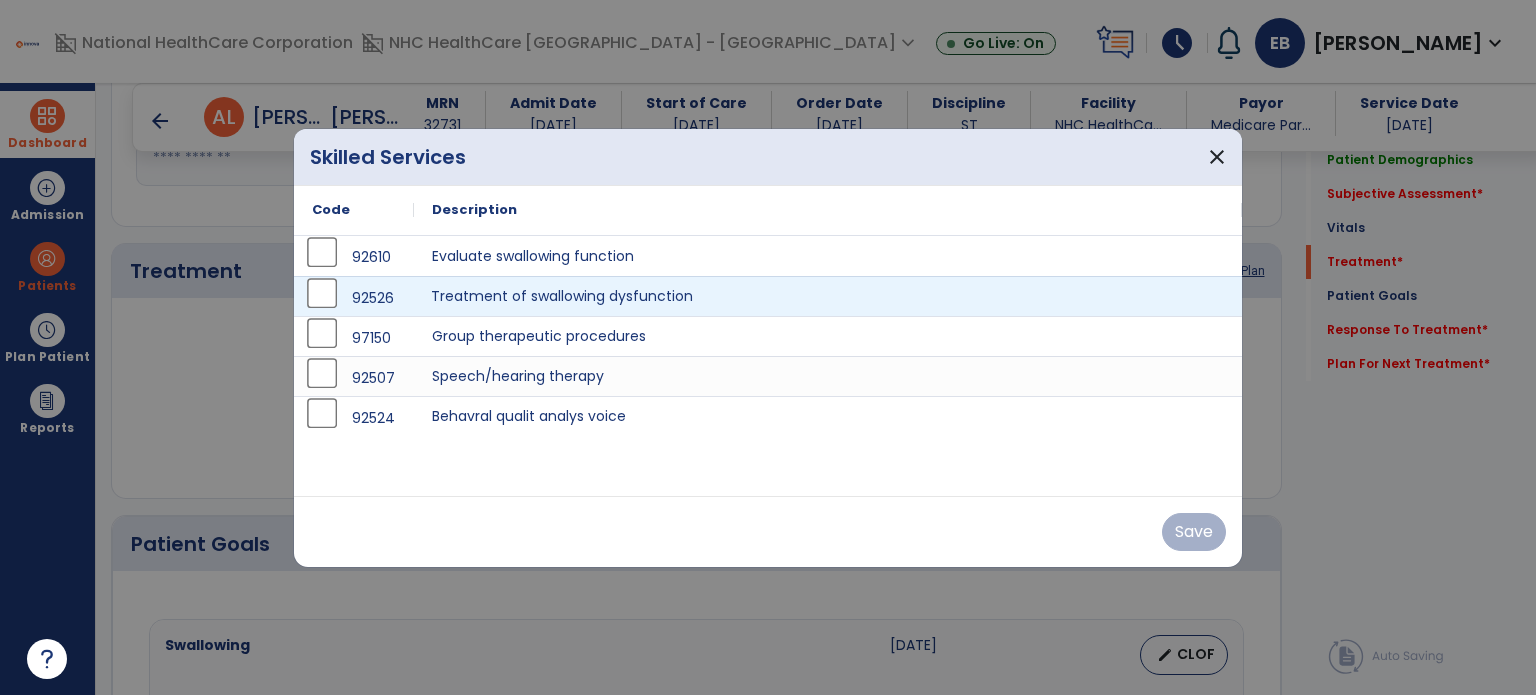 click on "Treatment of swallowing dysfunction" at bounding box center [828, 296] 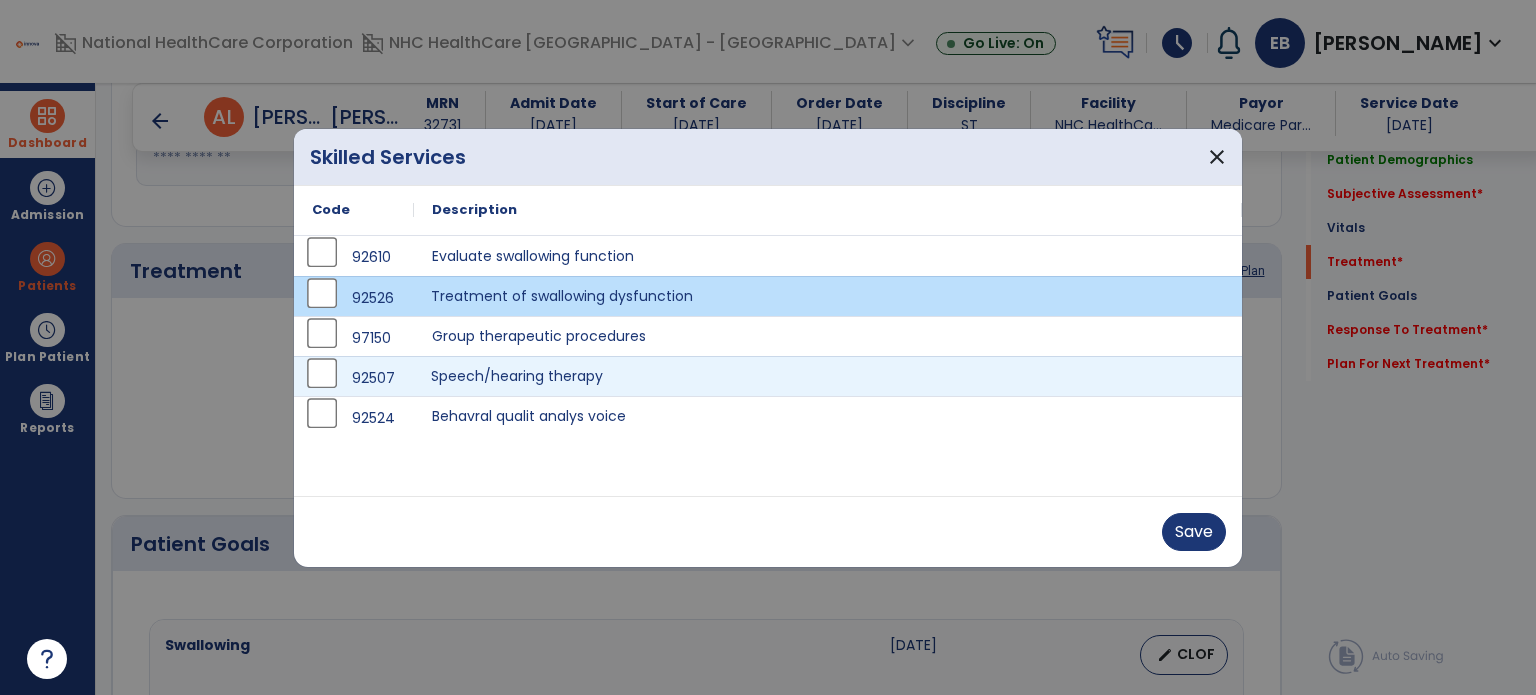 click on "Speech/hearing therapy" at bounding box center (828, 376) 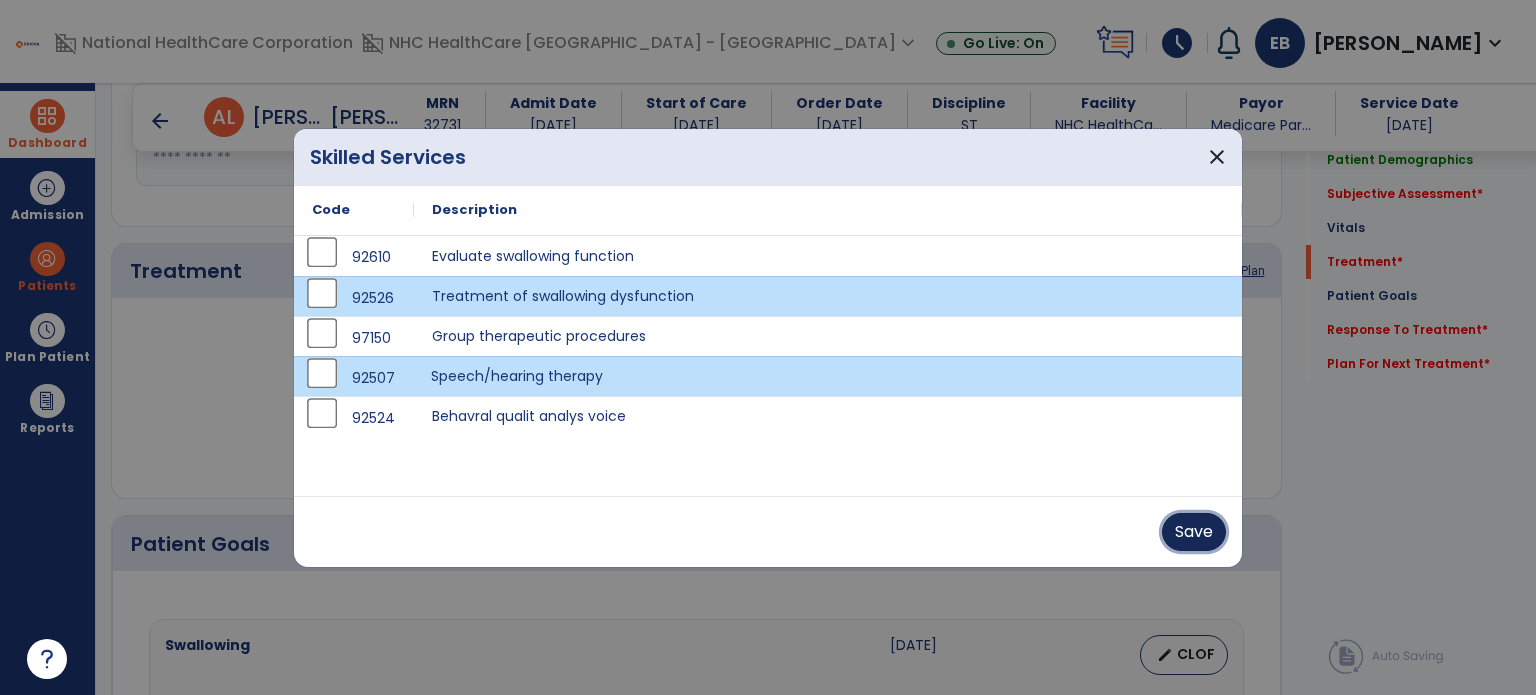 click on "Save" at bounding box center [1194, 532] 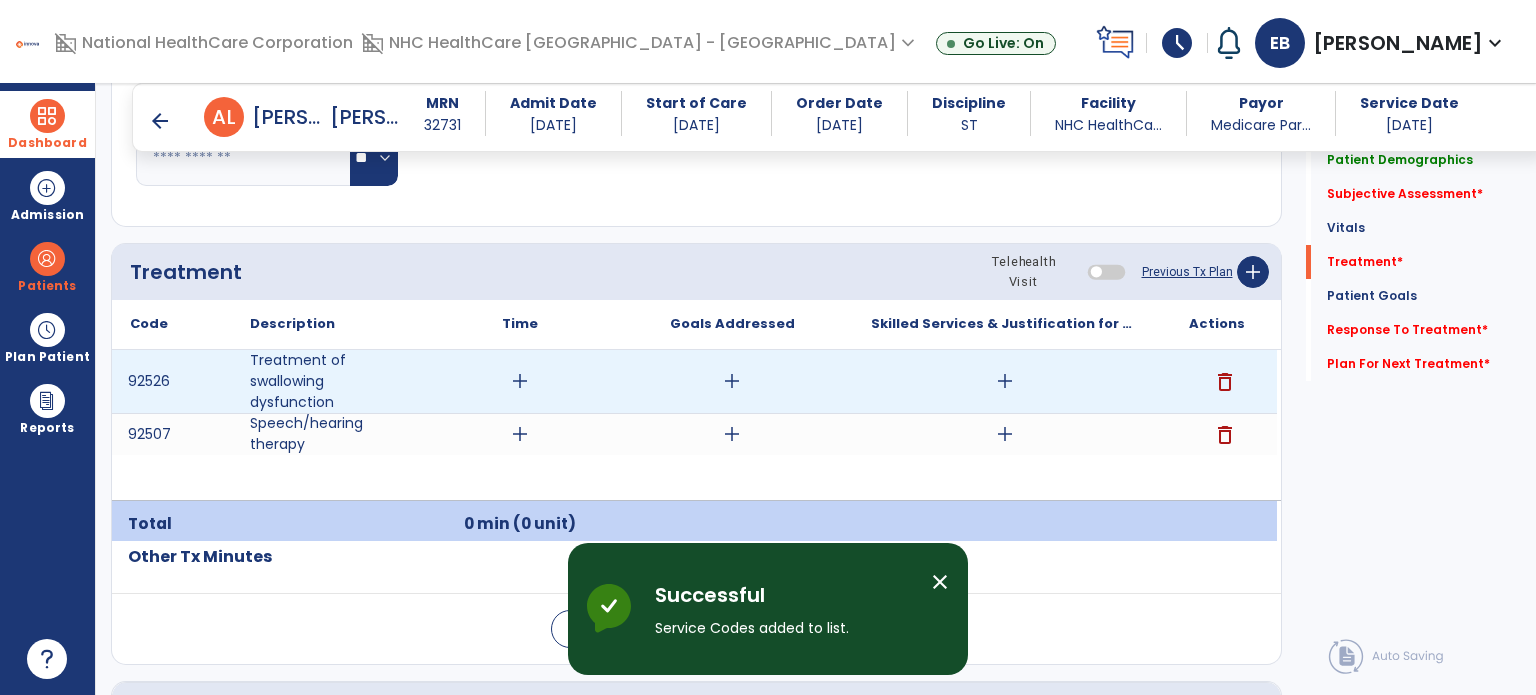click on "add" at bounding box center [520, 381] 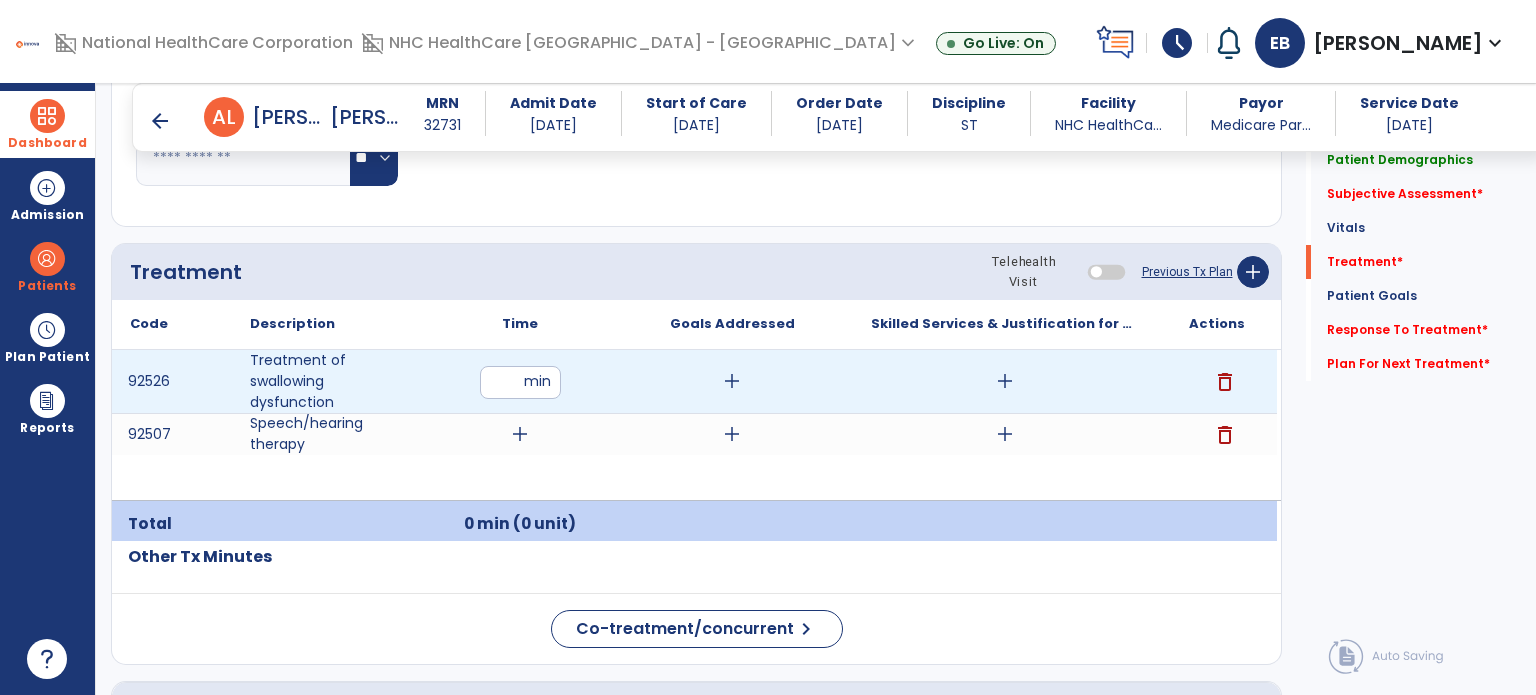 type on "**" 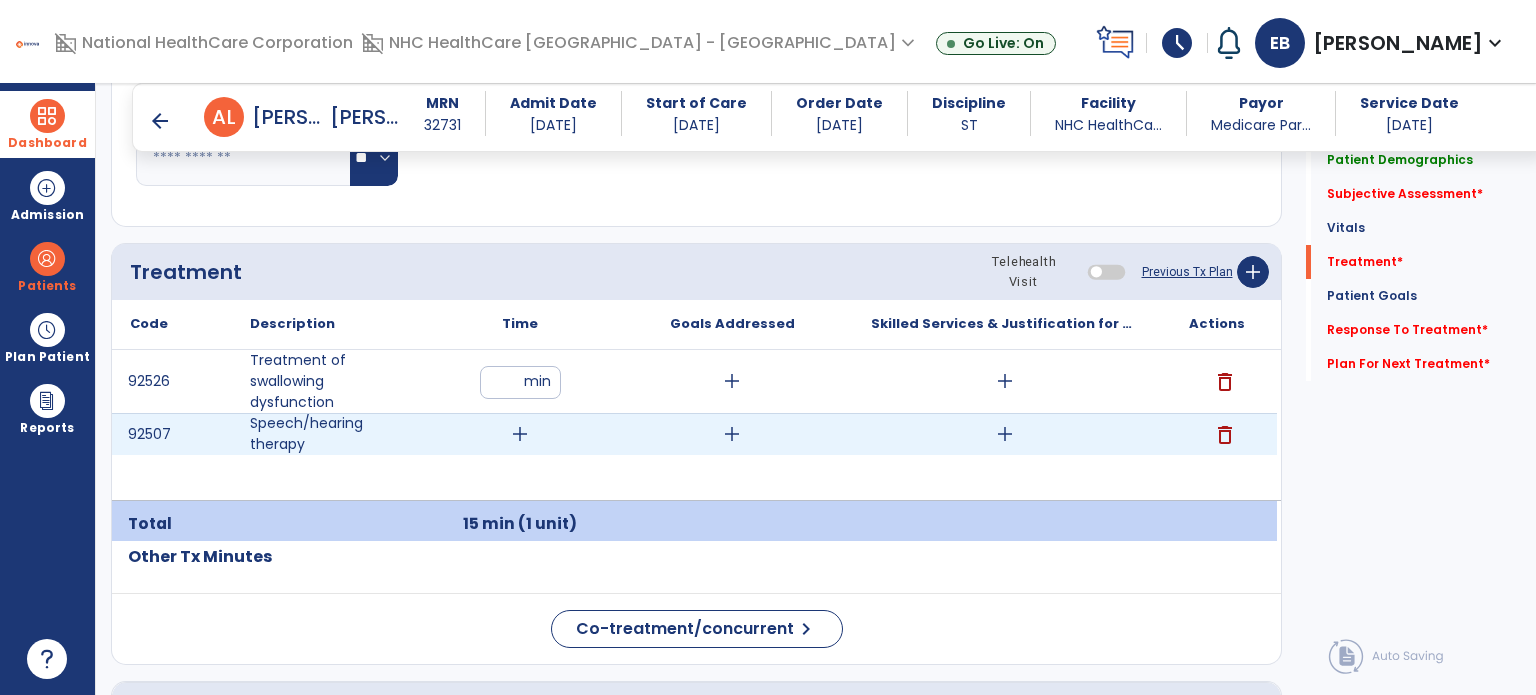 click on "add" at bounding box center (520, 434) 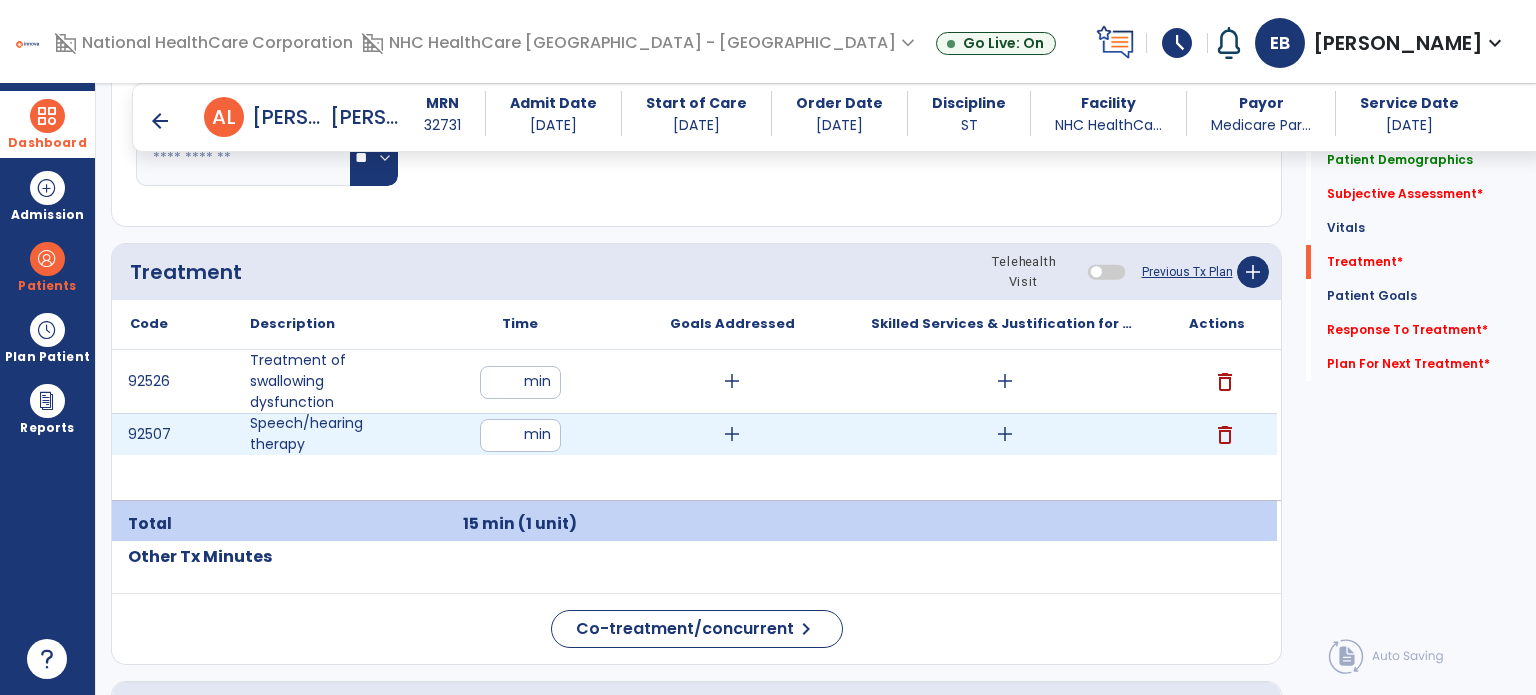 type on "**" 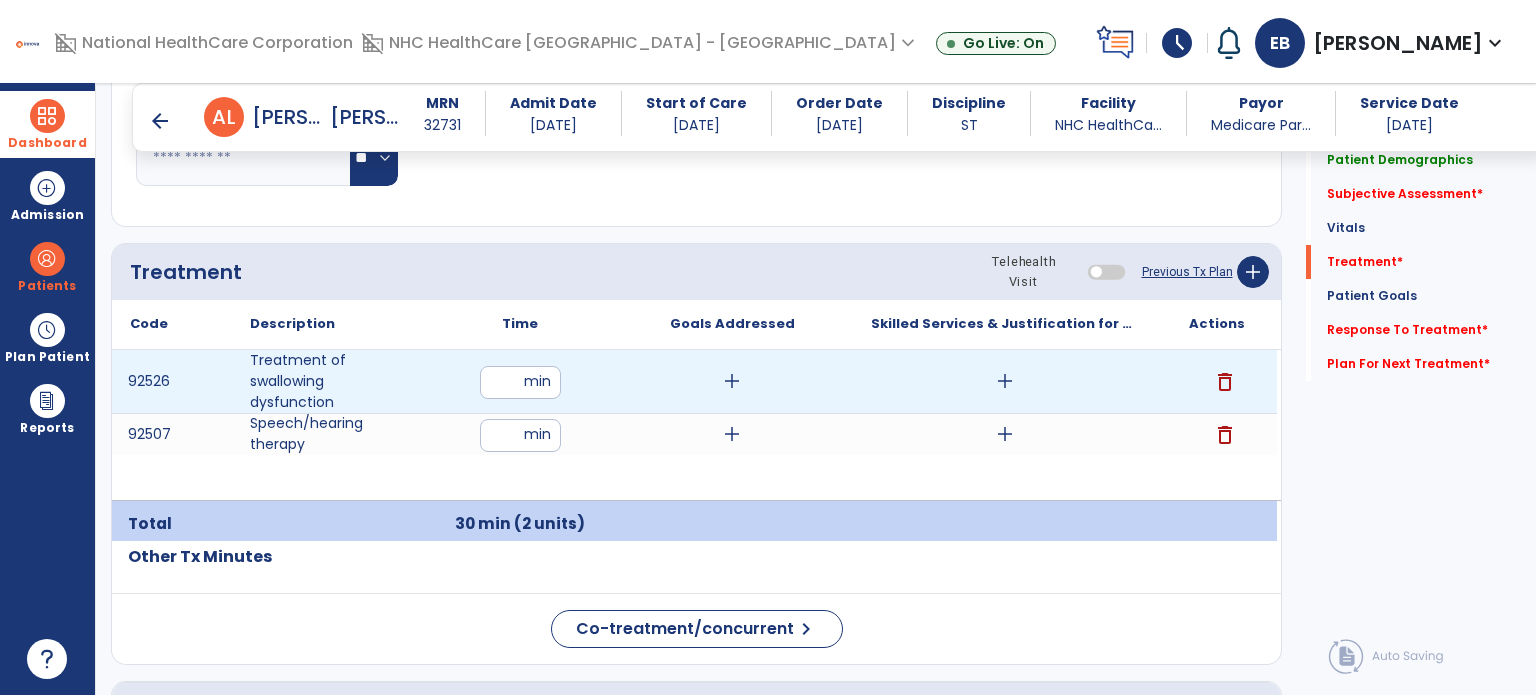 click on "add" at bounding box center [1005, 381] 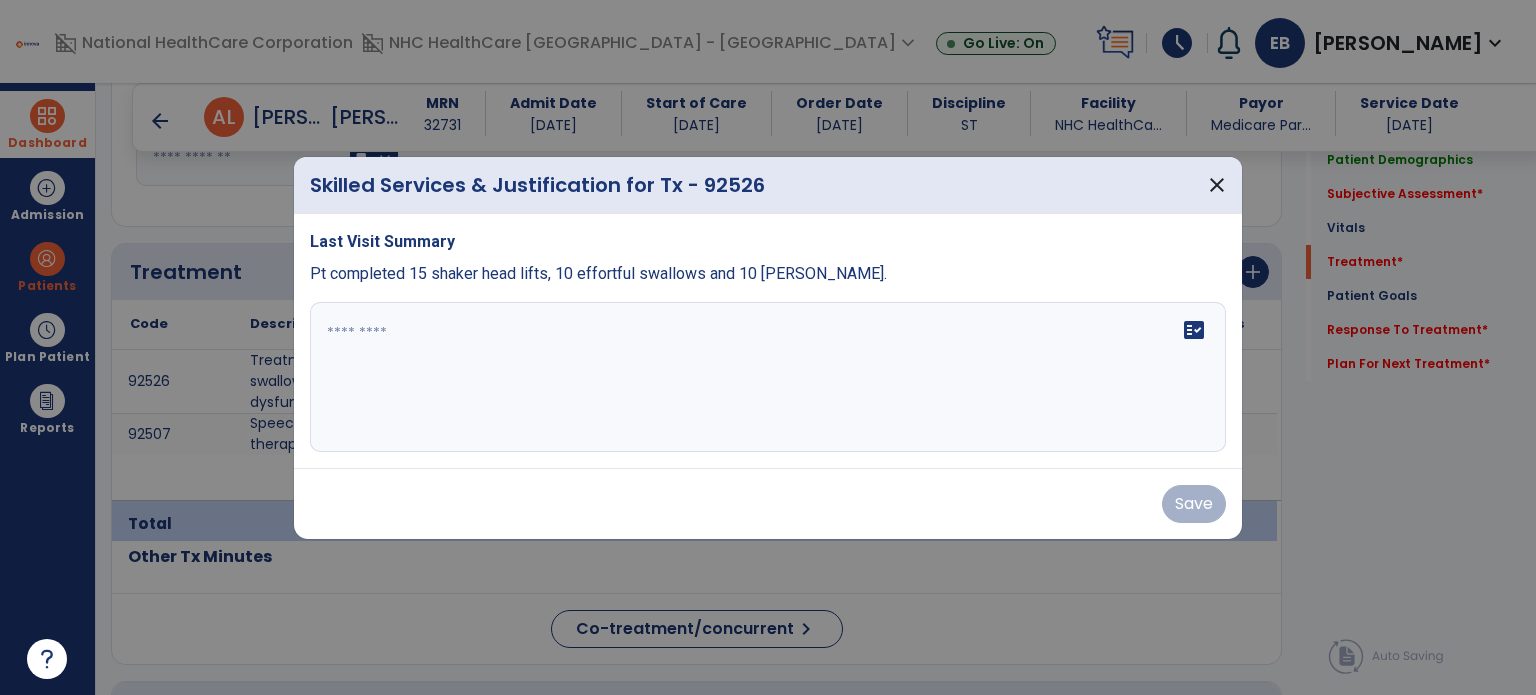 click on "fact_check" at bounding box center [768, 377] 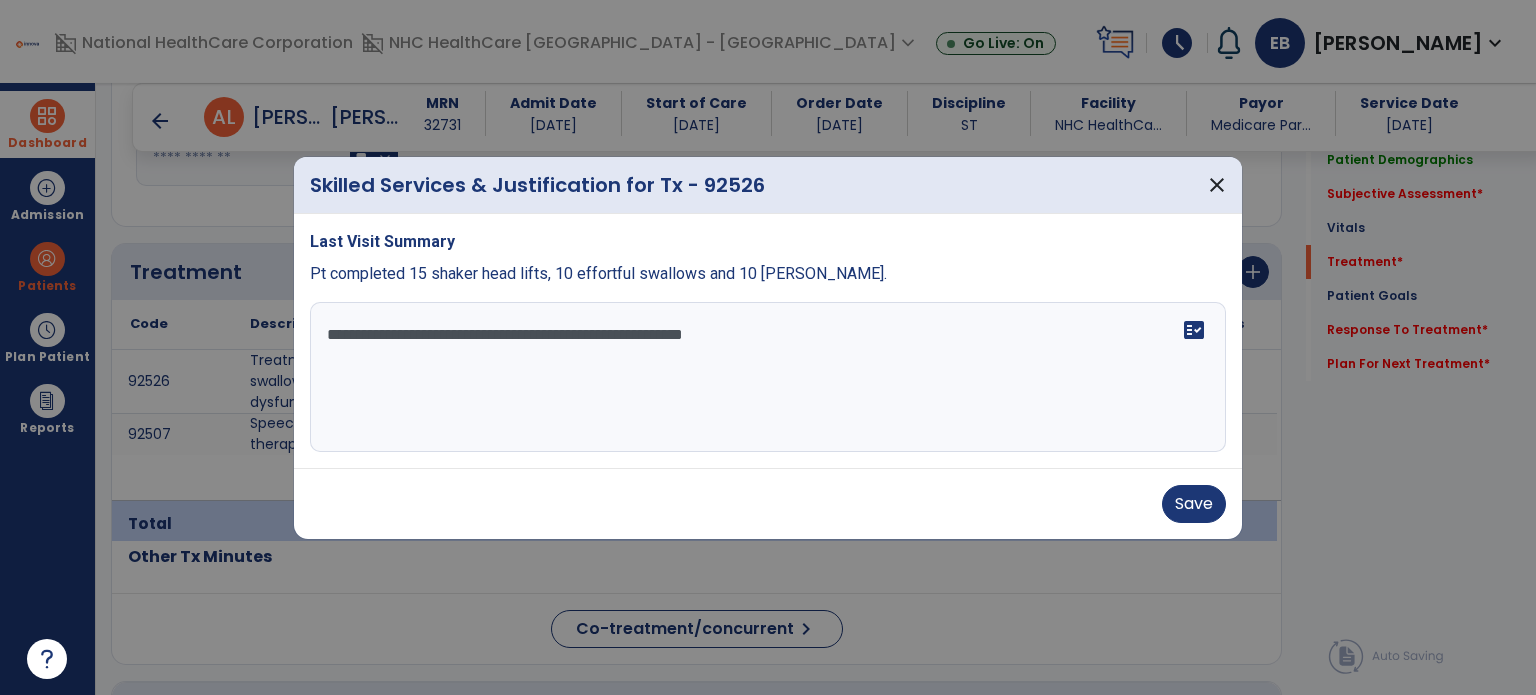 click on "**********" at bounding box center (768, 377) 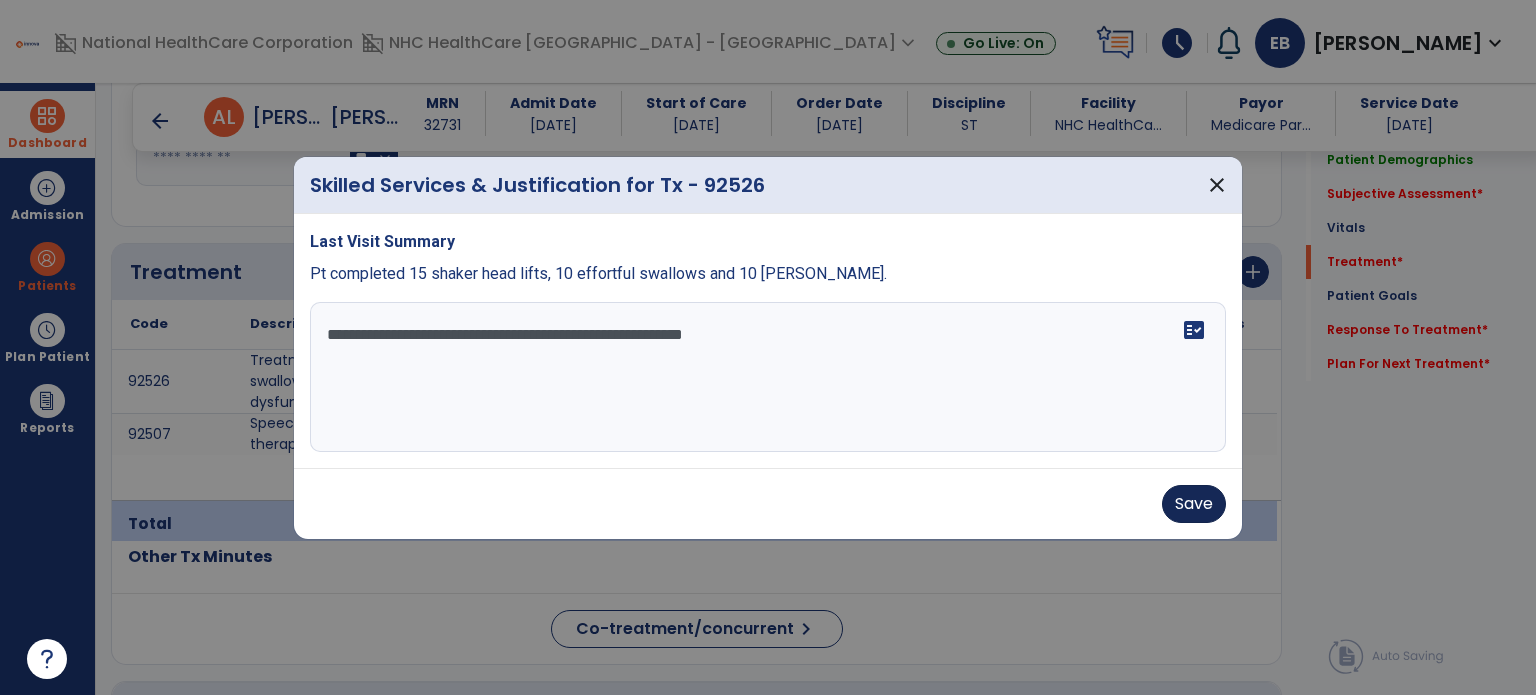 type on "**********" 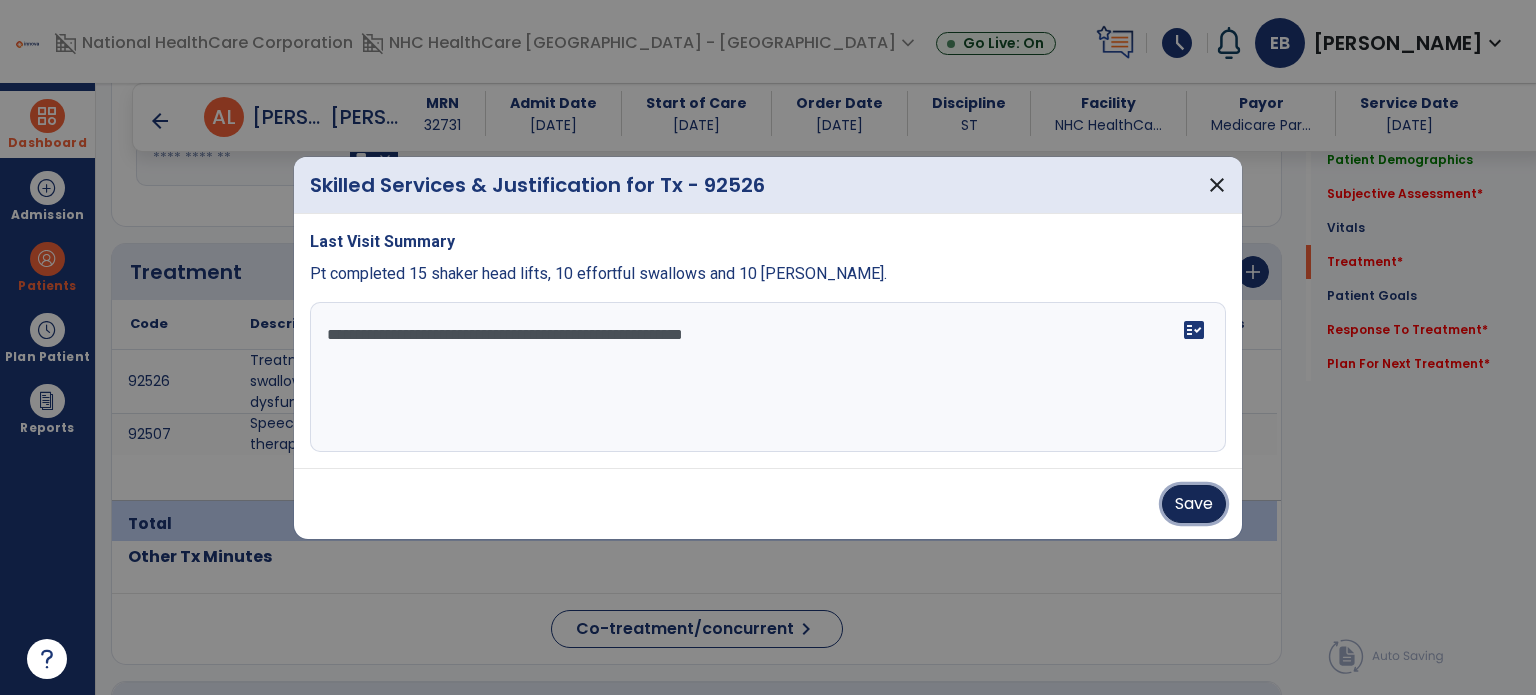 click on "Save" at bounding box center (1194, 504) 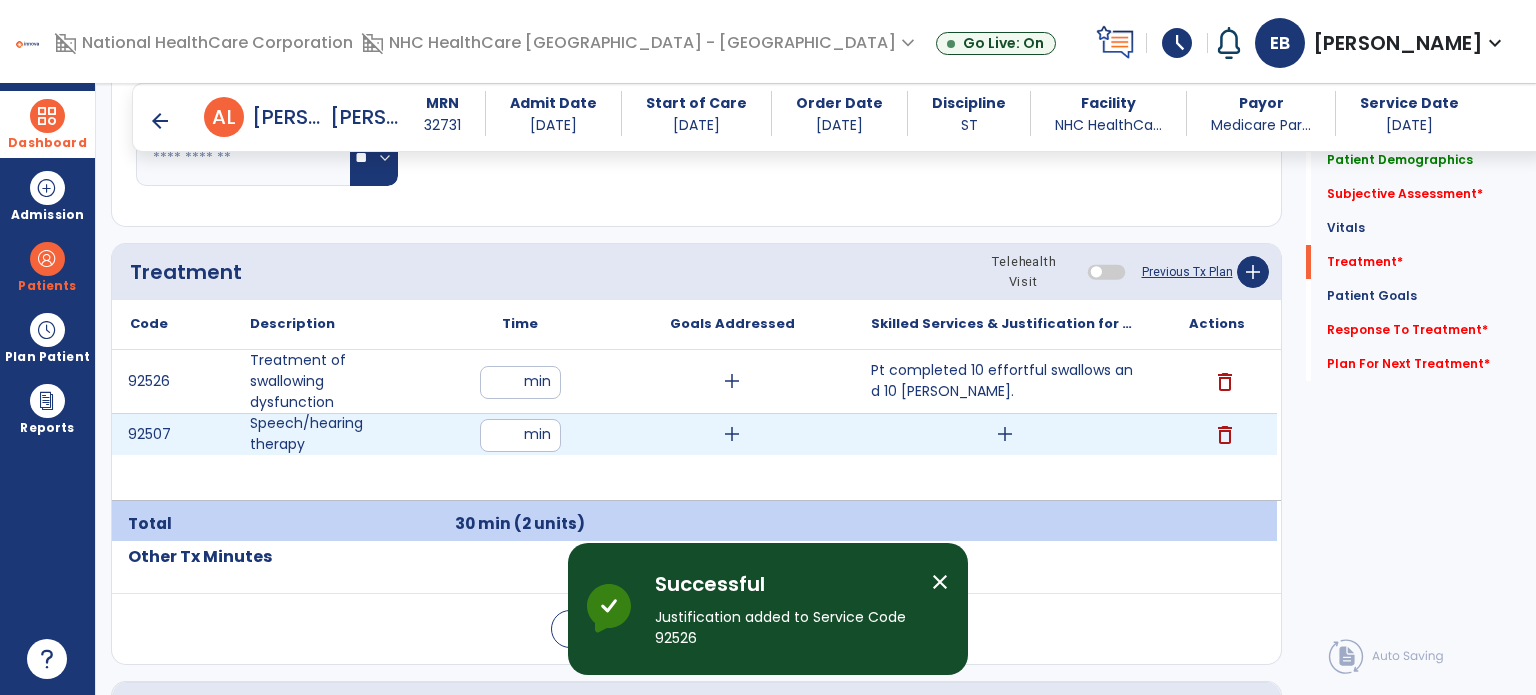 click on "add" at bounding box center (1004, 434) 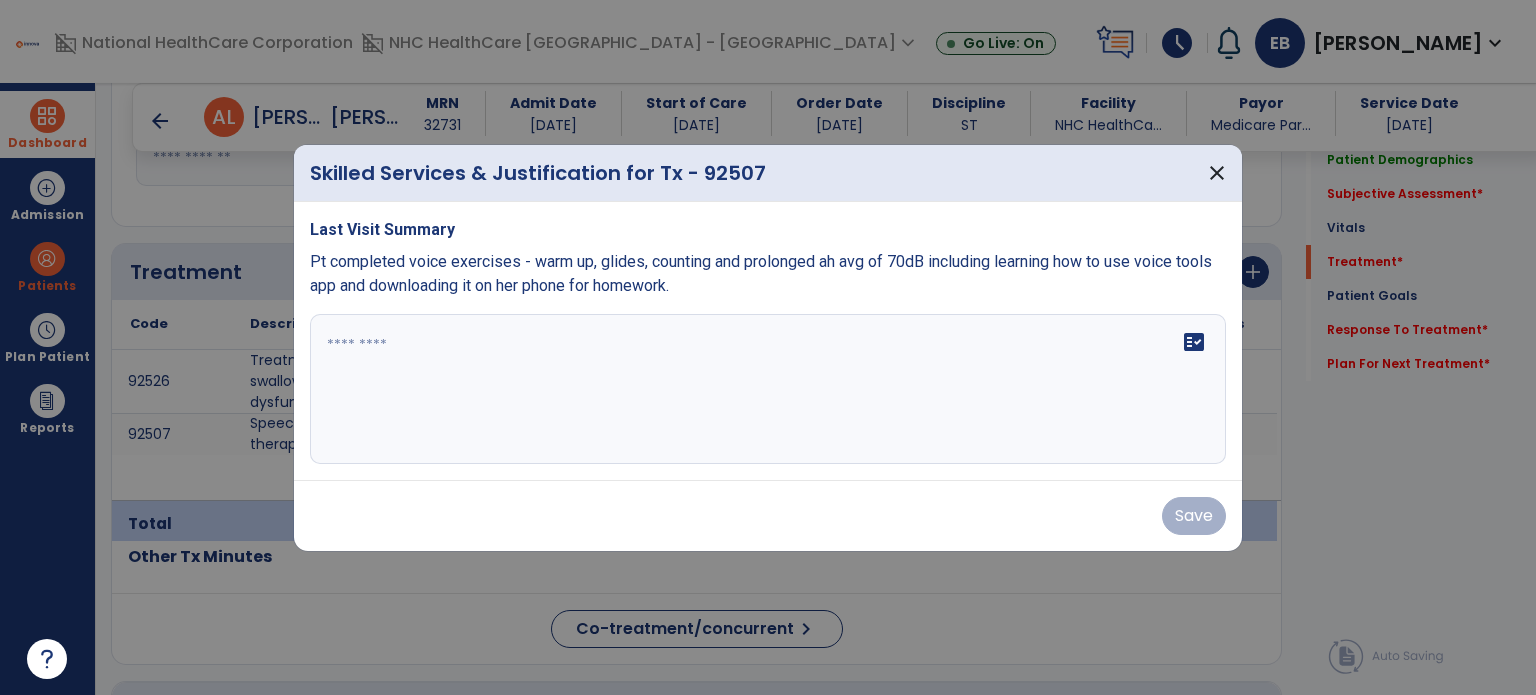 click on "fact_check" at bounding box center [768, 389] 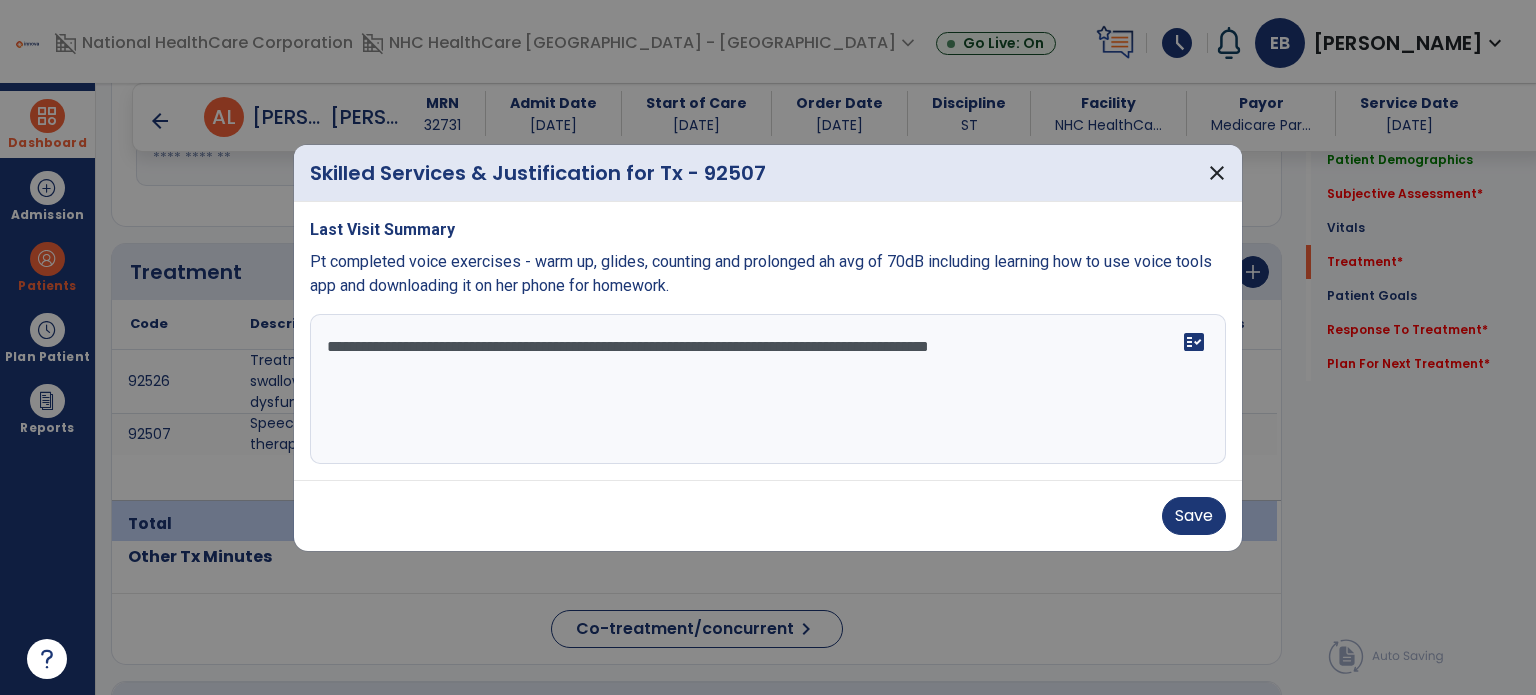 click on "**********" at bounding box center [768, 389] 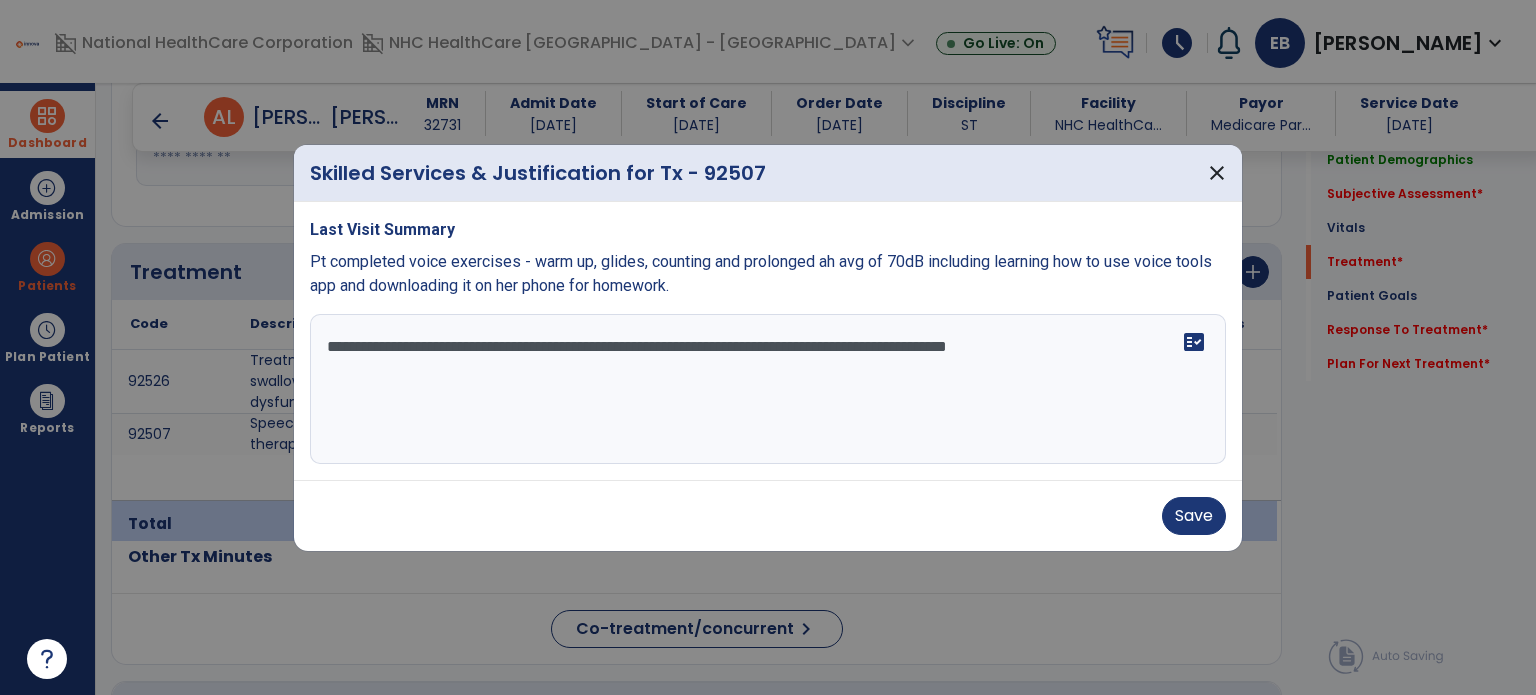 click on "**********" at bounding box center (768, 389) 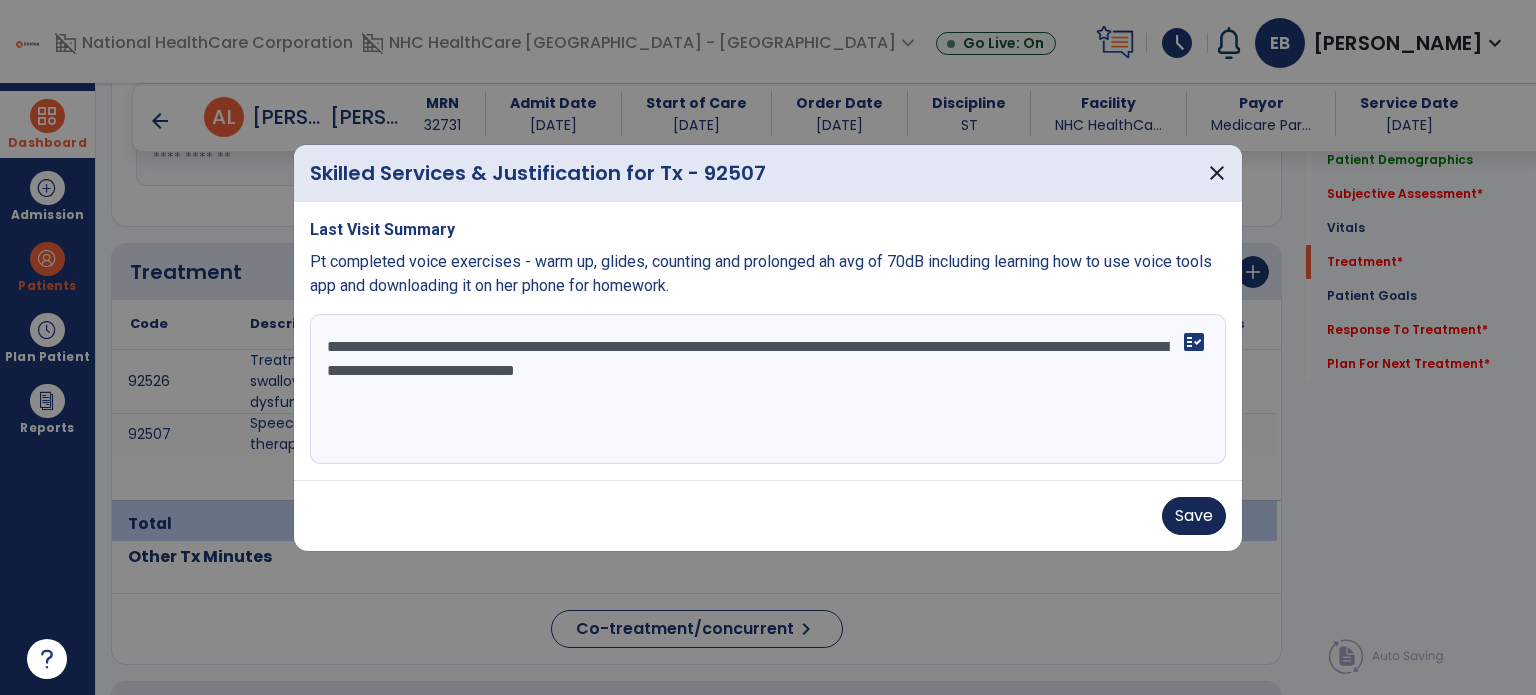 type on "**********" 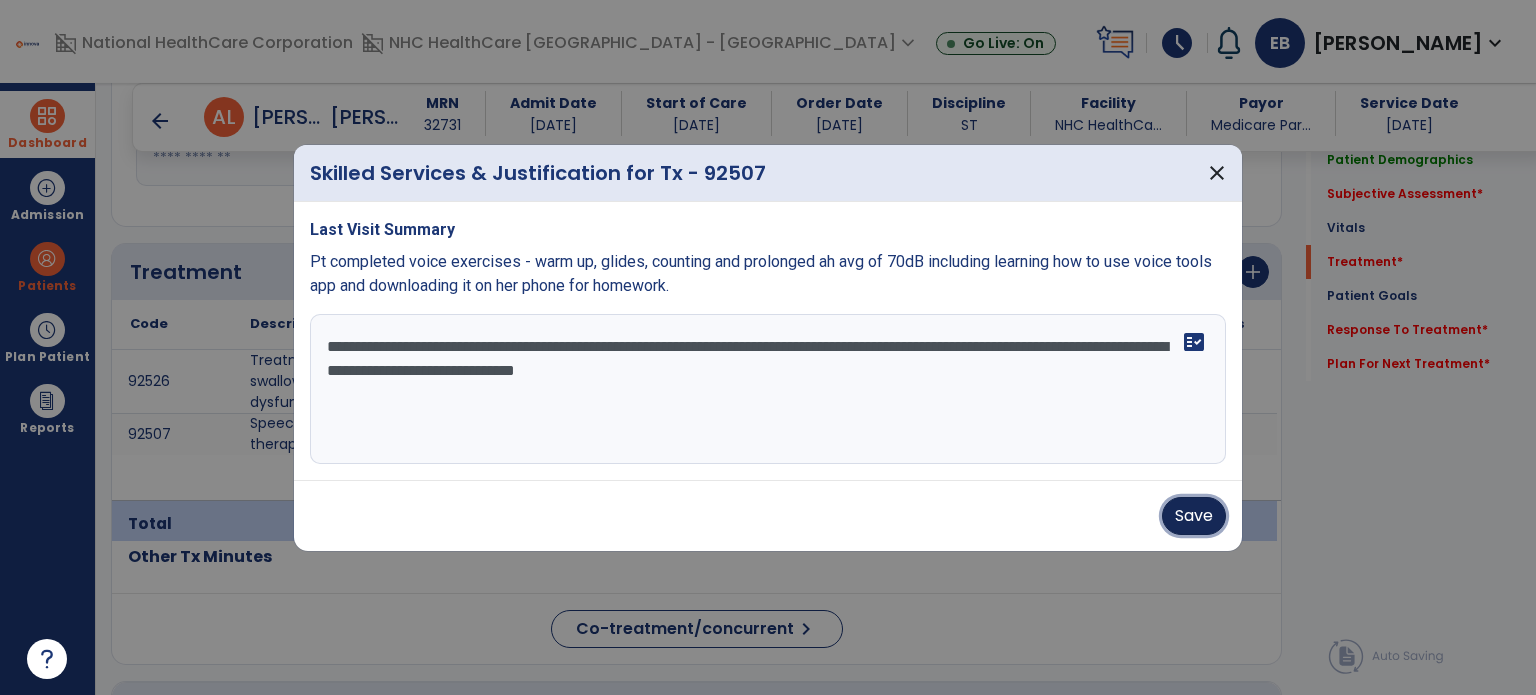 click on "Save" at bounding box center [1194, 516] 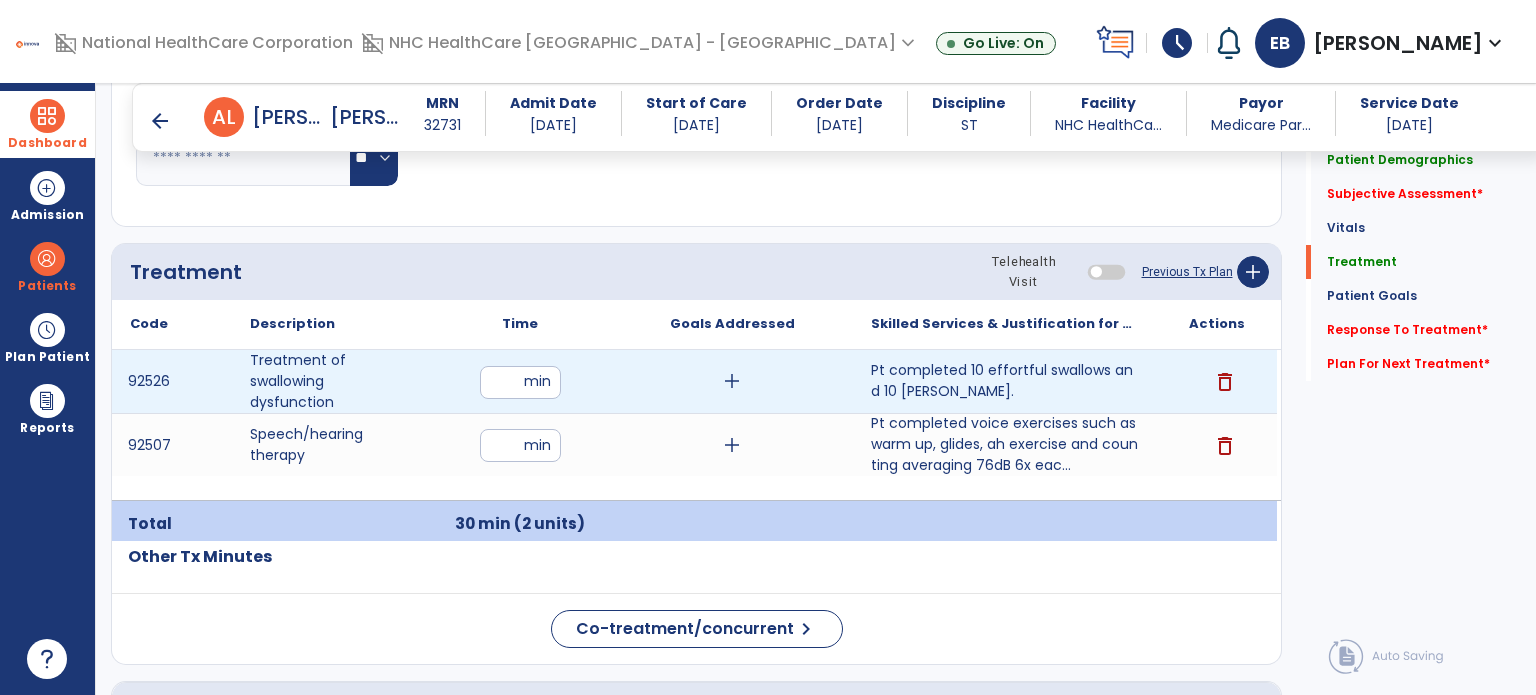 click on "add" at bounding box center [732, 381] 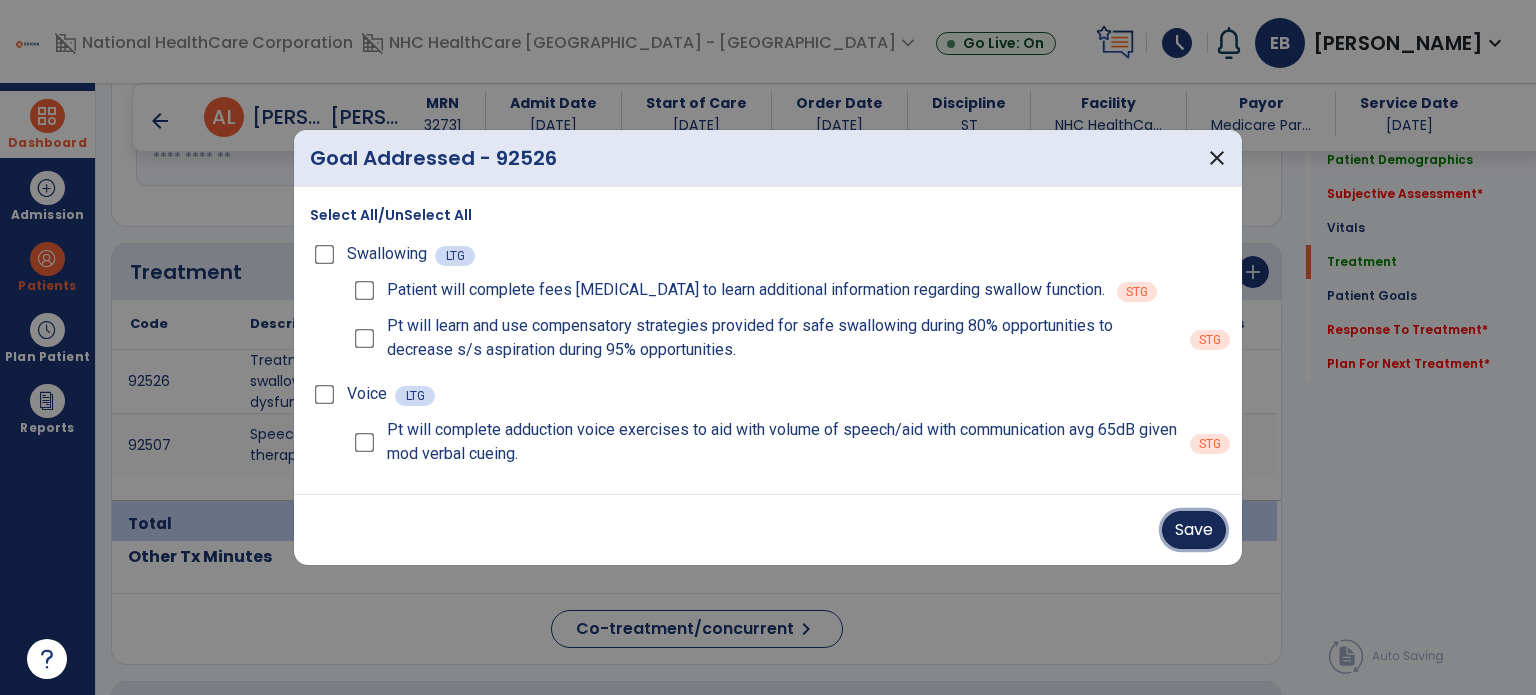 click on "Save" at bounding box center (1194, 530) 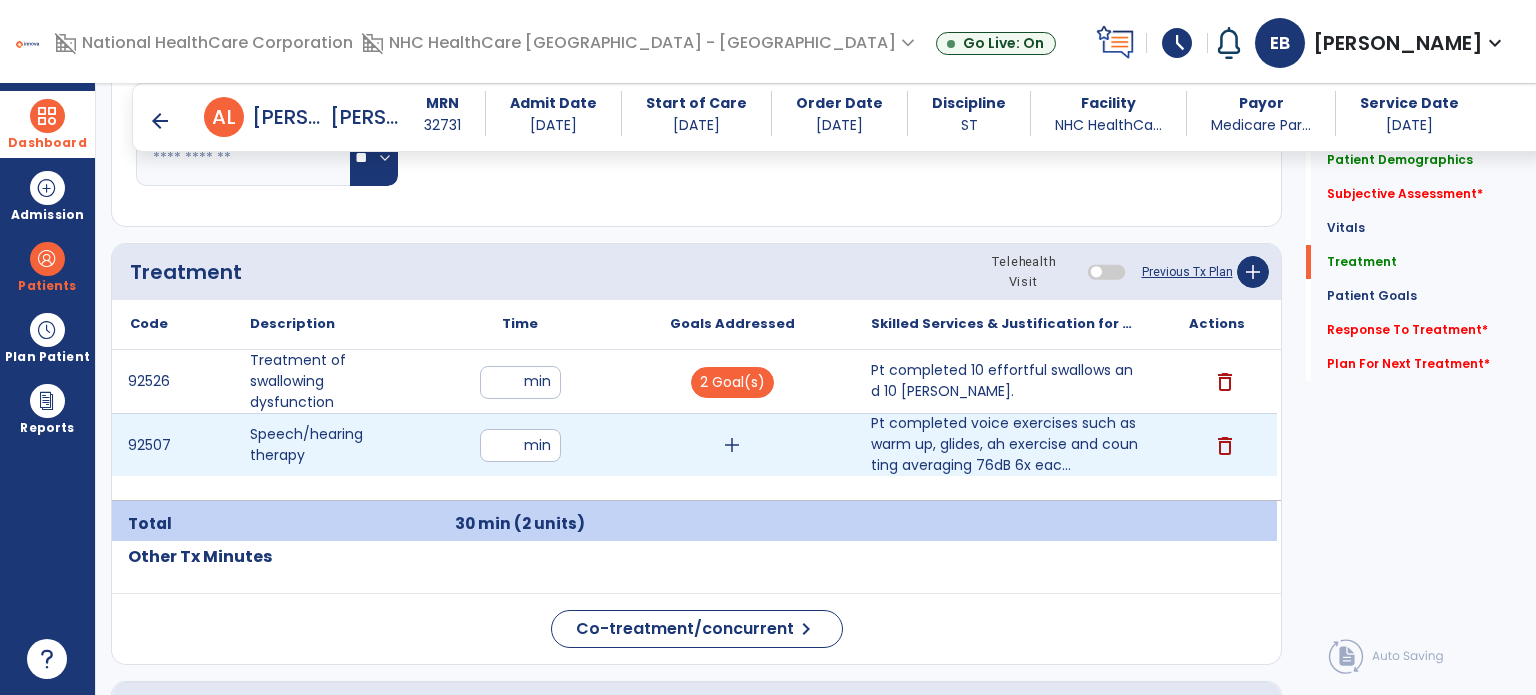 click on "add" at bounding box center (732, 445) 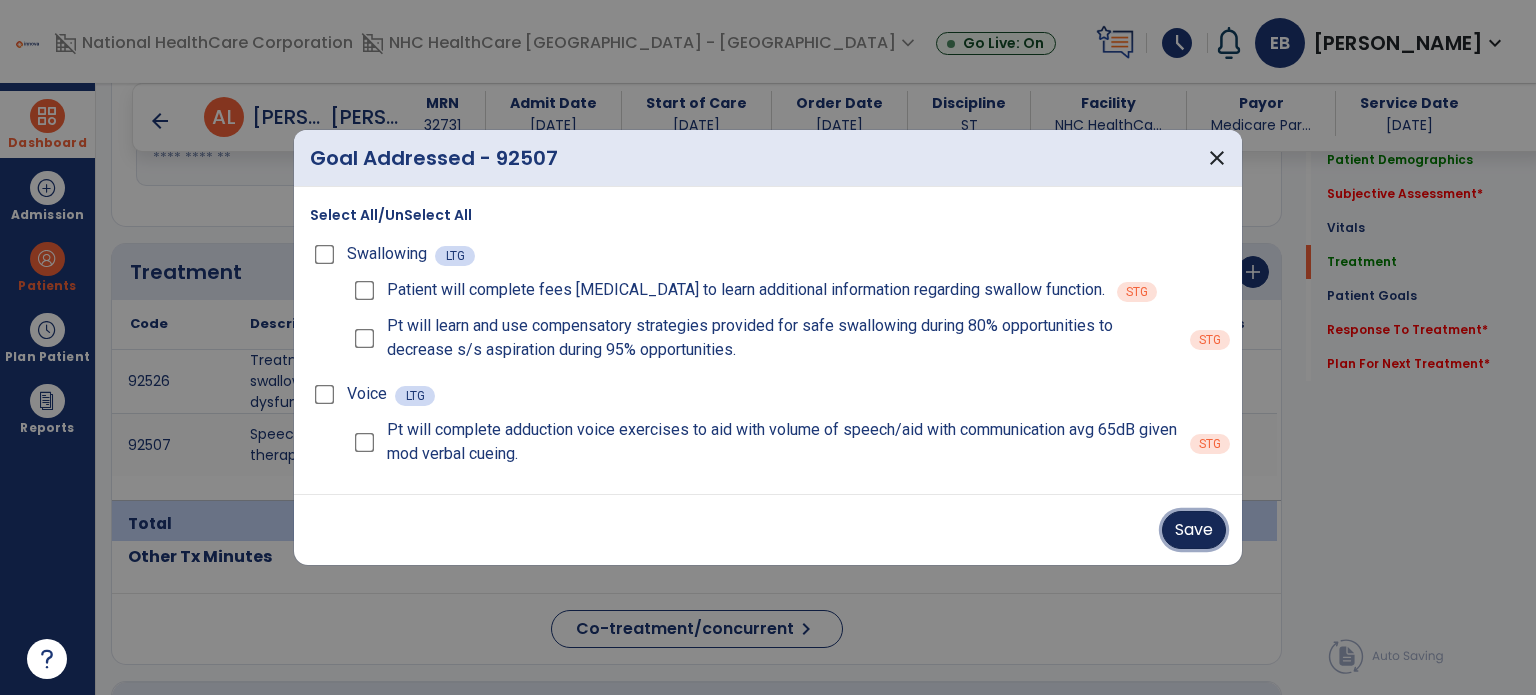 click on "Save" at bounding box center [1194, 530] 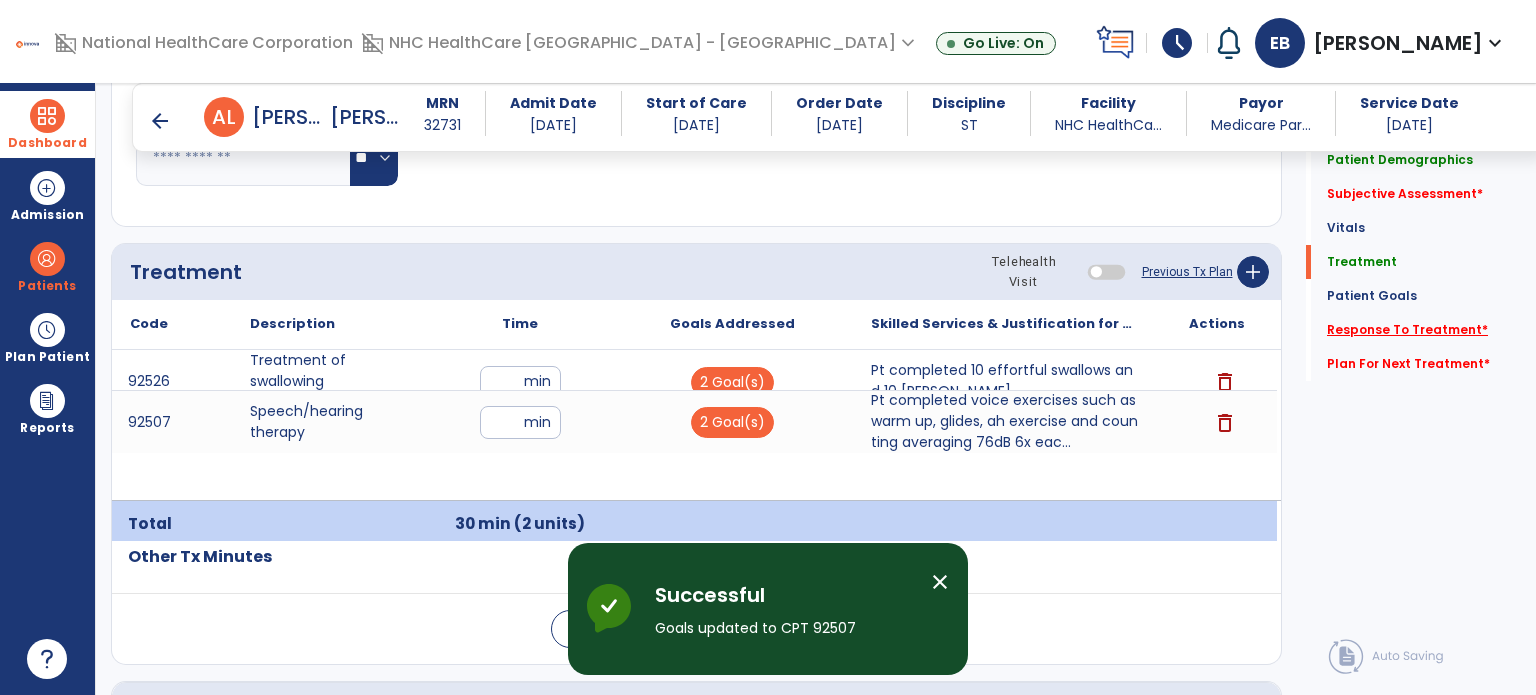 click on "Response To Treatment   *" 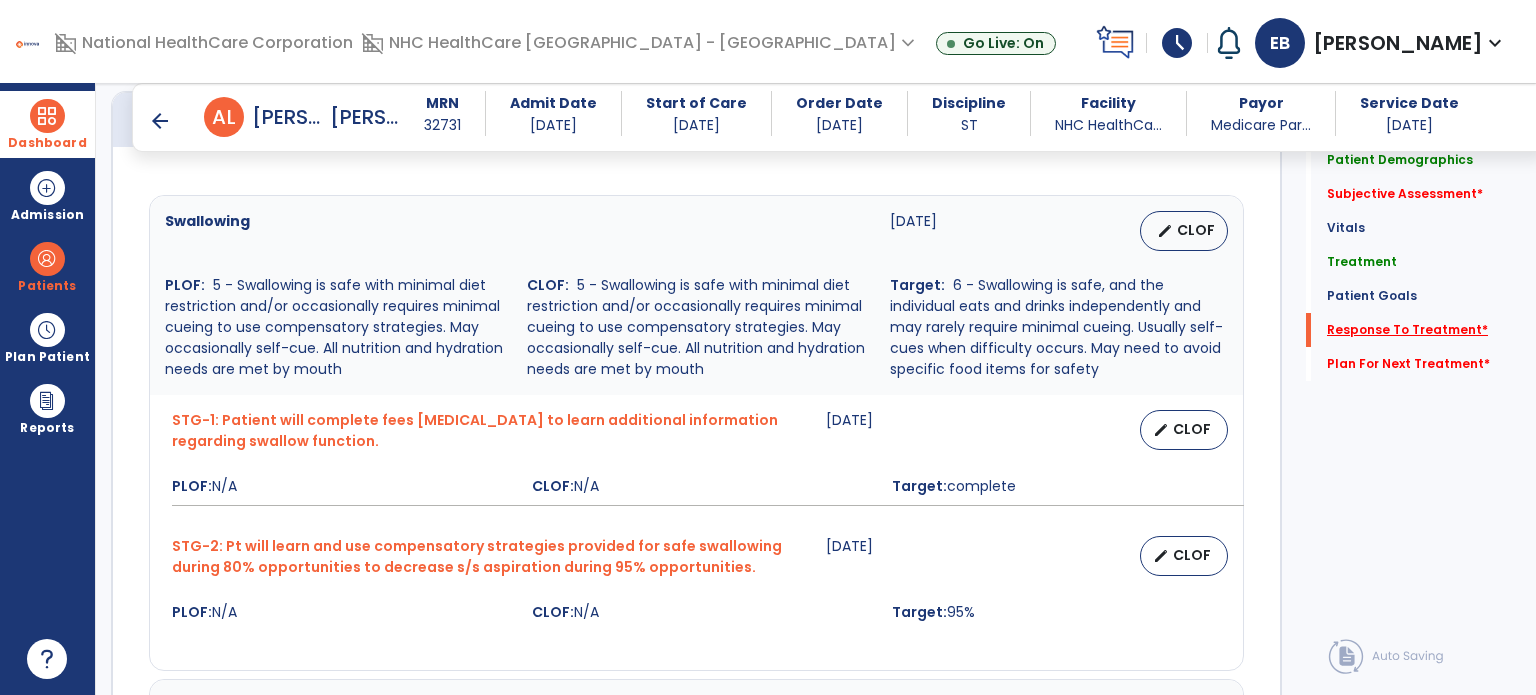 scroll, scrollTop: 2521, scrollLeft: 0, axis: vertical 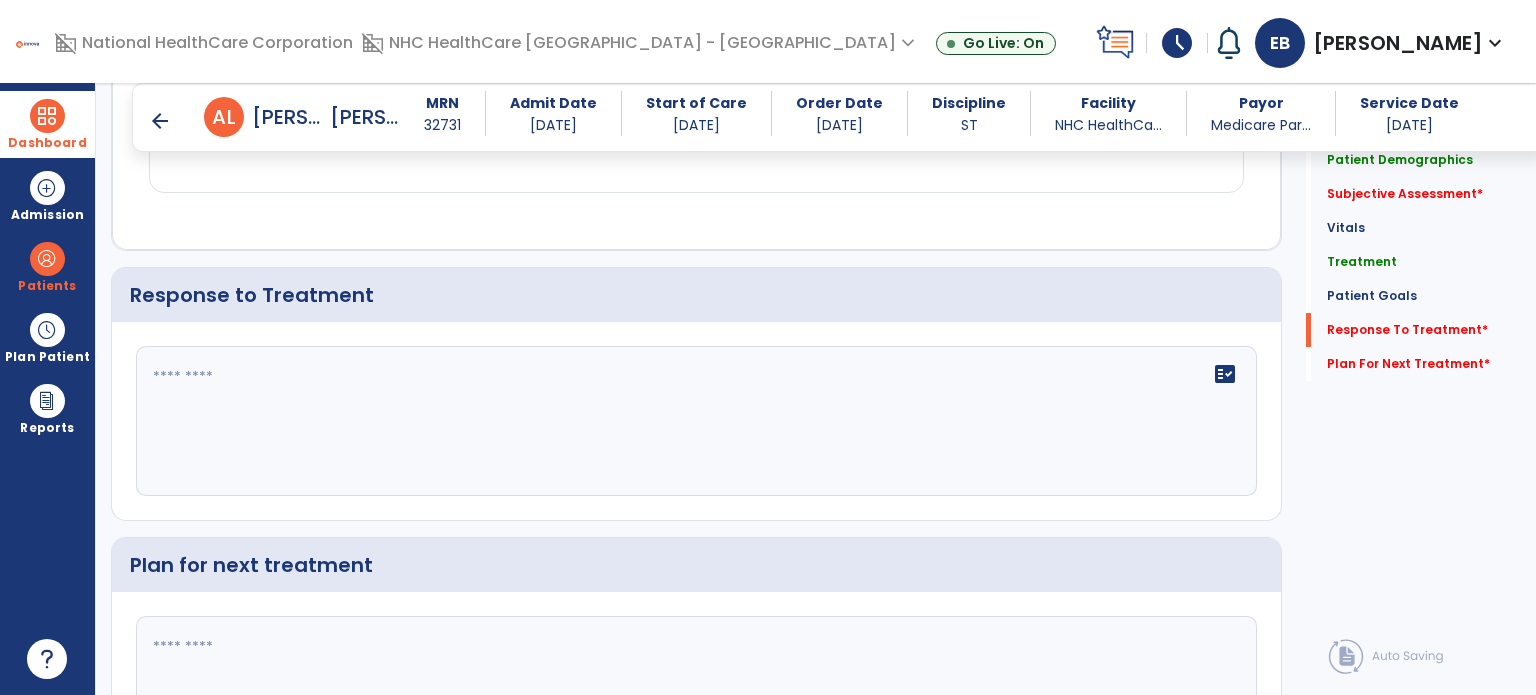 click on "fact_check" 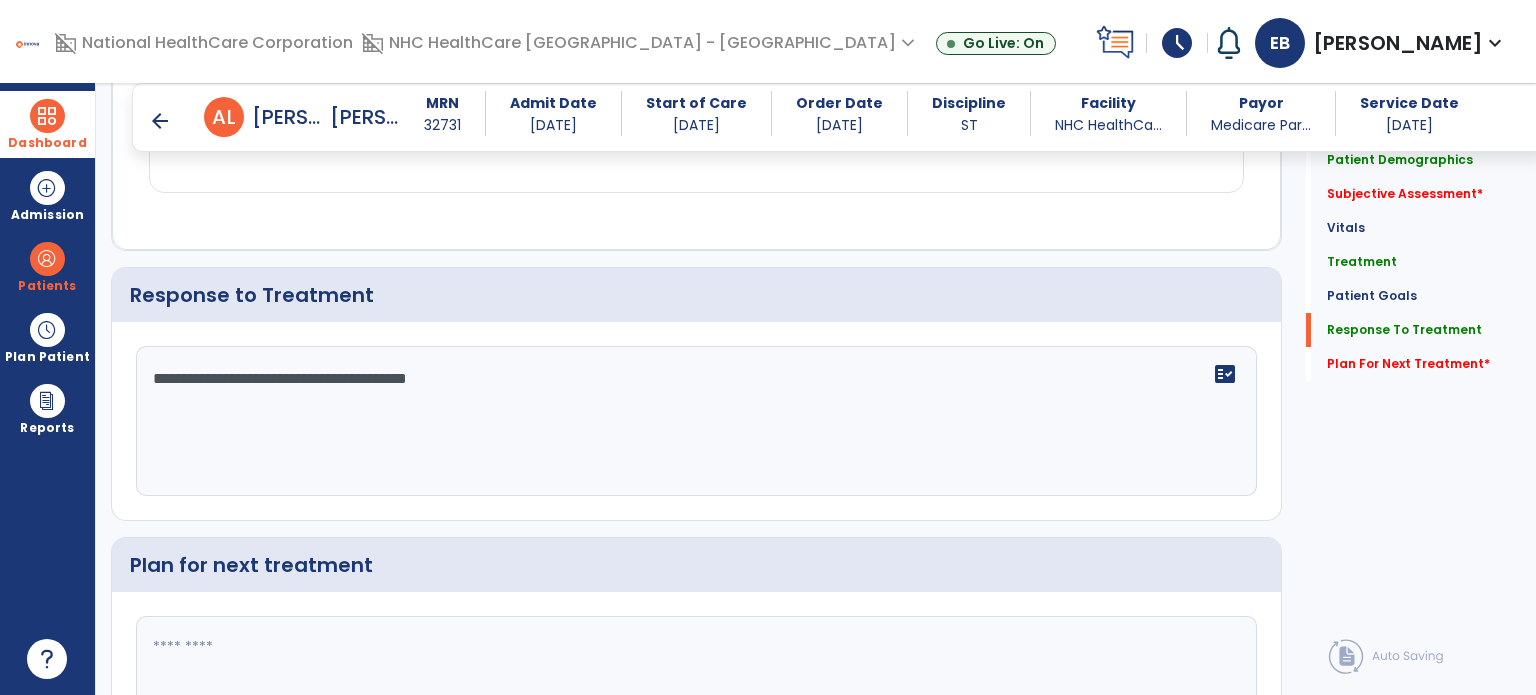 scroll, scrollTop: 2676, scrollLeft: 0, axis: vertical 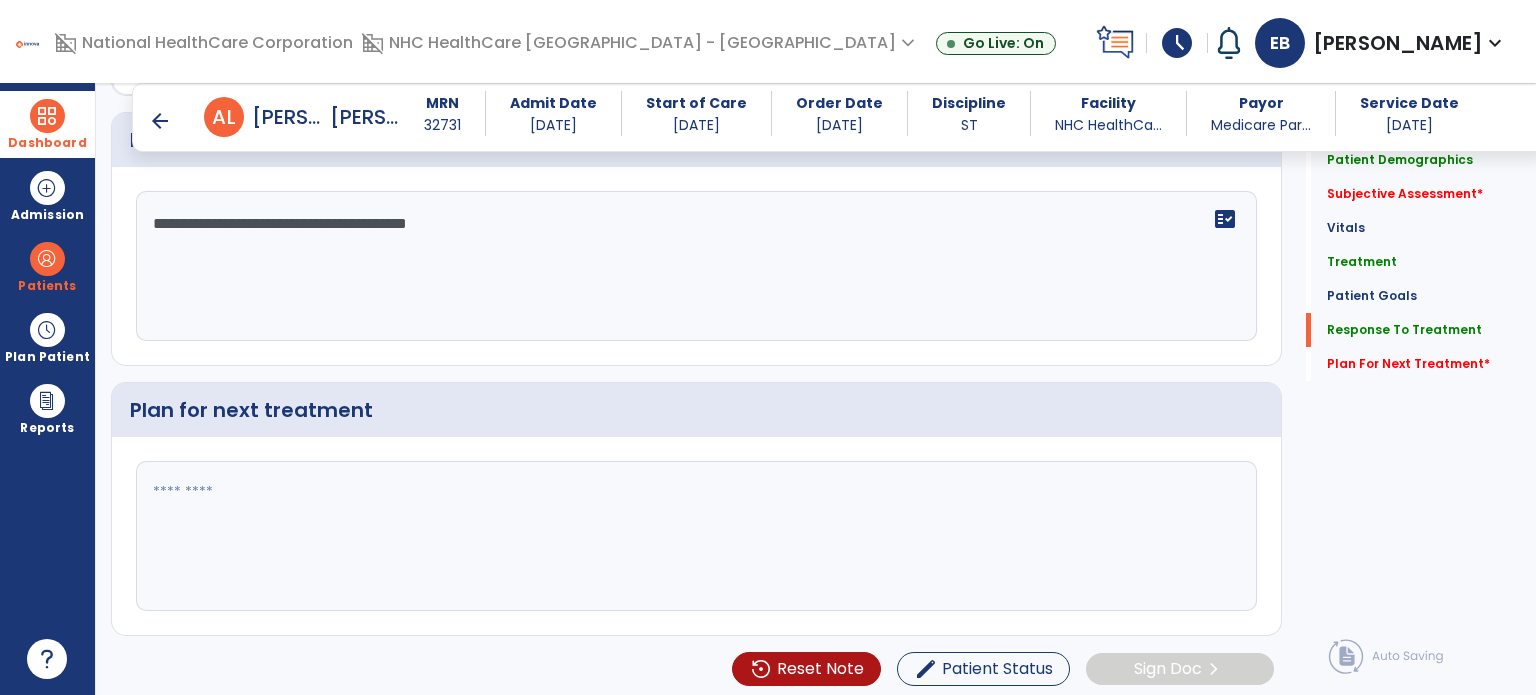 type on "**********" 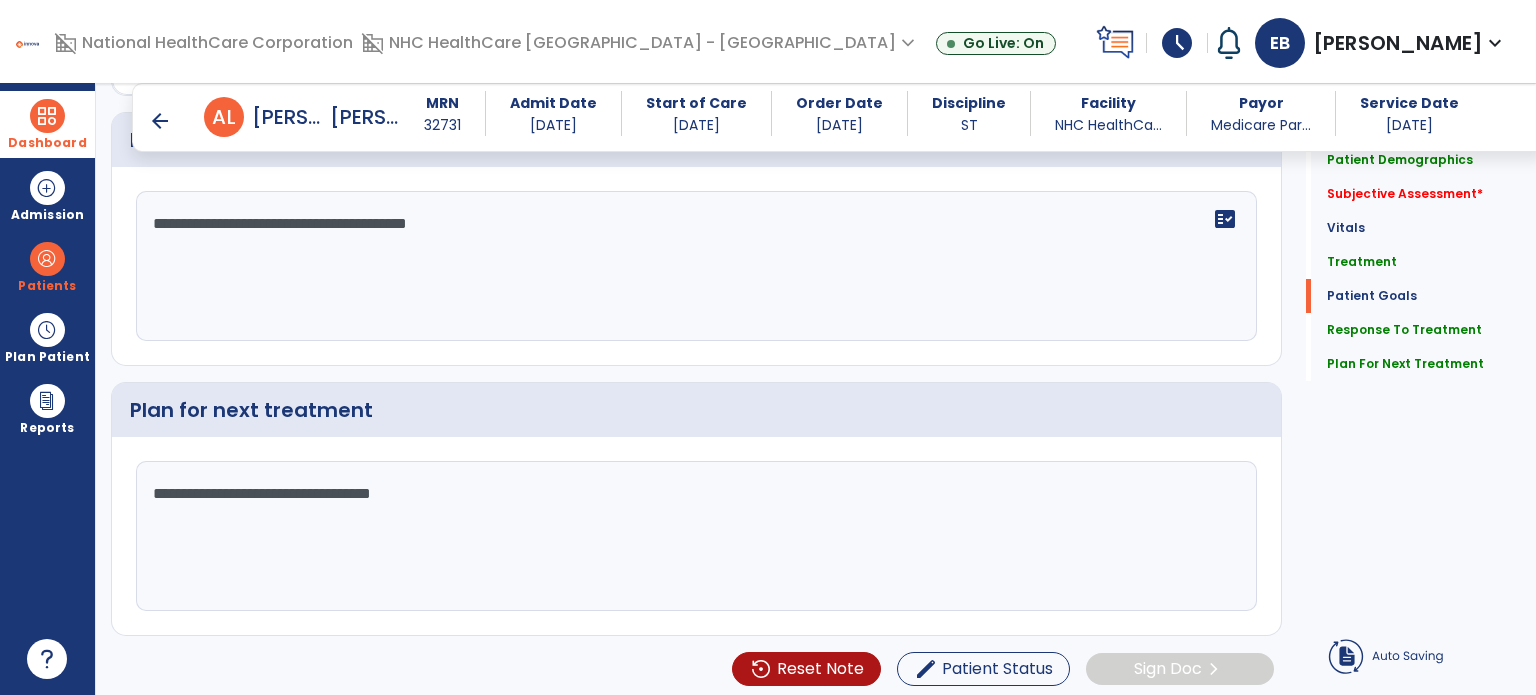scroll, scrollTop: 331, scrollLeft: 0, axis: vertical 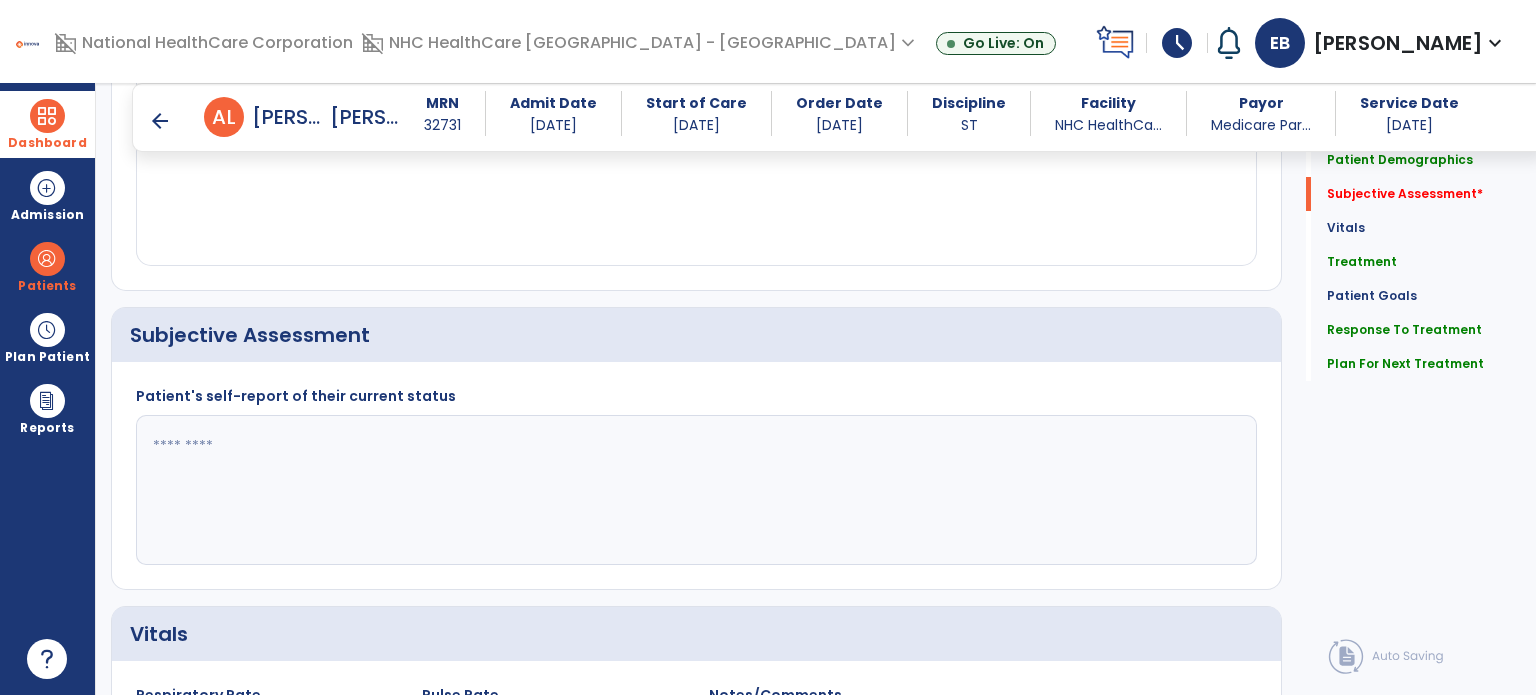type on "**********" 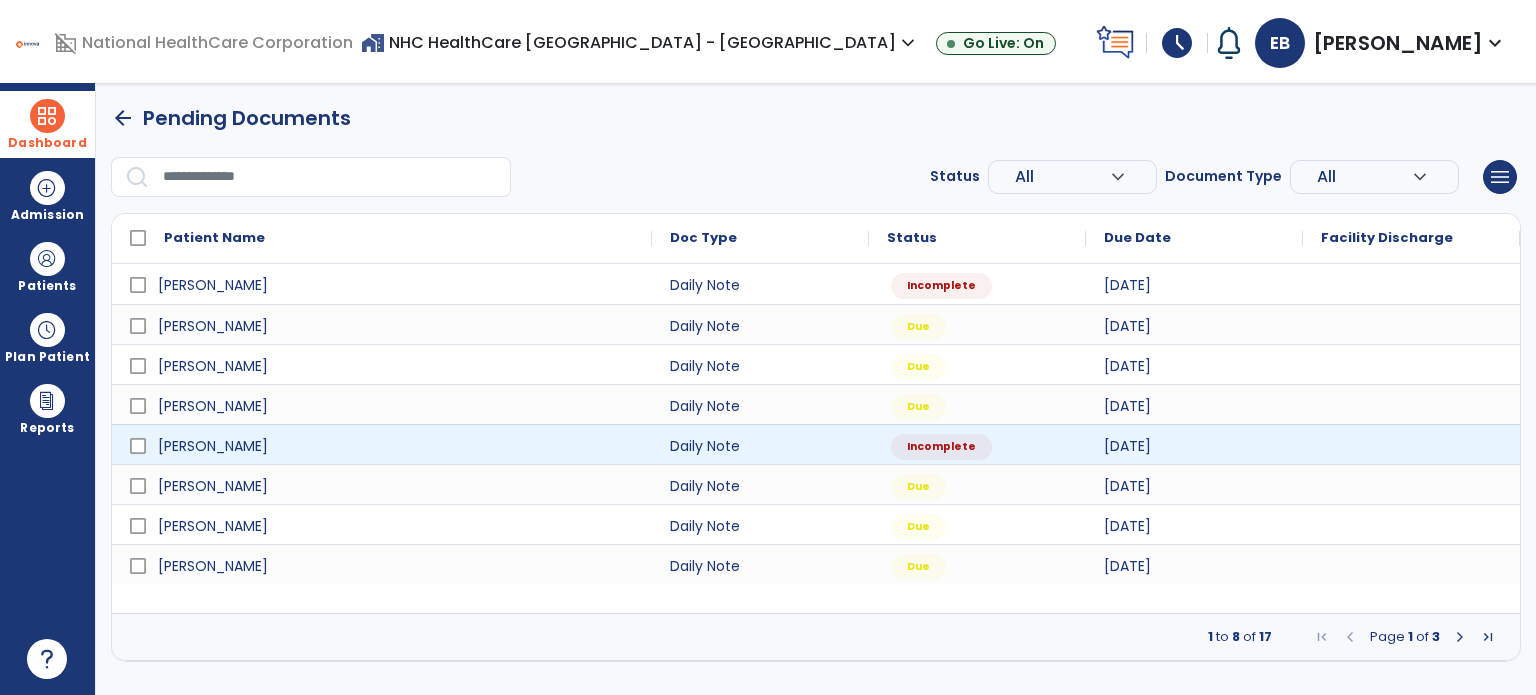scroll, scrollTop: 0, scrollLeft: 0, axis: both 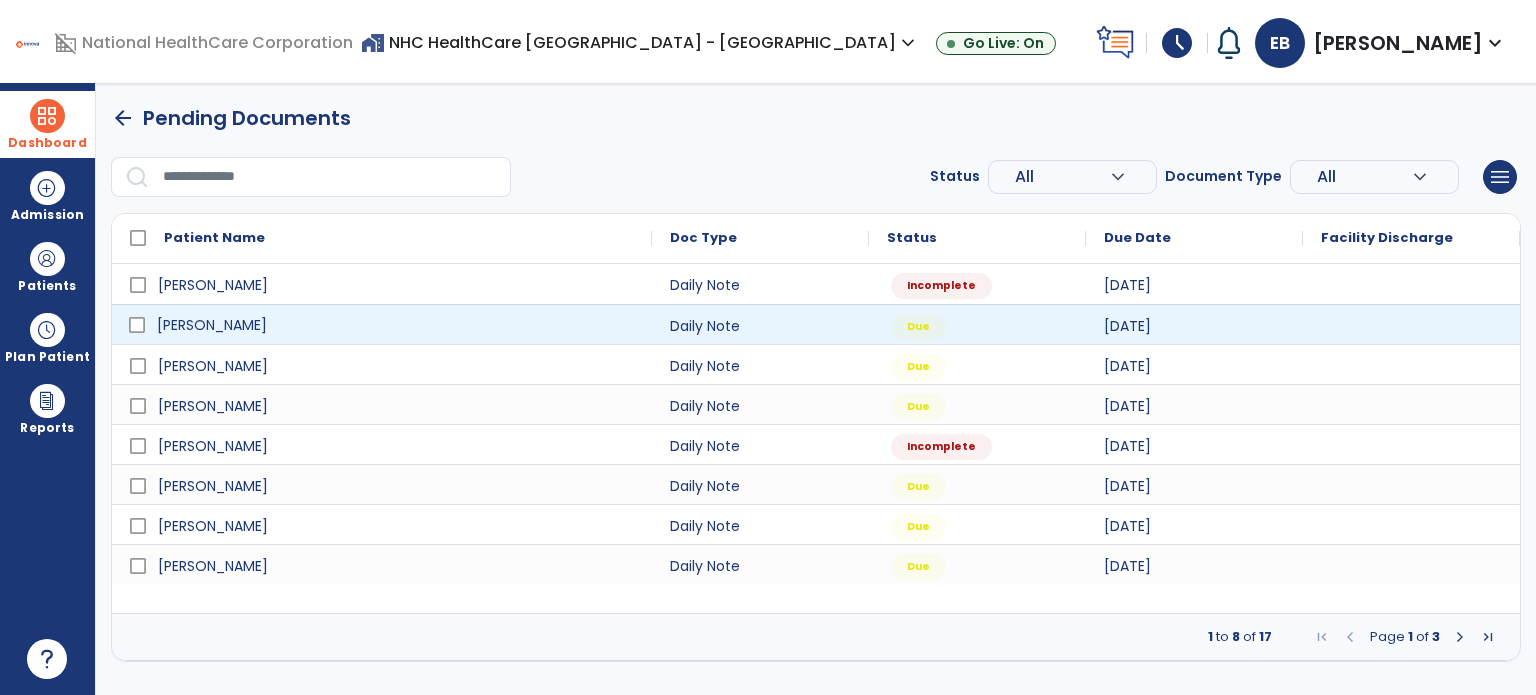 click on "[PERSON_NAME]" at bounding box center (396, 325) 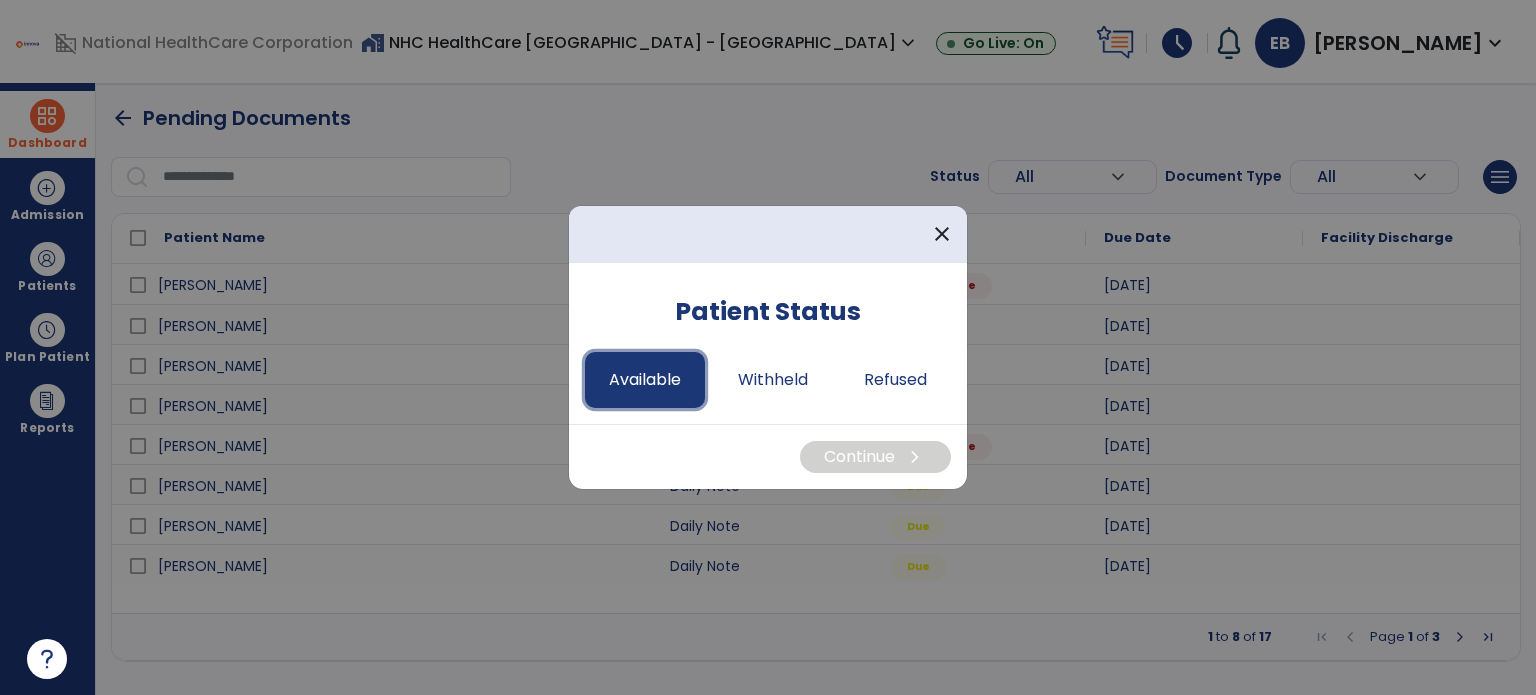 click on "Available" at bounding box center [645, 380] 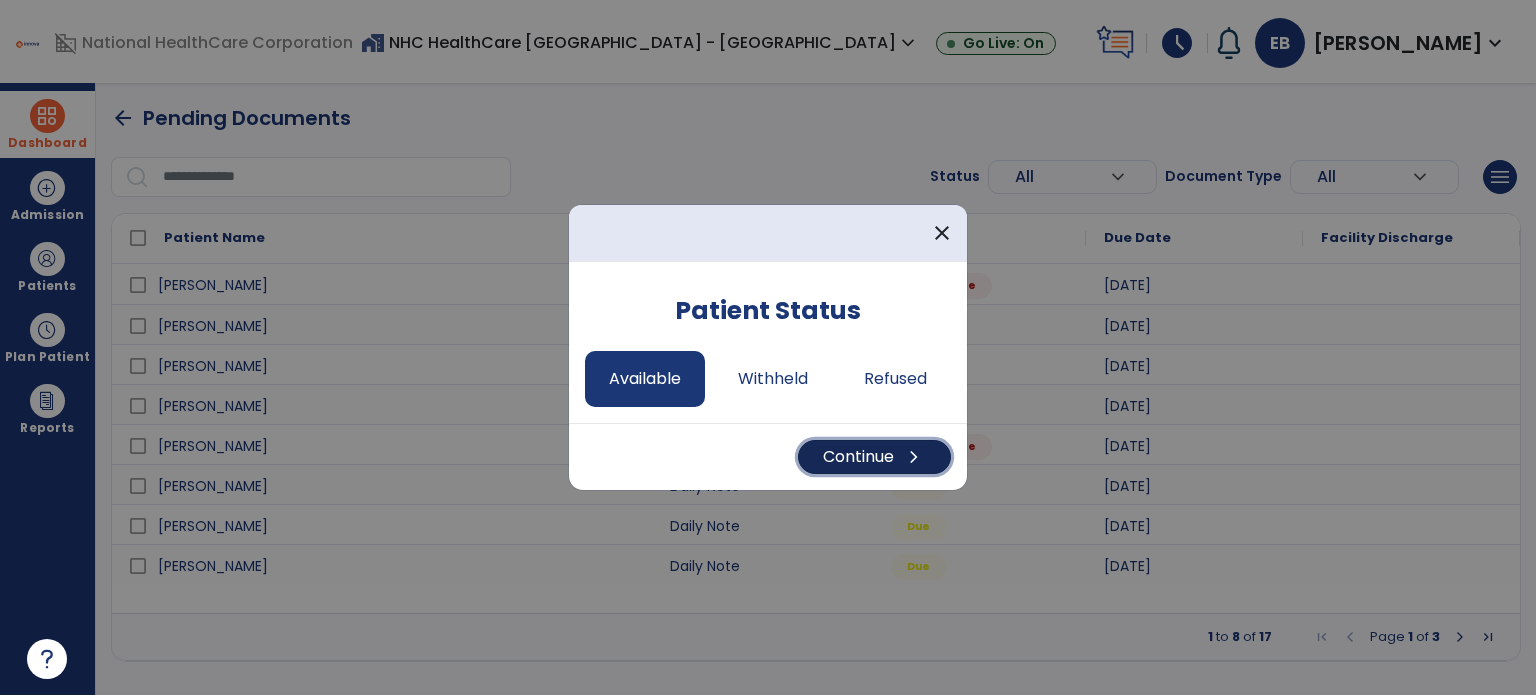 click on "Continue   chevron_right" at bounding box center [874, 457] 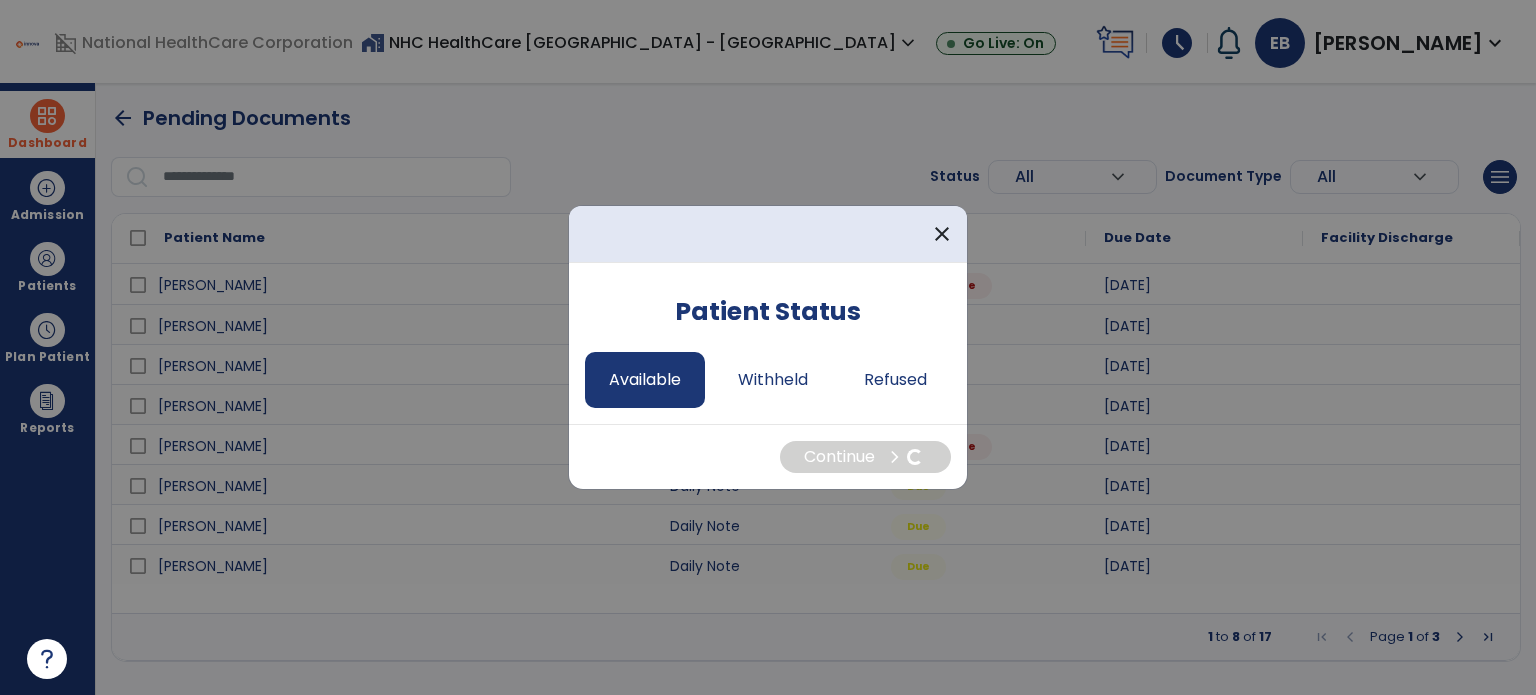 select on "*" 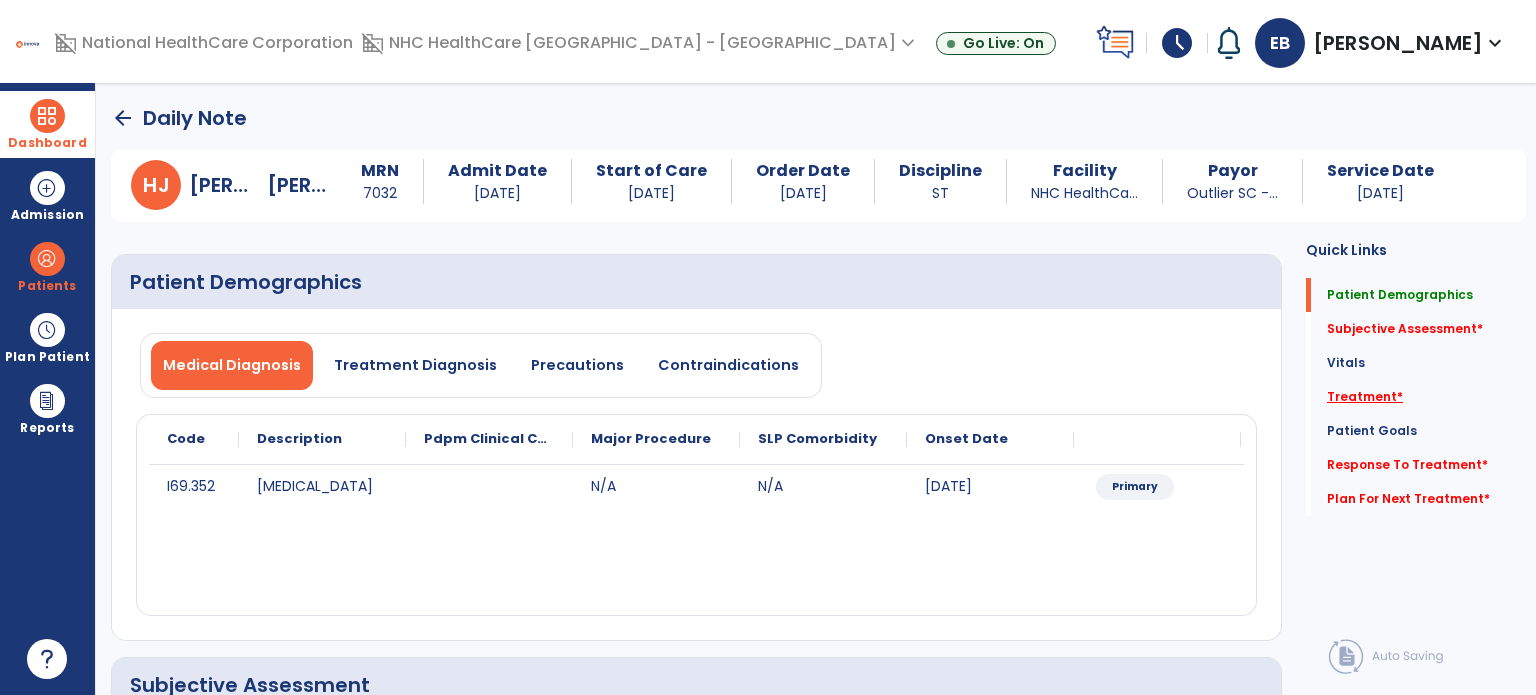click on "Treatment   *" 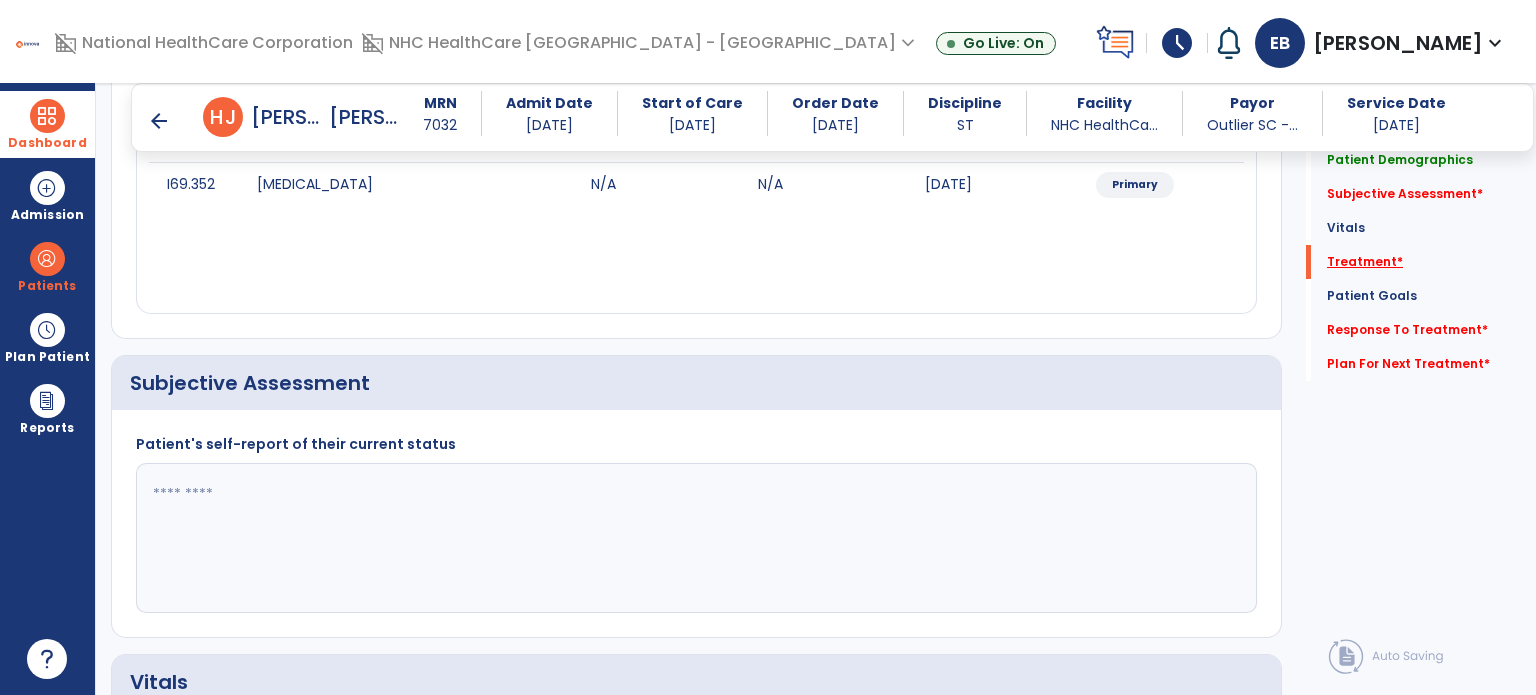 scroll, scrollTop: 1116, scrollLeft: 0, axis: vertical 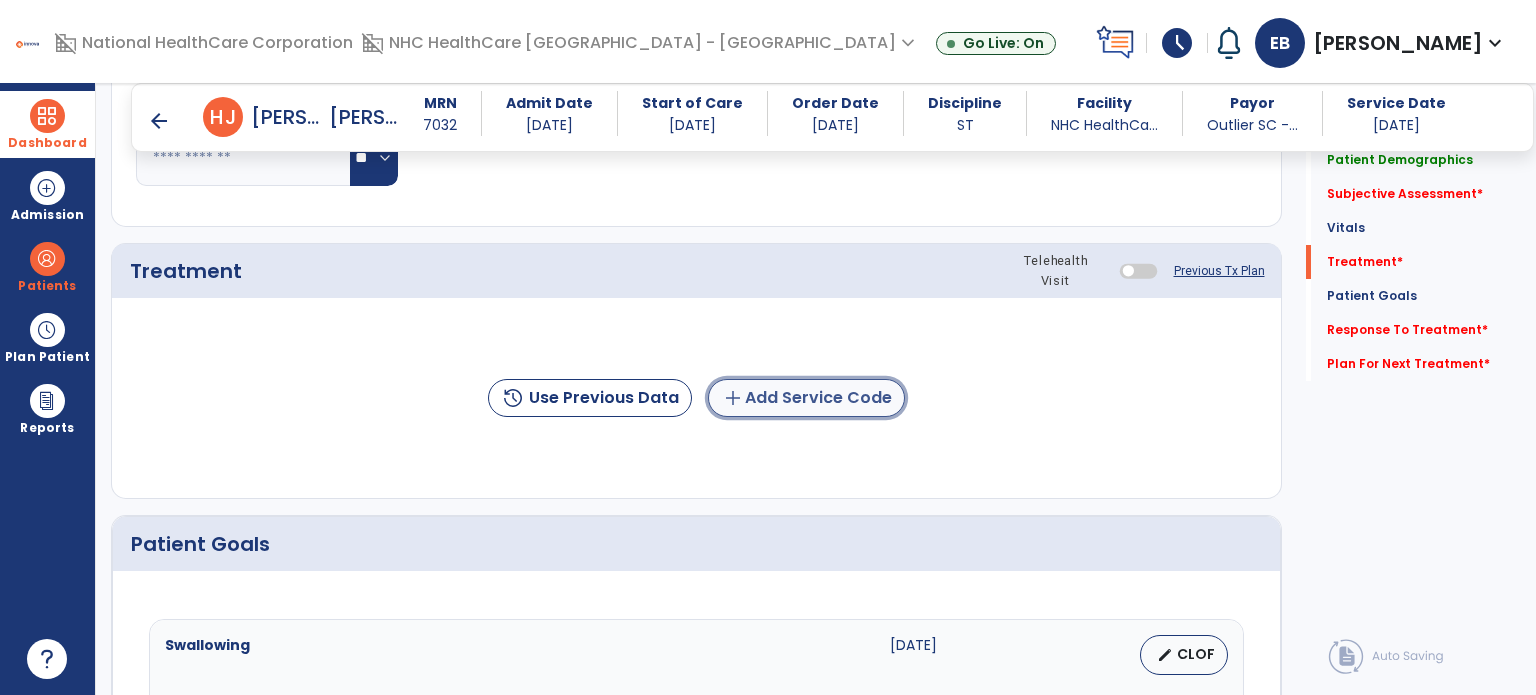 click on "add  Add Service Code" 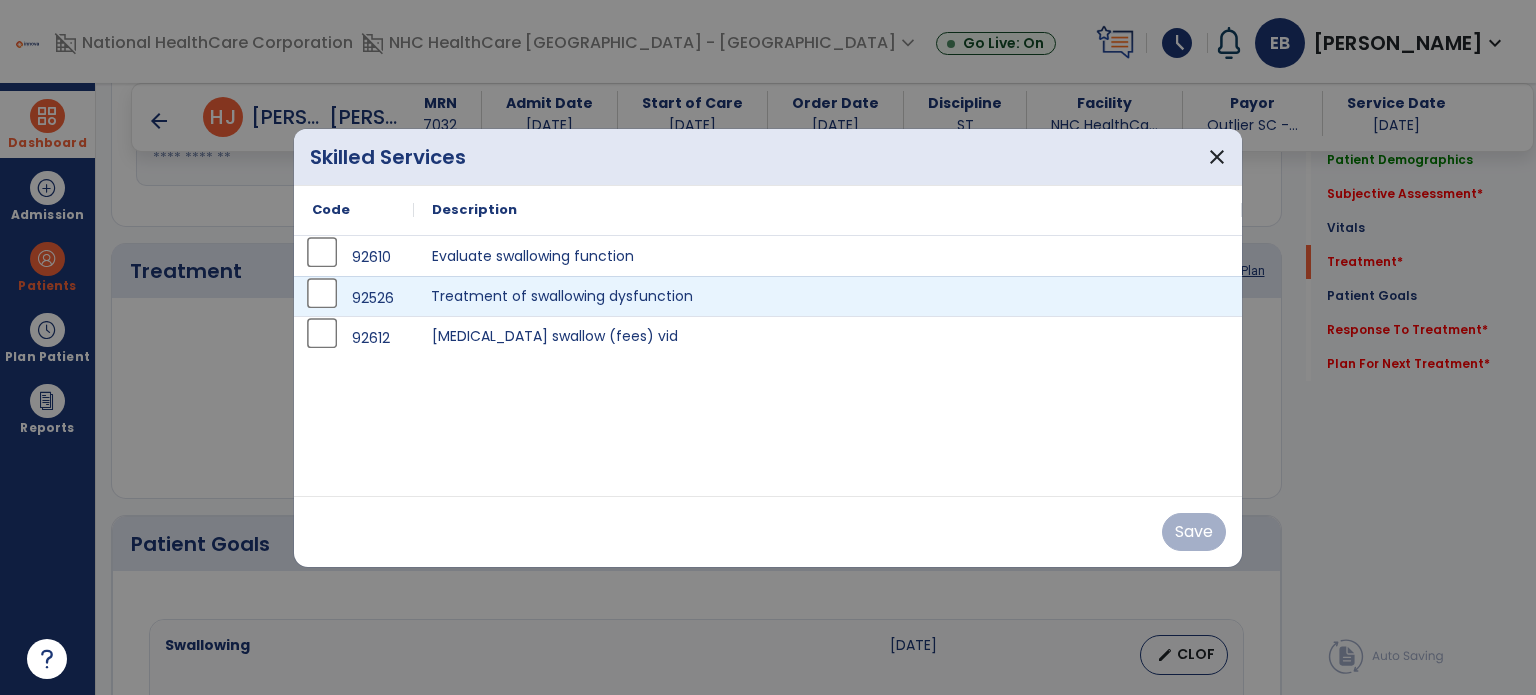 click on "Treatment of swallowing dysfunction" at bounding box center (828, 296) 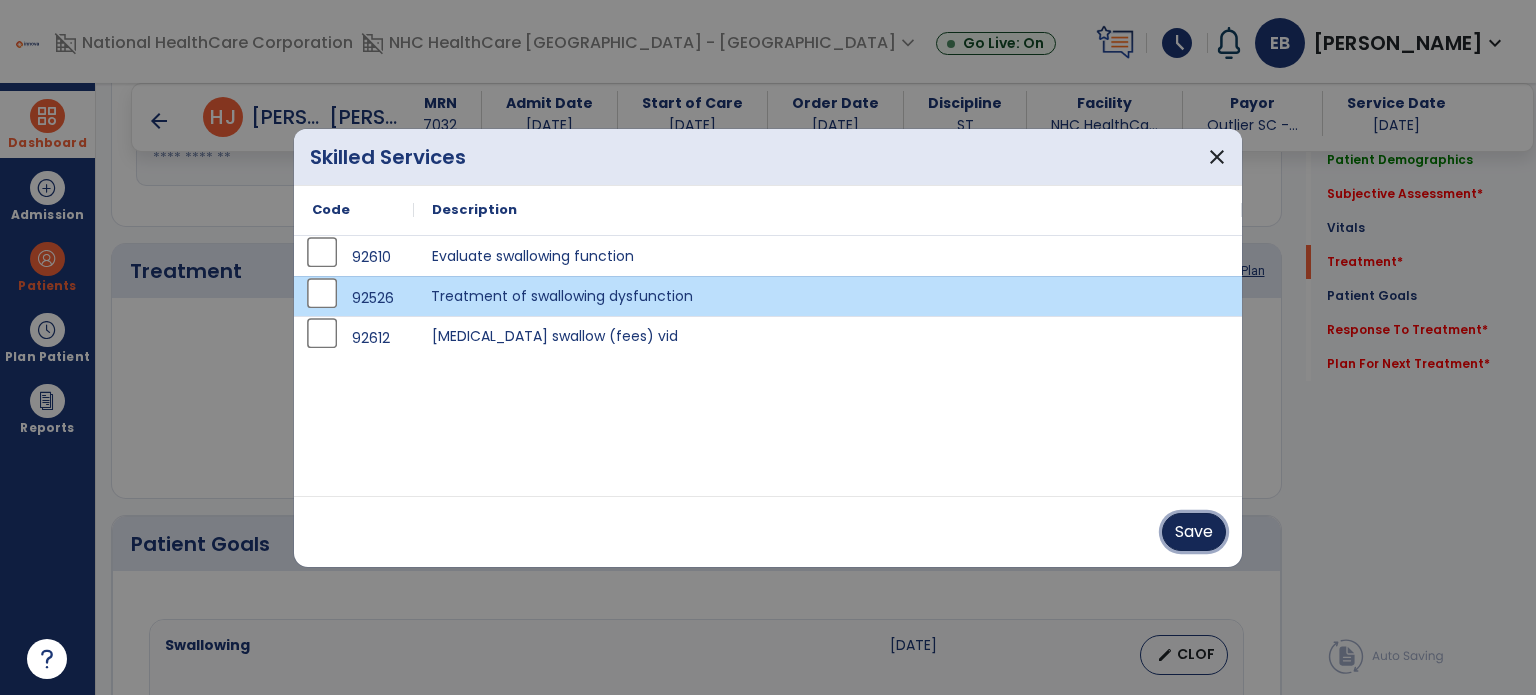click on "Save" at bounding box center (1194, 532) 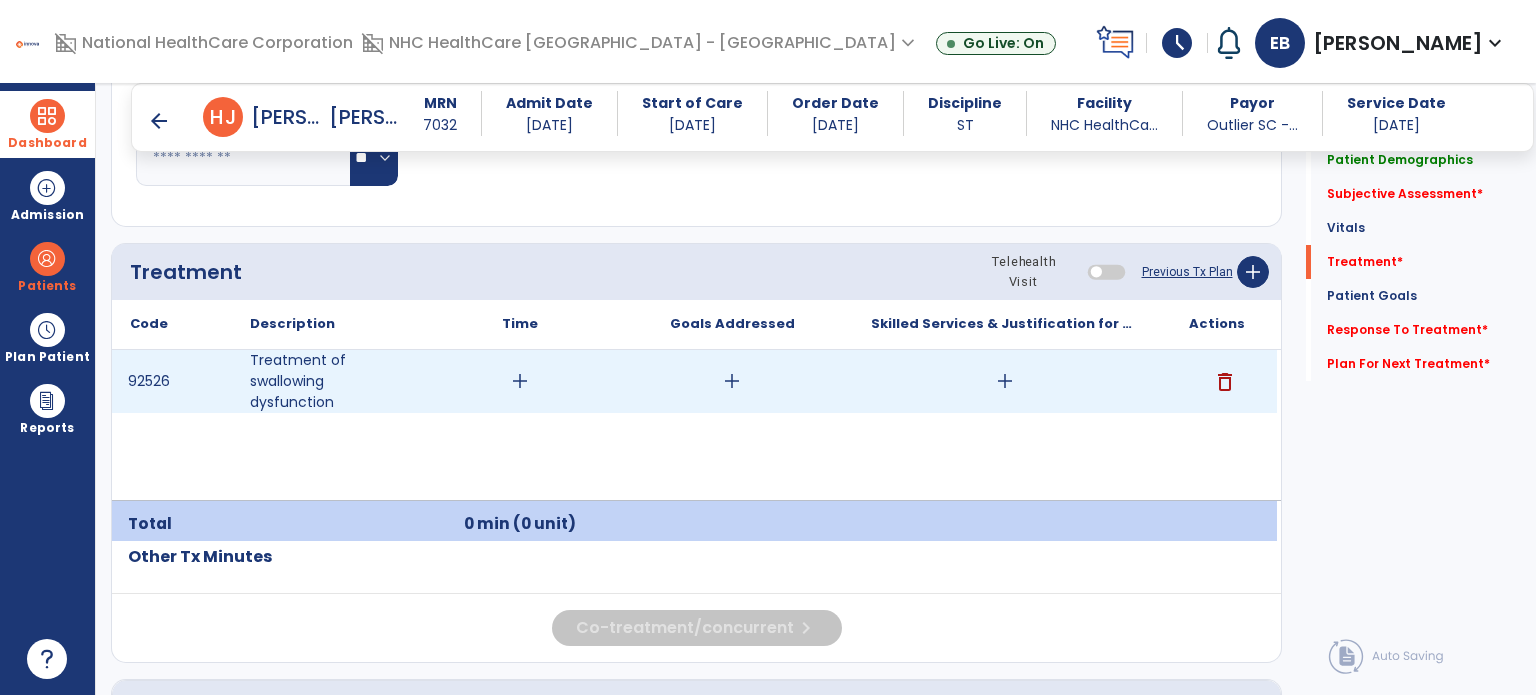 click on "add" at bounding box center [1005, 381] 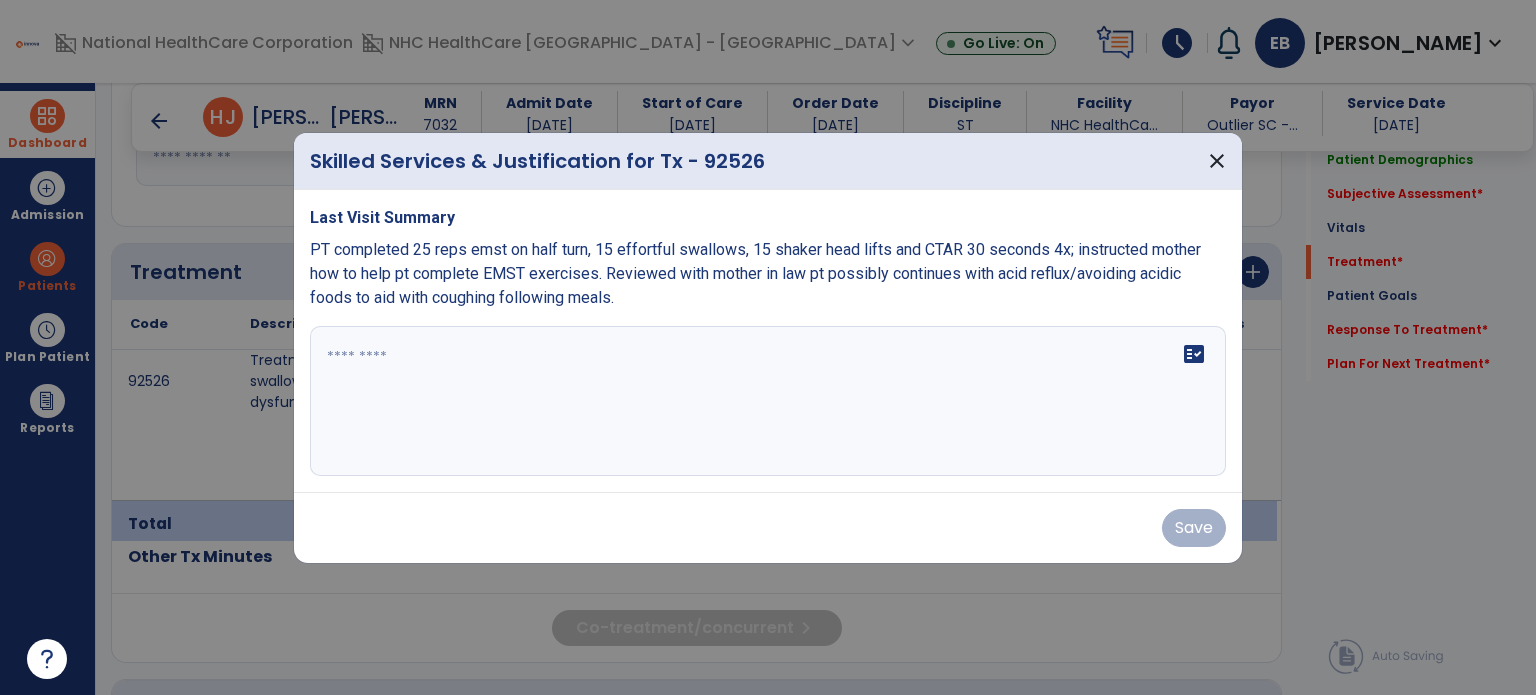 click on "fact_check" at bounding box center [768, 401] 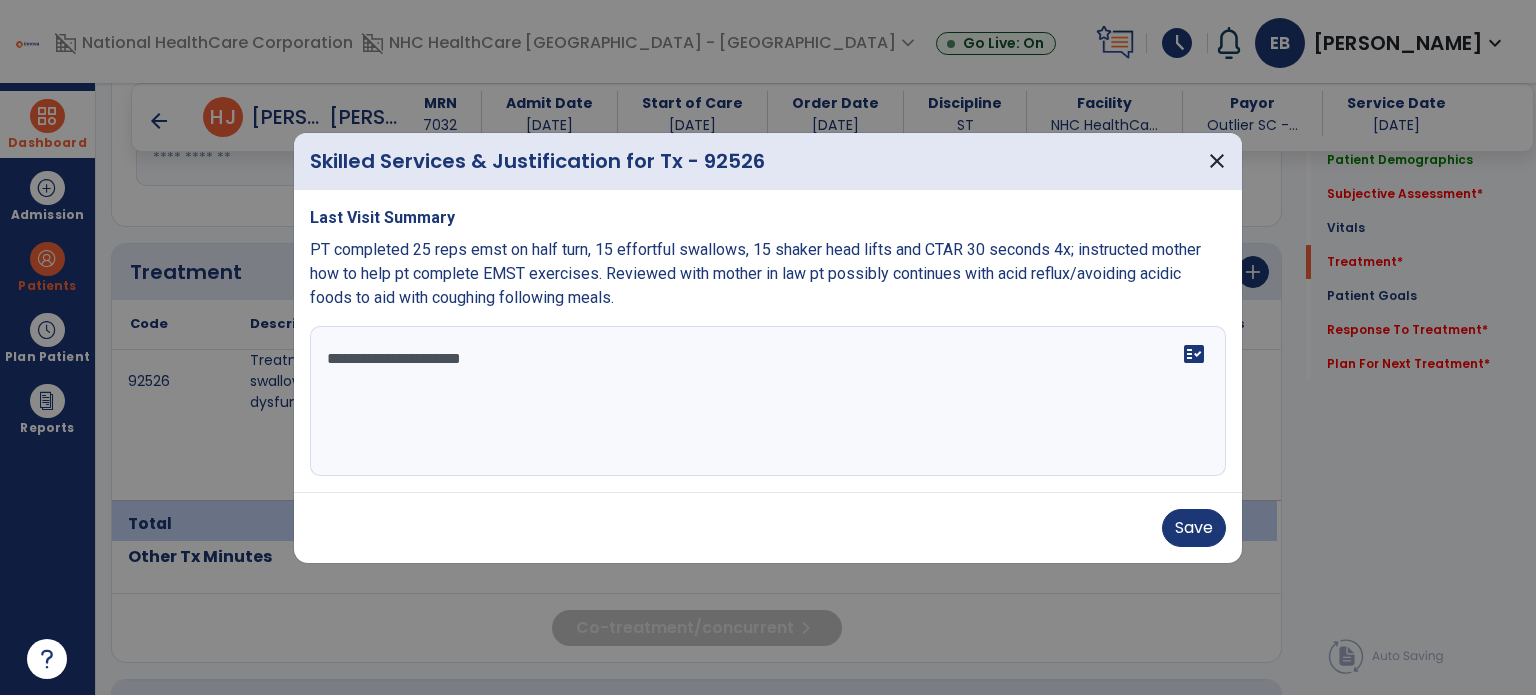 click on "**********" at bounding box center (768, 401) 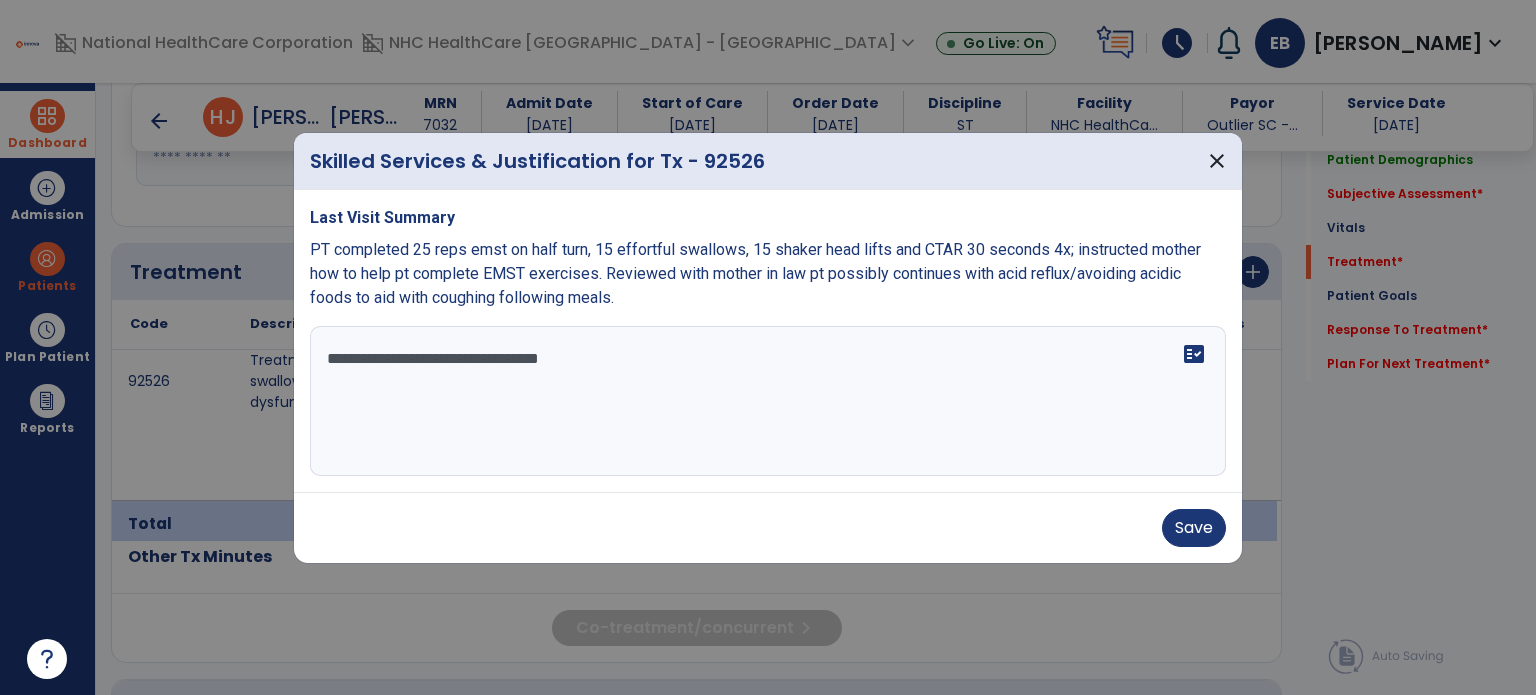 click on "**********" at bounding box center (768, 401) 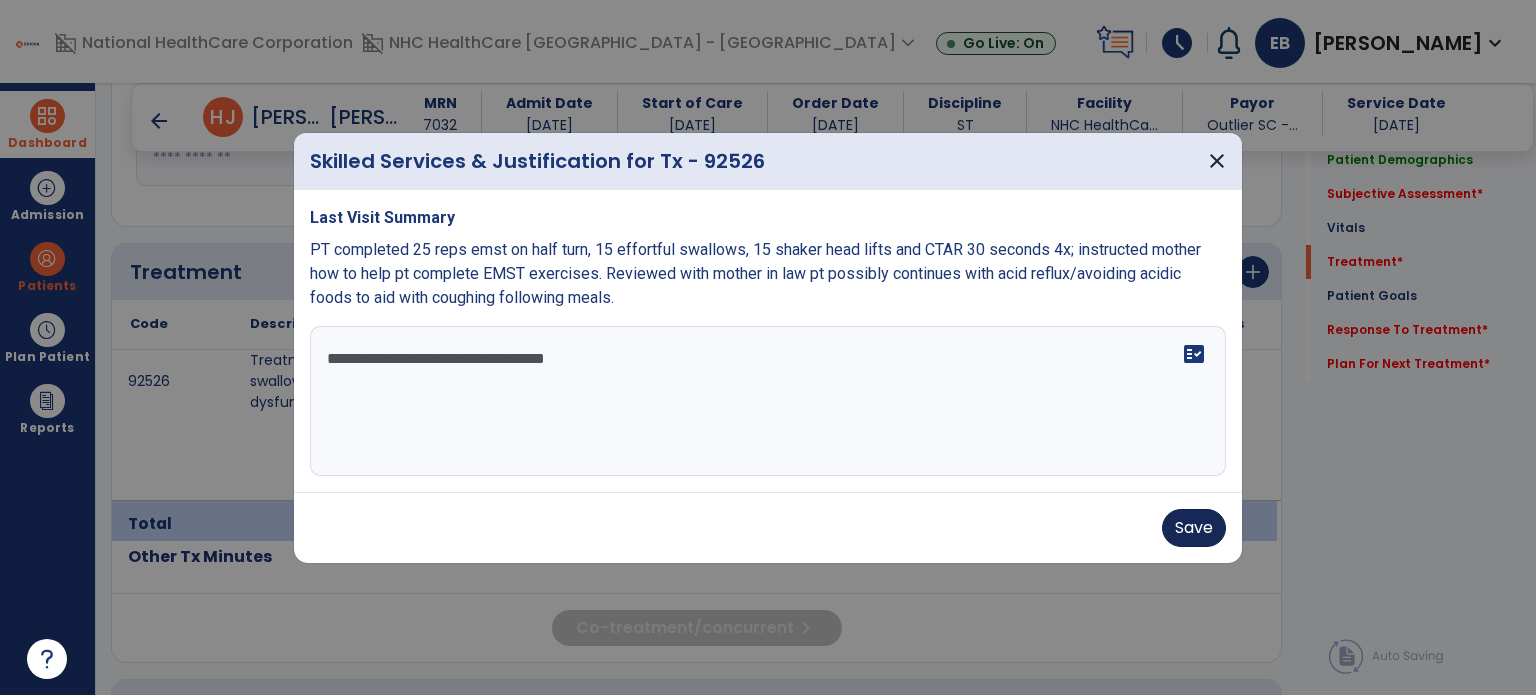 type on "**********" 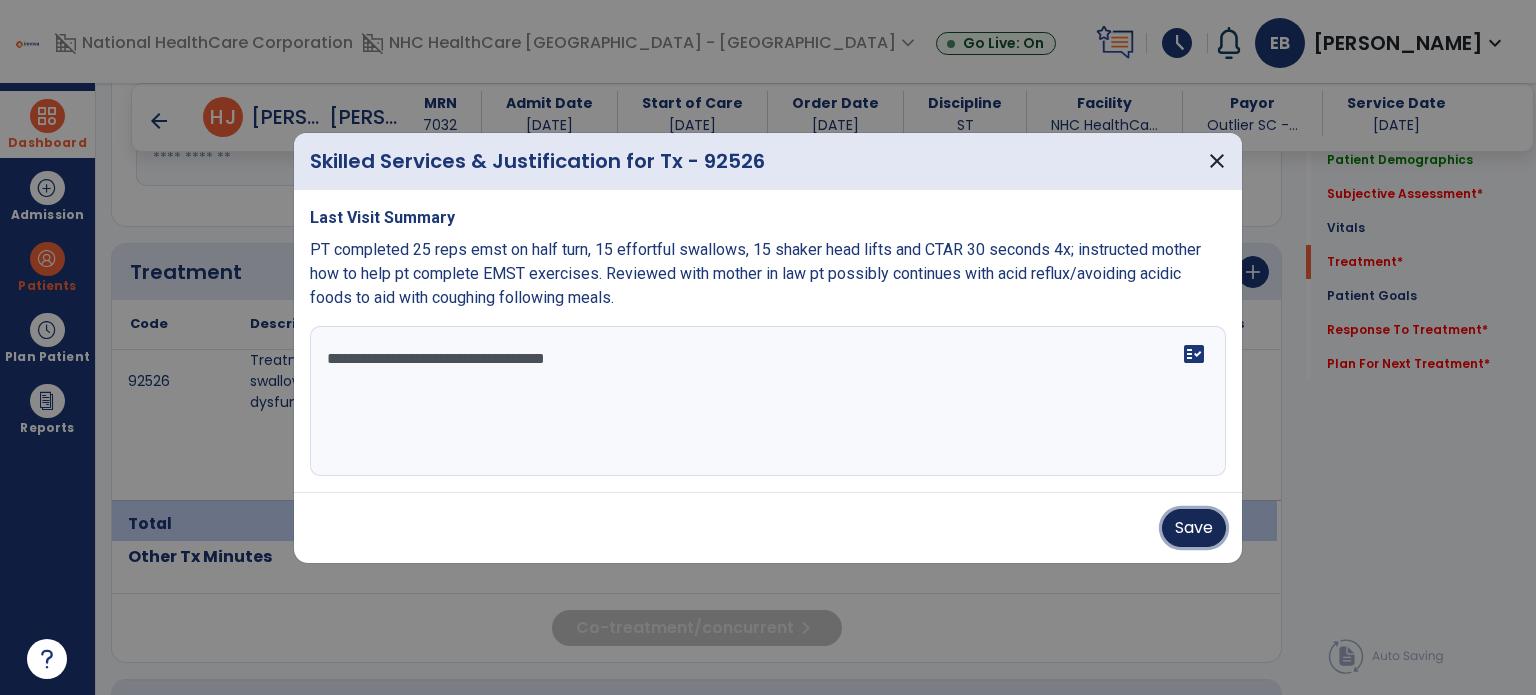 click on "Save" at bounding box center [1194, 528] 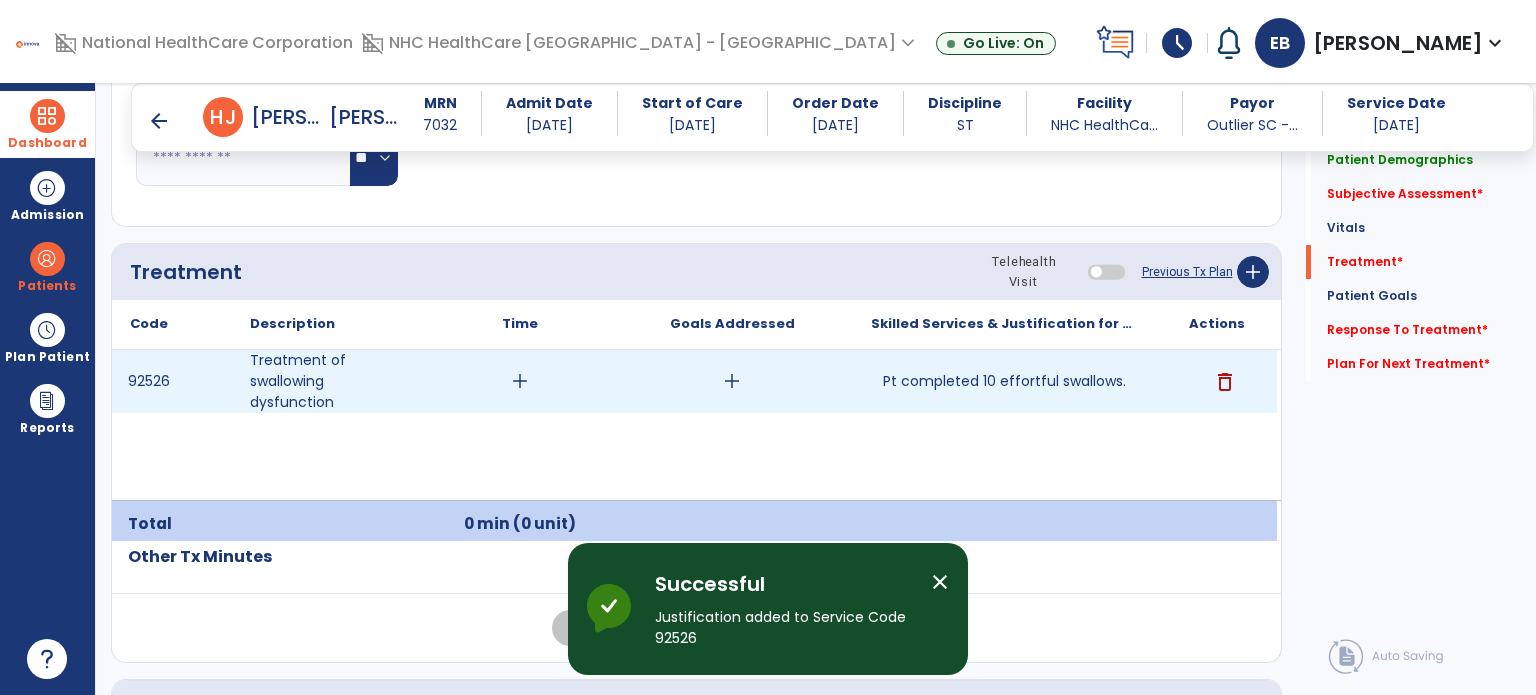 click on "add" at bounding box center (520, 381) 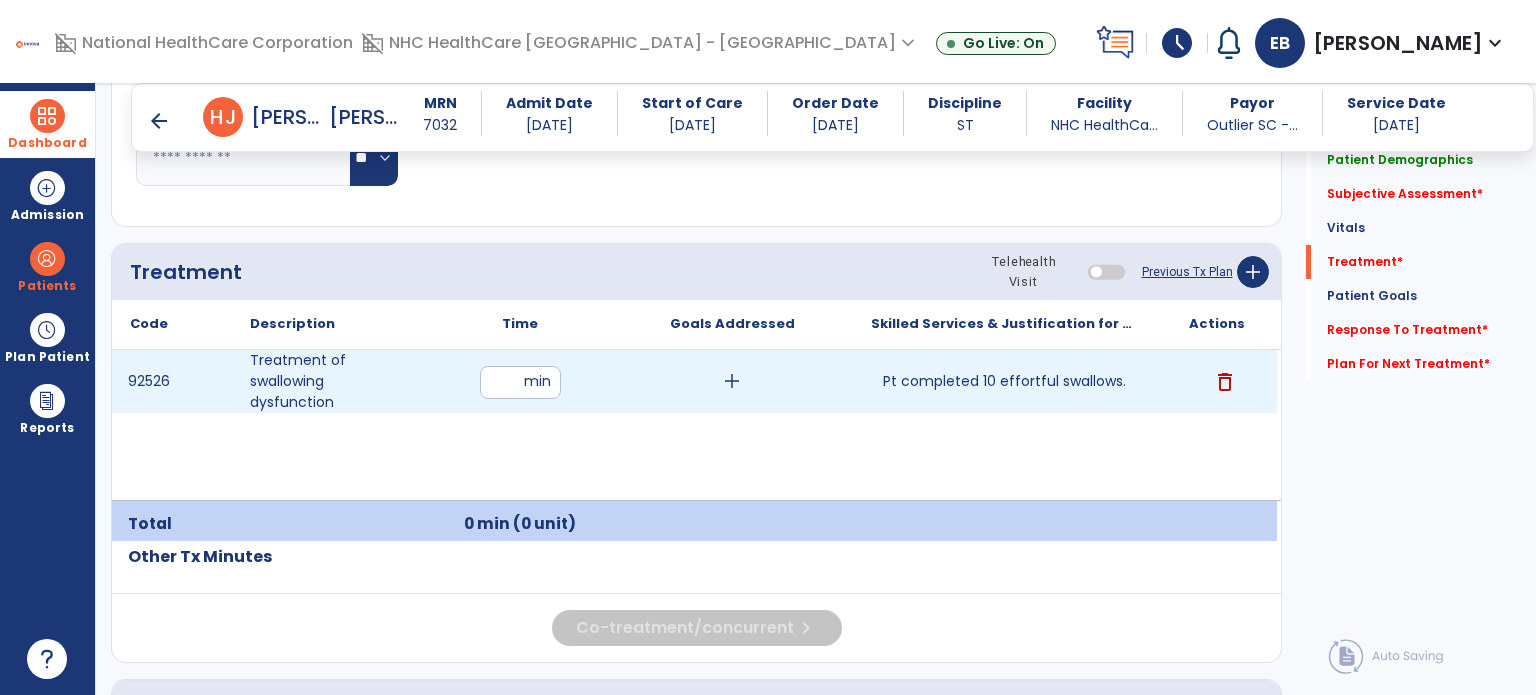 type on "**" 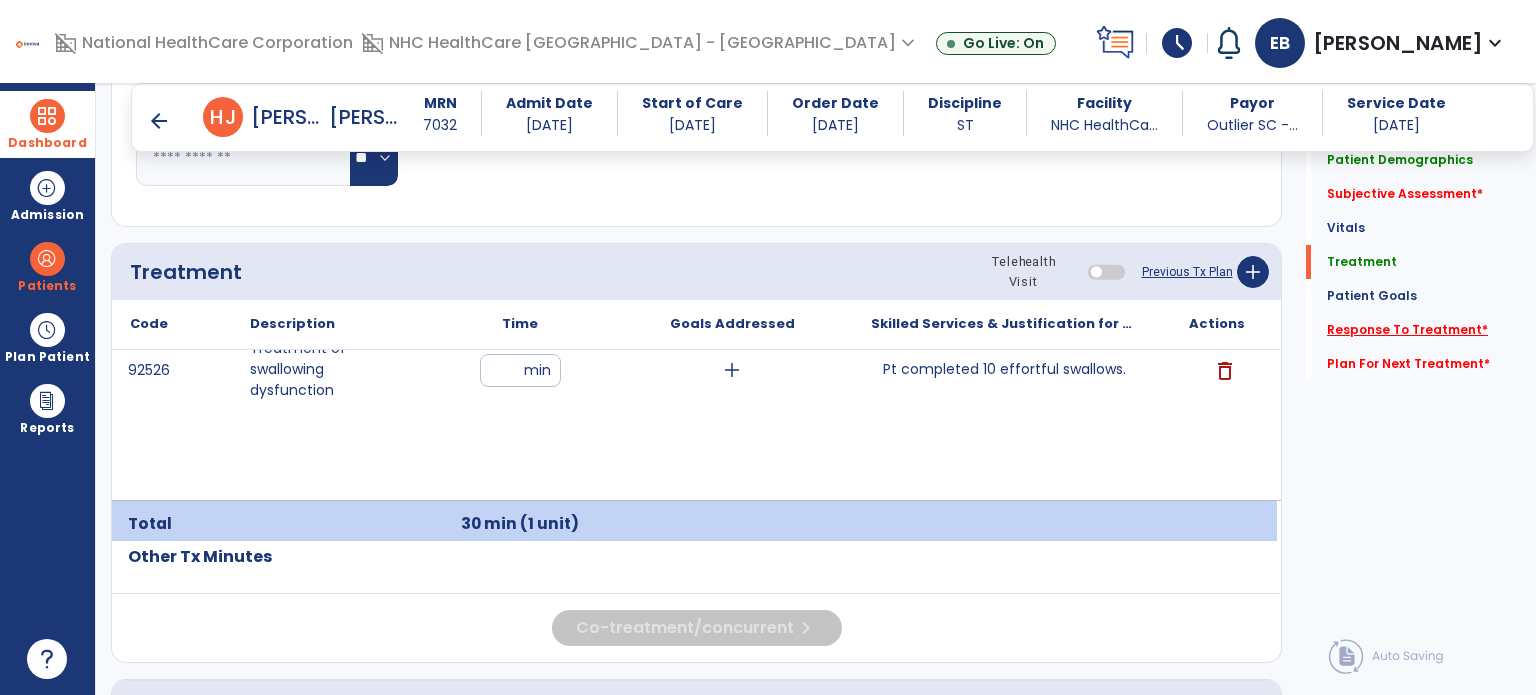 click on "Response To Treatment   *" 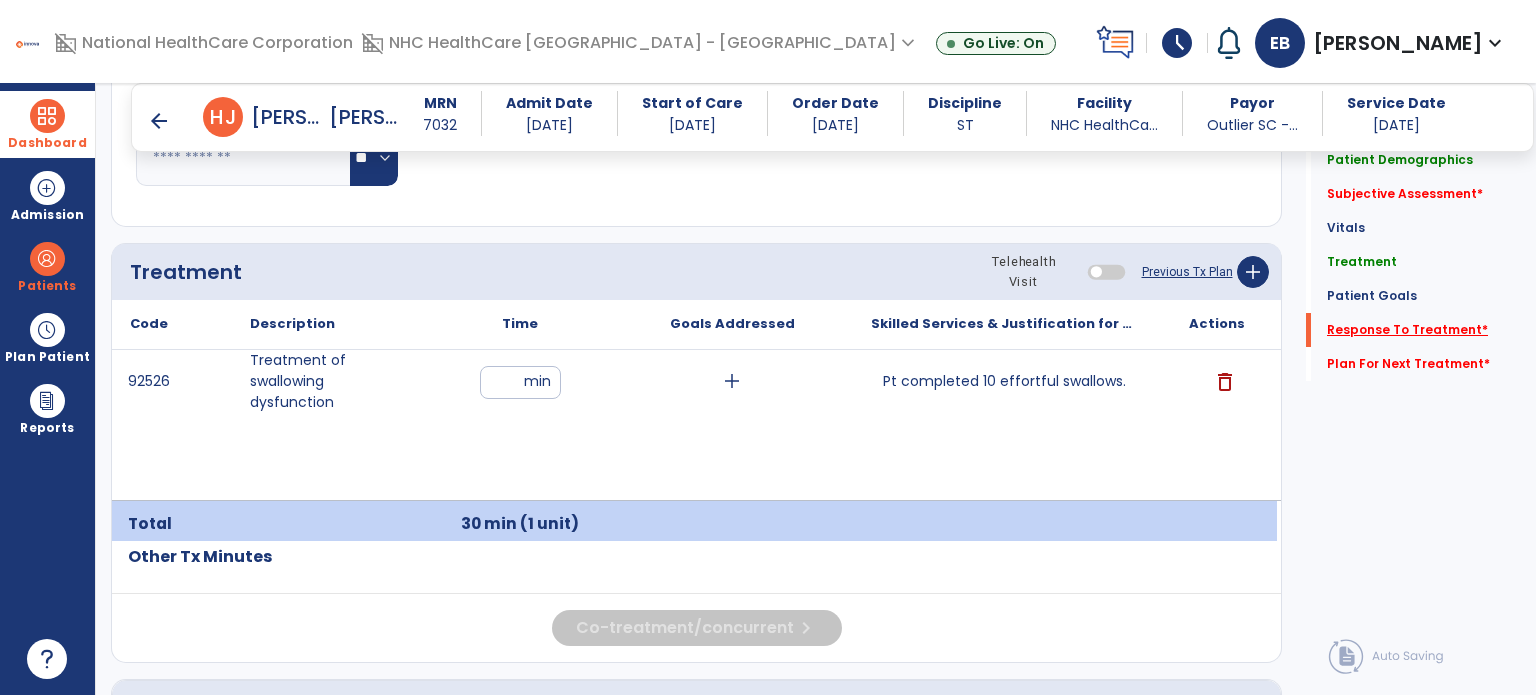 scroll, scrollTop: 2204, scrollLeft: 0, axis: vertical 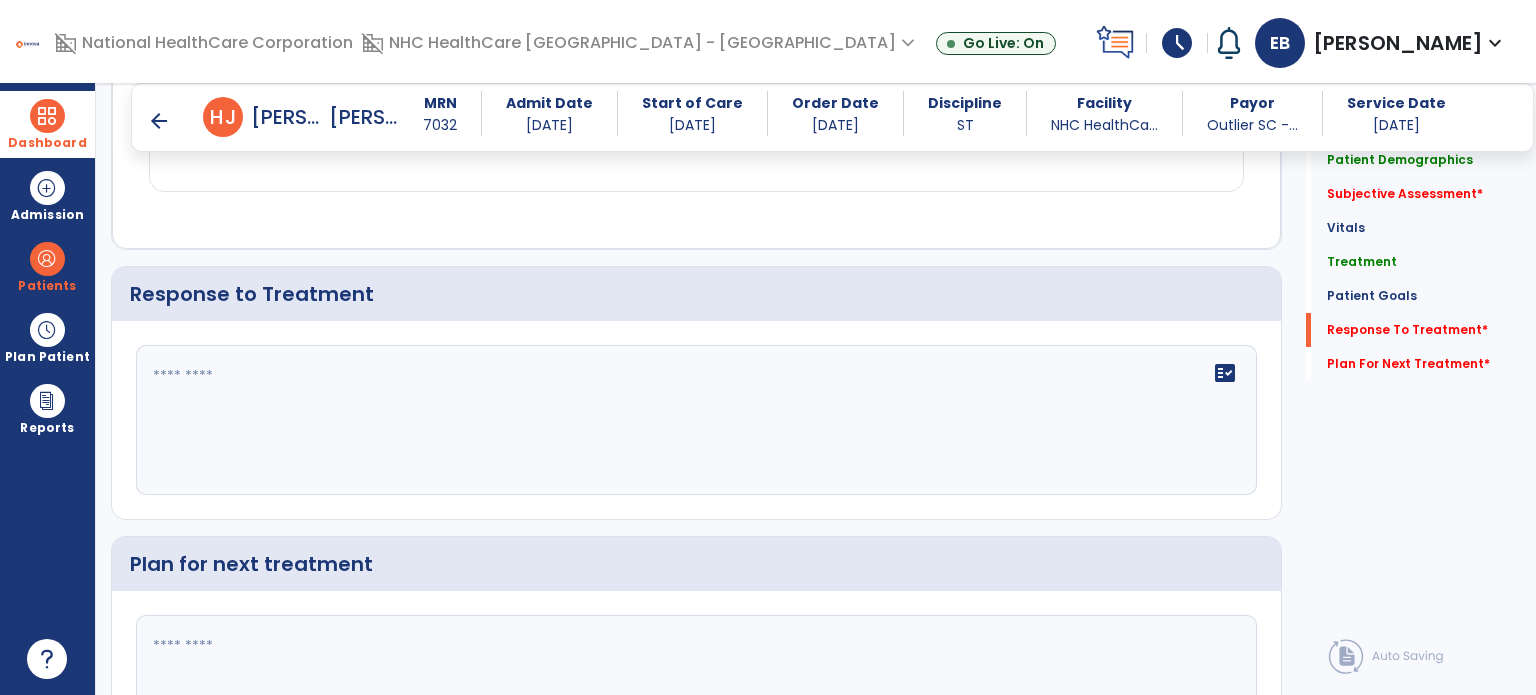 click on "fact_check" 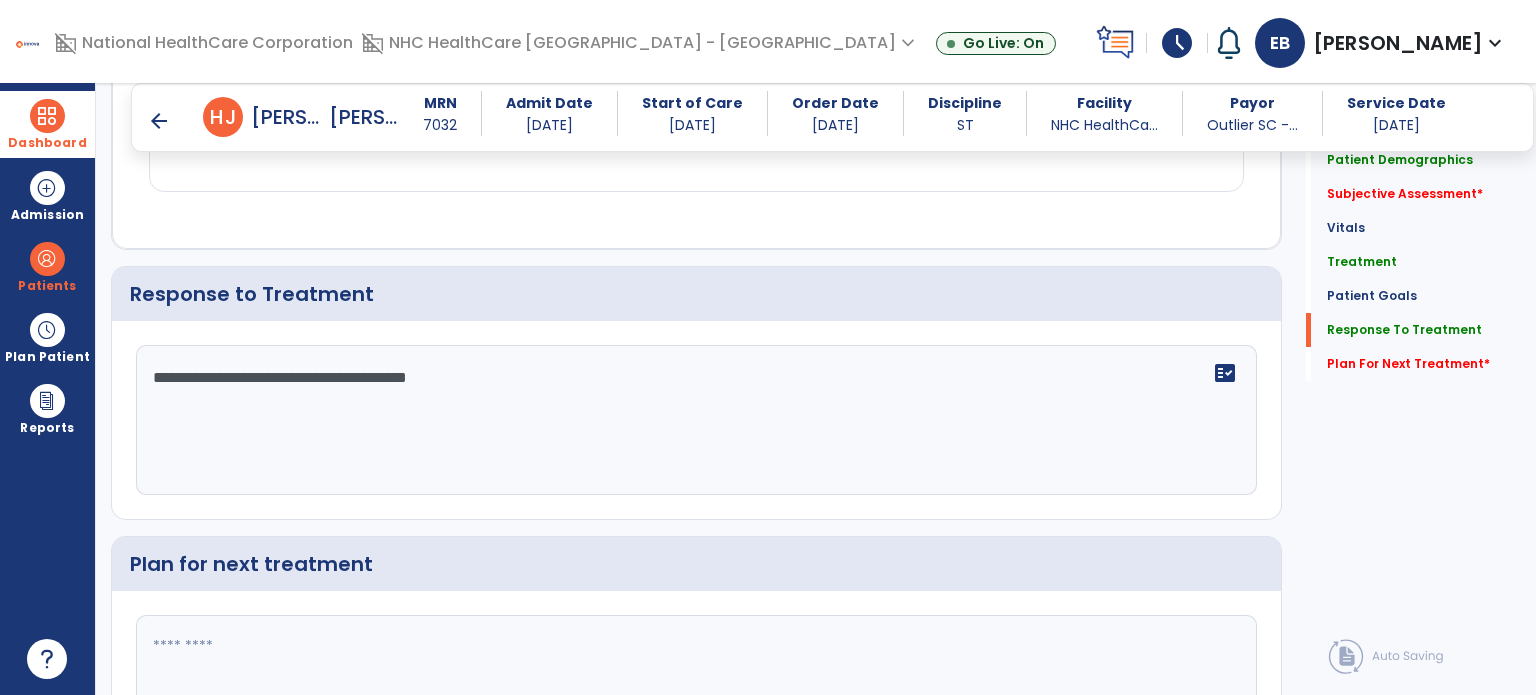 scroll, scrollTop: 2359, scrollLeft: 0, axis: vertical 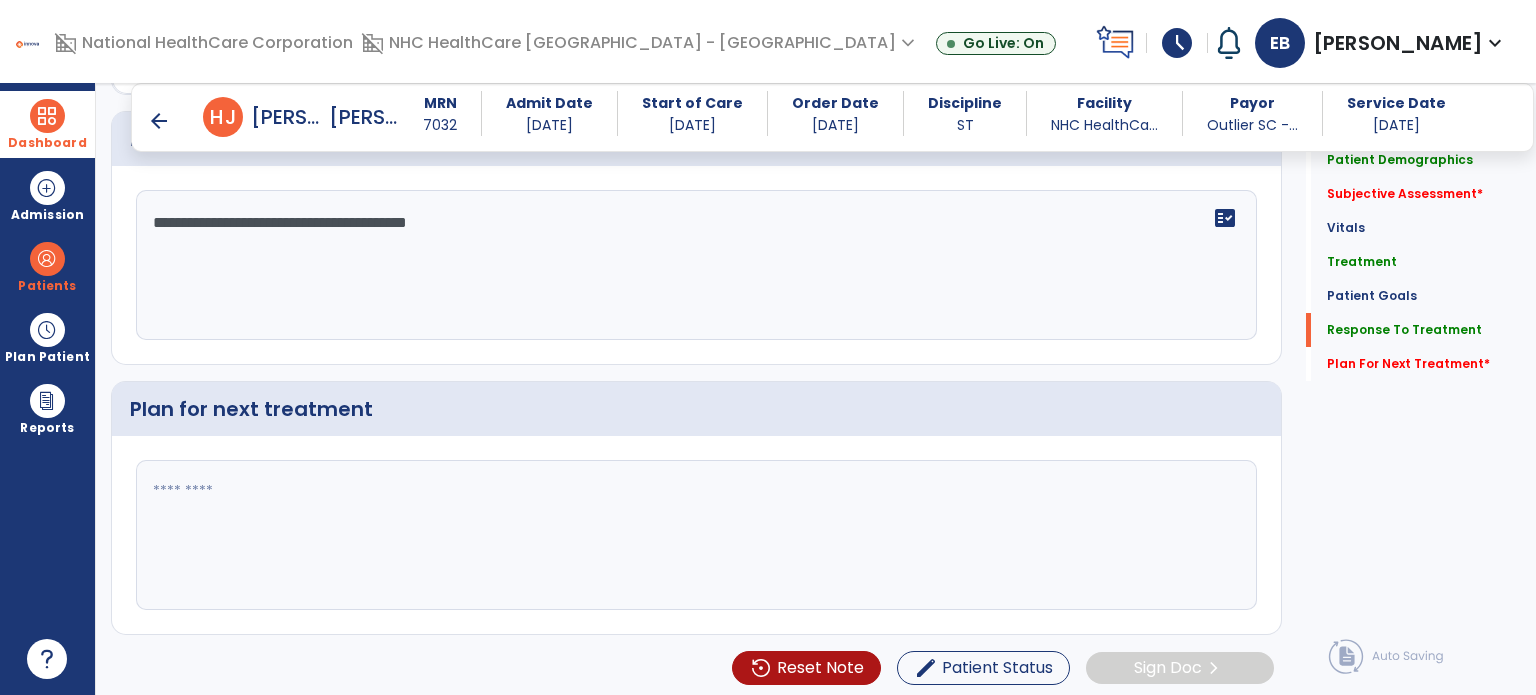 type on "**********" 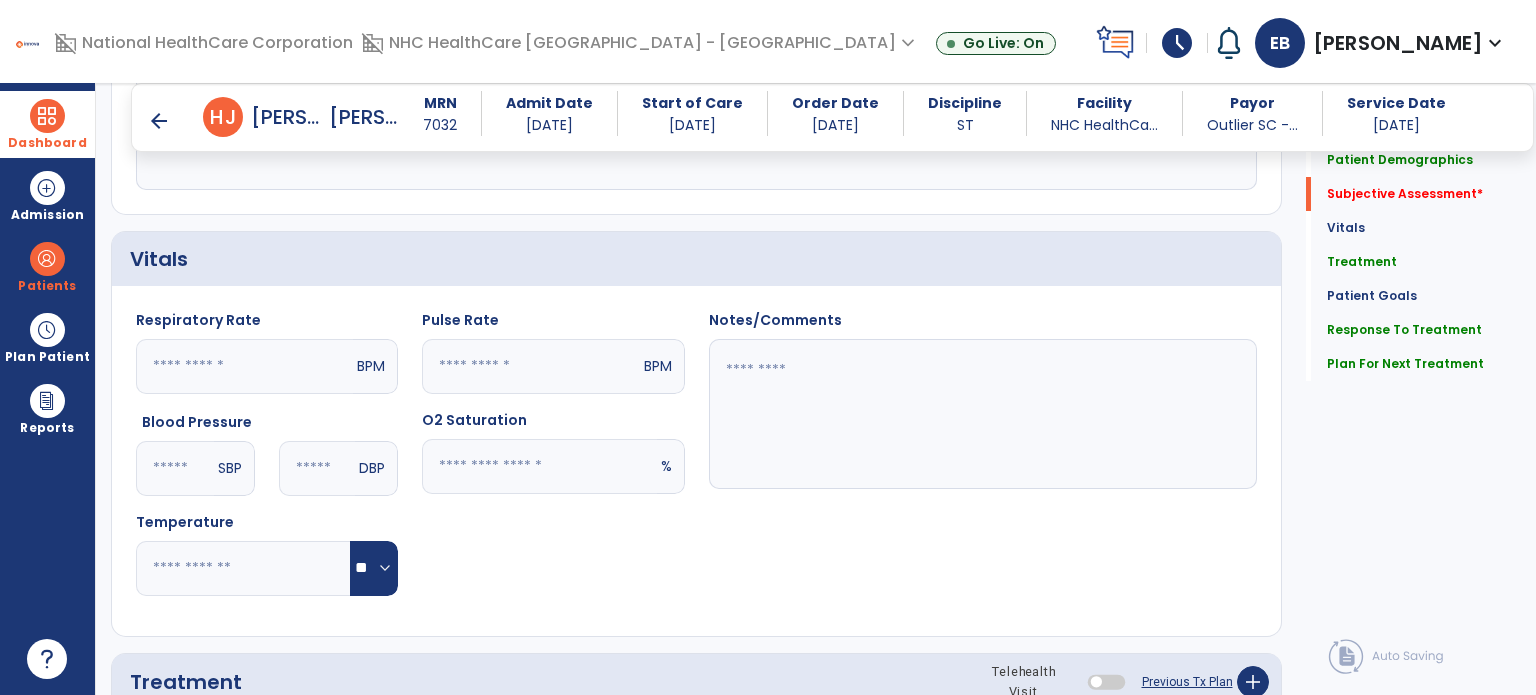 scroll, scrollTop: 415, scrollLeft: 0, axis: vertical 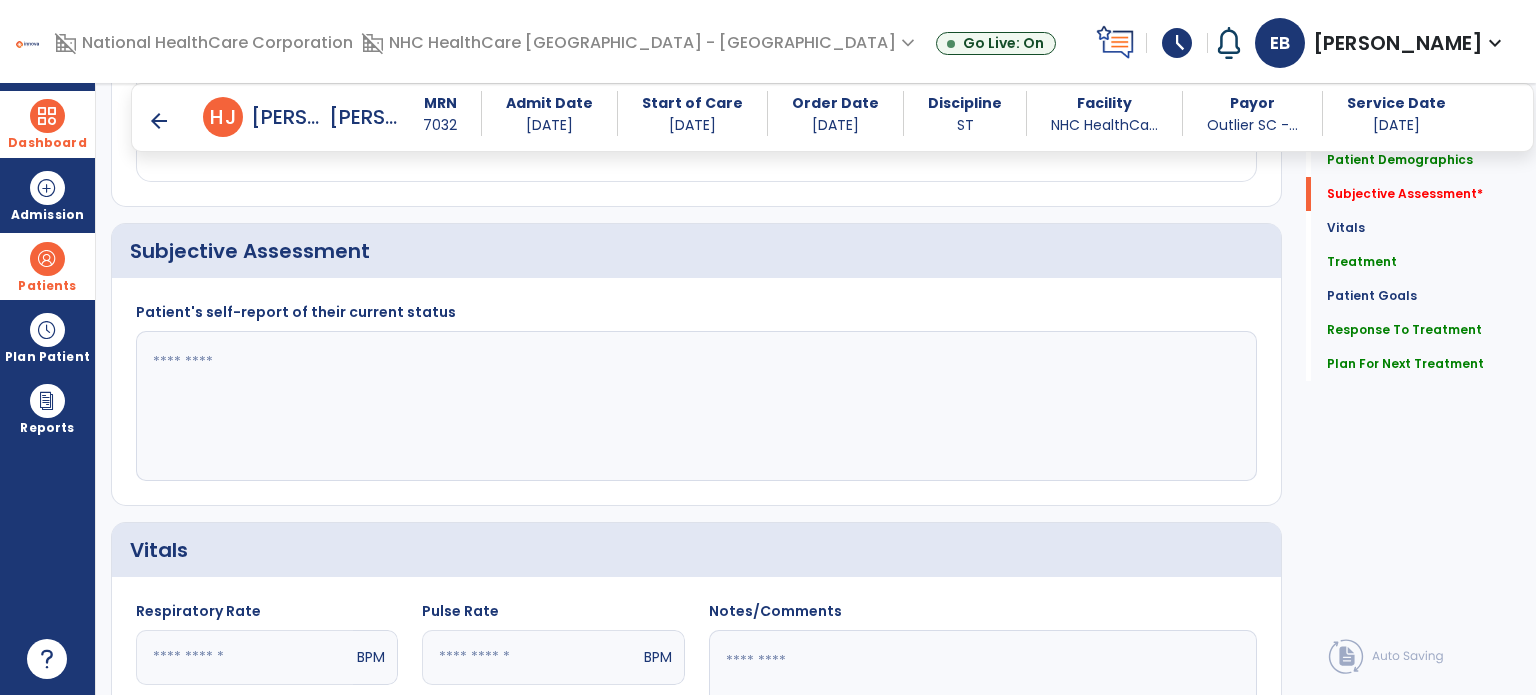 type on "**********" 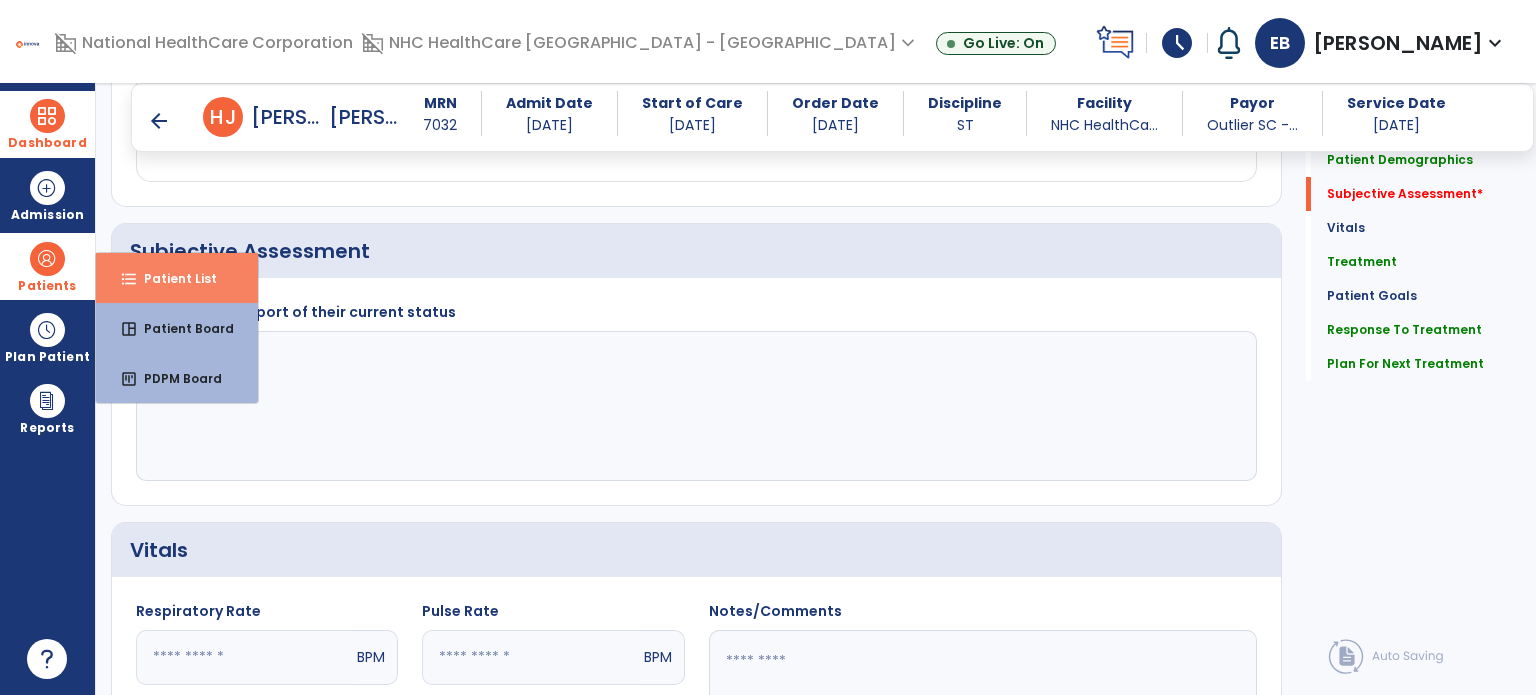 click on "Patient List" at bounding box center (172, 278) 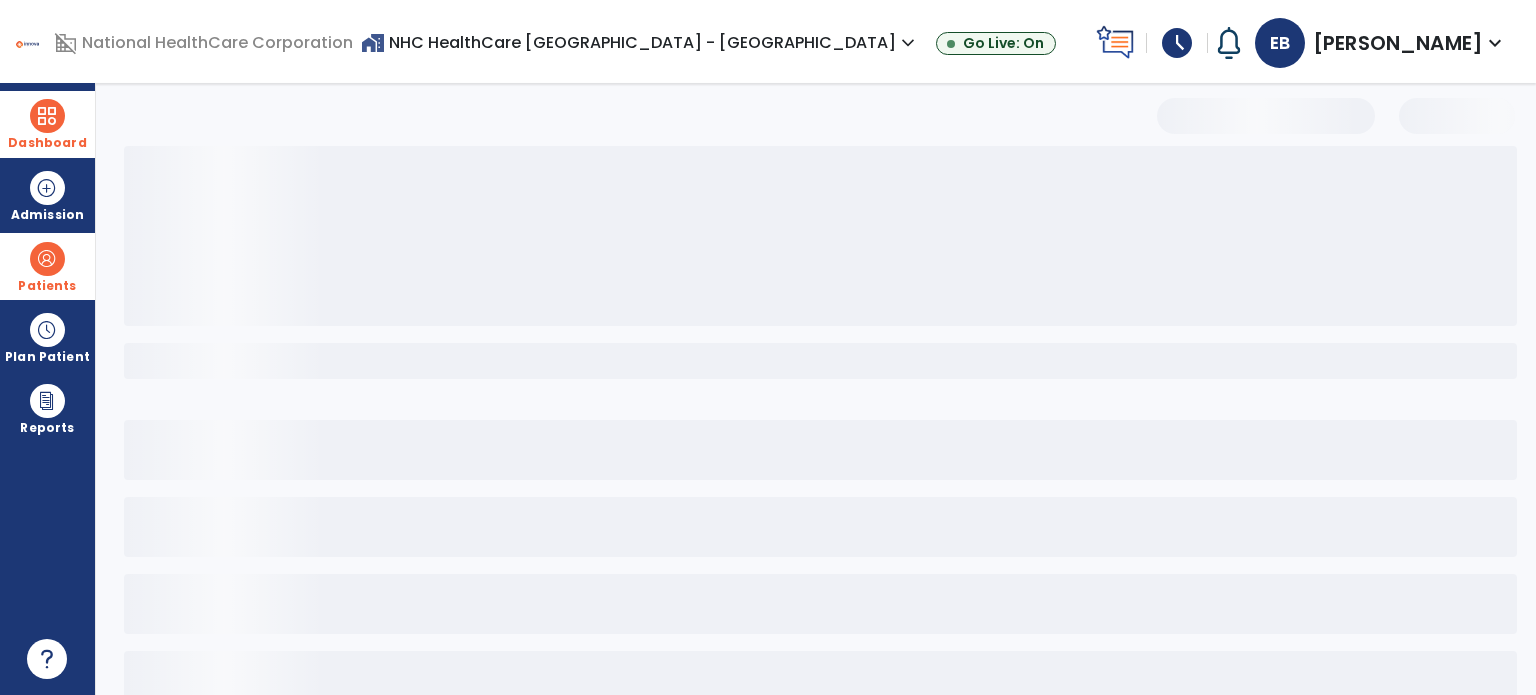 scroll, scrollTop: 46, scrollLeft: 0, axis: vertical 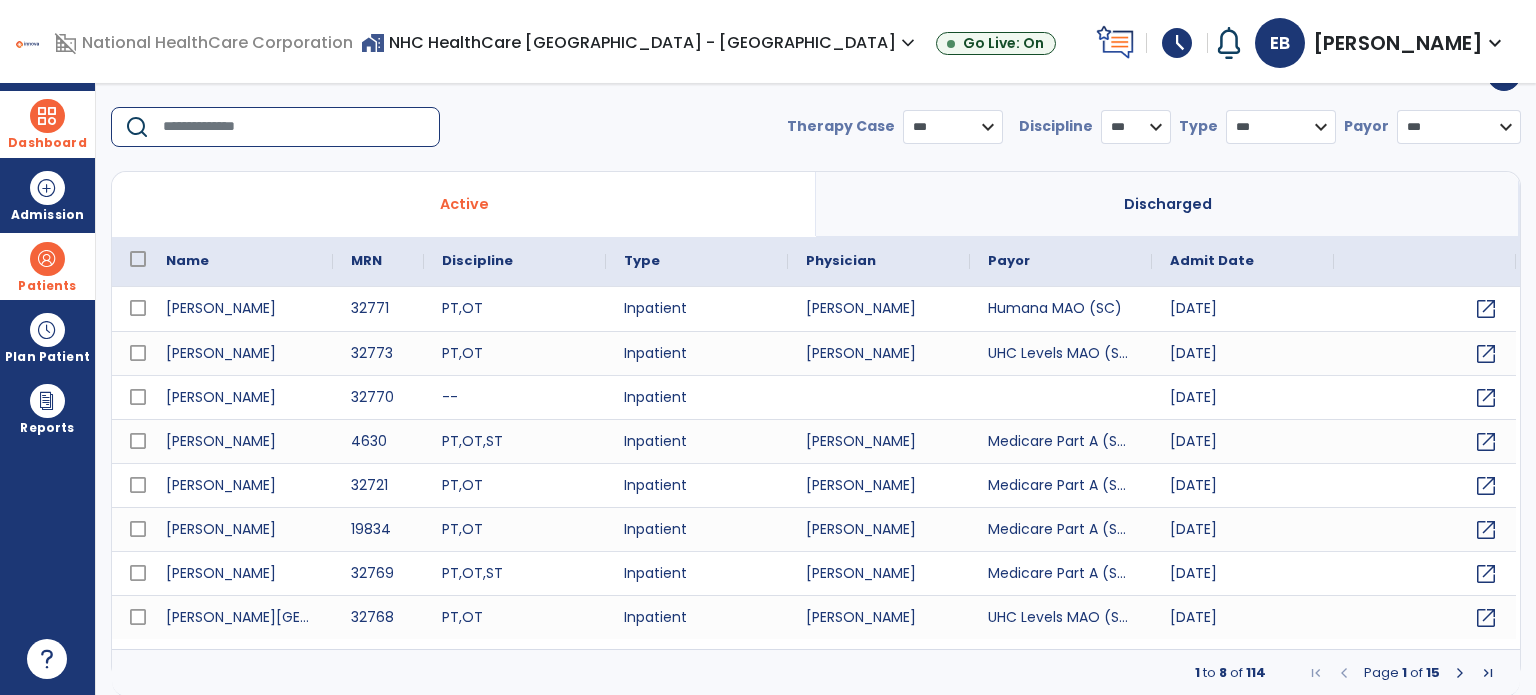 click at bounding box center (294, 127) 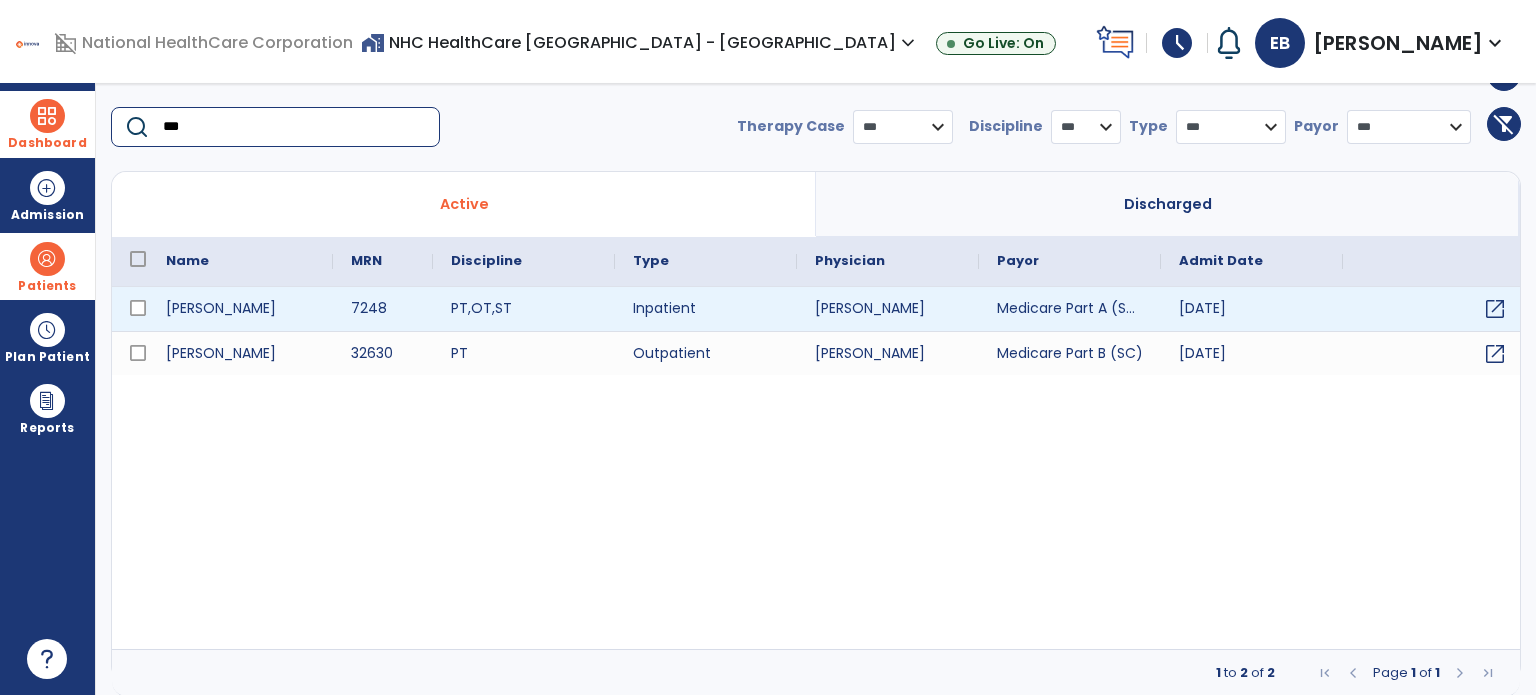 type on "***" 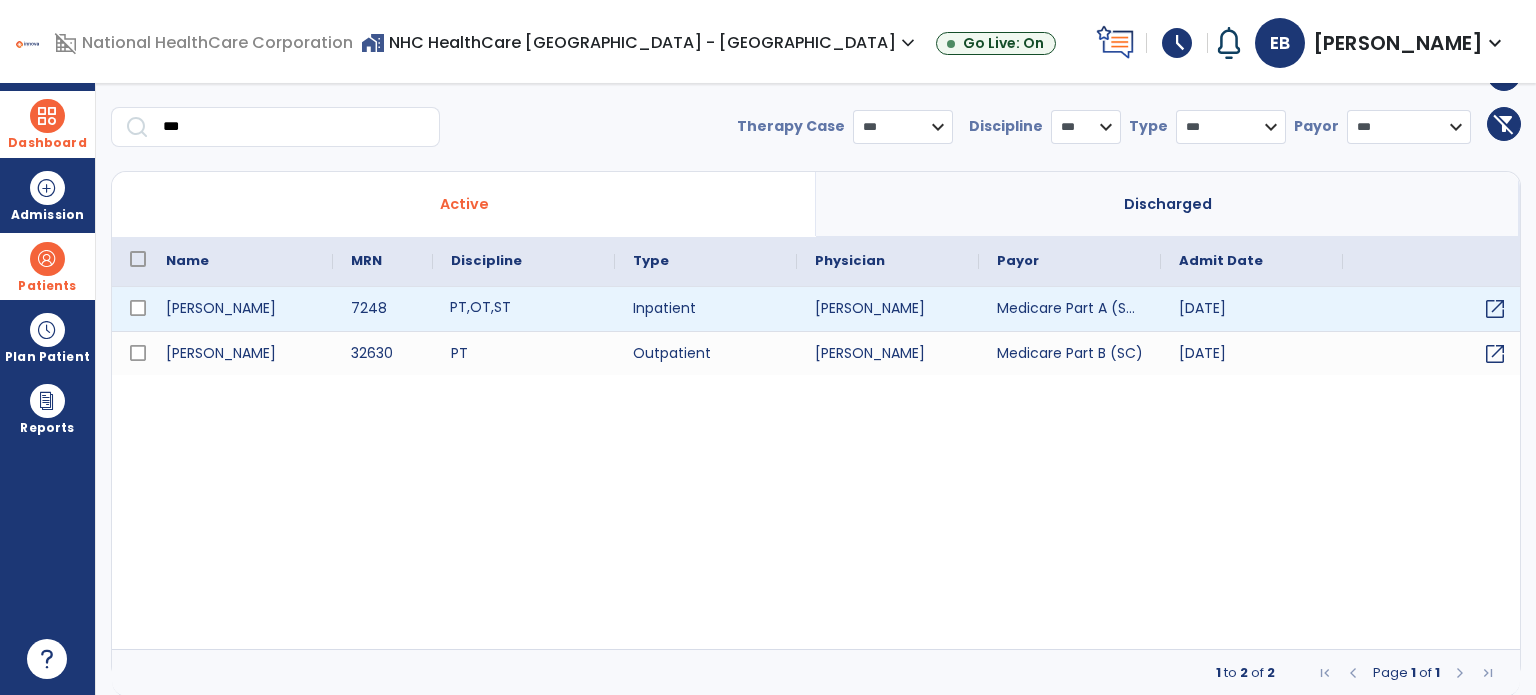 click on "OT" at bounding box center (480, 307) 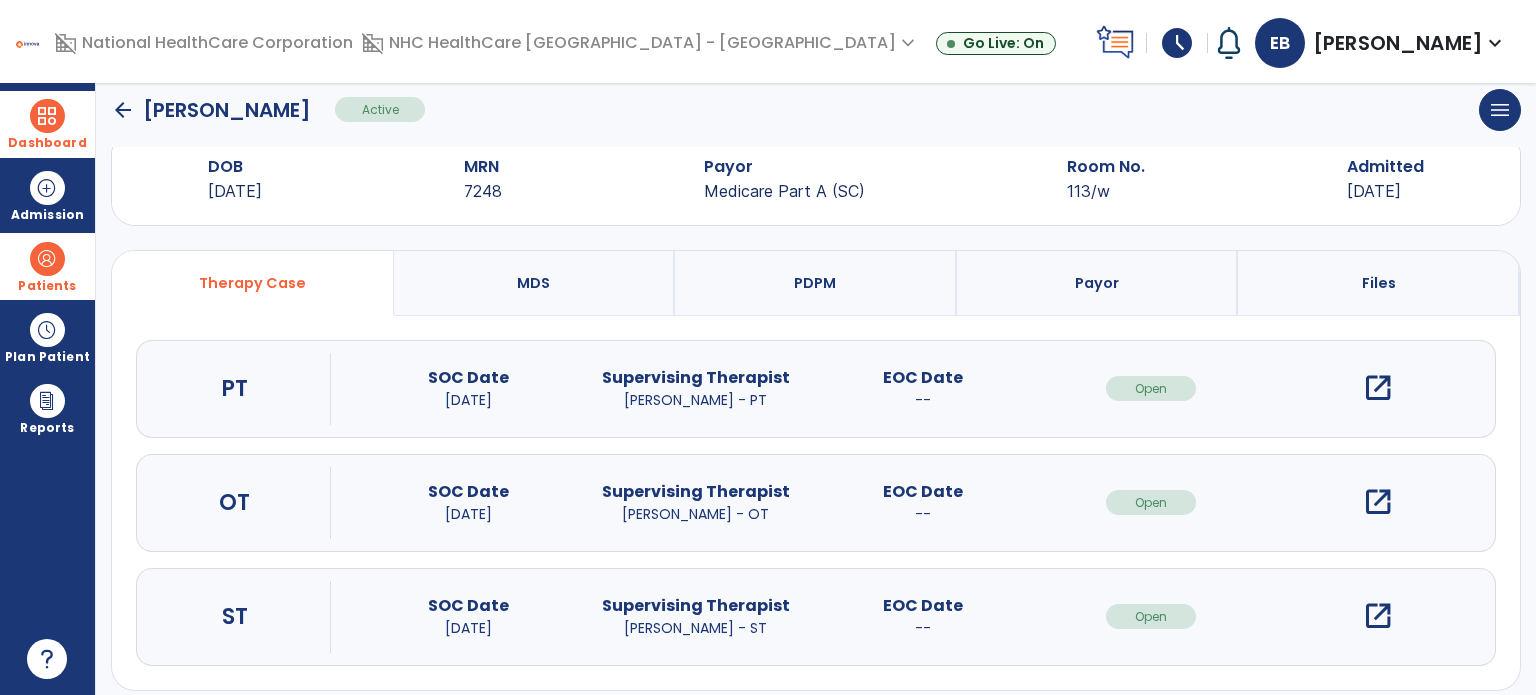 click on "open_in_new" at bounding box center [1378, 616] 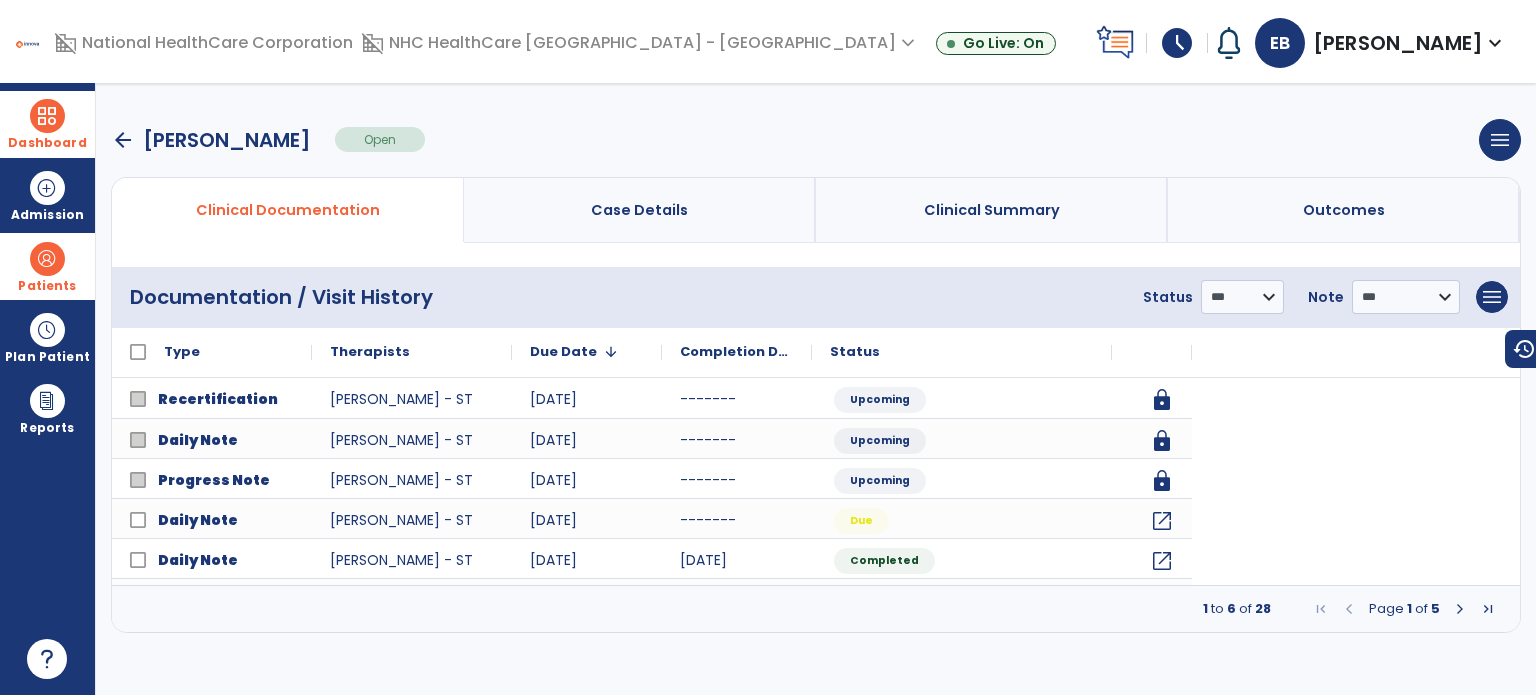 scroll, scrollTop: 0, scrollLeft: 0, axis: both 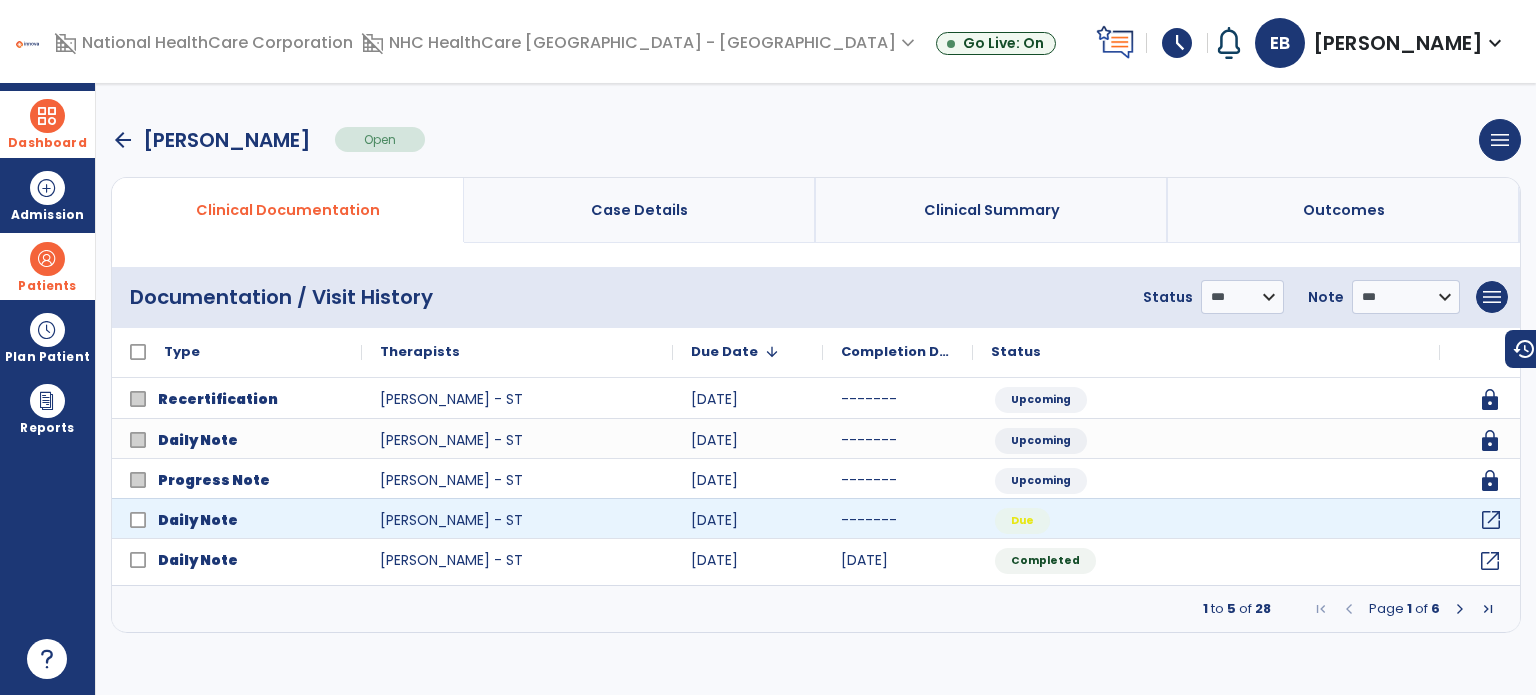 click on "open_in_new" 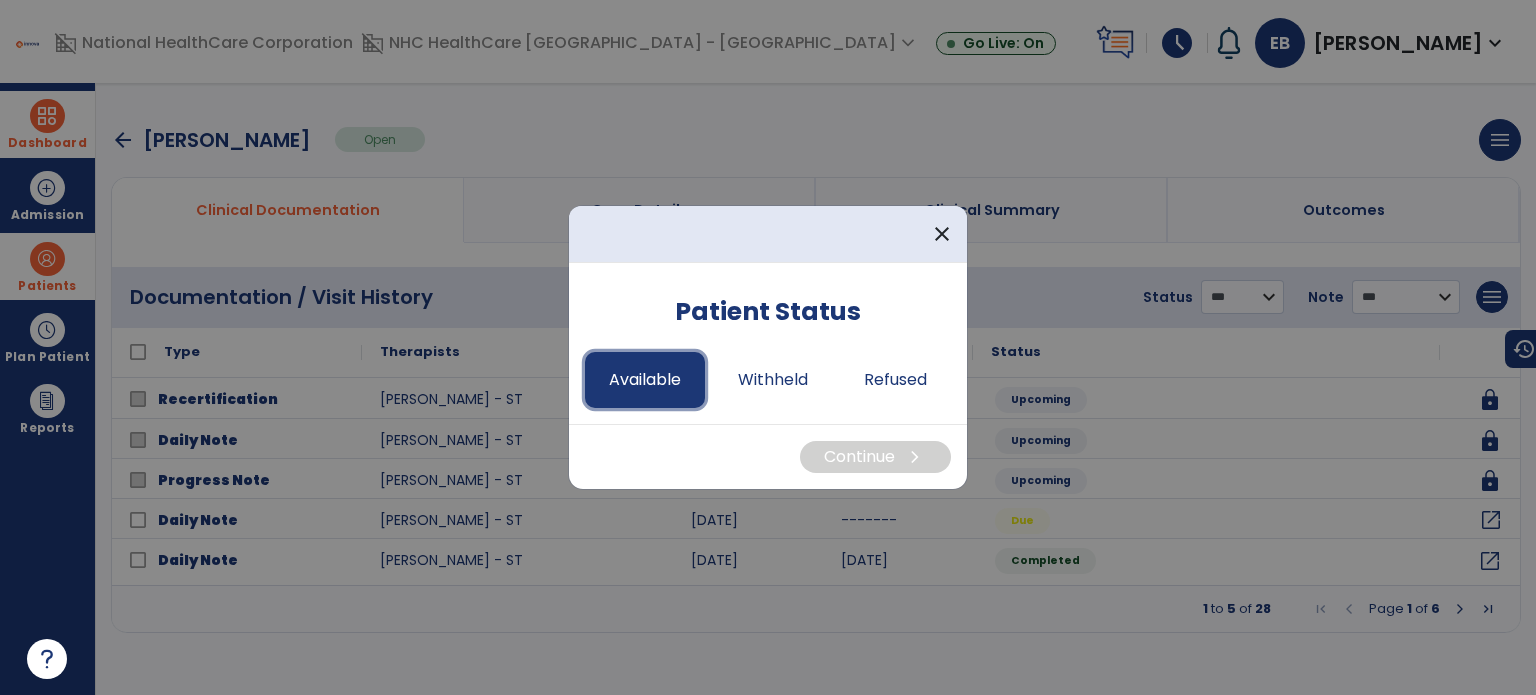 click on "Available" at bounding box center (645, 380) 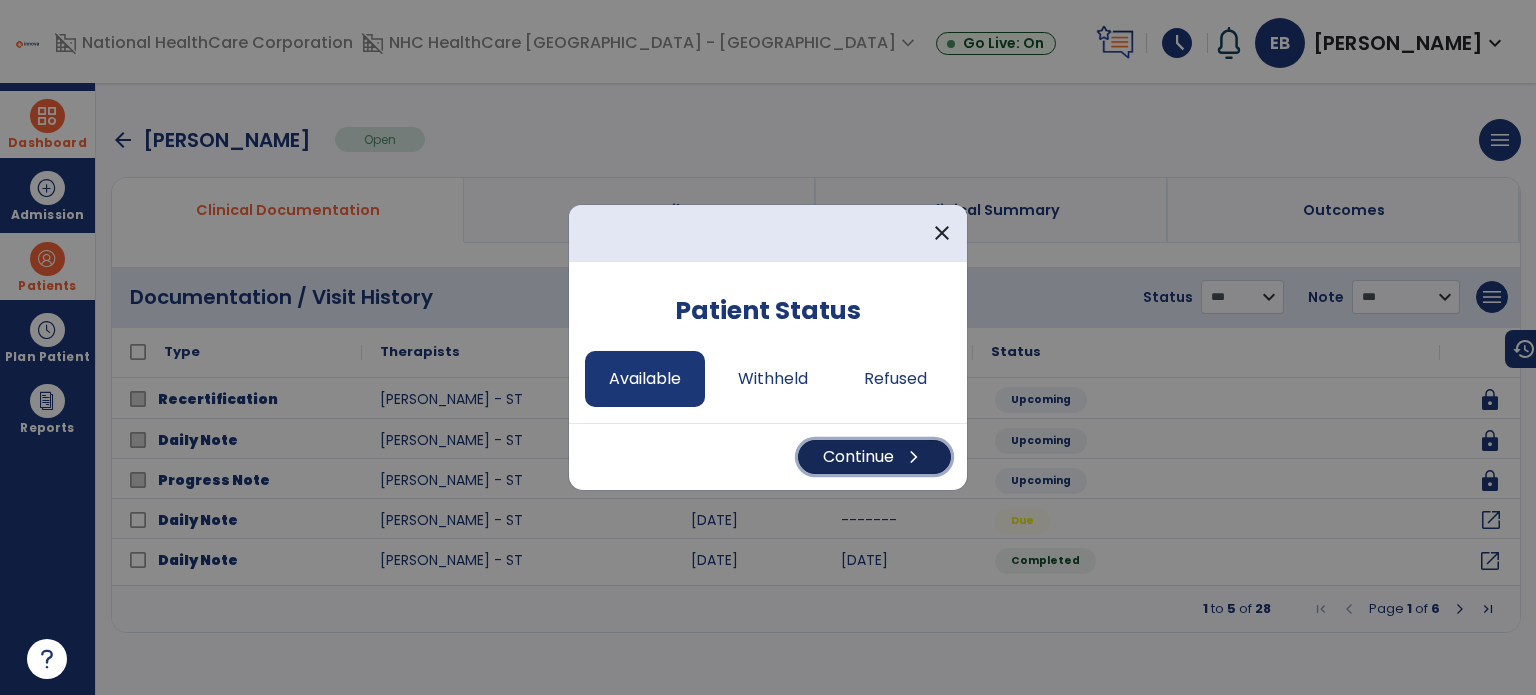 click on "Continue   chevron_right" at bounding box center [874, 457] 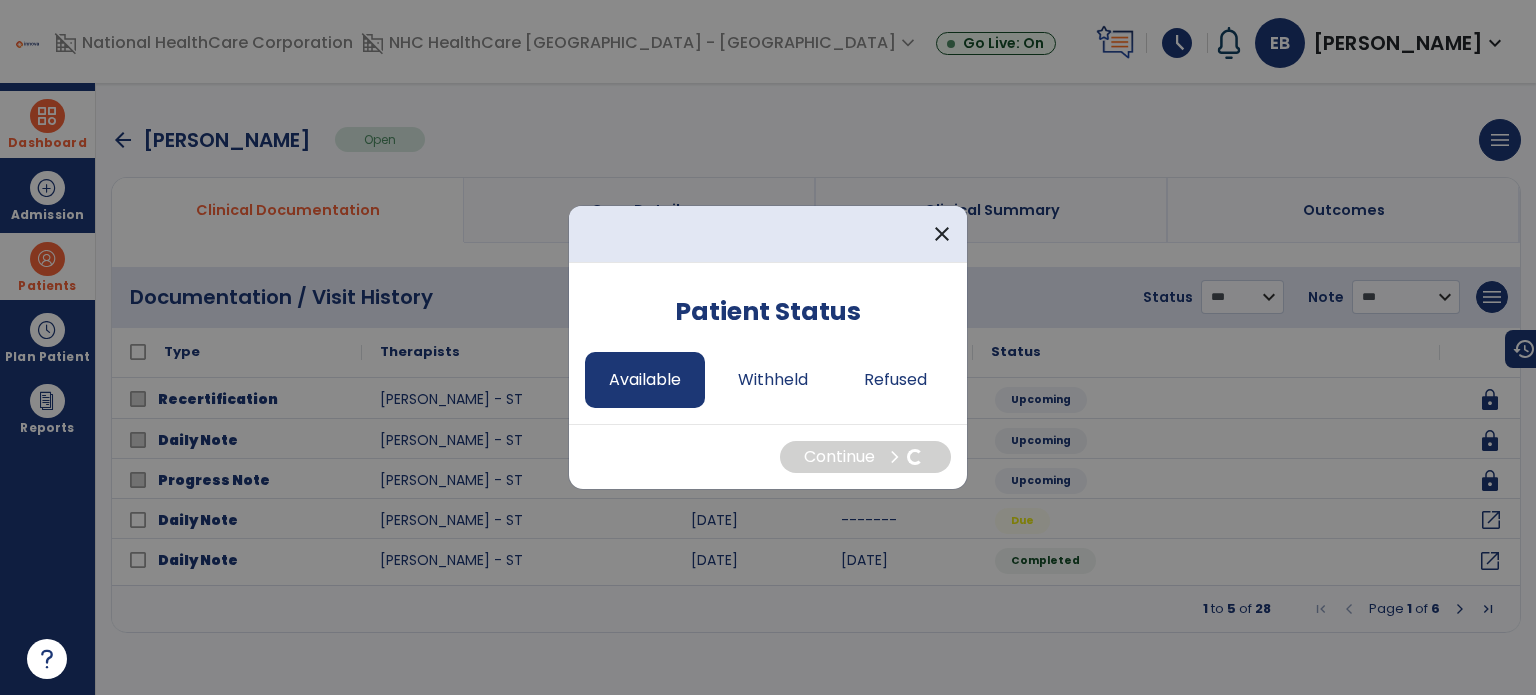 select on "*" 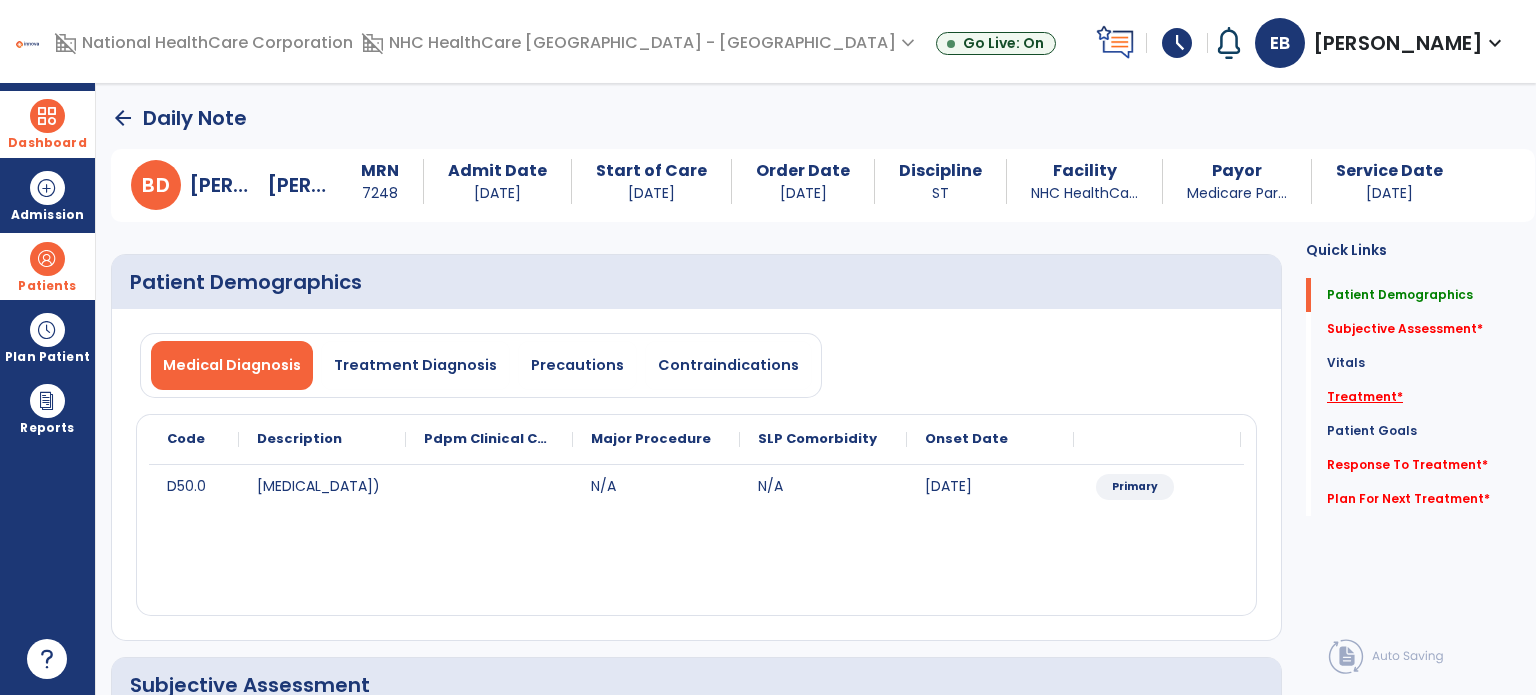 click on "Treatment   *" 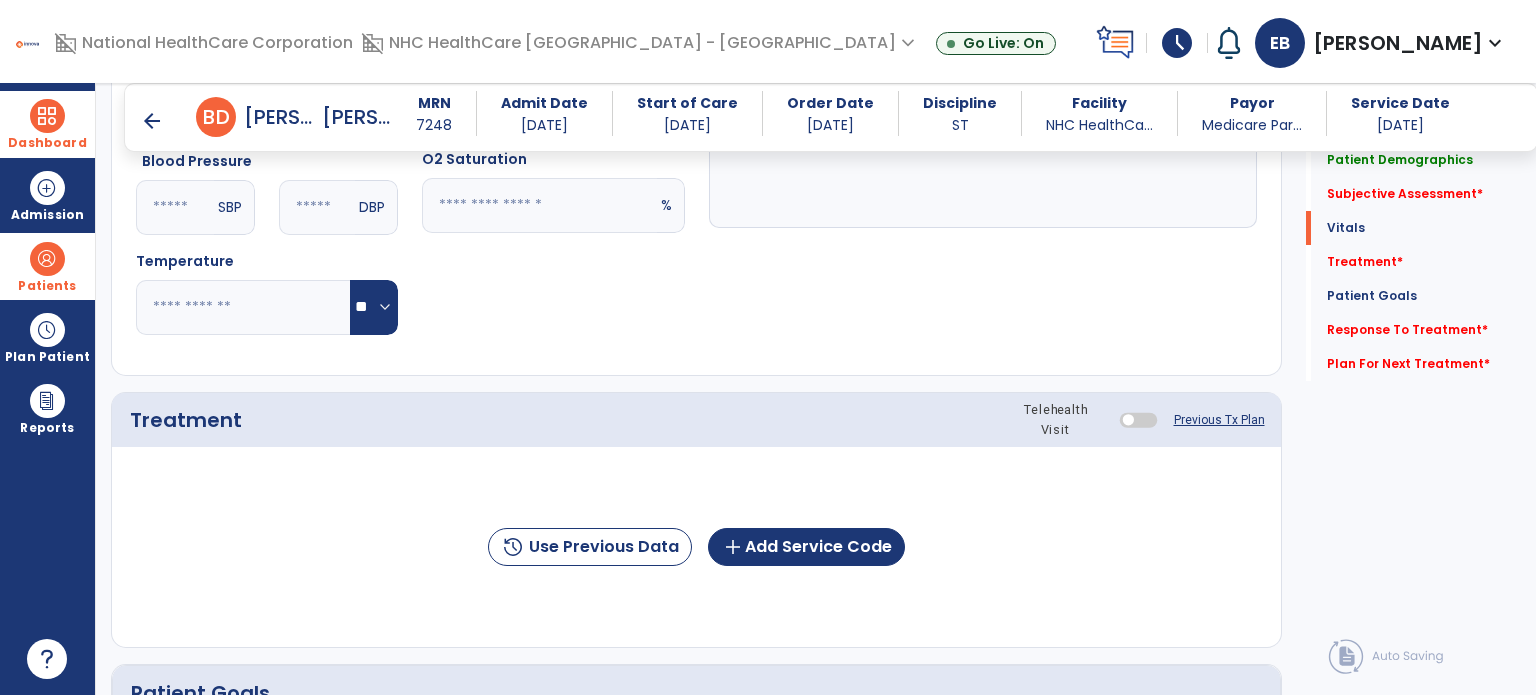 scroll, scrollTop: 987, scrollLeft: 0, axis: vertical 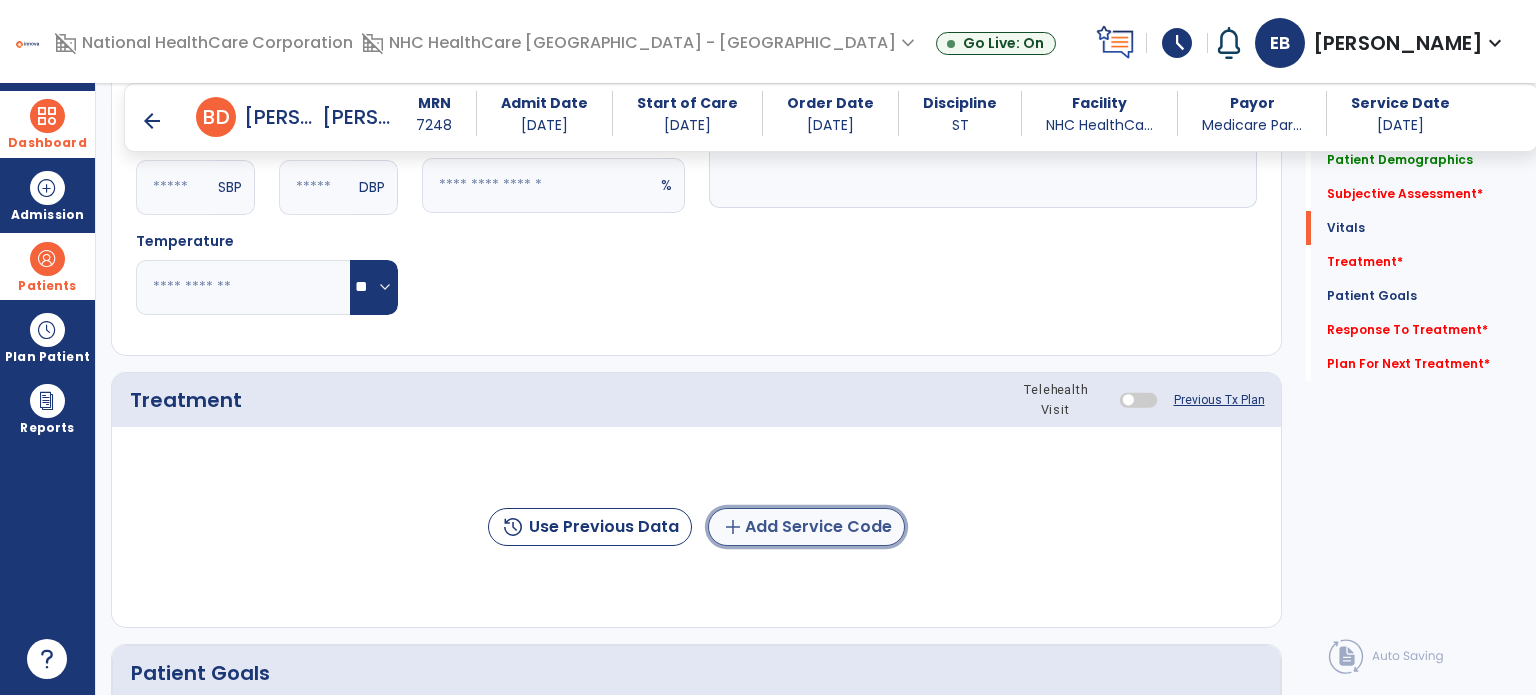 click on "add  Add Service Code" 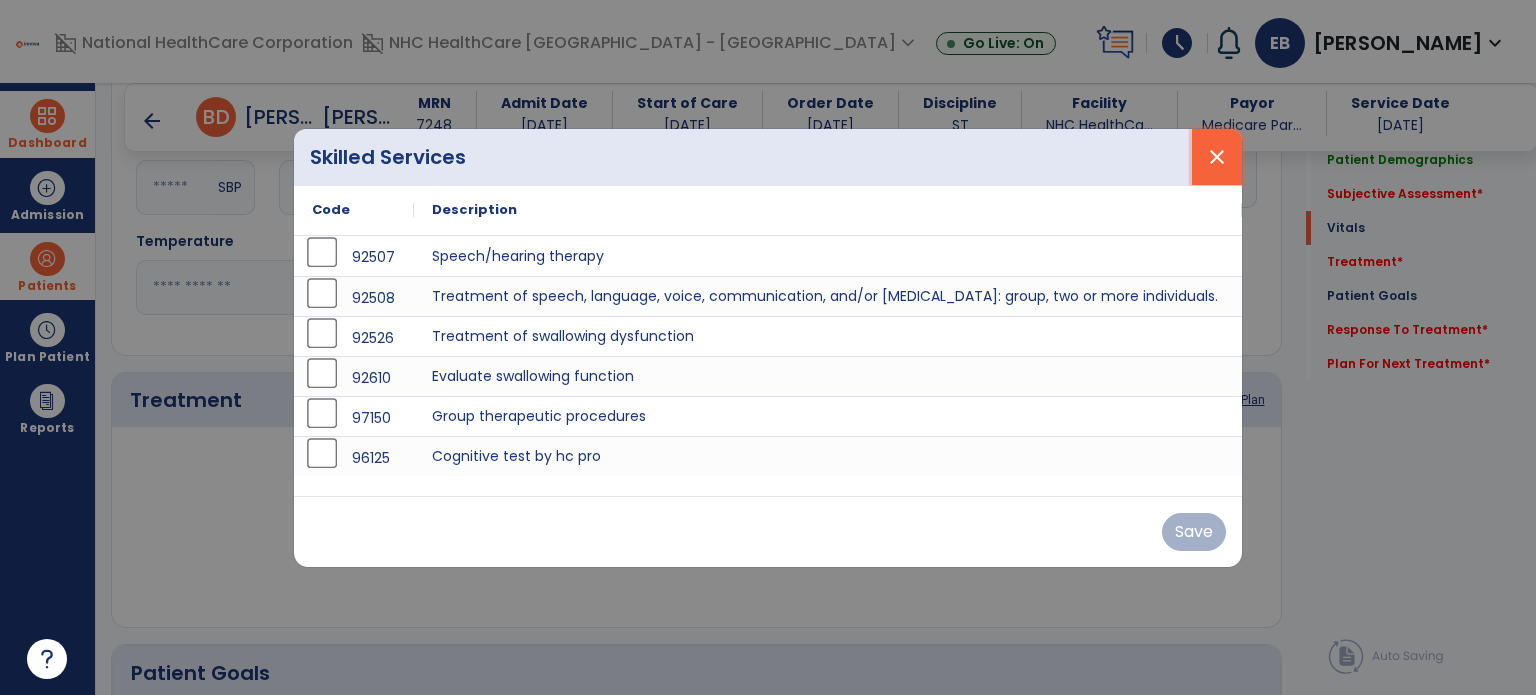 click on "close" at bounding box center [1217, 157] 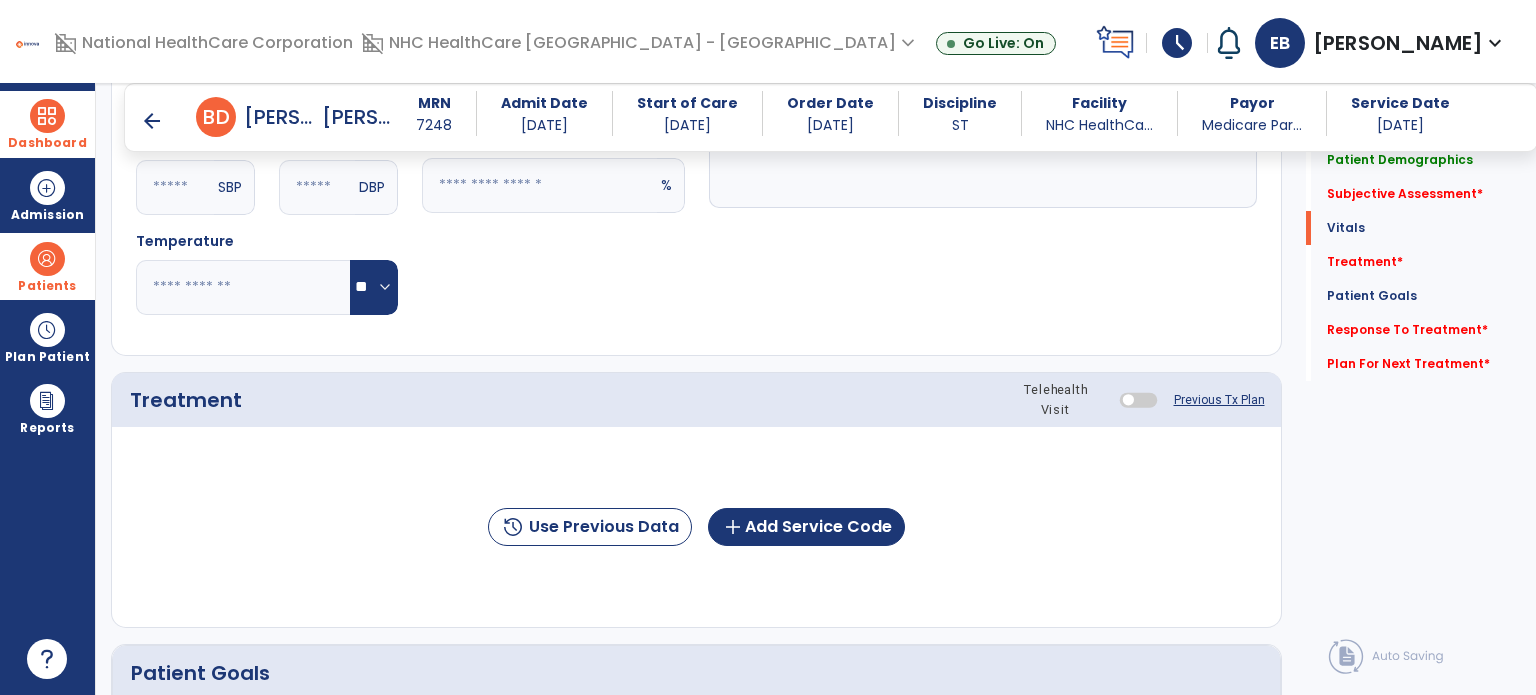 click on "arrow_back" at bounding box center (152, 121) 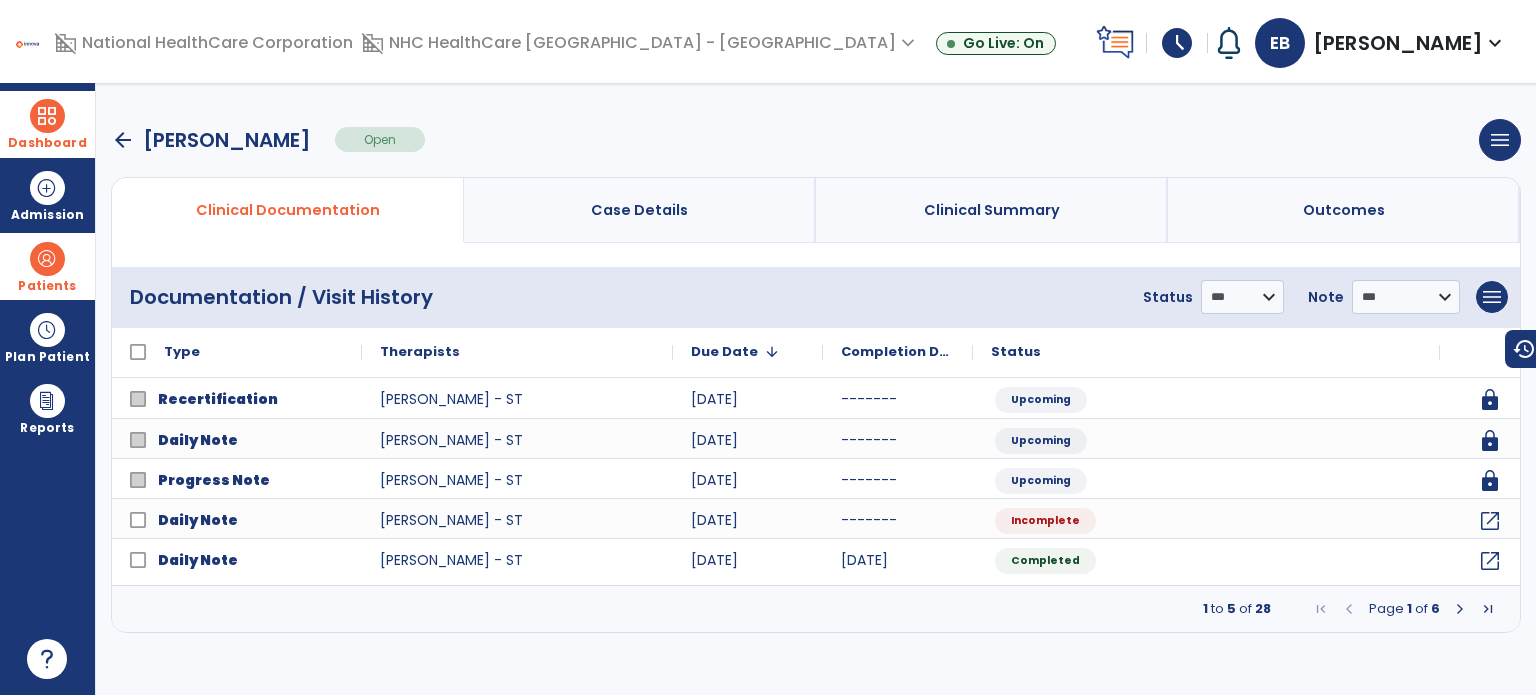 scroll, scrollTop: 0, scrollLeft: 0, axis: both 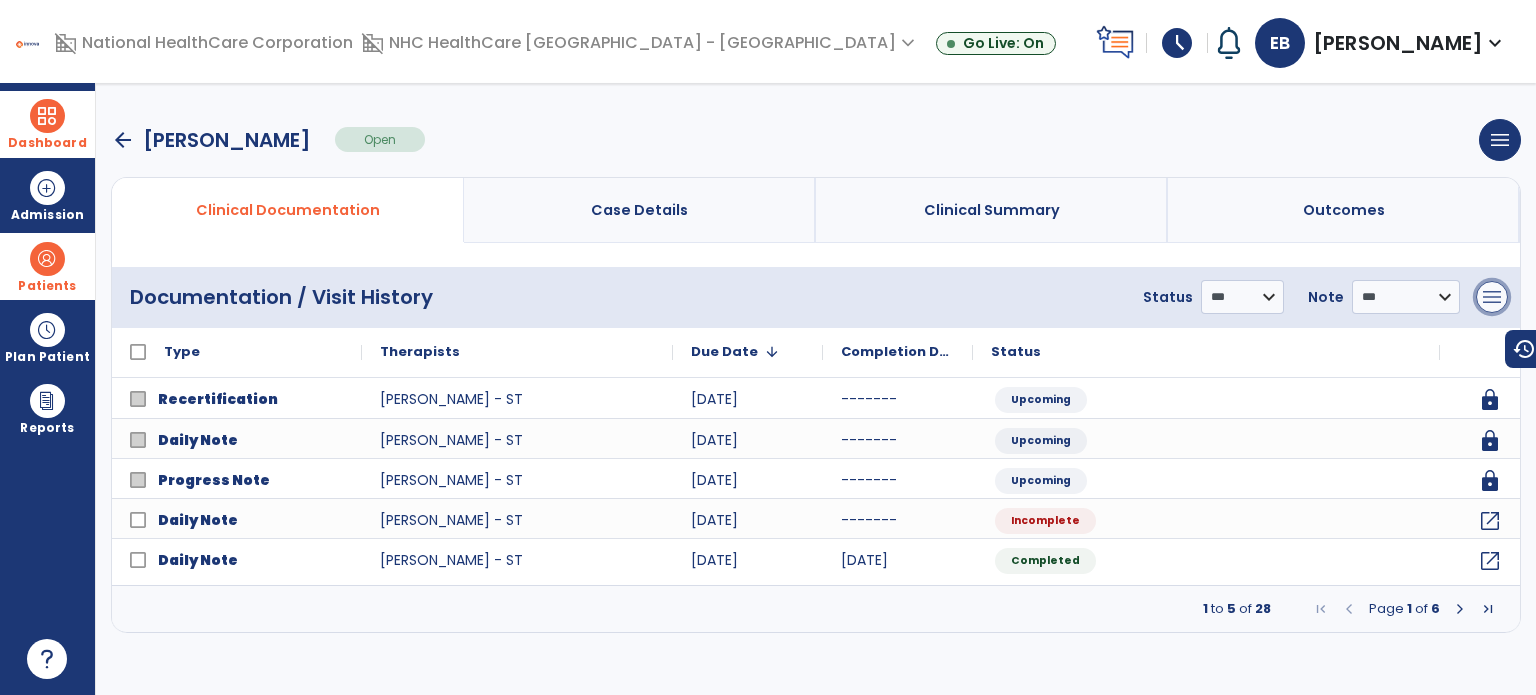 click on "menu" at bounding box center (1492, 297) 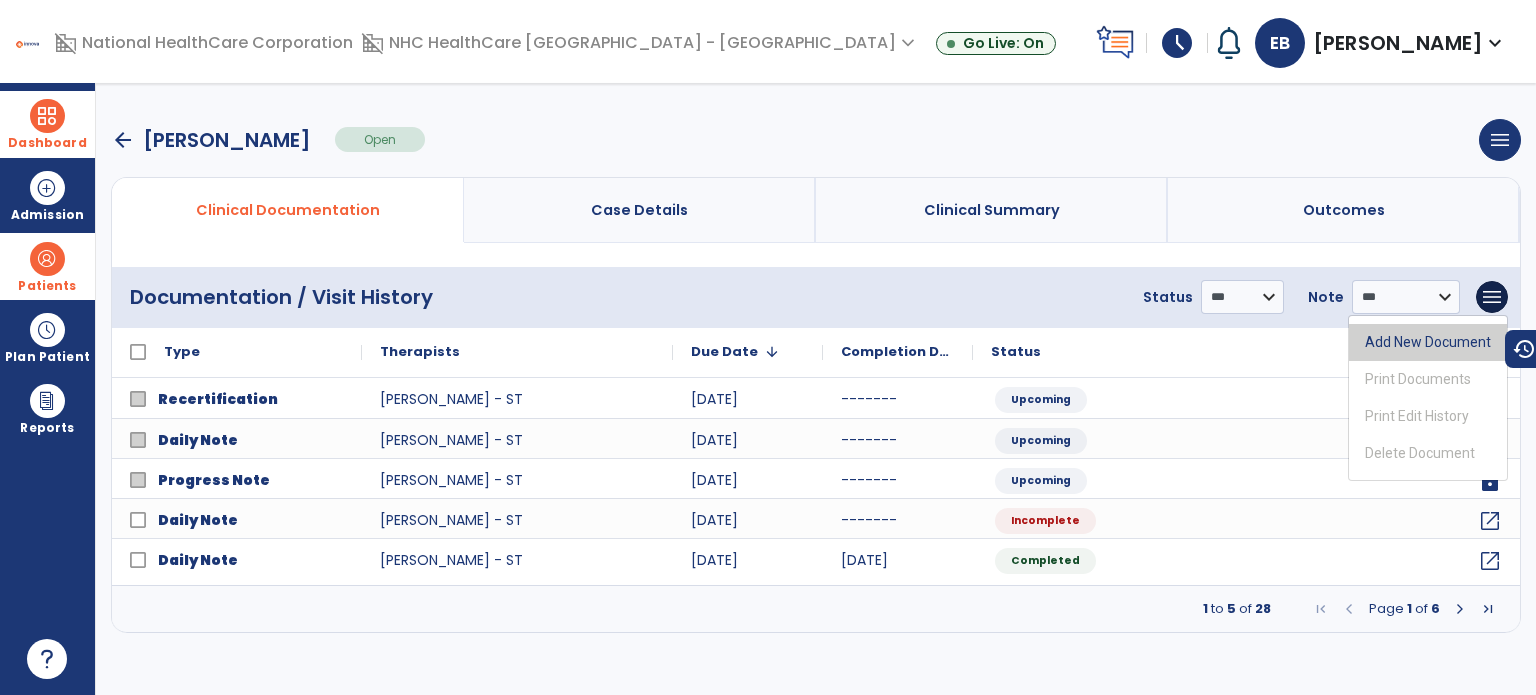 click on "Add New Document" at bounding box center (1428, 342) 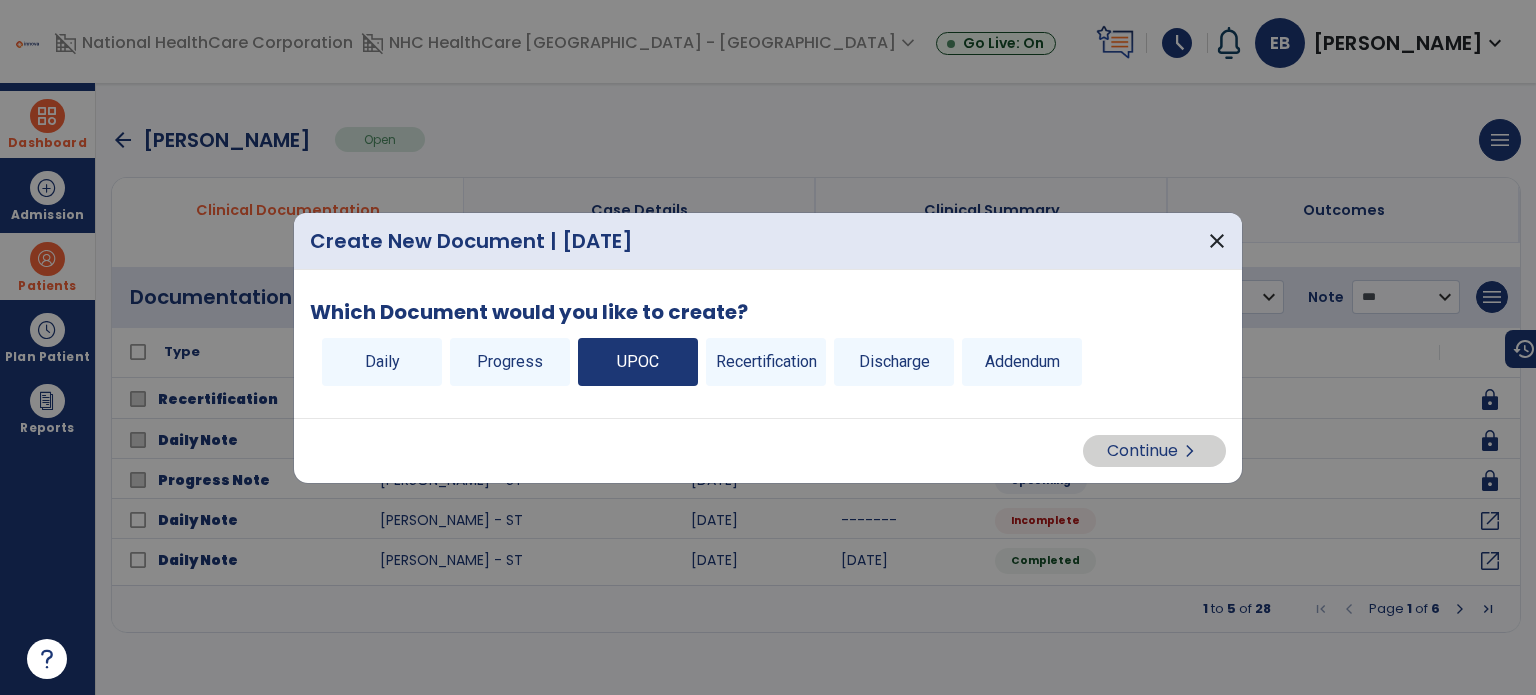 click on "UPOC" at bounding box center (638, 362) 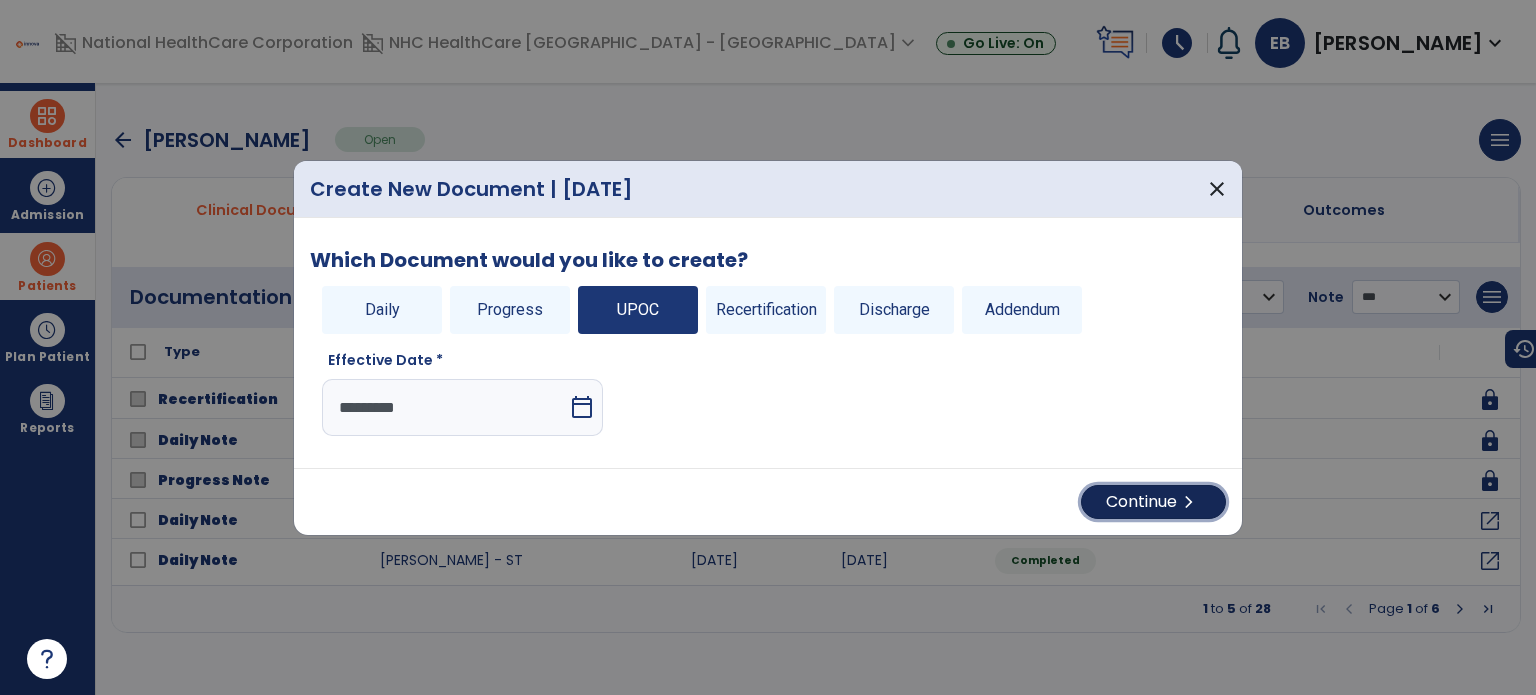 click on "Continue   chevron_right" at bounding box center [1153, 502] 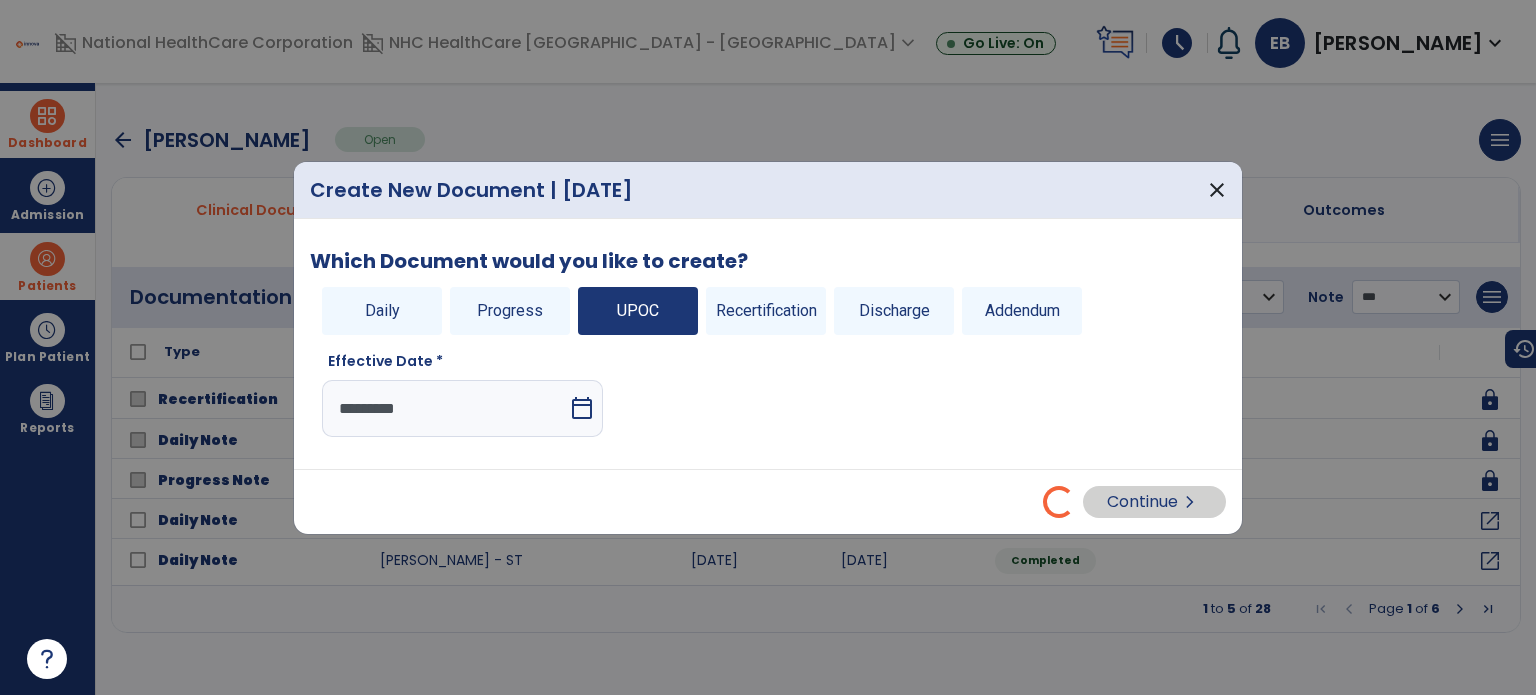 select on "**" 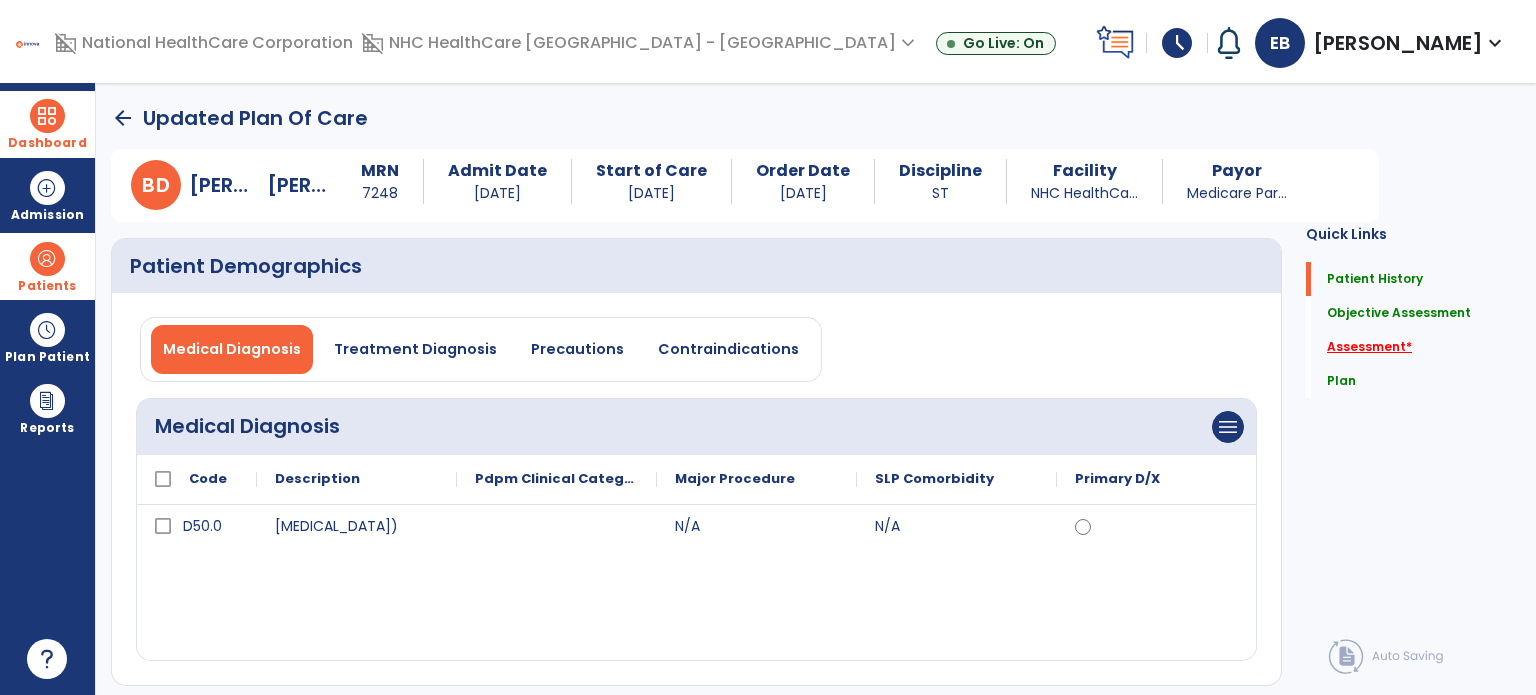 click on "Assessment   *" 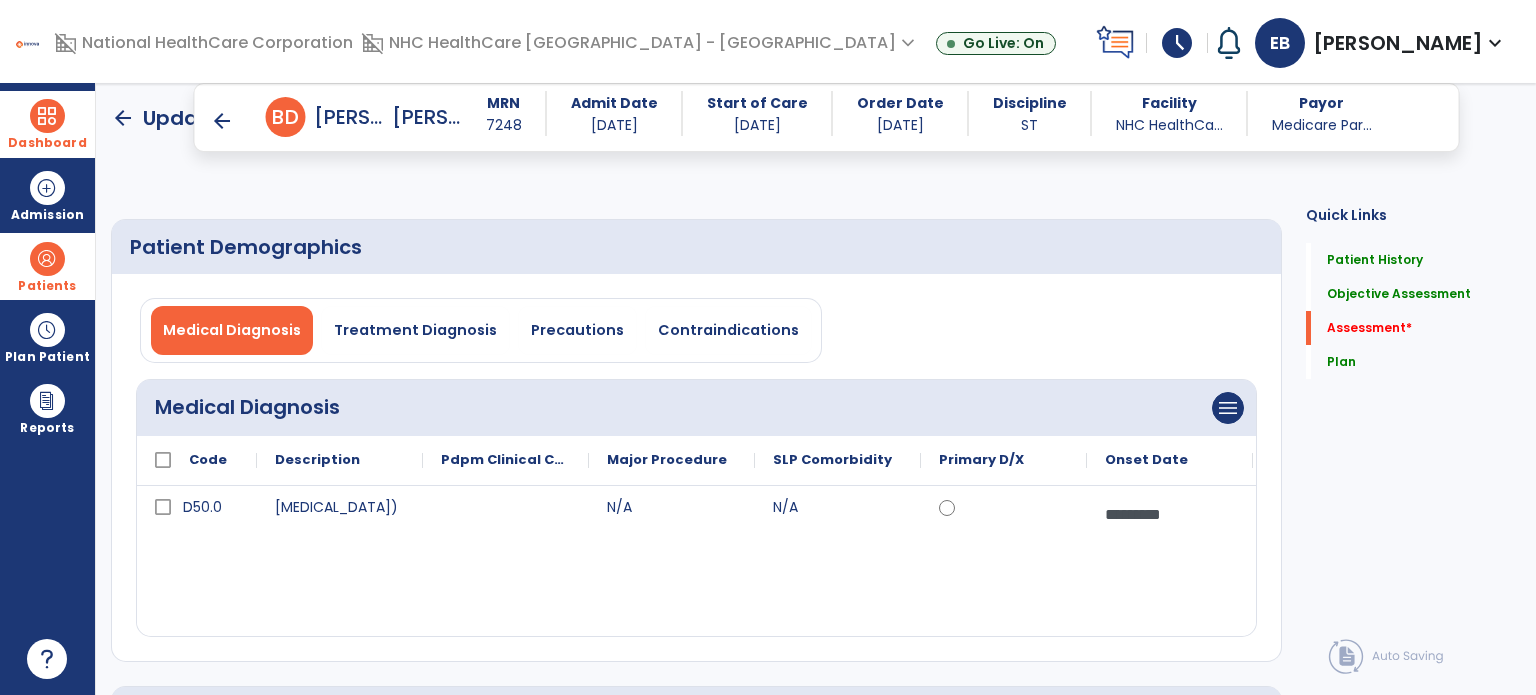click 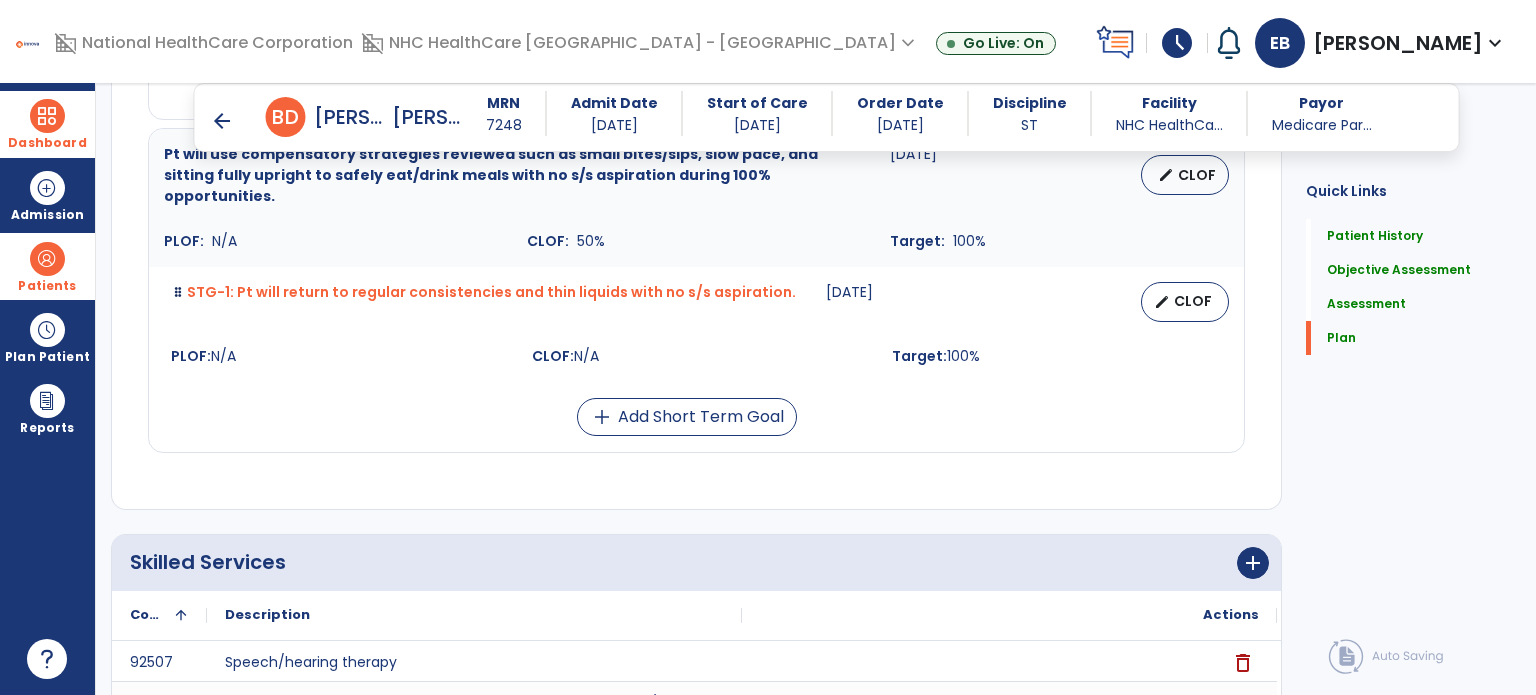 scroll, scrollTop: 4955, scrollLeft: 0, axis: vertical 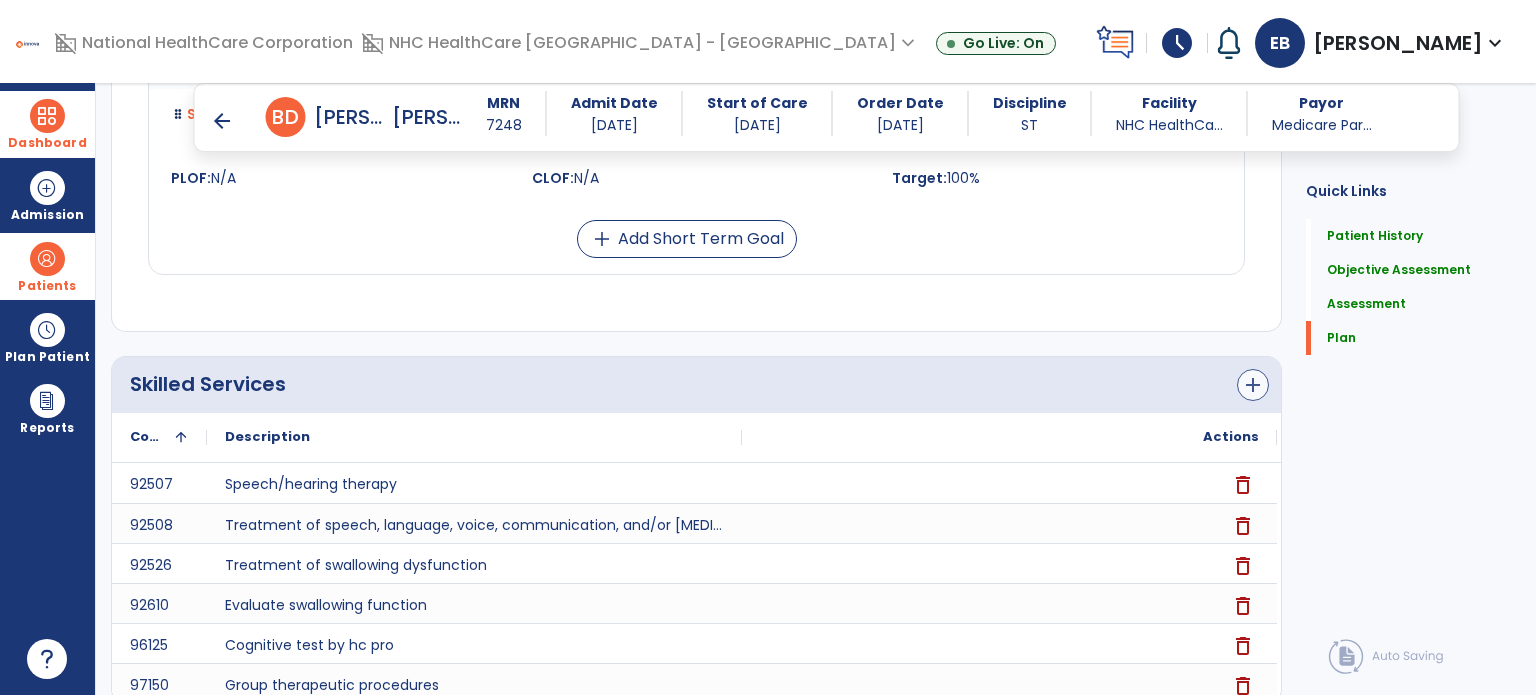 type on "**********" 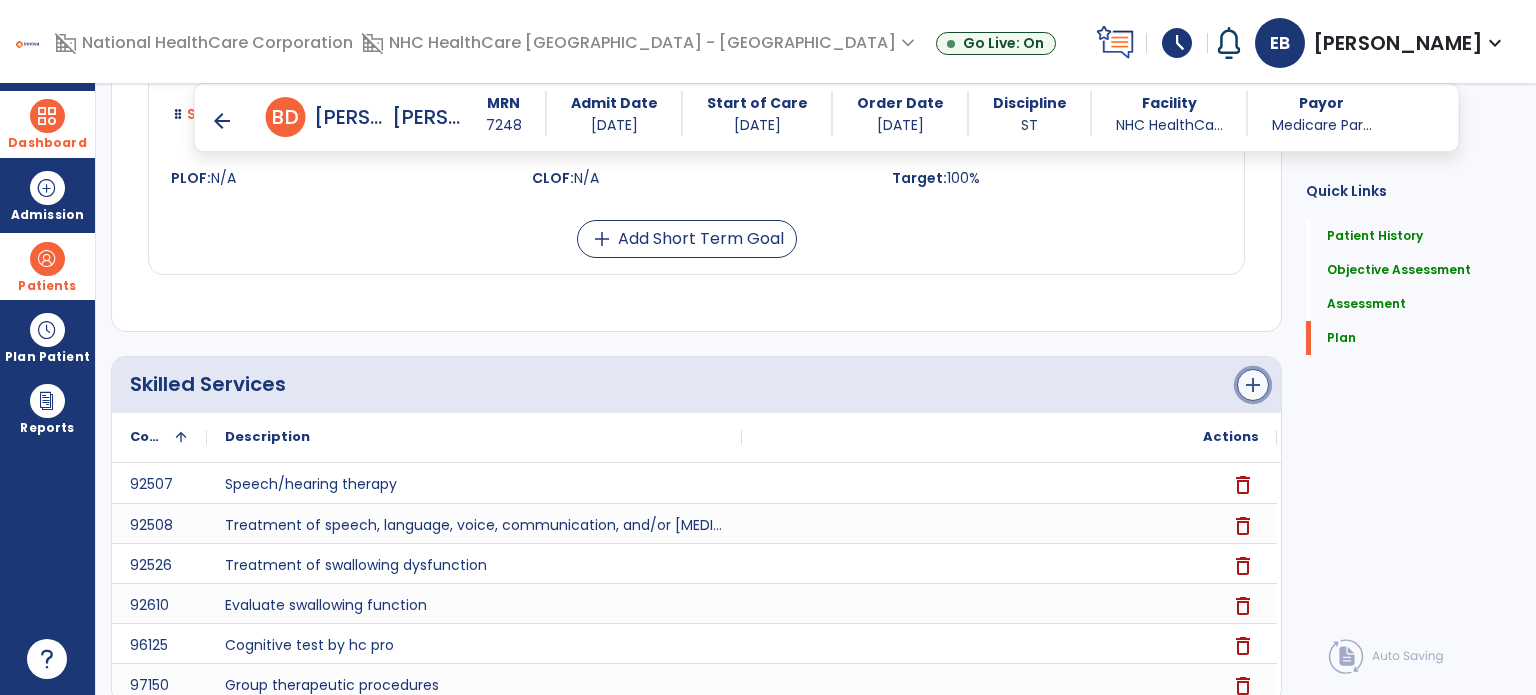 click on "add" 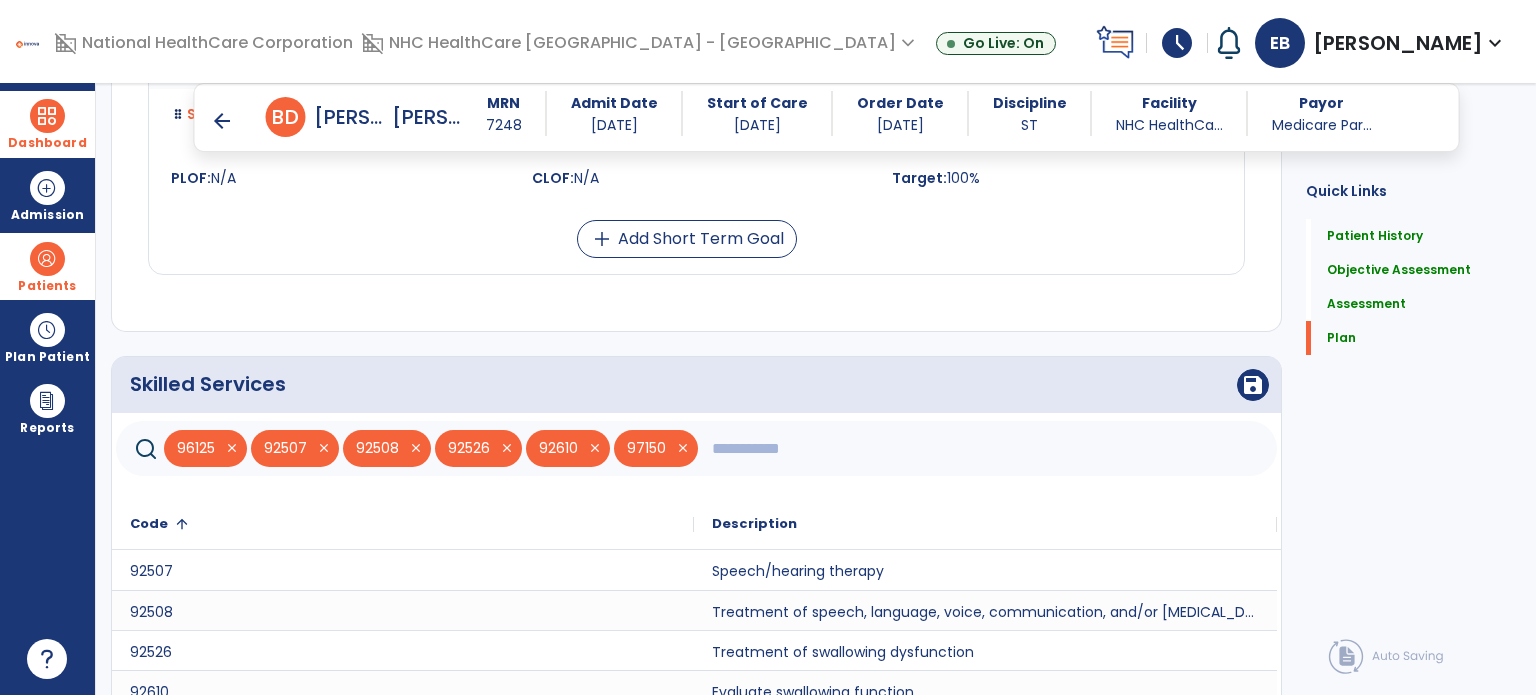 click 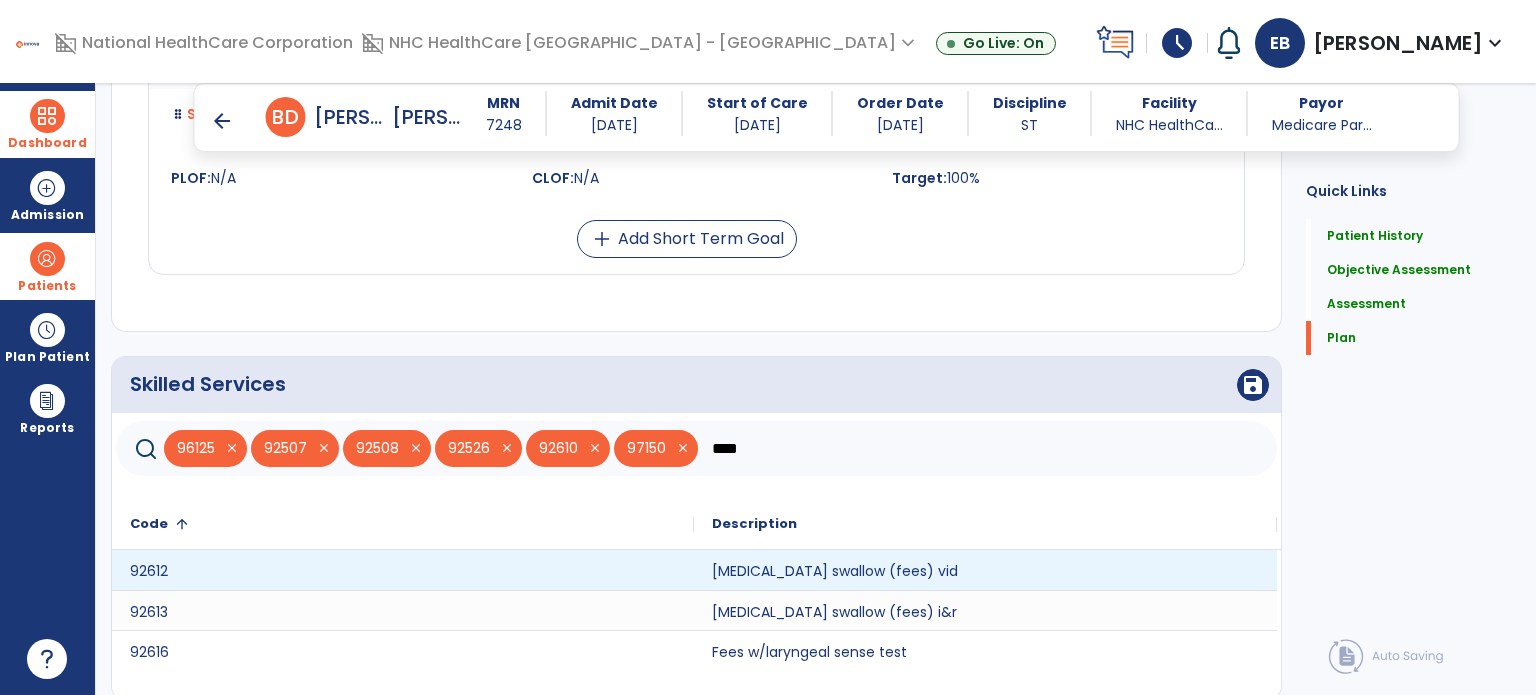type on "****" 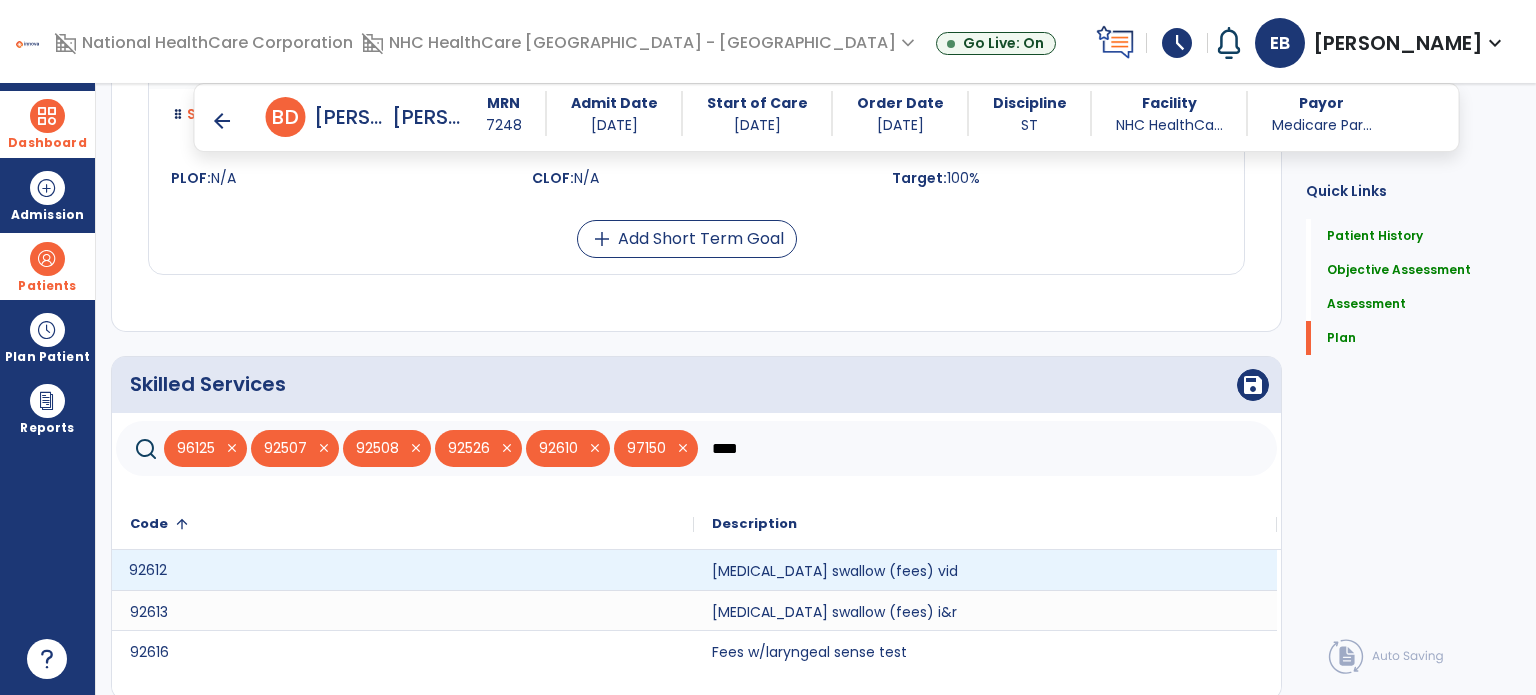 click on "92612" 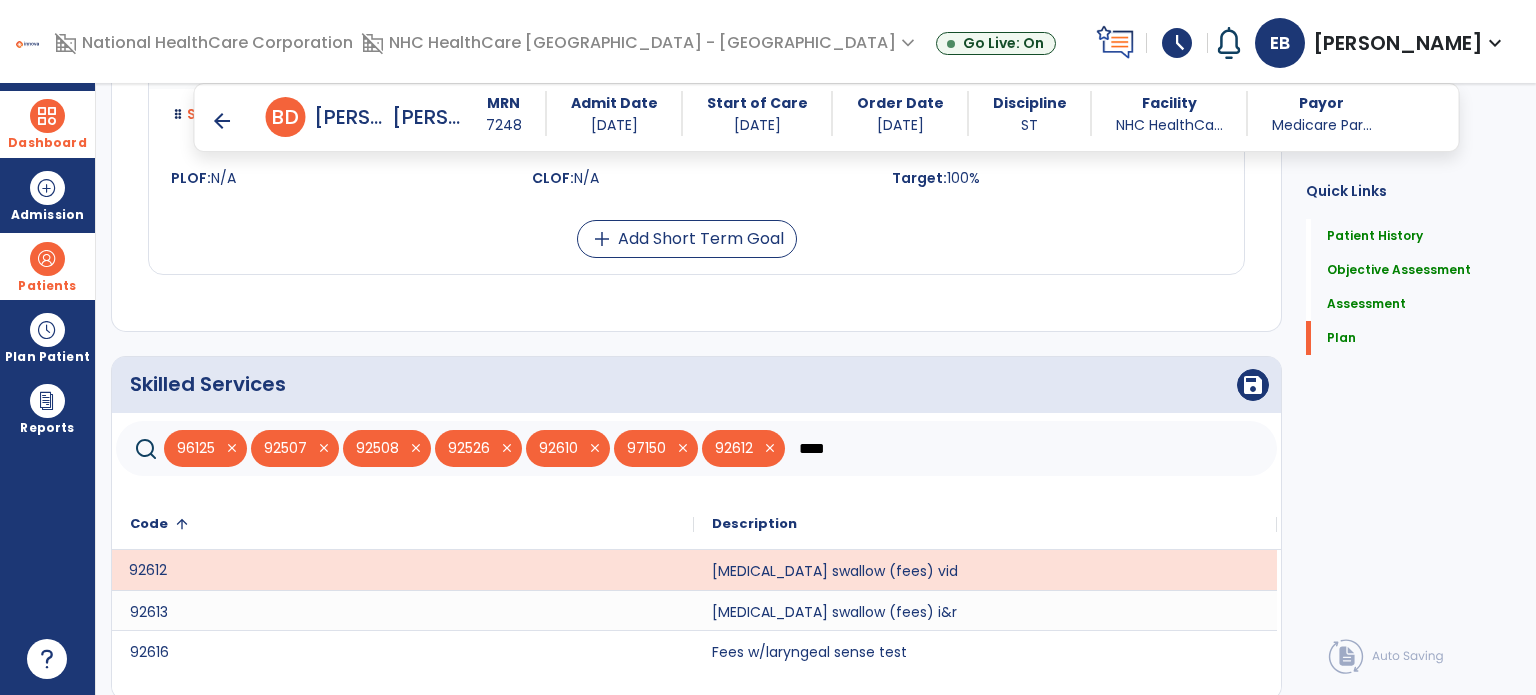 scroll, scrollTop: 5006, scrollLeft: 0, axis: vertical 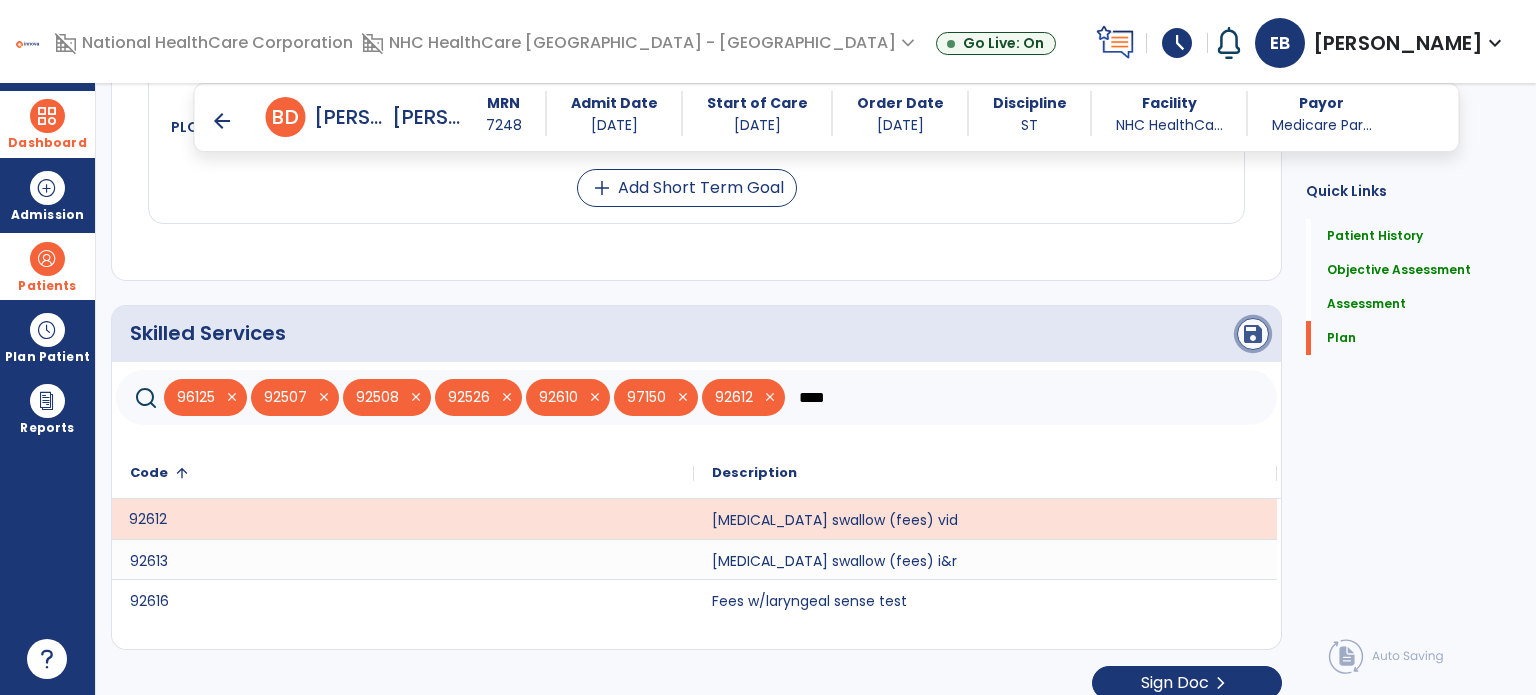 click on "save" 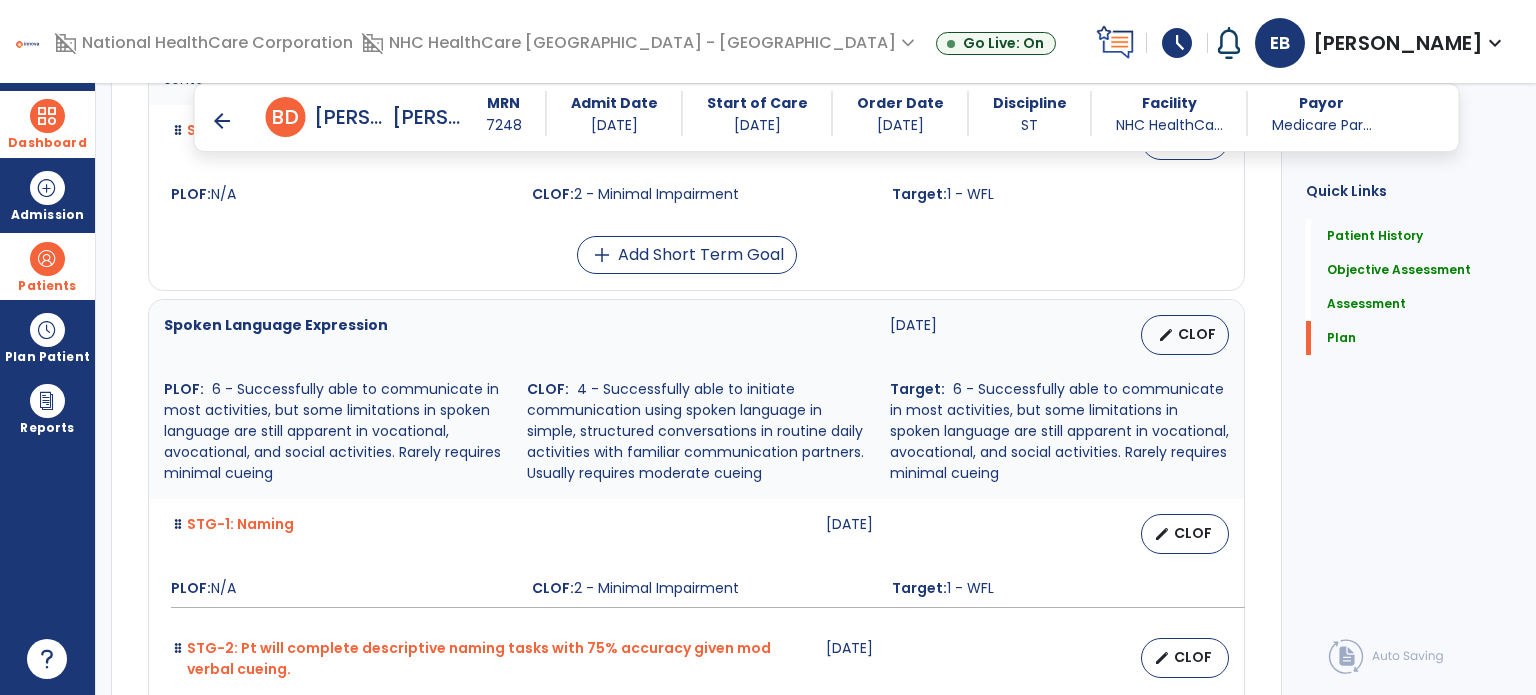 scroll, scrollTop: 5049, scrollLeft: 0, axis: vertical 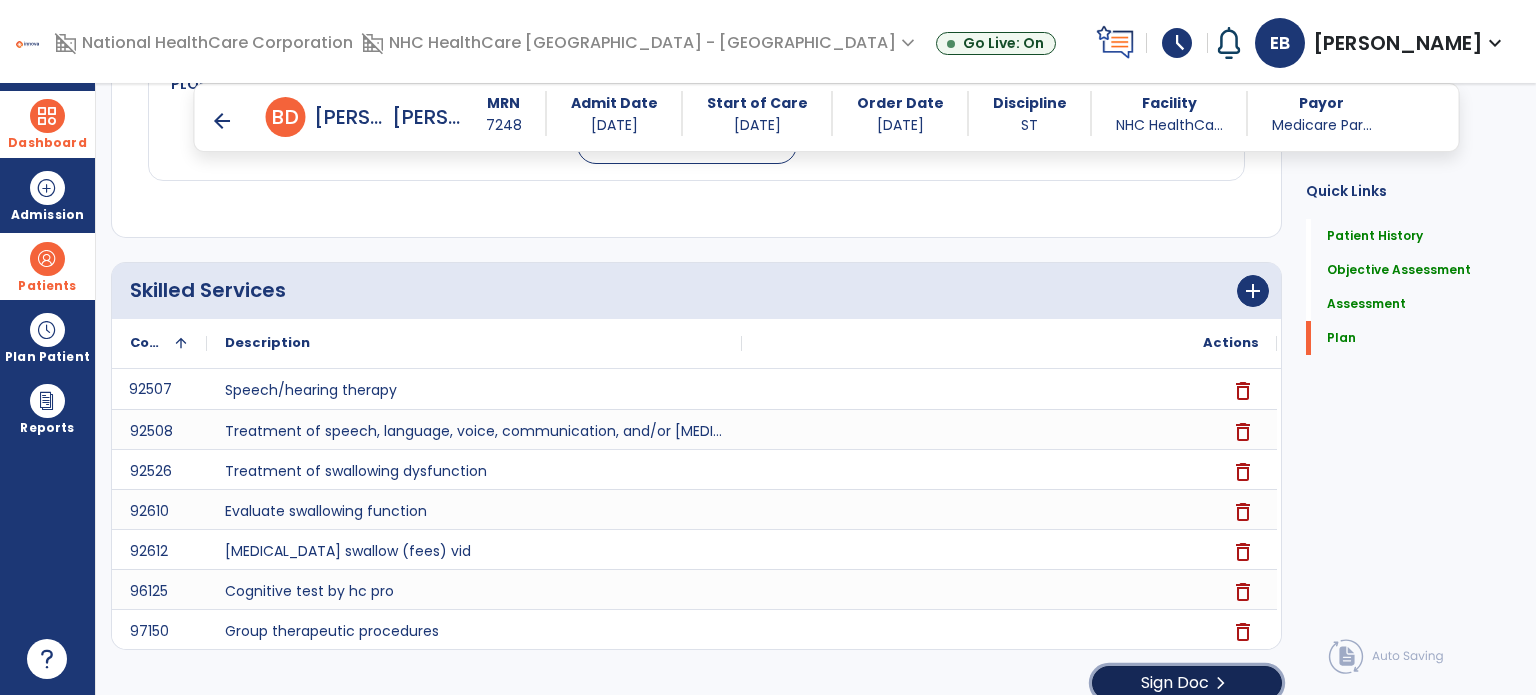 click on "Sign Doc" 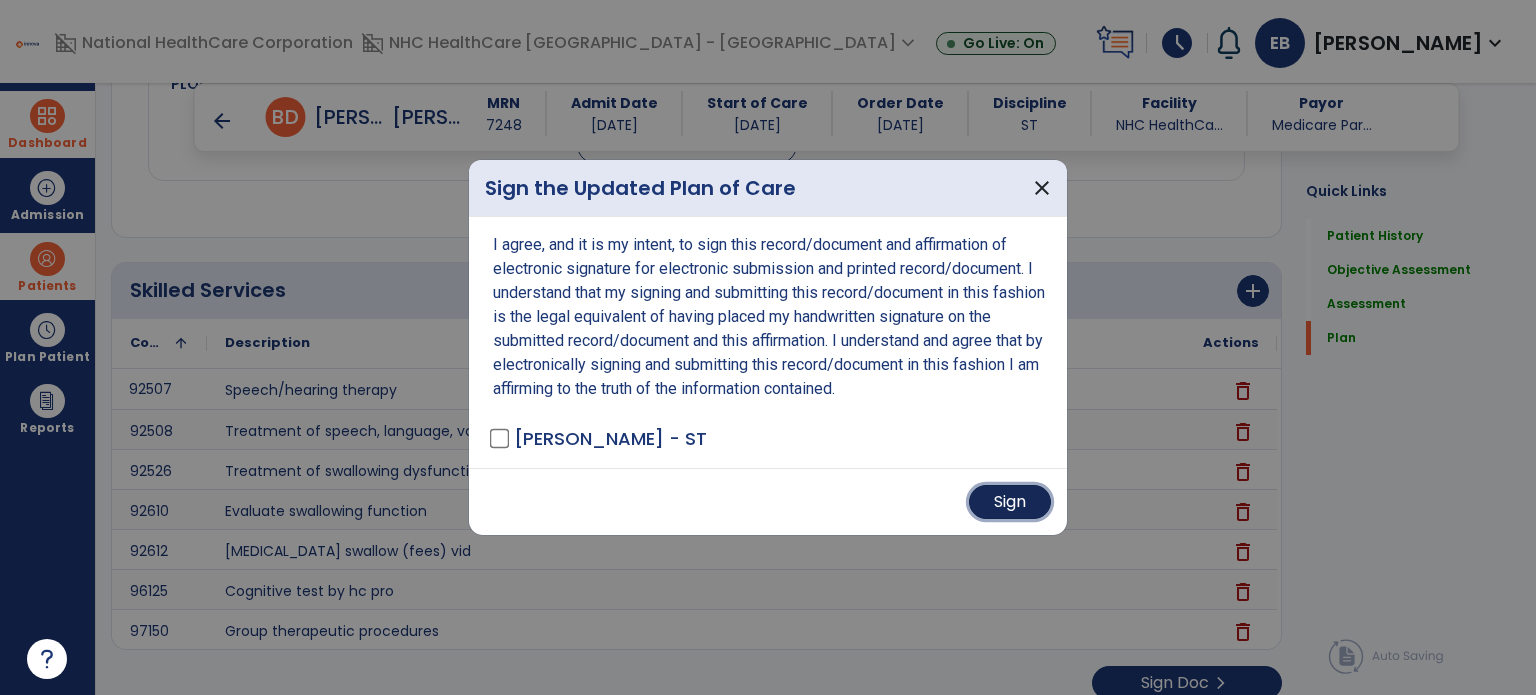 click on "Sign" at bounding box center [1010, 502] 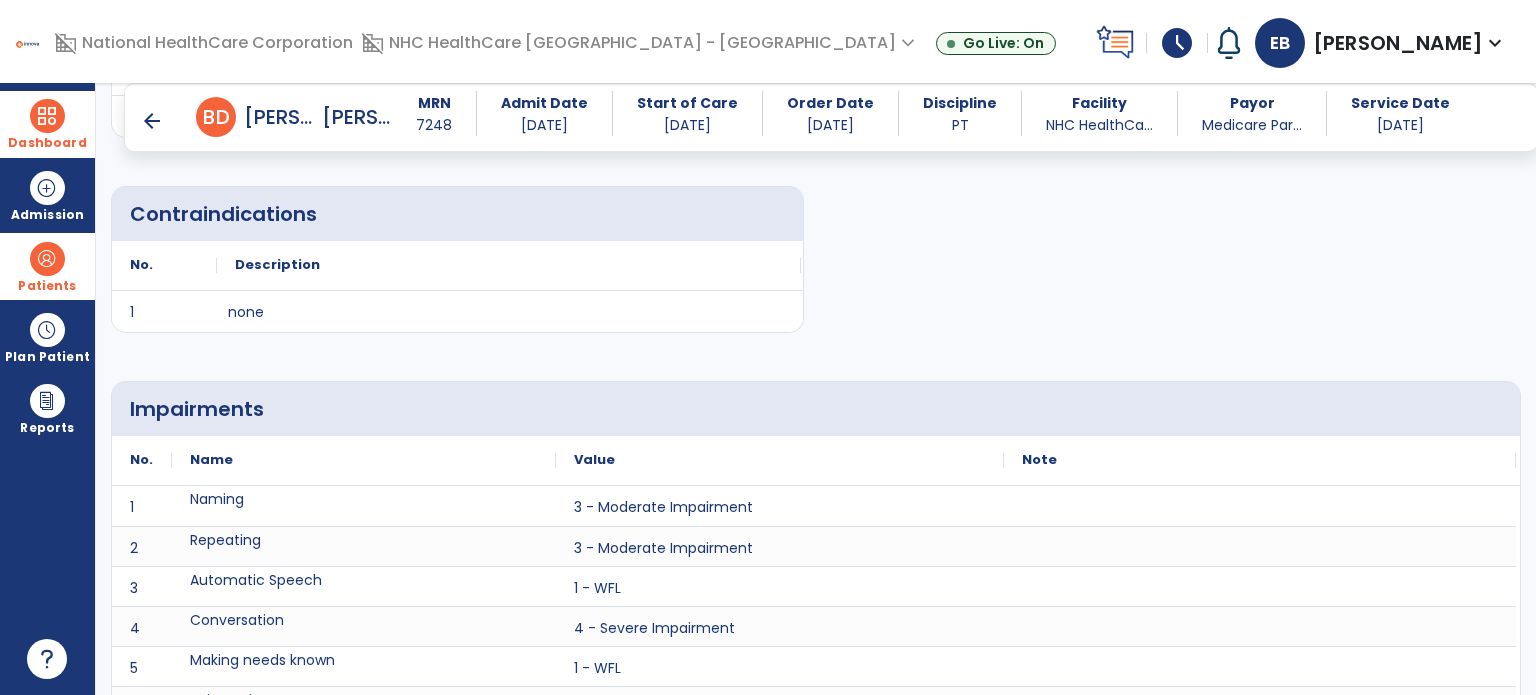scroll, scrollTop: 364, scrollLeft: 0, axis: vertical 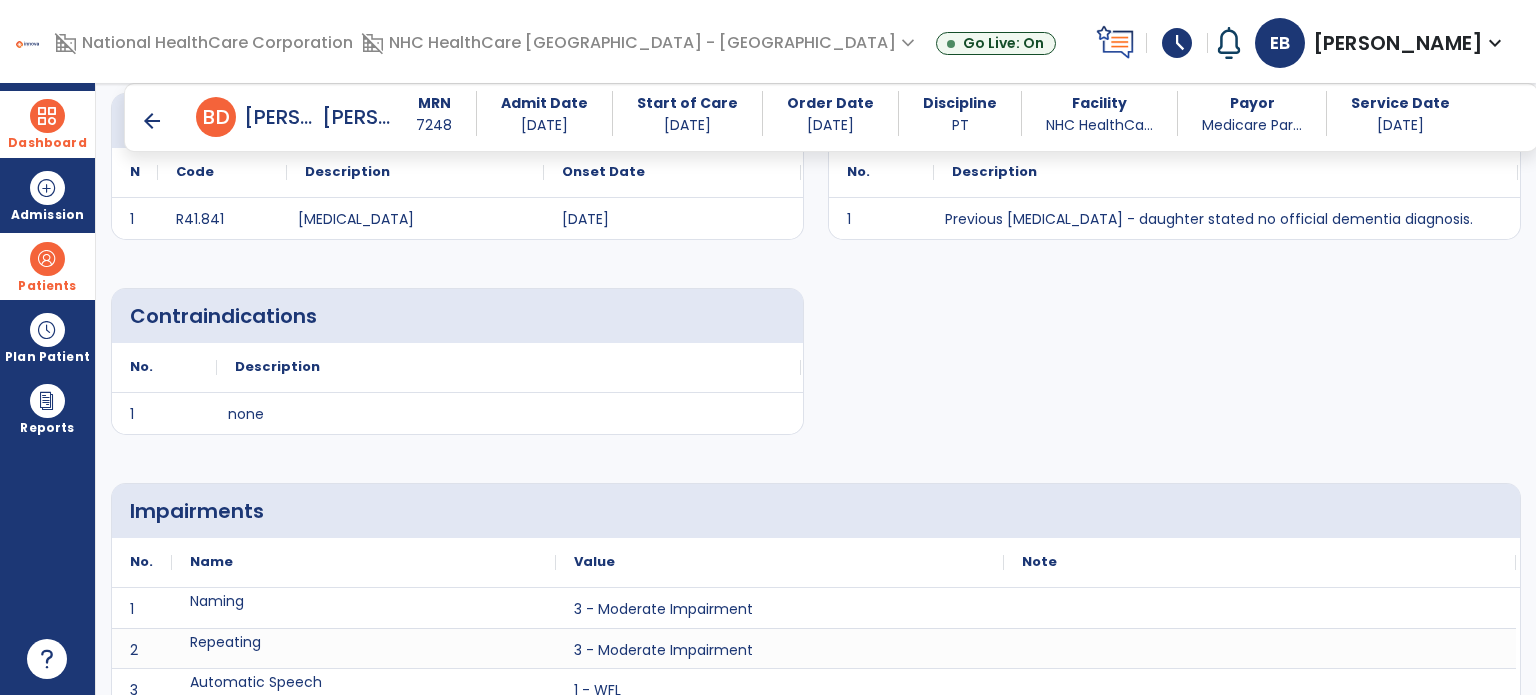 click at bounding box center (47, 116) 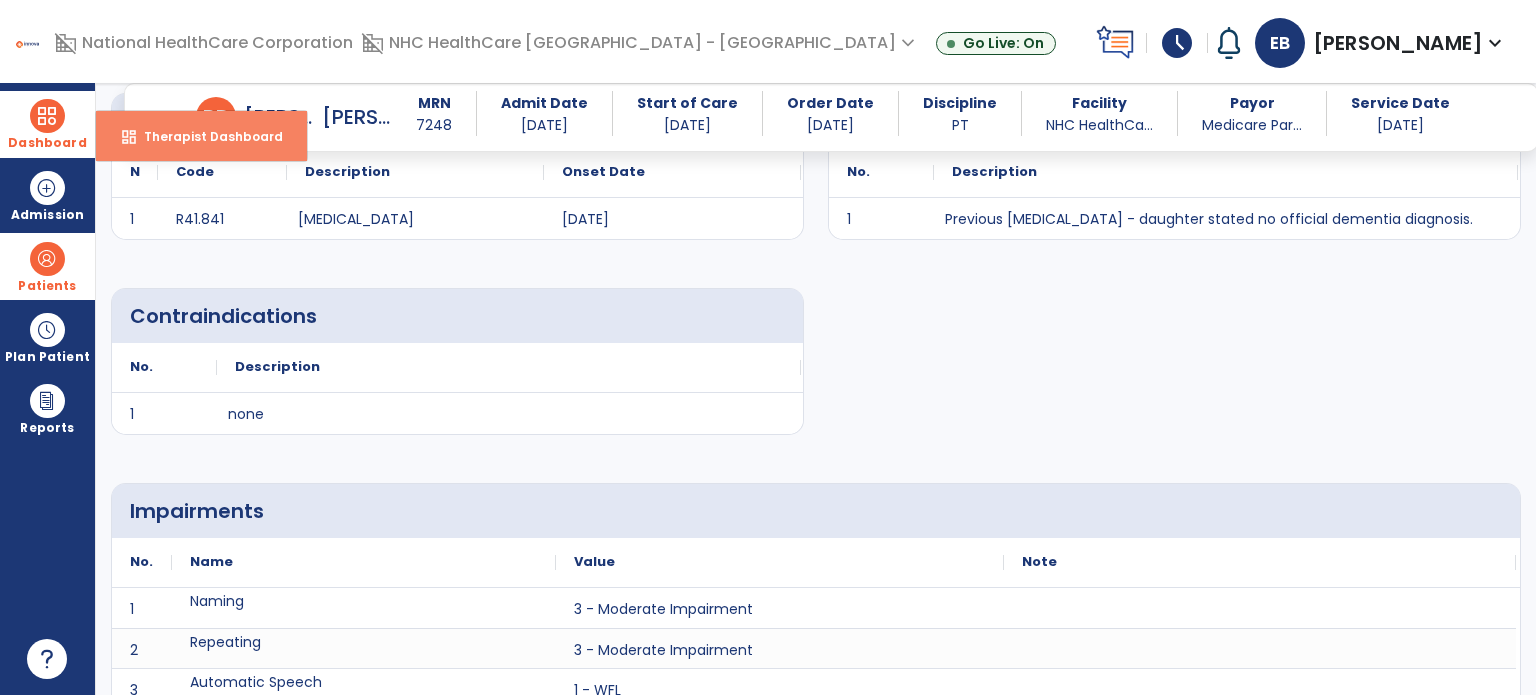 click on "Therapist Dashboard" at bounding box center (205, 136) 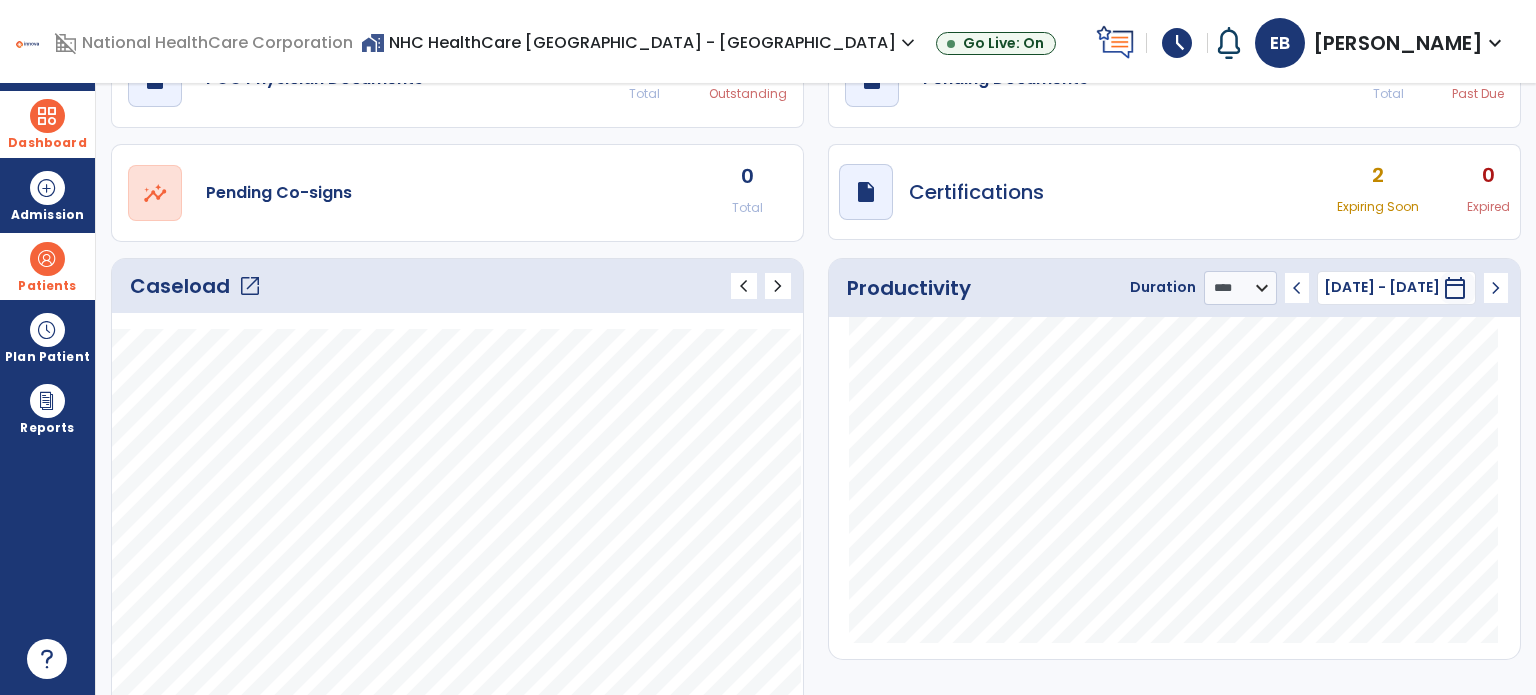 scroll, scrollTop: 114, scrollLeft: 0, axis: vertical 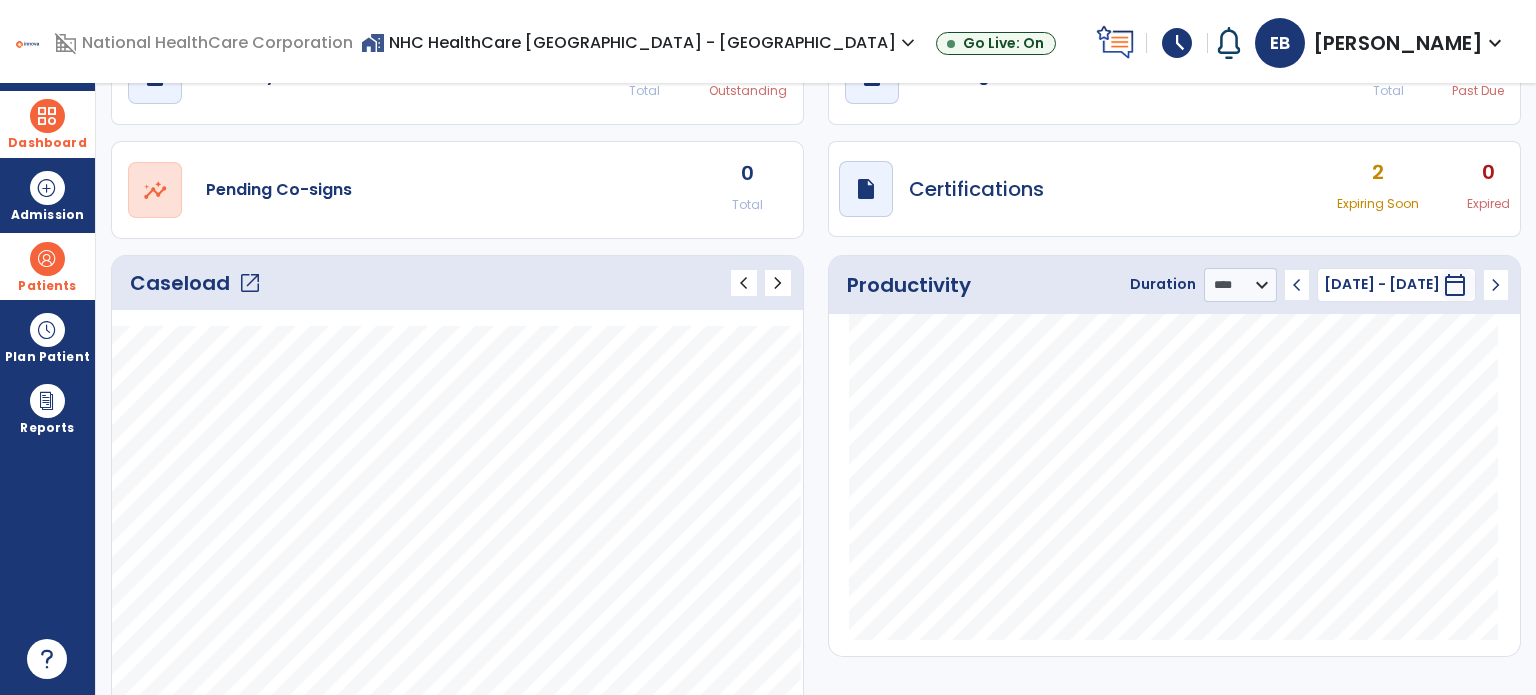 click on "open_in_new" 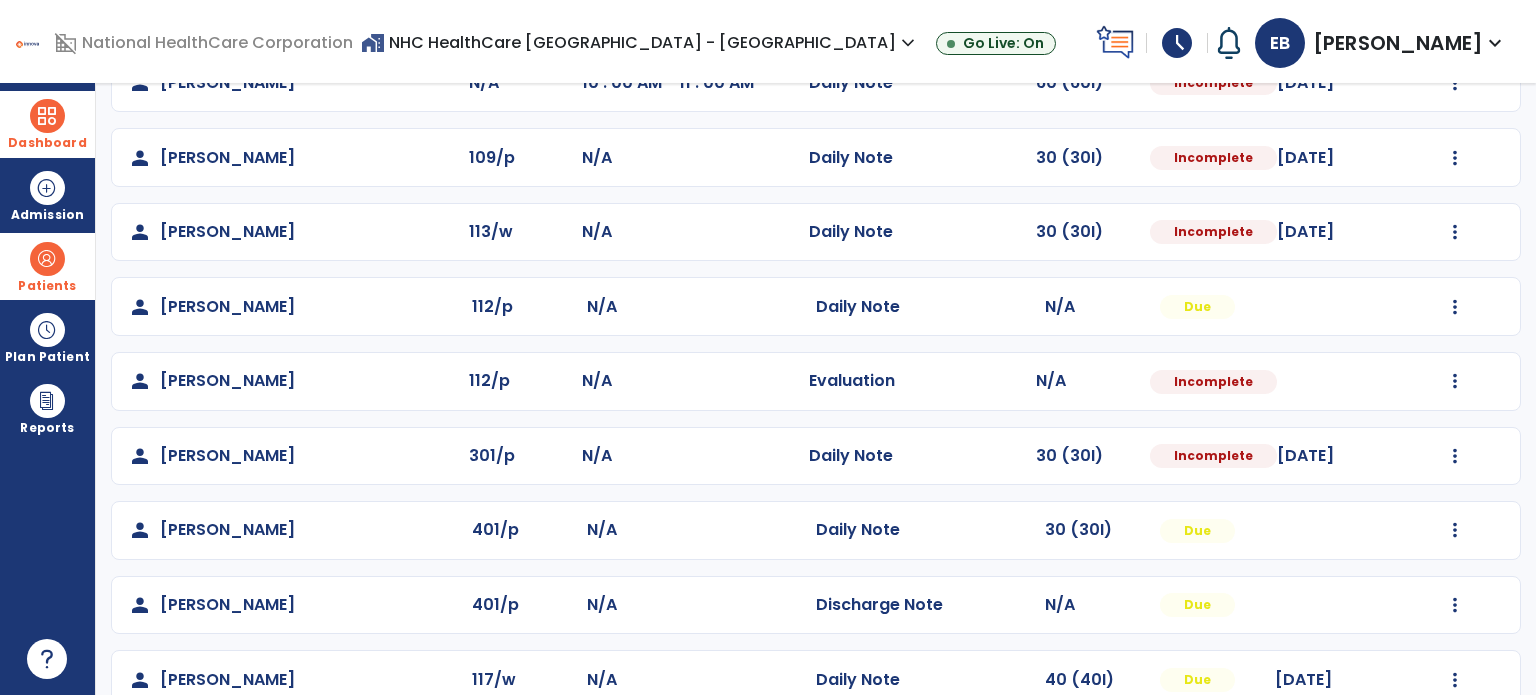 scroll, scrollTop: 0, scrollLeft: 0, axis: both 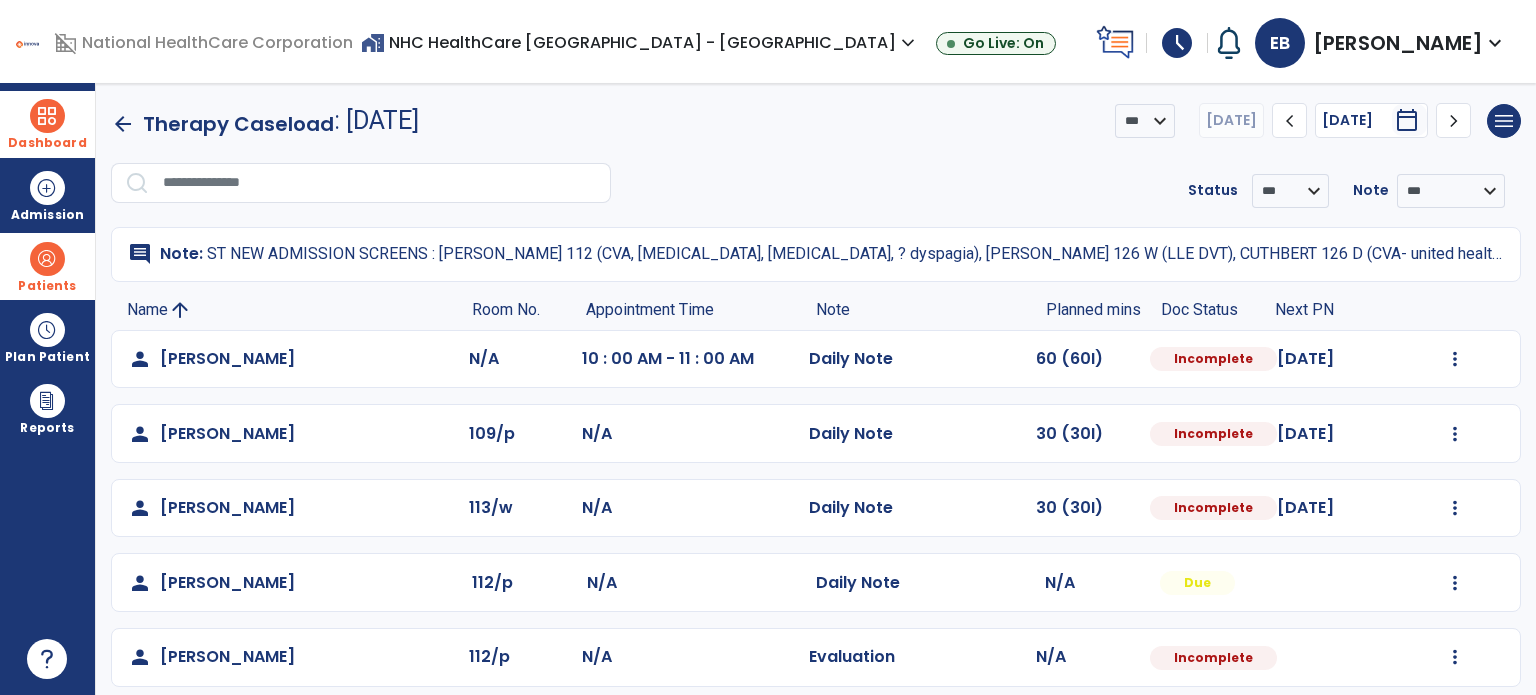 click on "chevron_right" 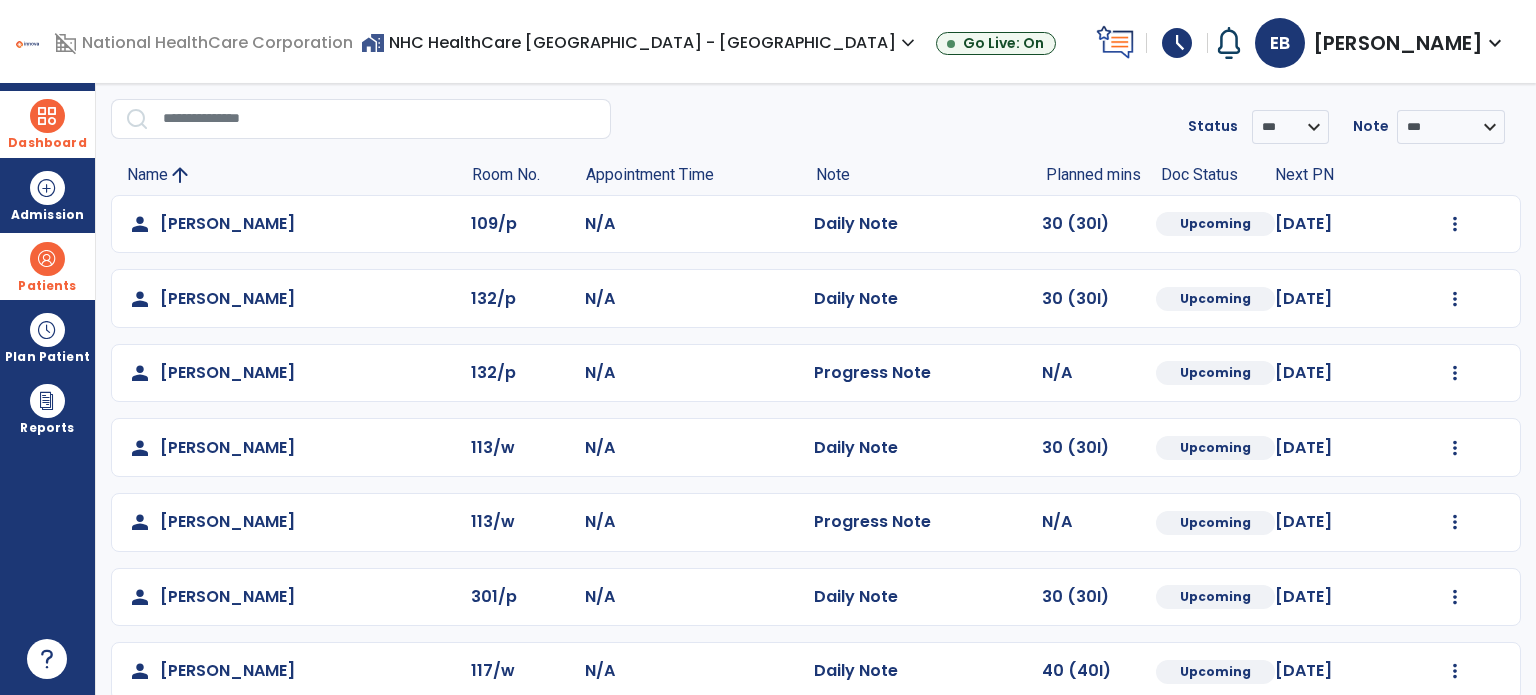 scroll, scrollTop: 0, scrollLeft: 0, axis: both 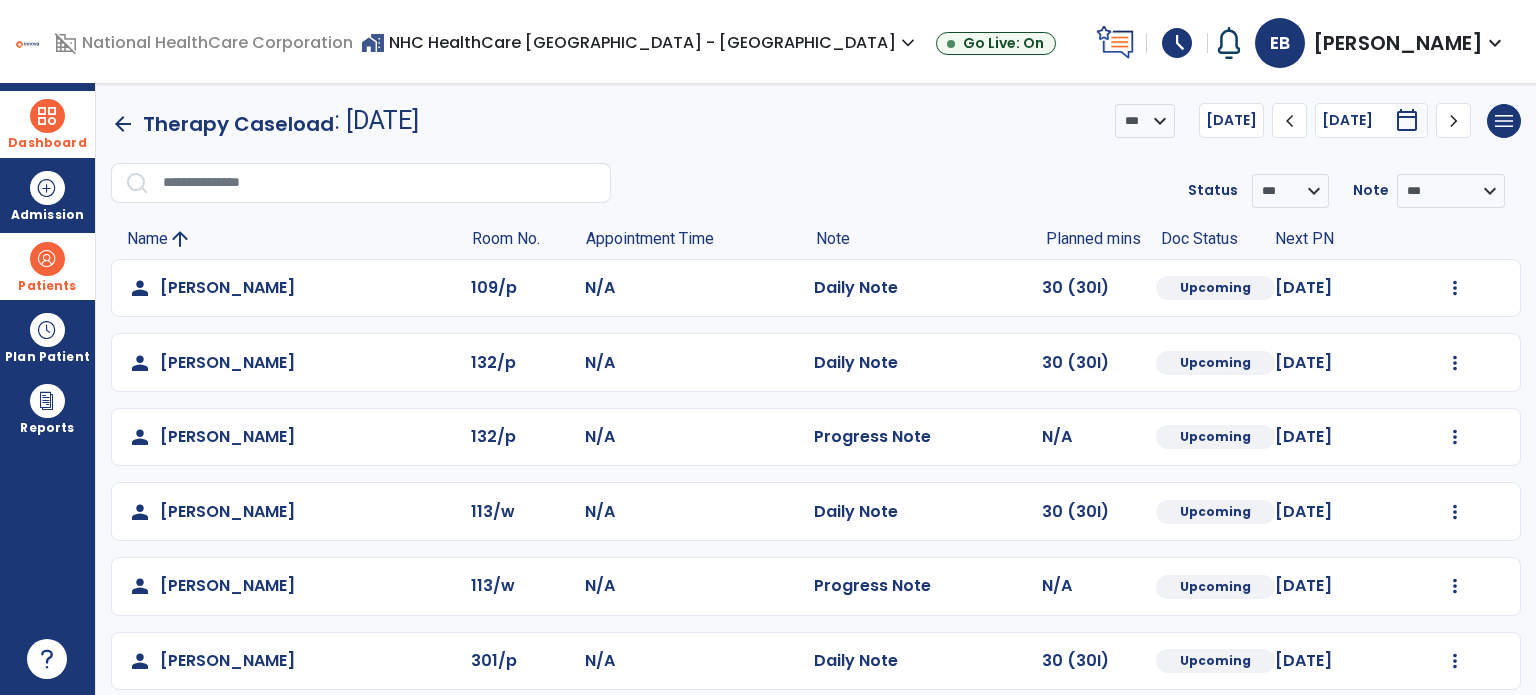 click on "Dashboard" at bounding box center [47, 143] 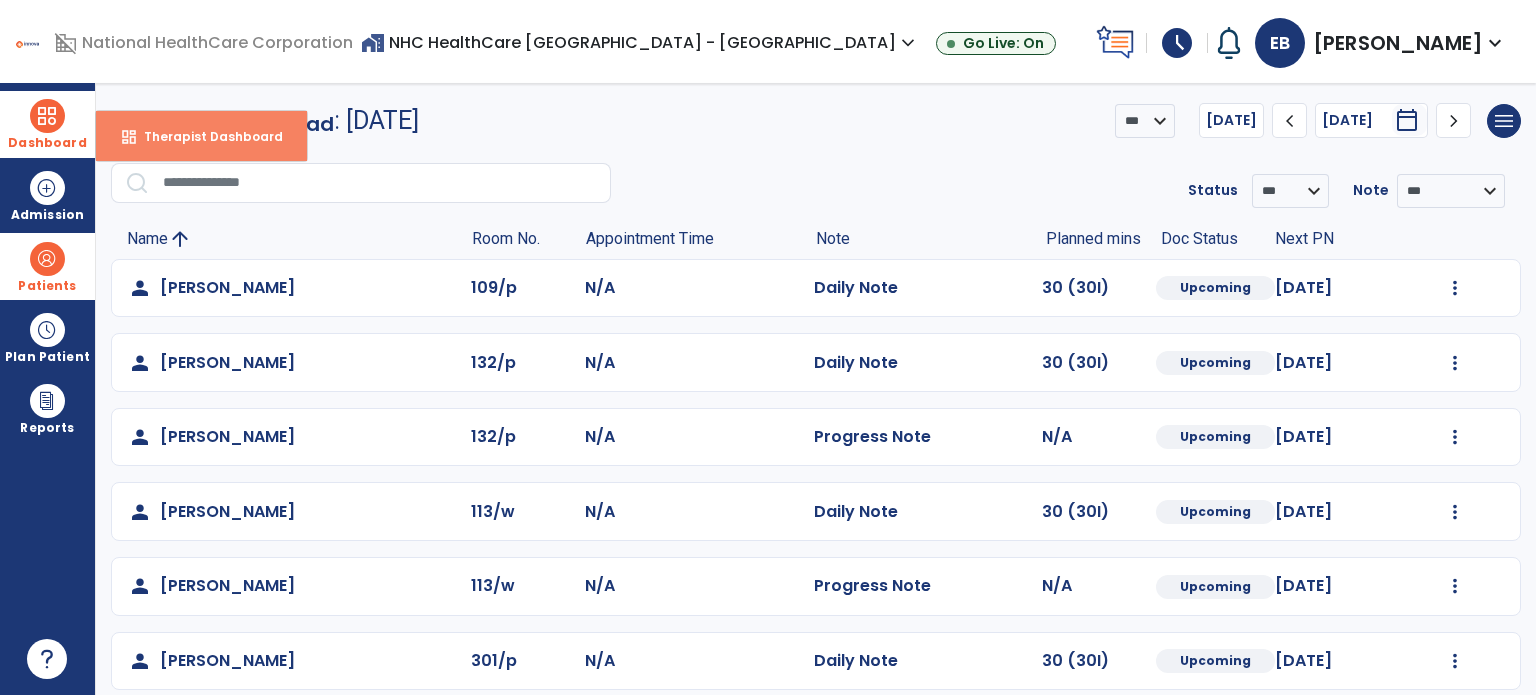 click on "Therapist Dashboard" at bounding box center (205, 136) 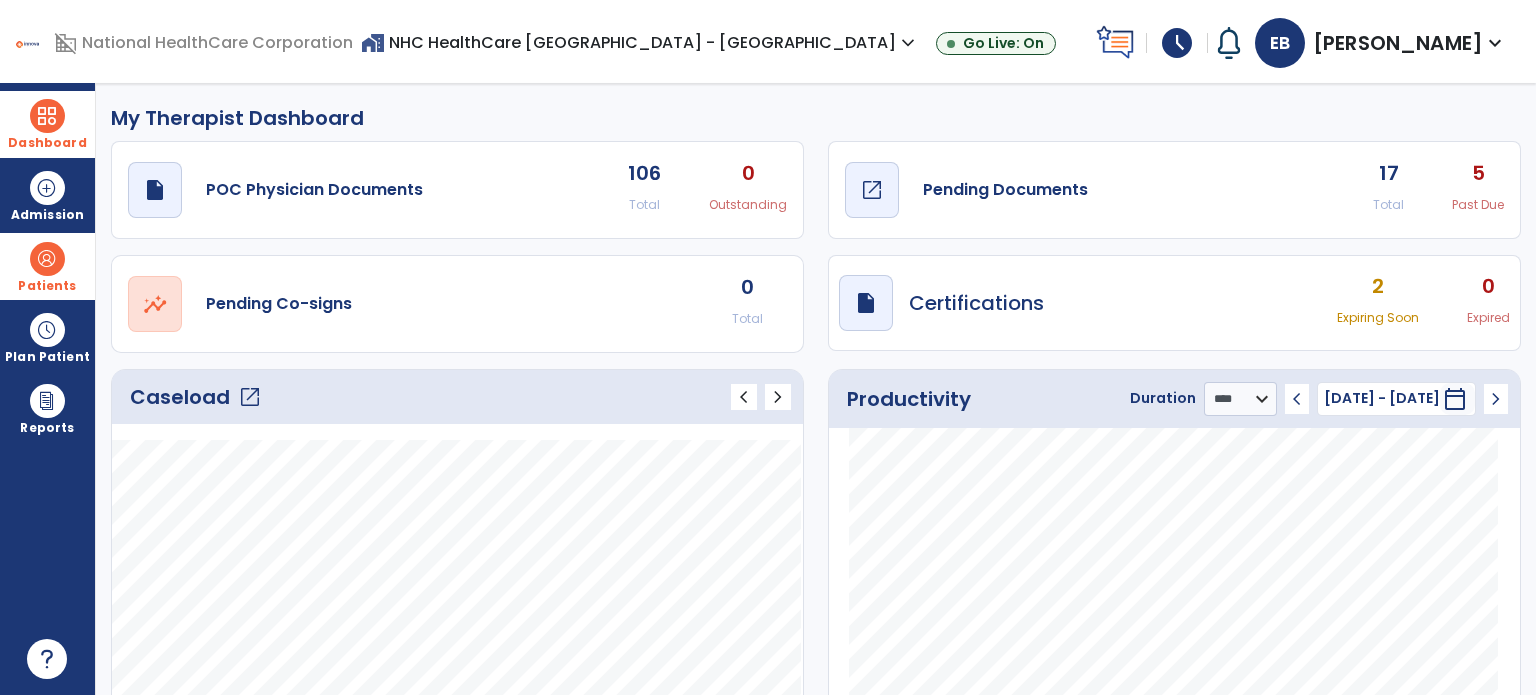 click on "Pending Documents" 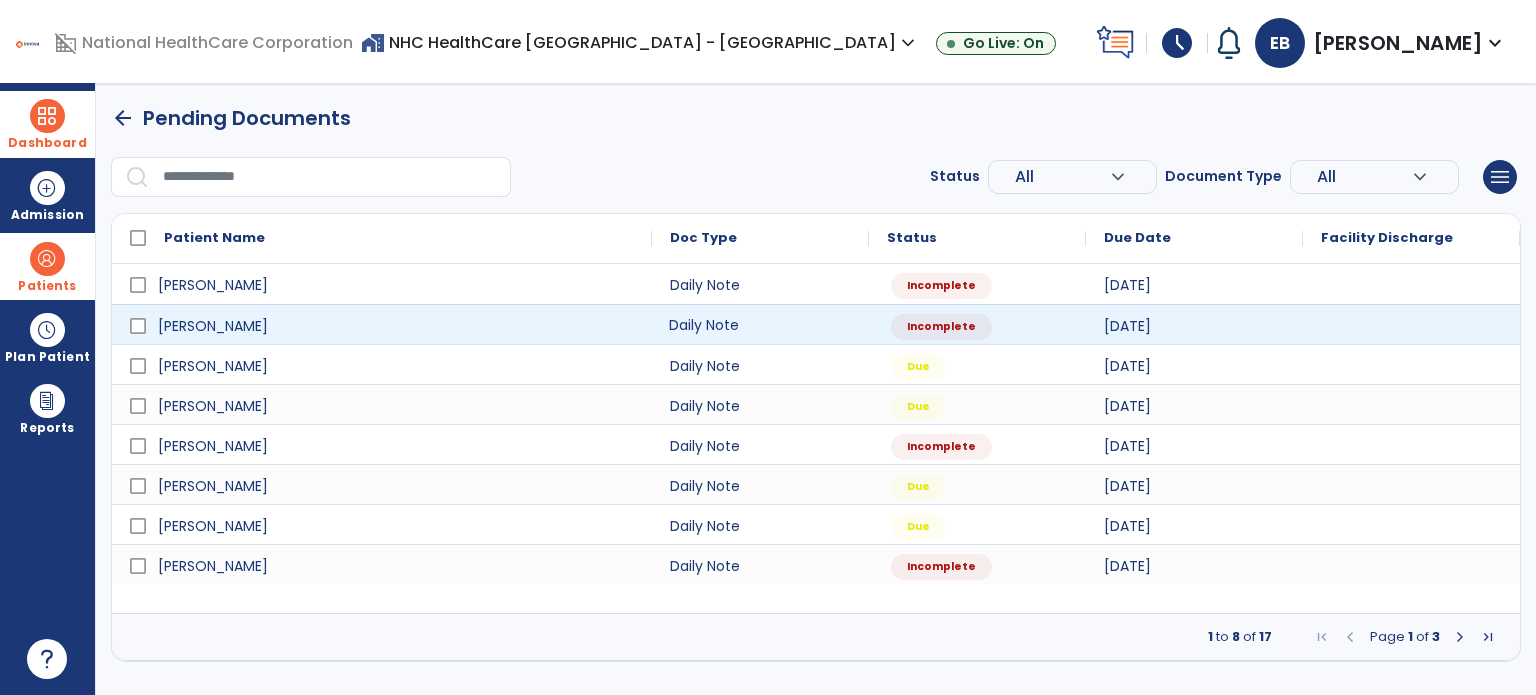 click on "Daily Note" at bounding box center [760, 324] 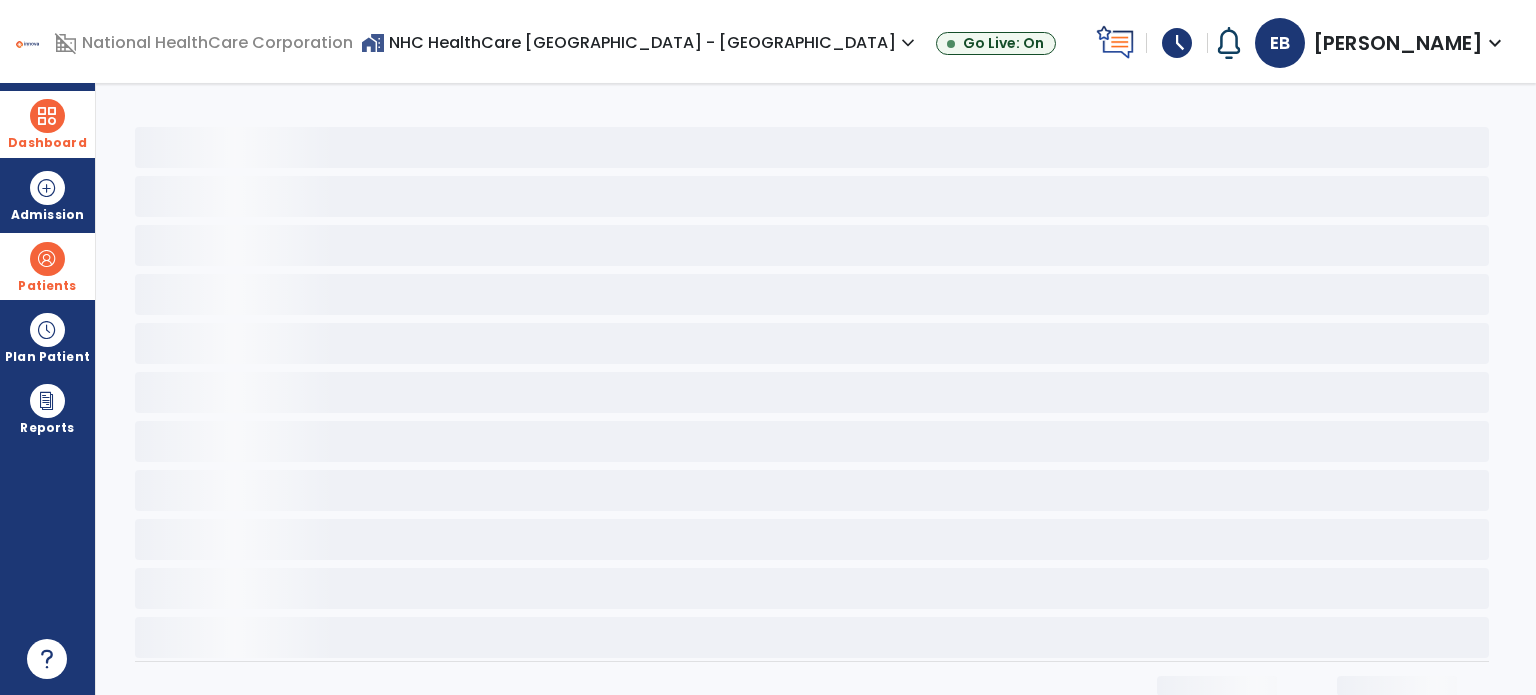select on "*" 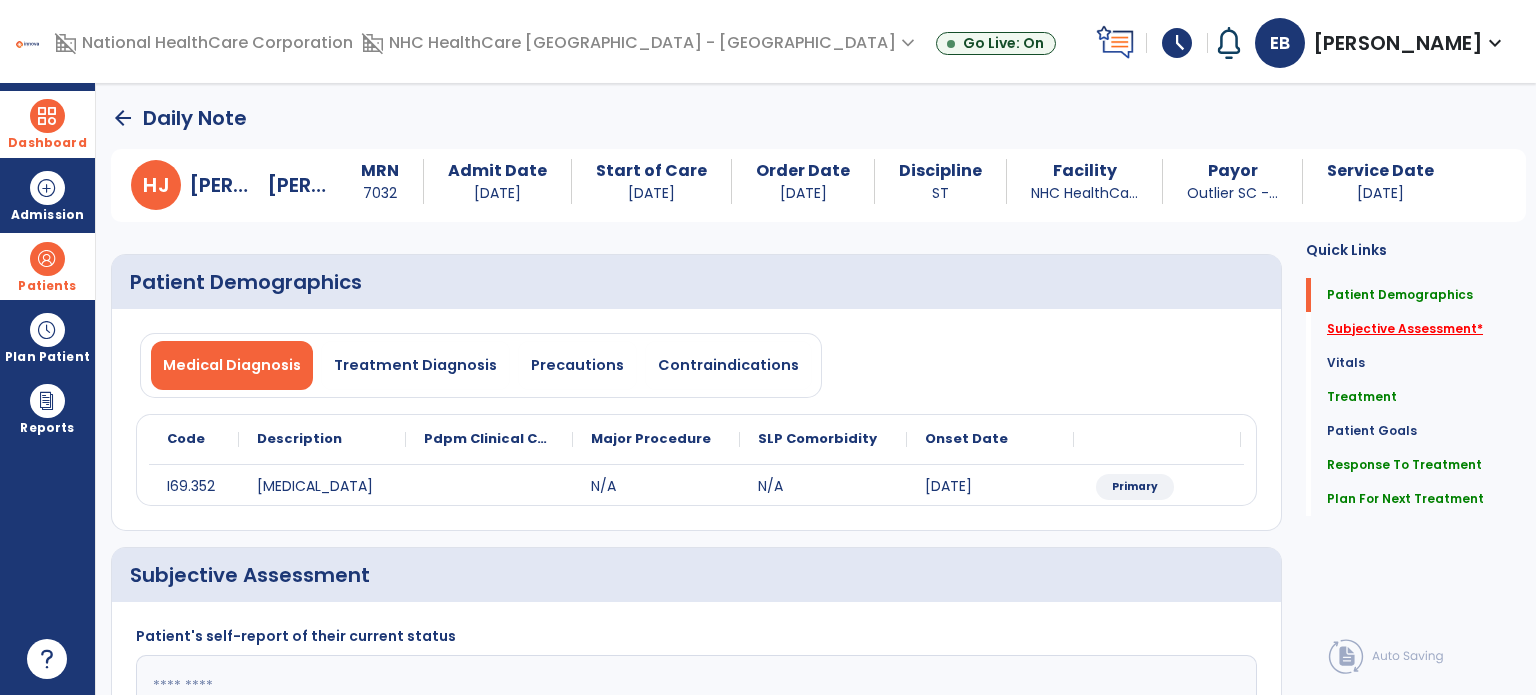 click on "Subjective Assessment   *" 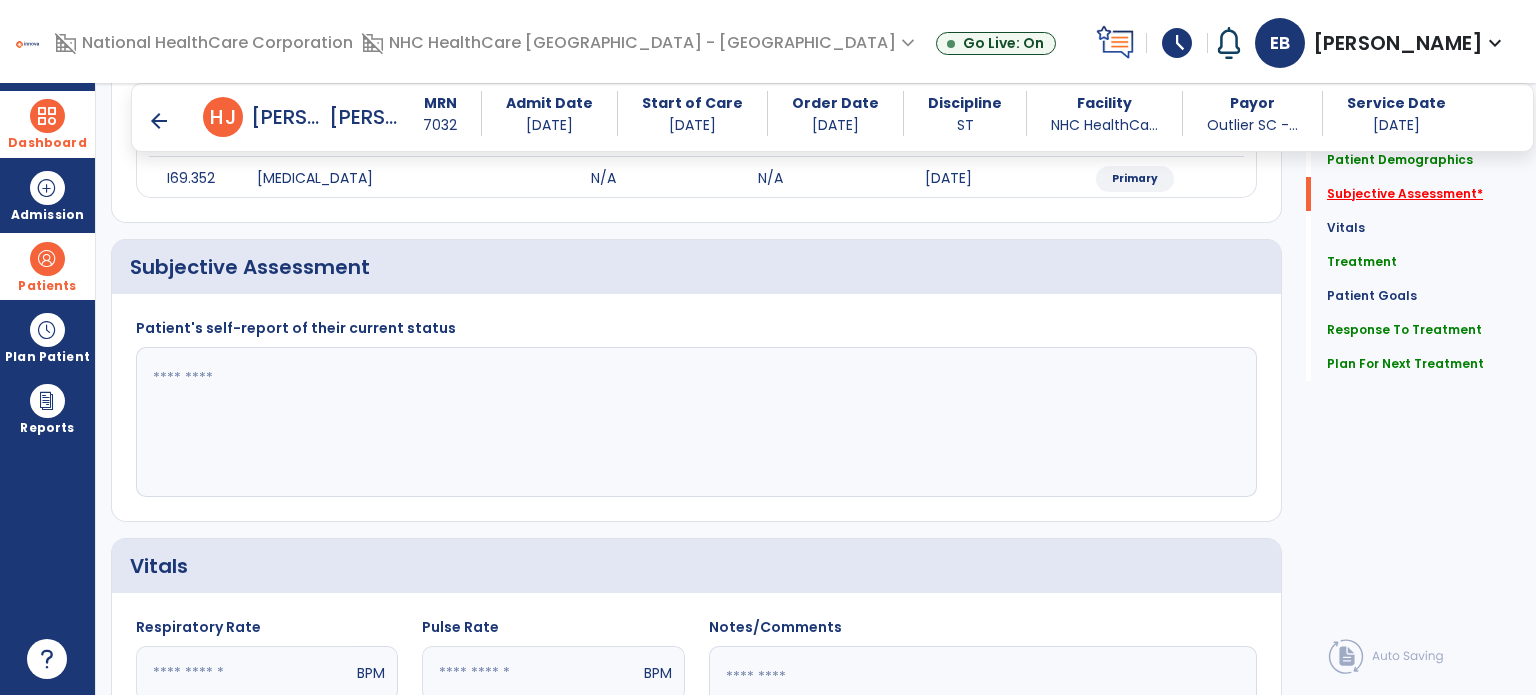 scroll, scrollTop: 298, scrollLeft: 0, axis: vertical 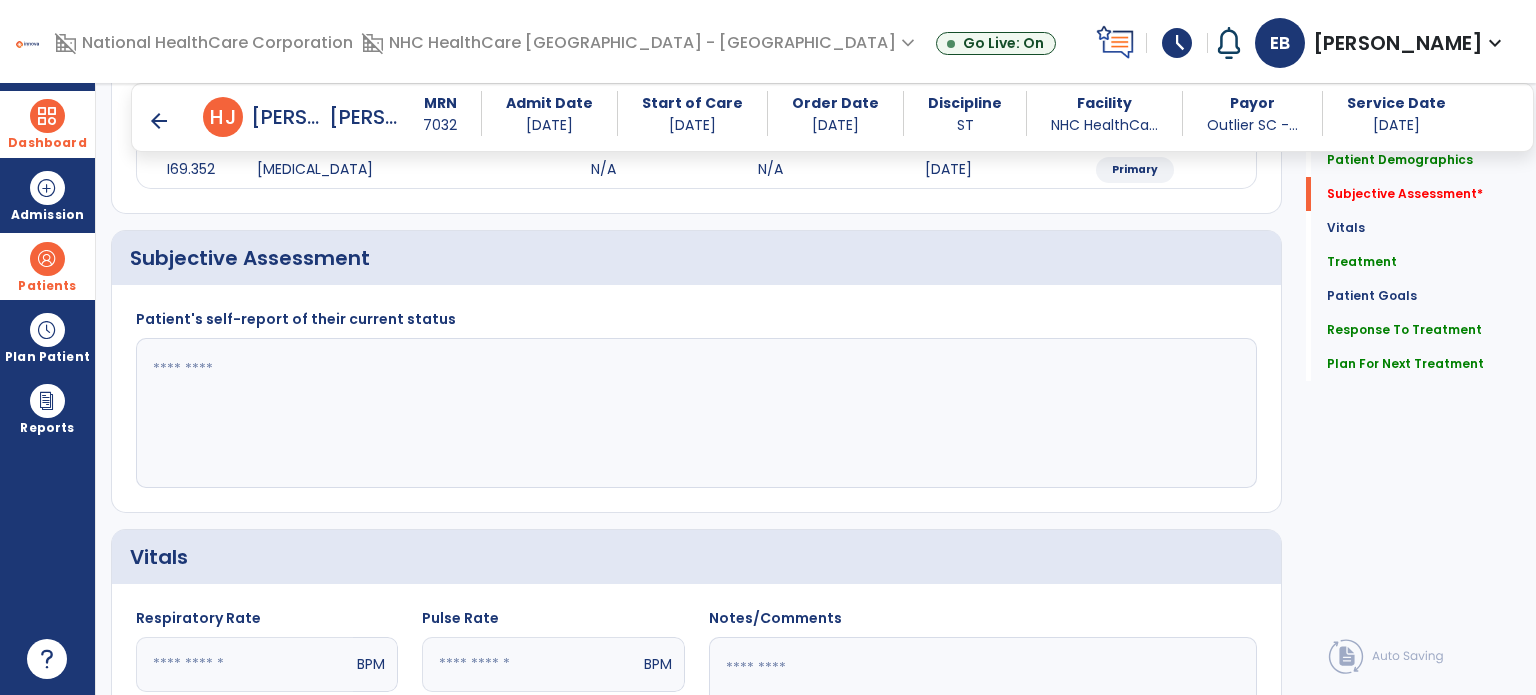 click 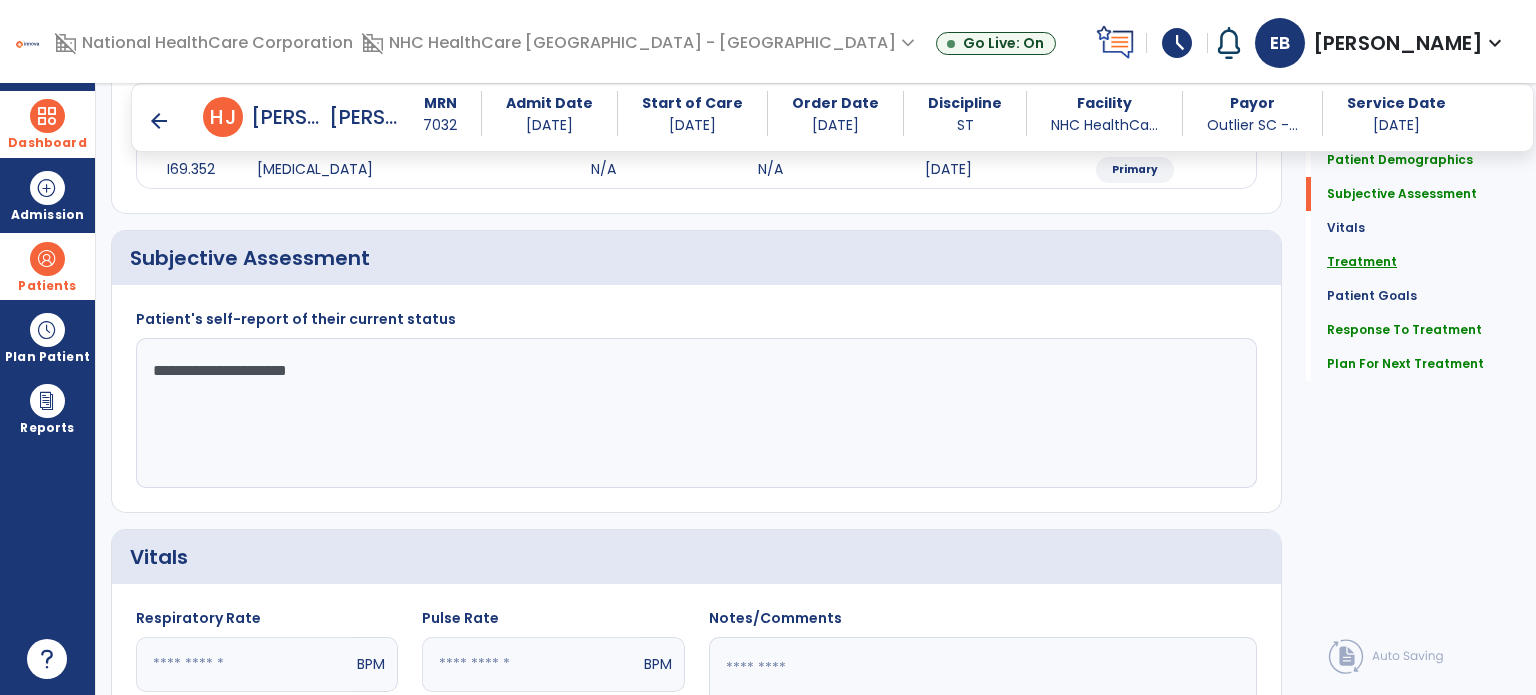type on "**********" 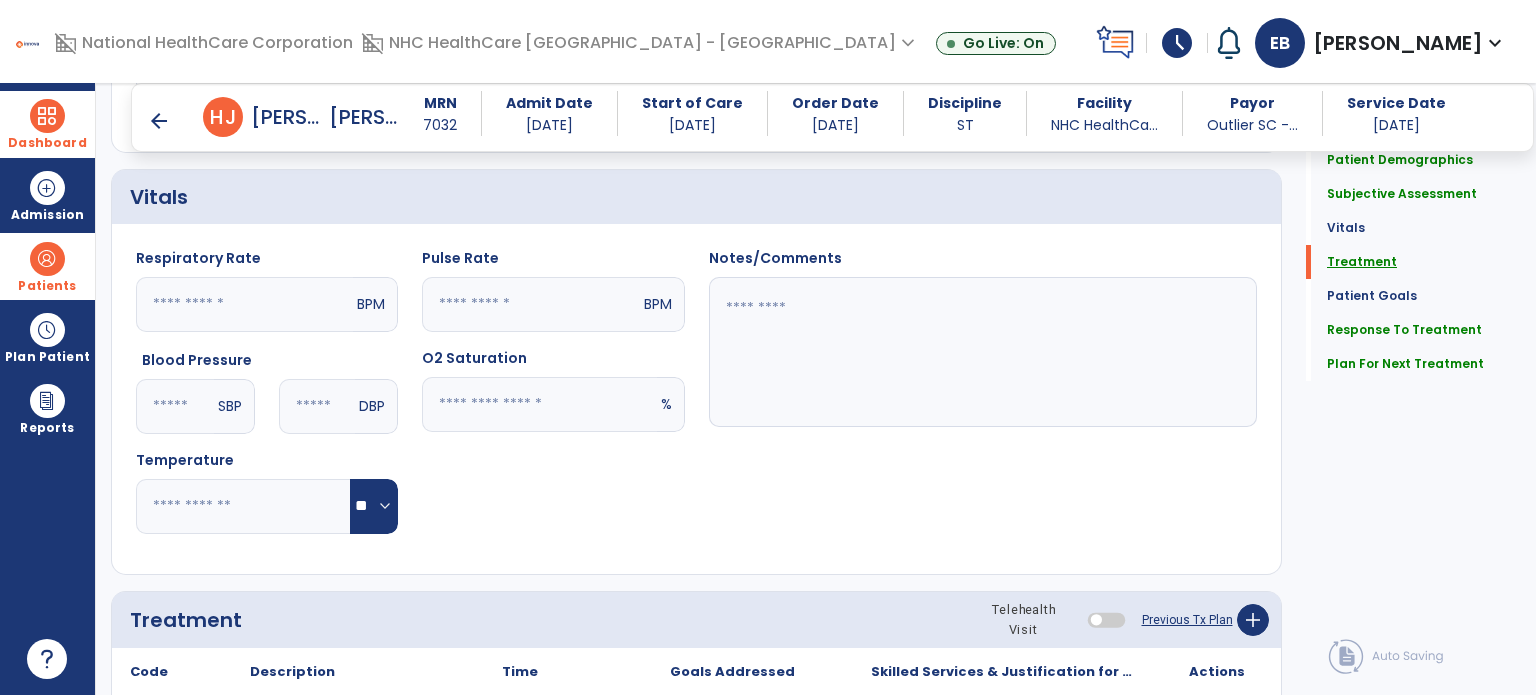 scroll, scrollTop: 1025, scrollLeft: 0, axis: vertical 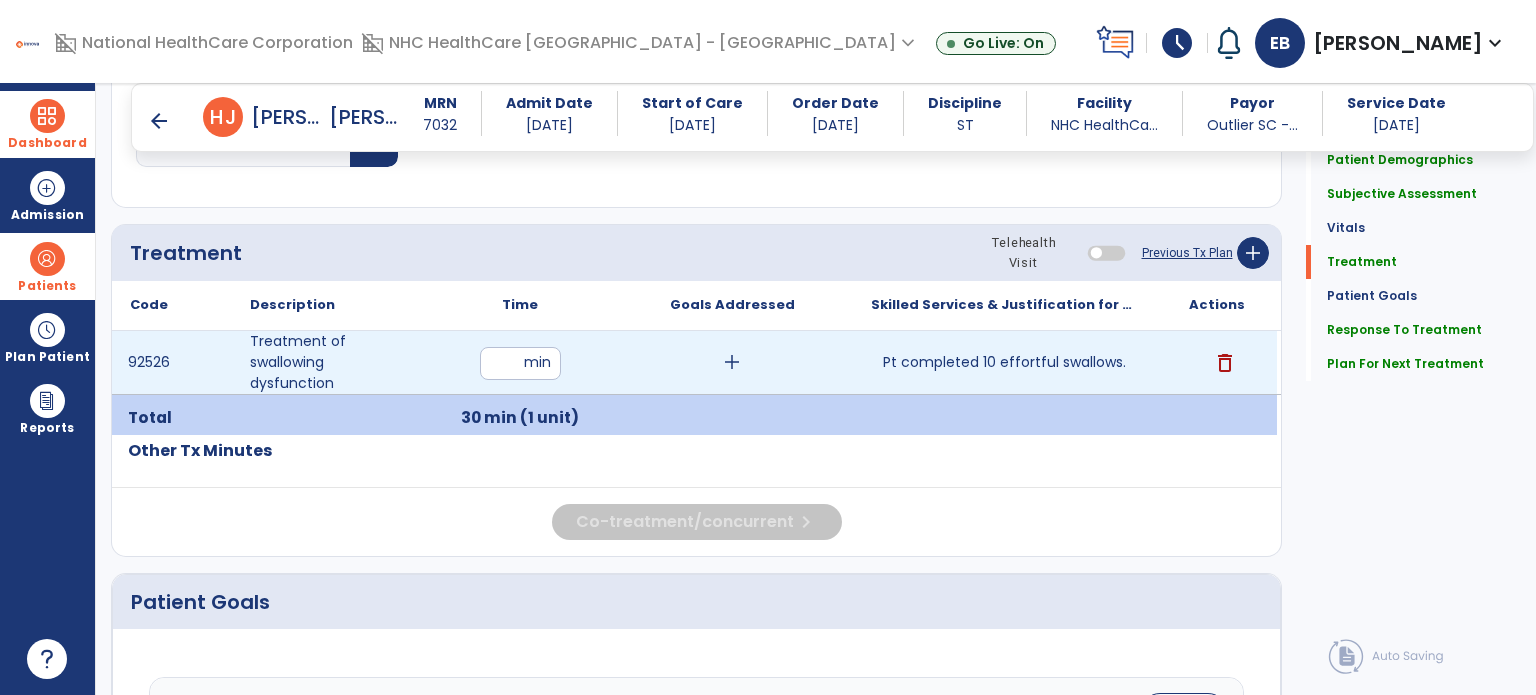 click on "Pt completed 10 effortful swallows." at bounding box center [1004, 362] 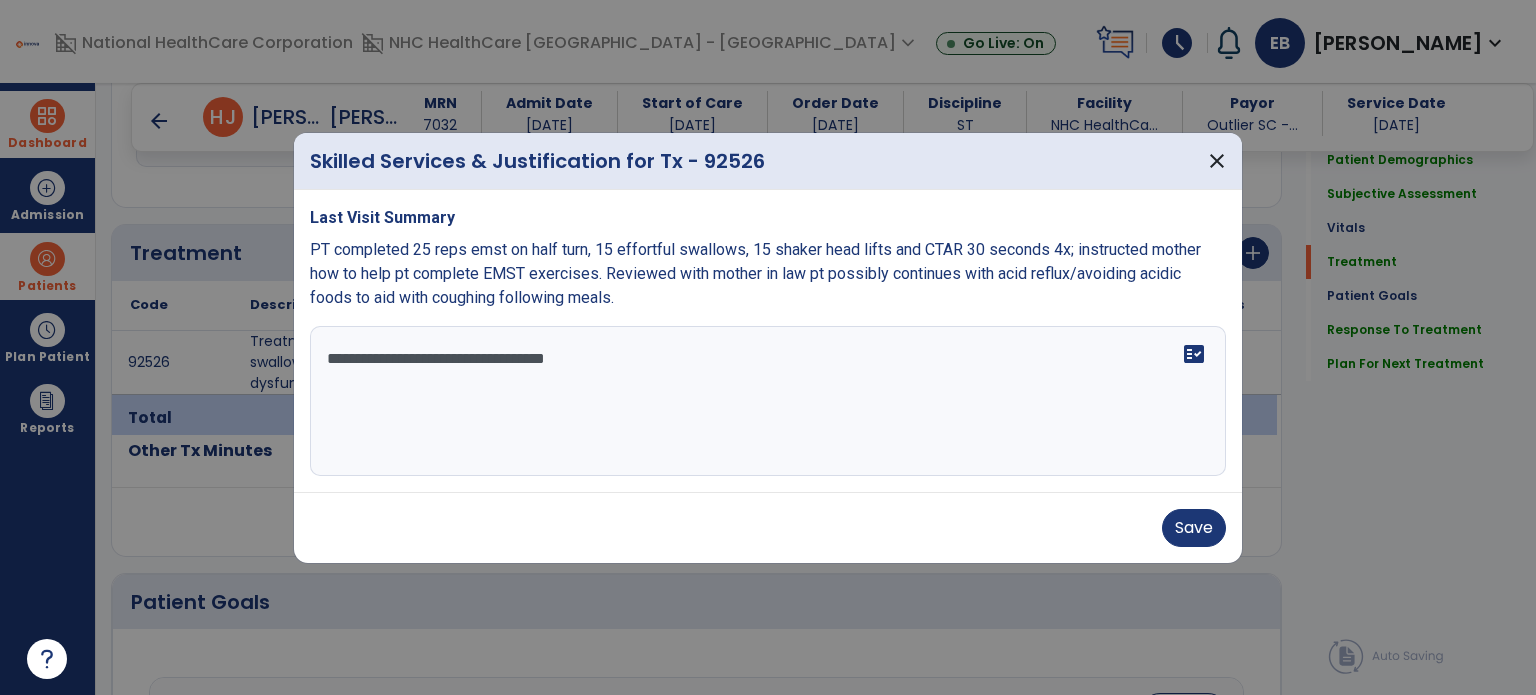 click on "**********" at bounding box center [768, 401] 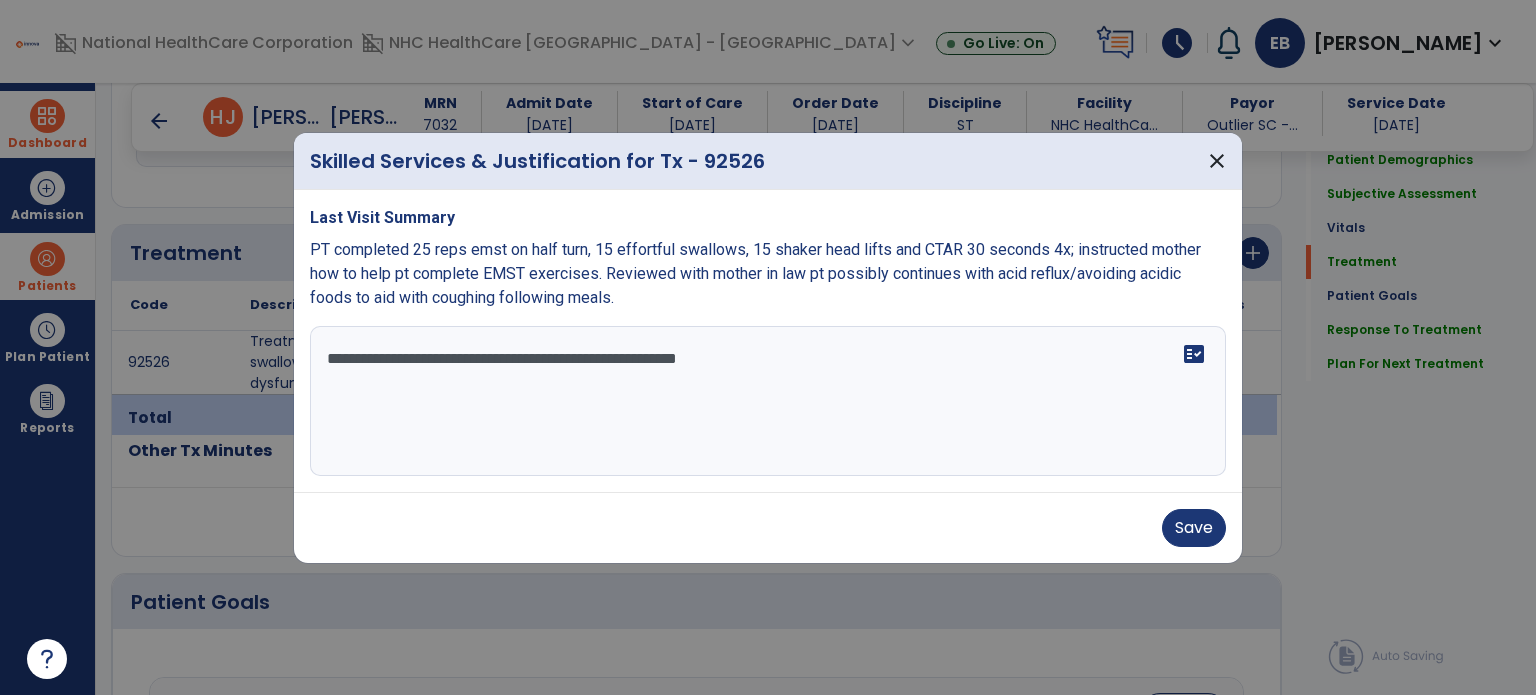 click on "**********" at bounding box center (768, 401) 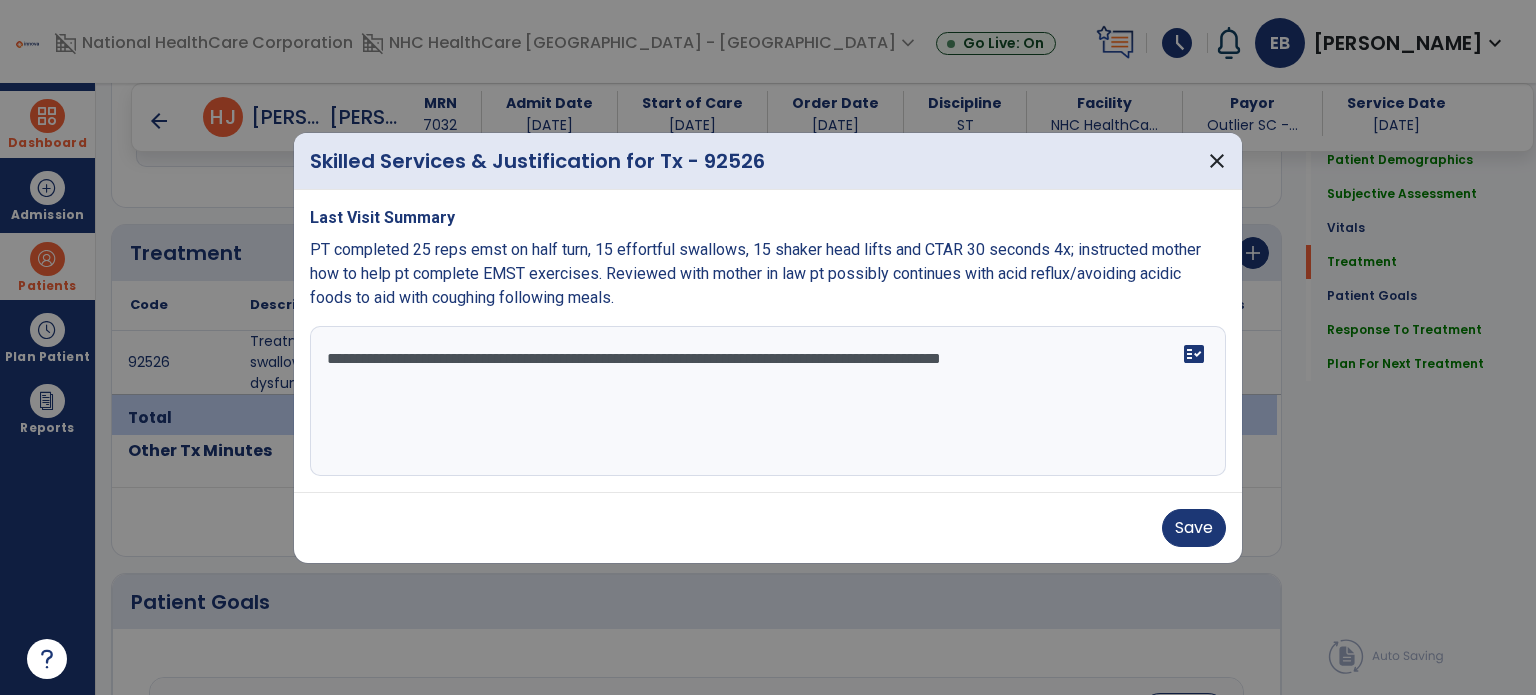 click on "**********" at bounding box center [768, 401] 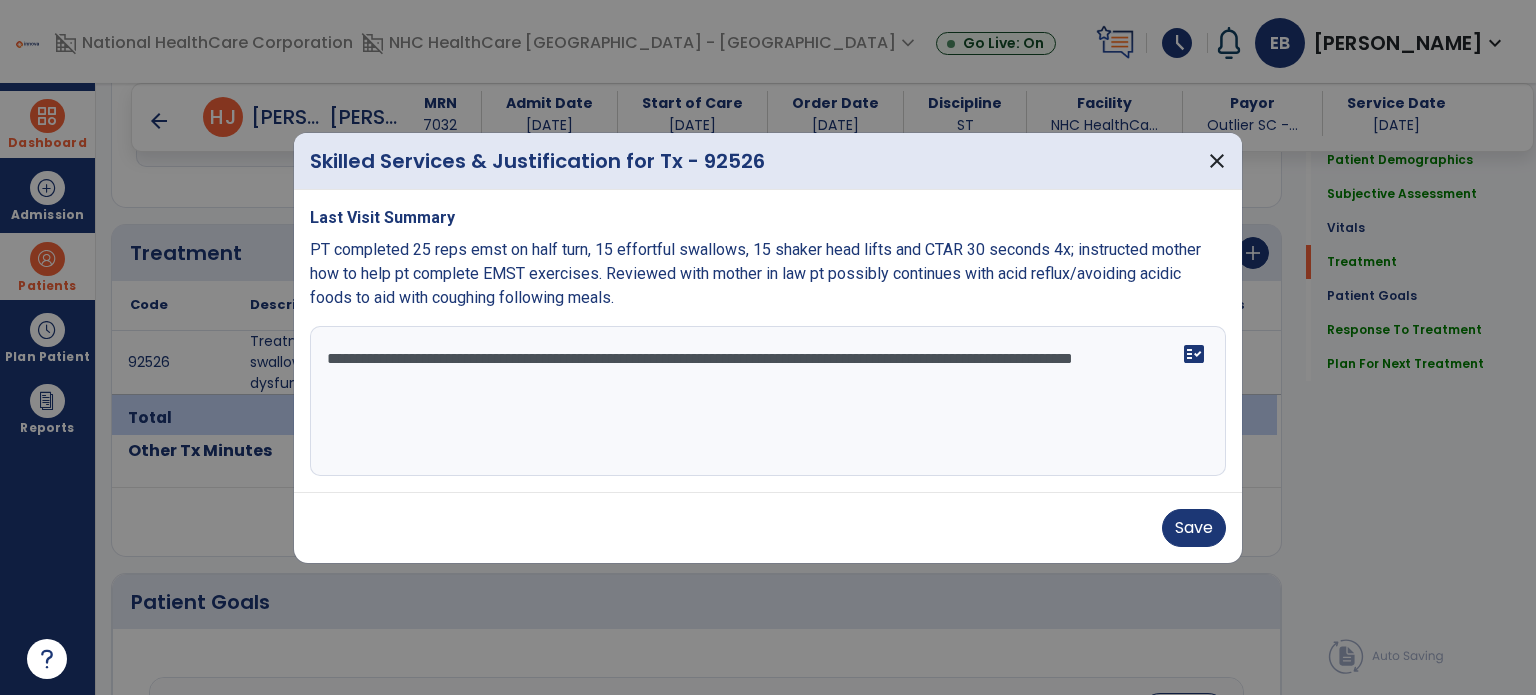 click on "**********" at bounding box center [768, 401] 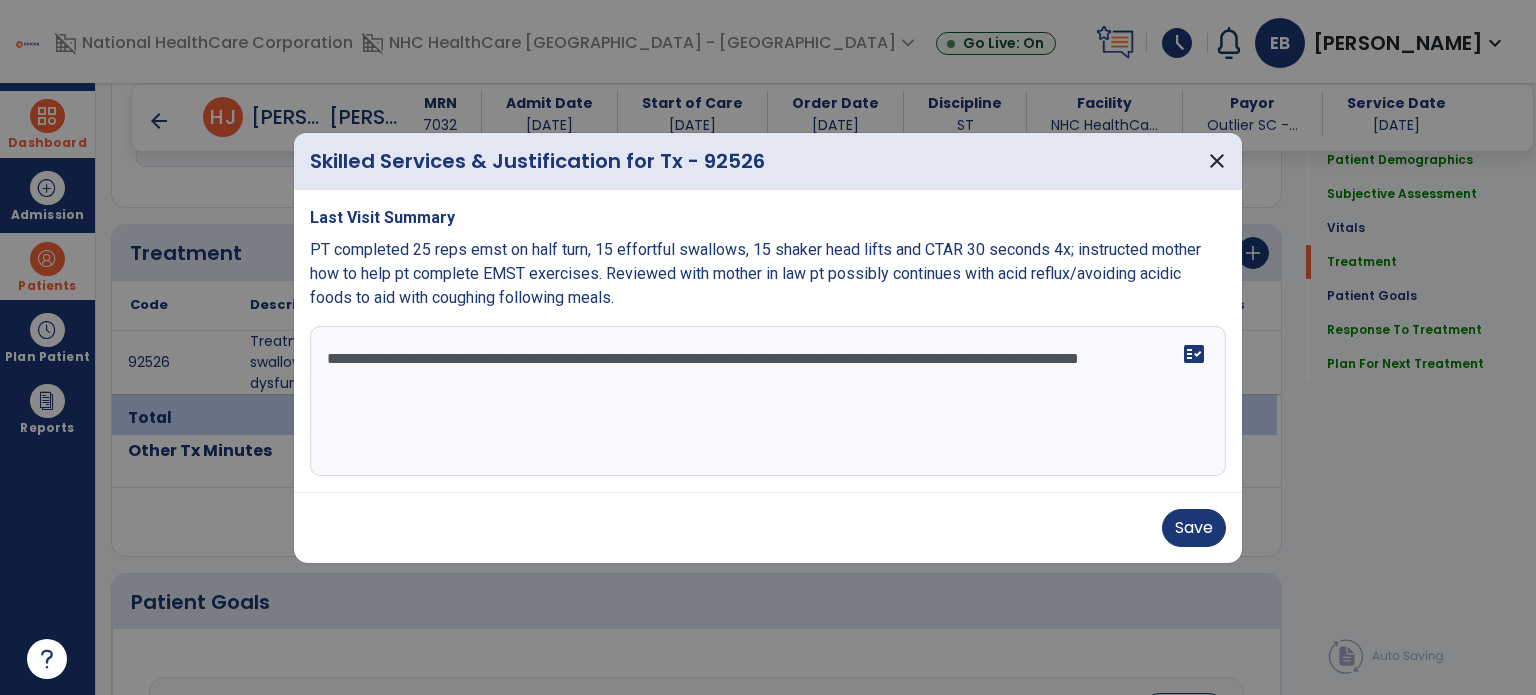 click on "**********" at bounding box center [768, 401] 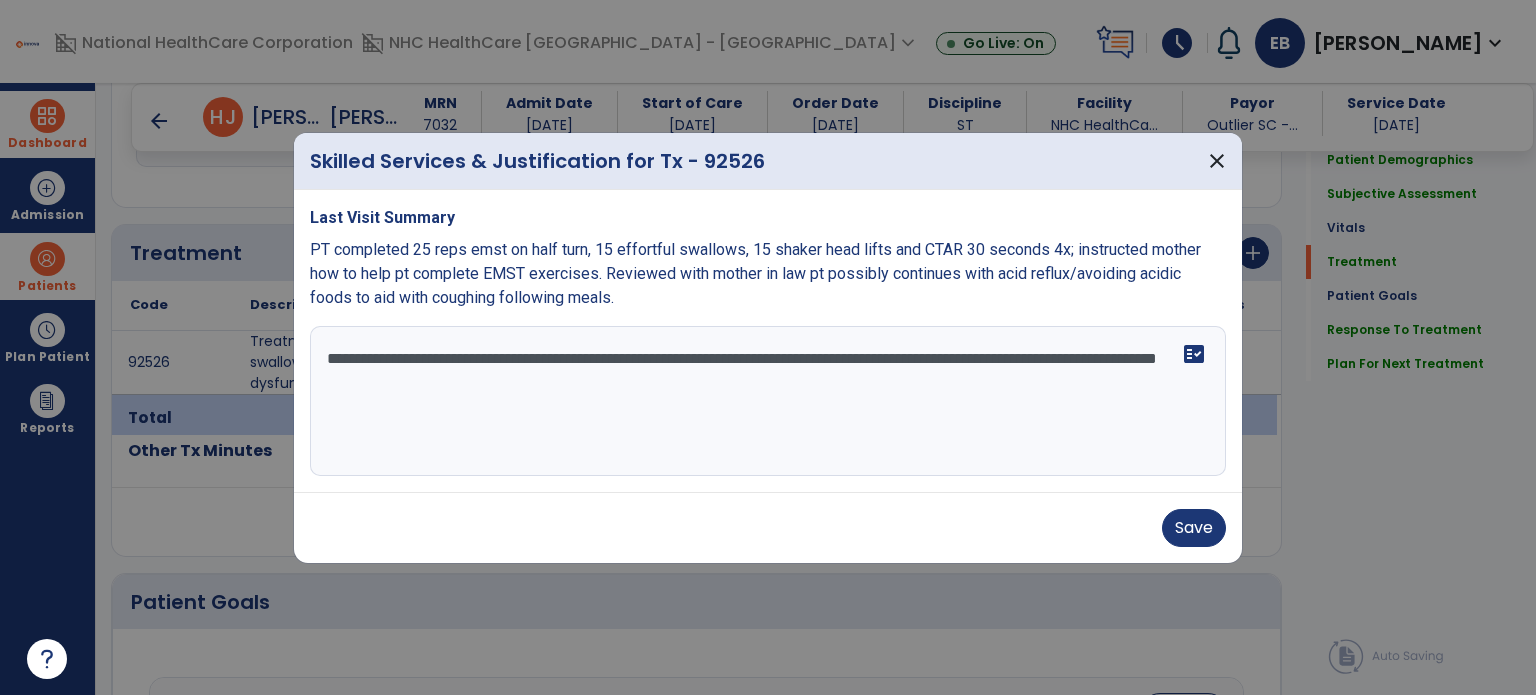 click on "**********" at bounding box center [768, 401] 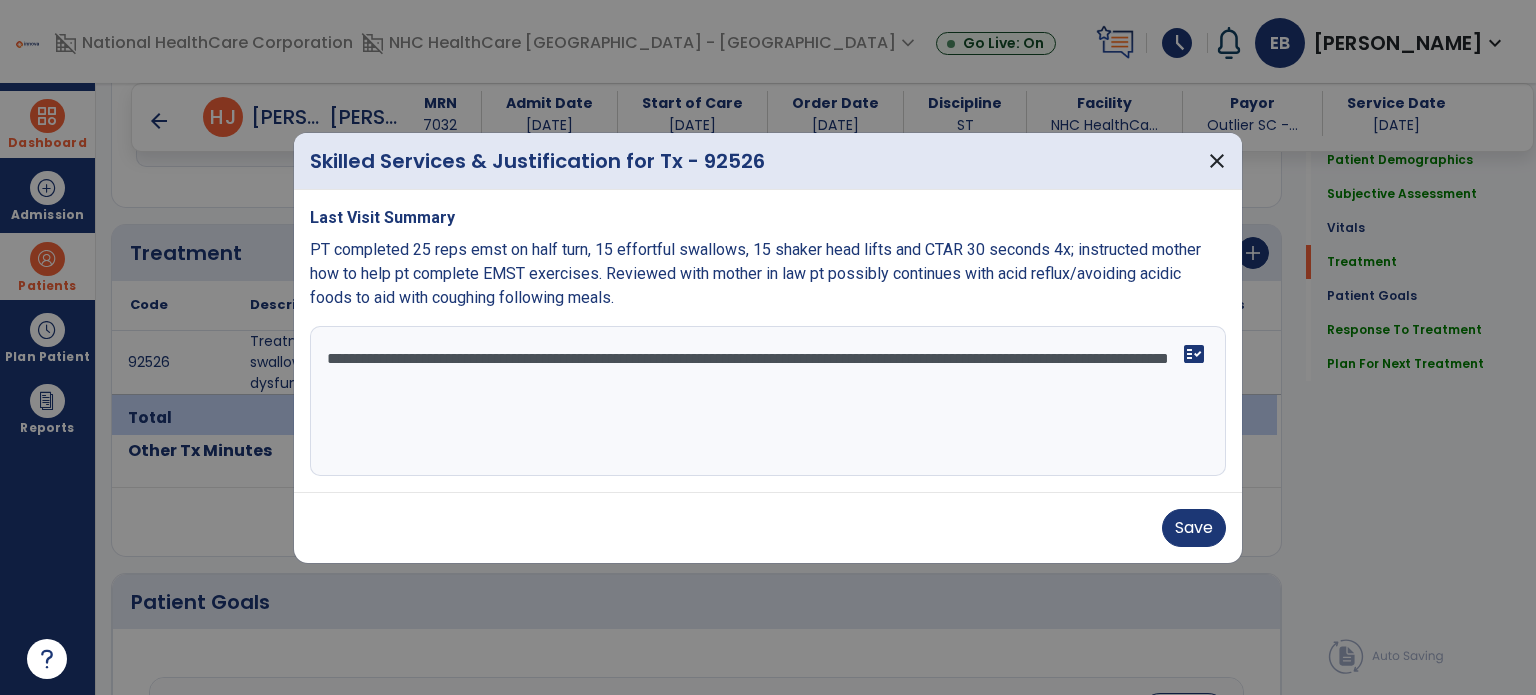 click on "**********" at bounding box center (768, 401) 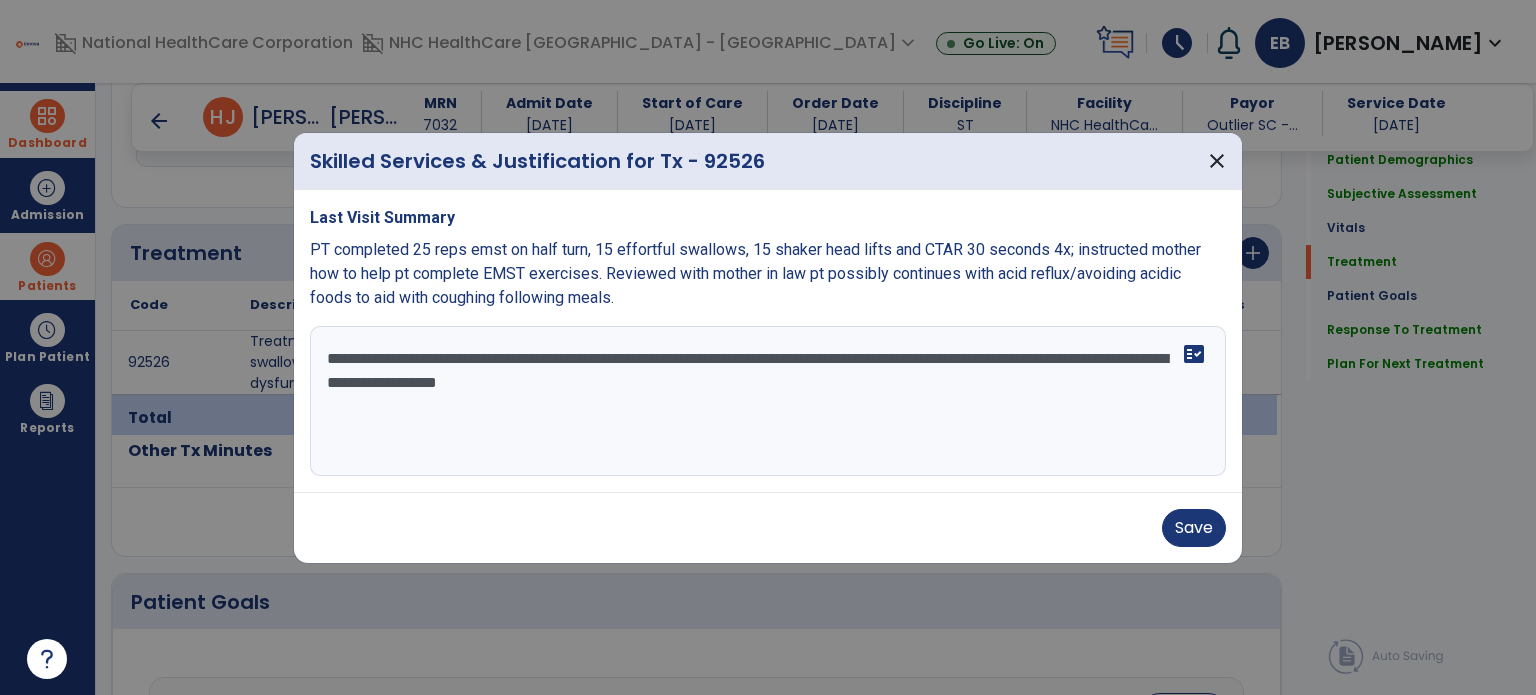click on "**********" at bounding box center [768, 401] 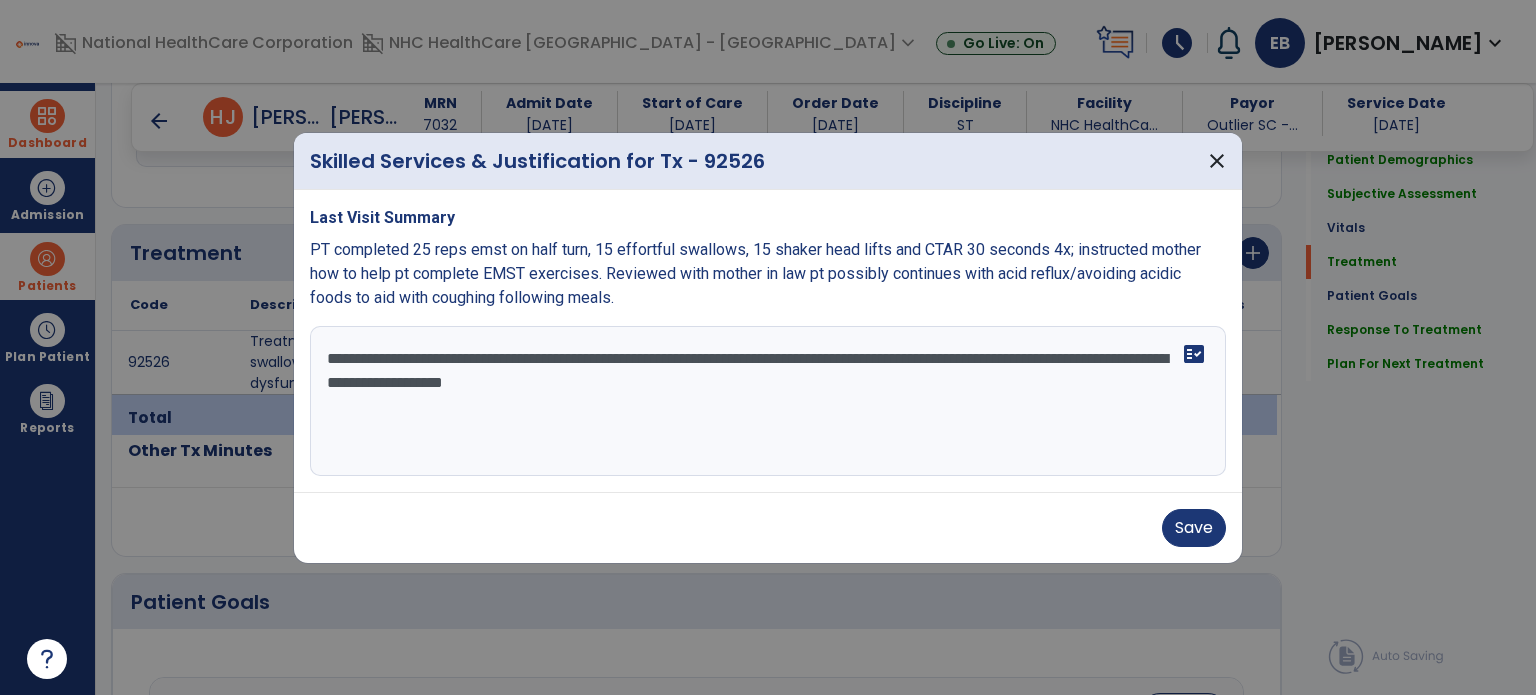 click on "**********" at bounding box center [768, 401] 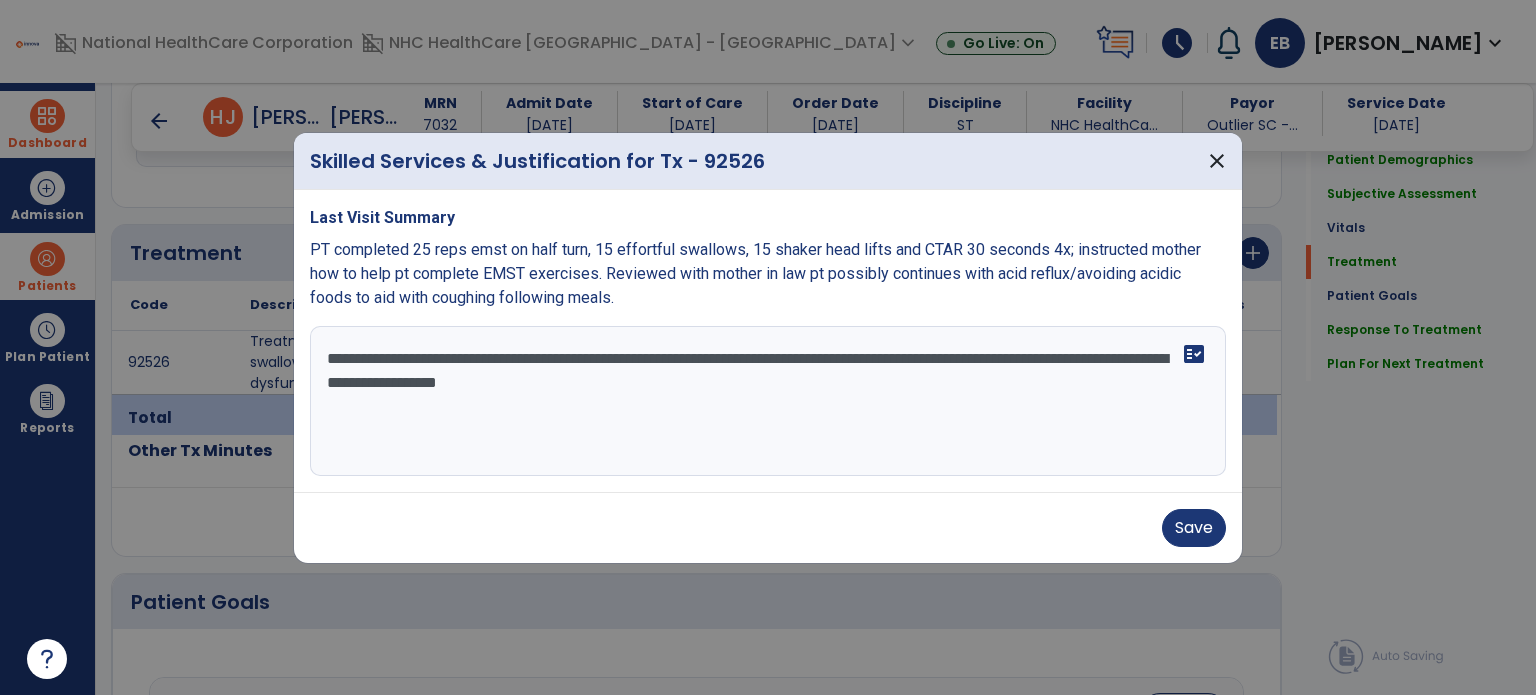 click on "**********" at bounding box center [768, 401] 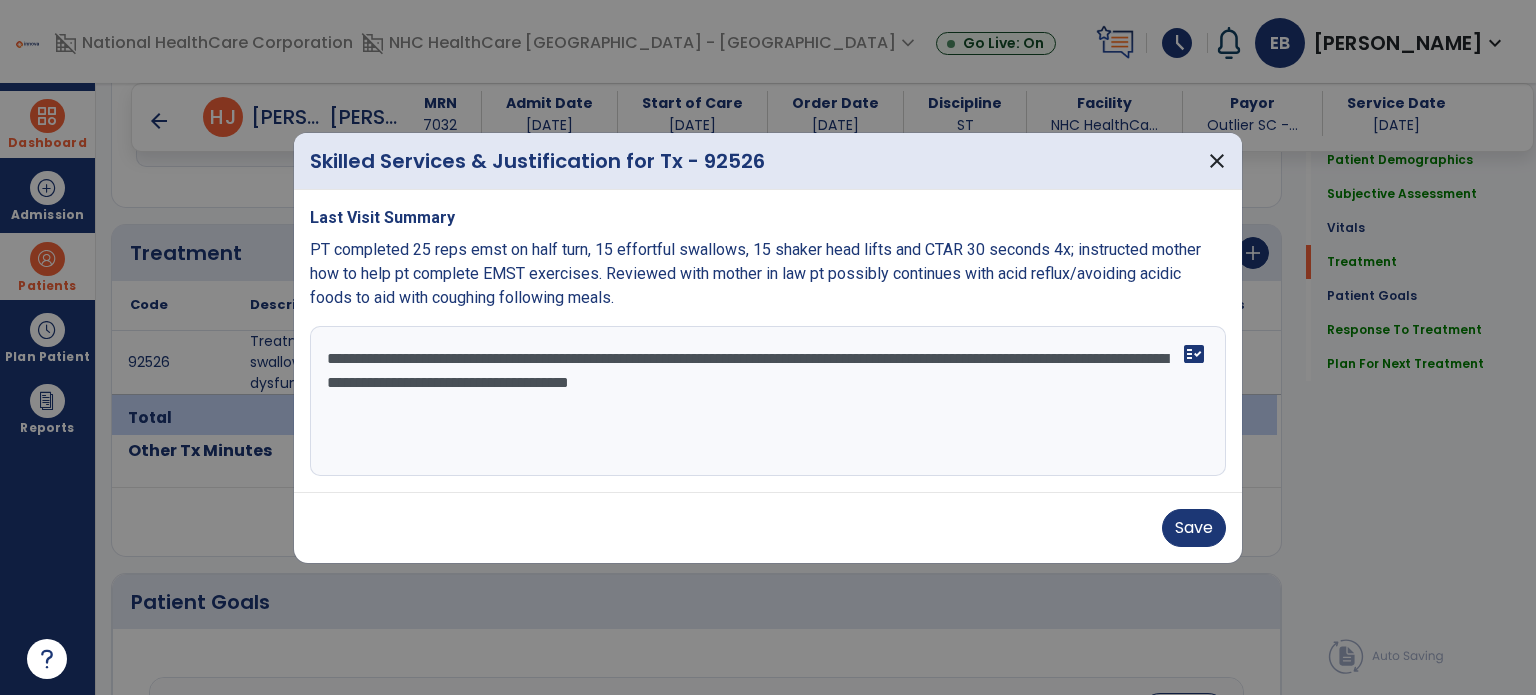 click on "**********" at bounding box center [768, 401] 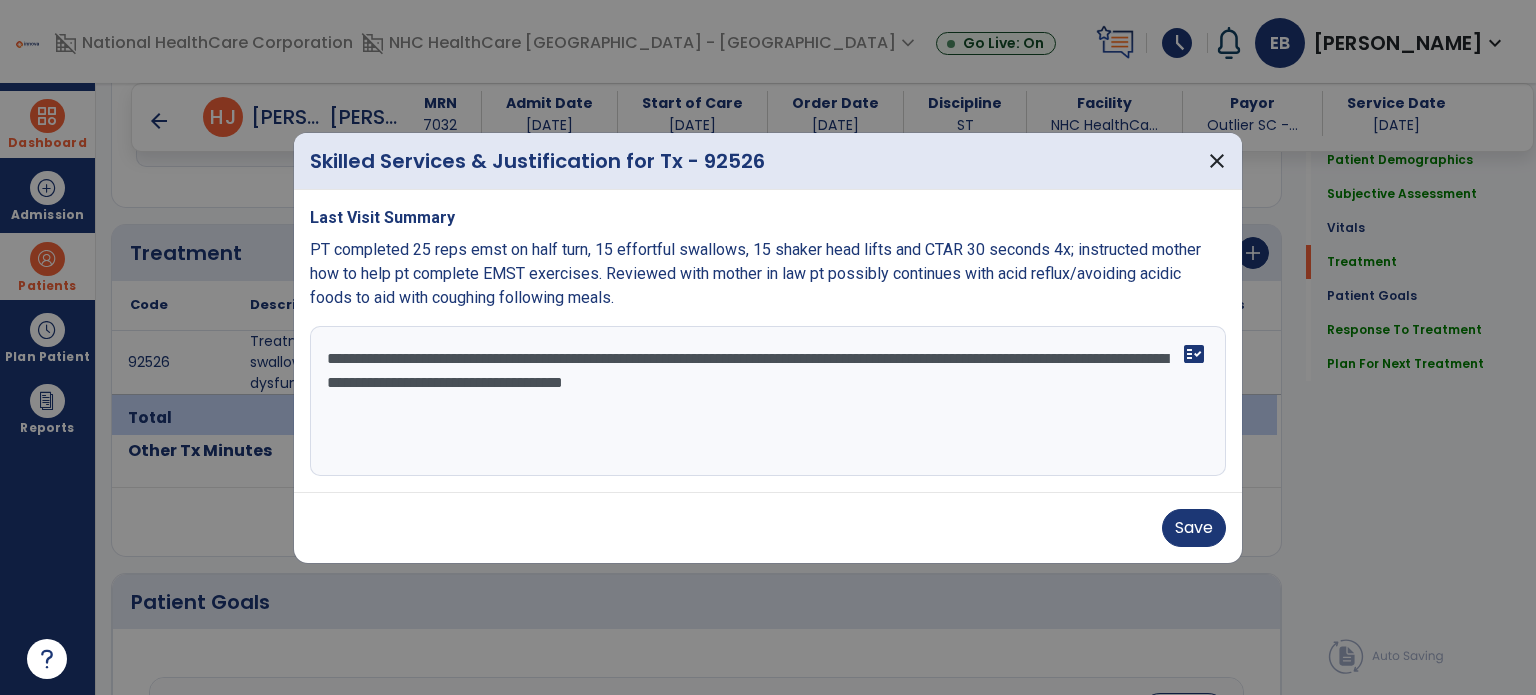 click on "**********" at bounding box center [768, 401] 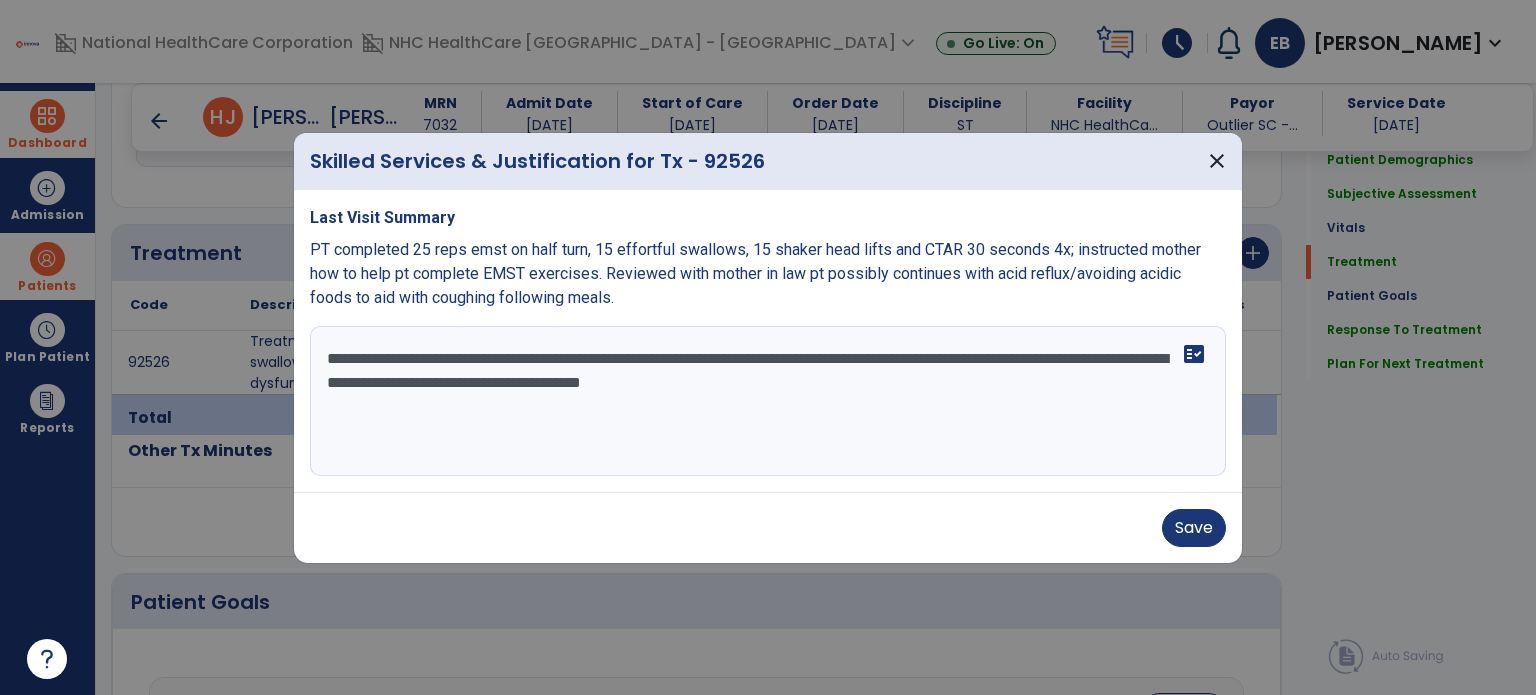 click on "**********" at bounding box center (768, 401) 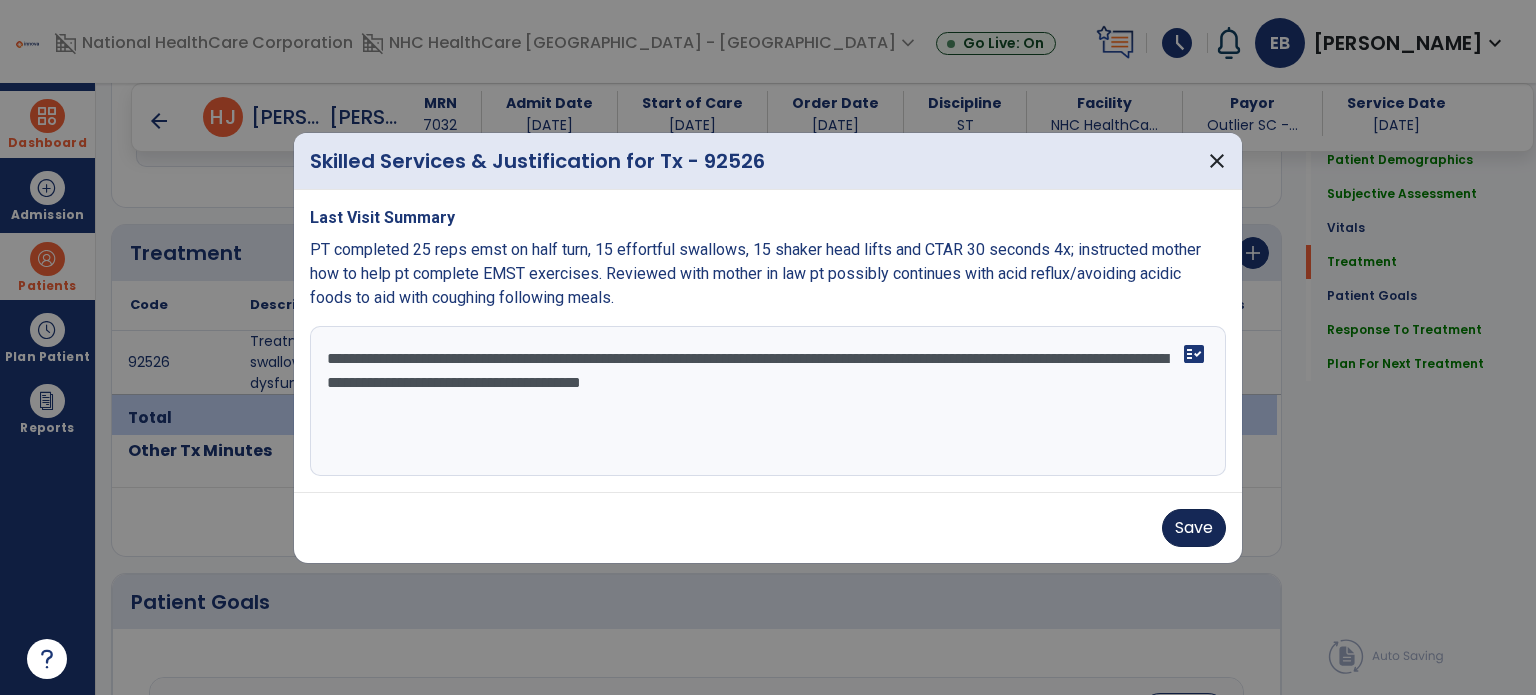 type on "**********" 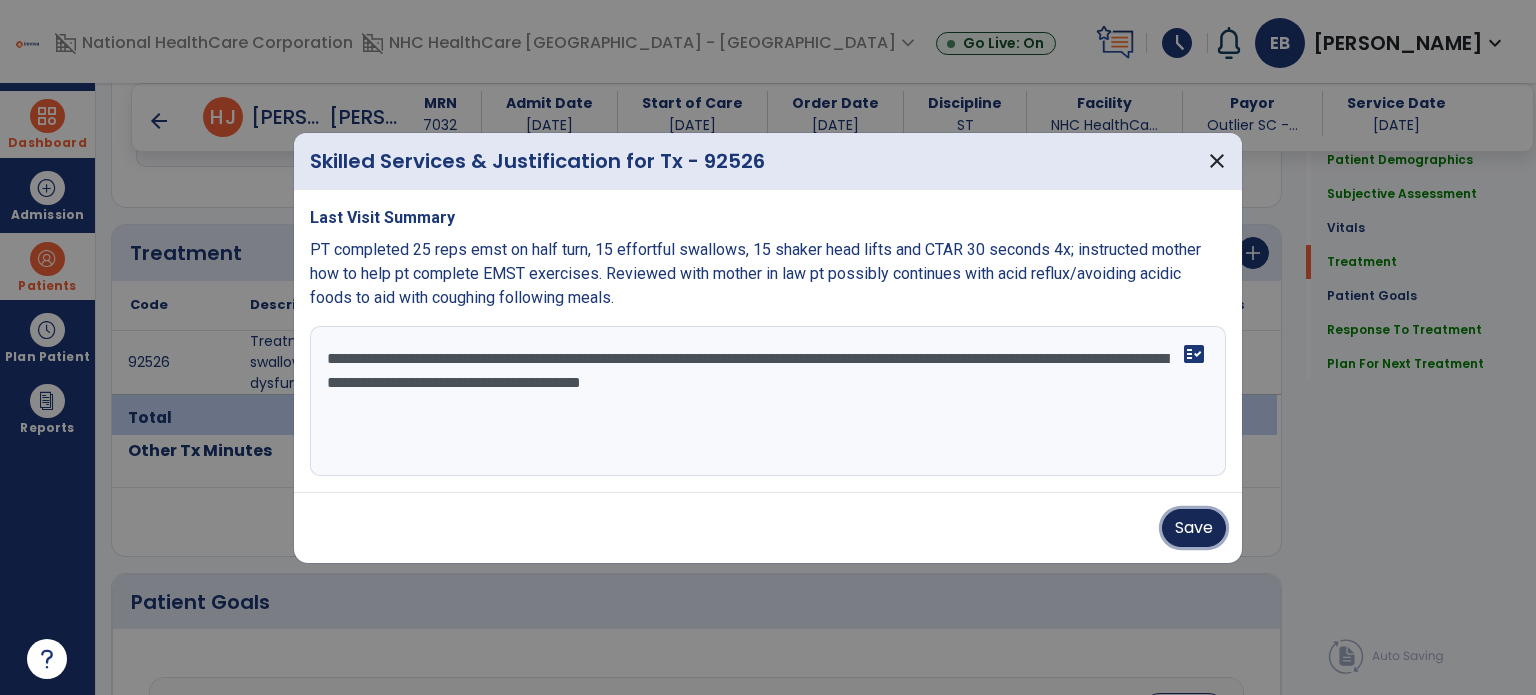 click on "Save" at bounding box center [1194, 528] 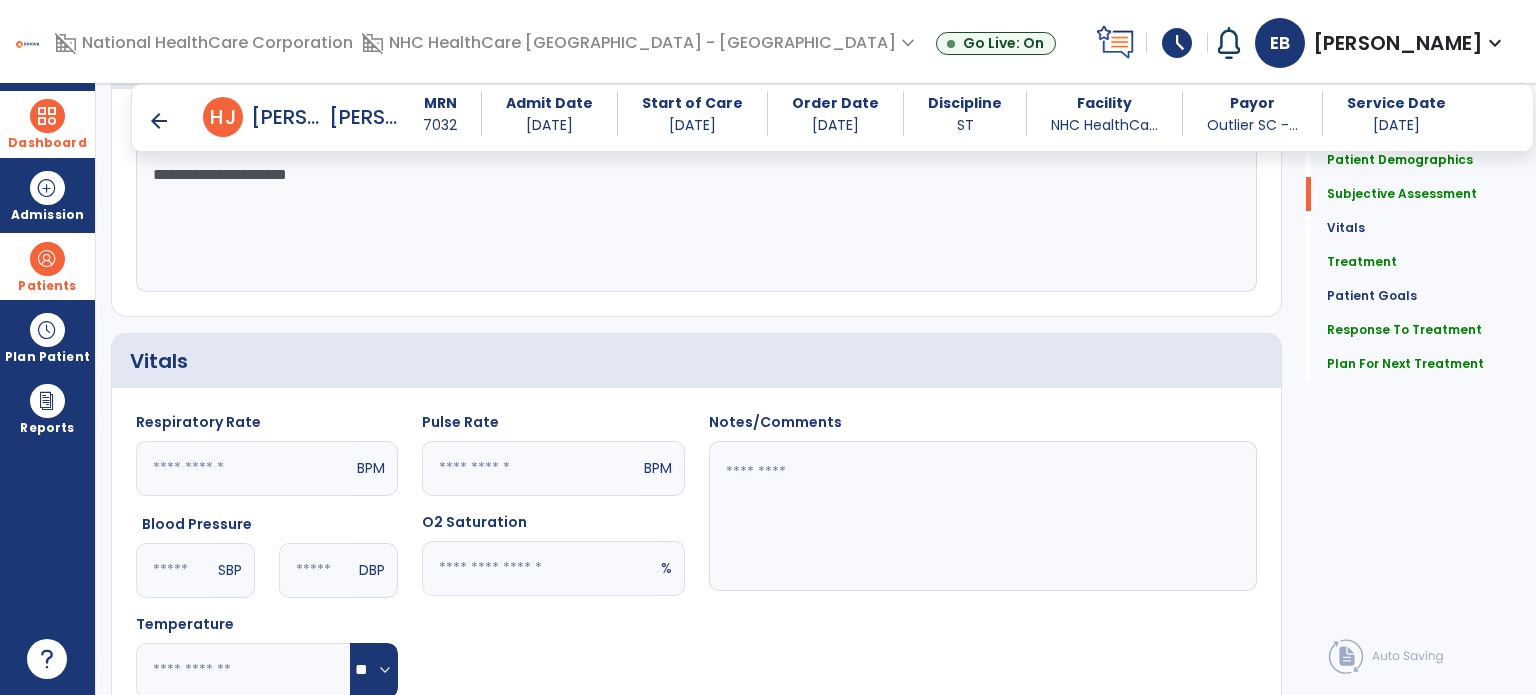 scroll, scrollTop: 0, scrollLeft: 0, axis: both 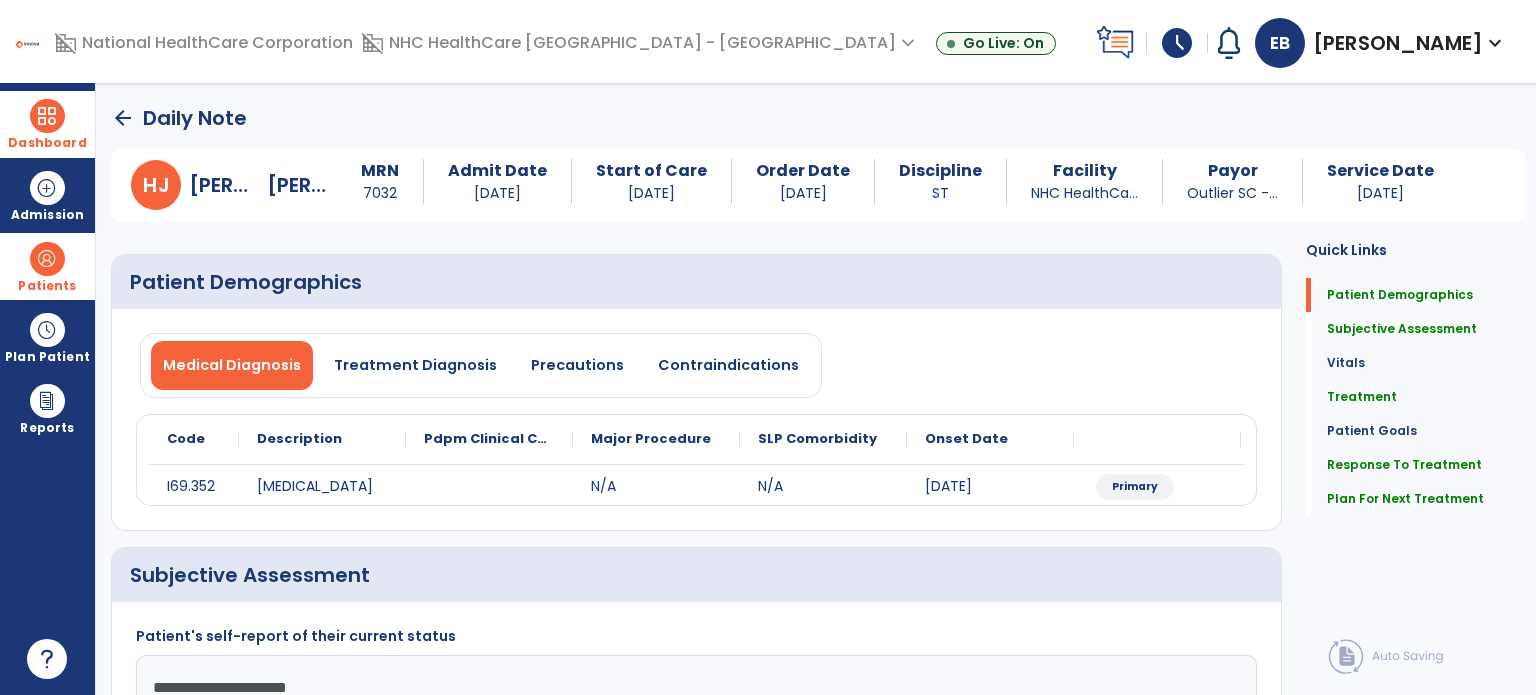click on "arrow_back" 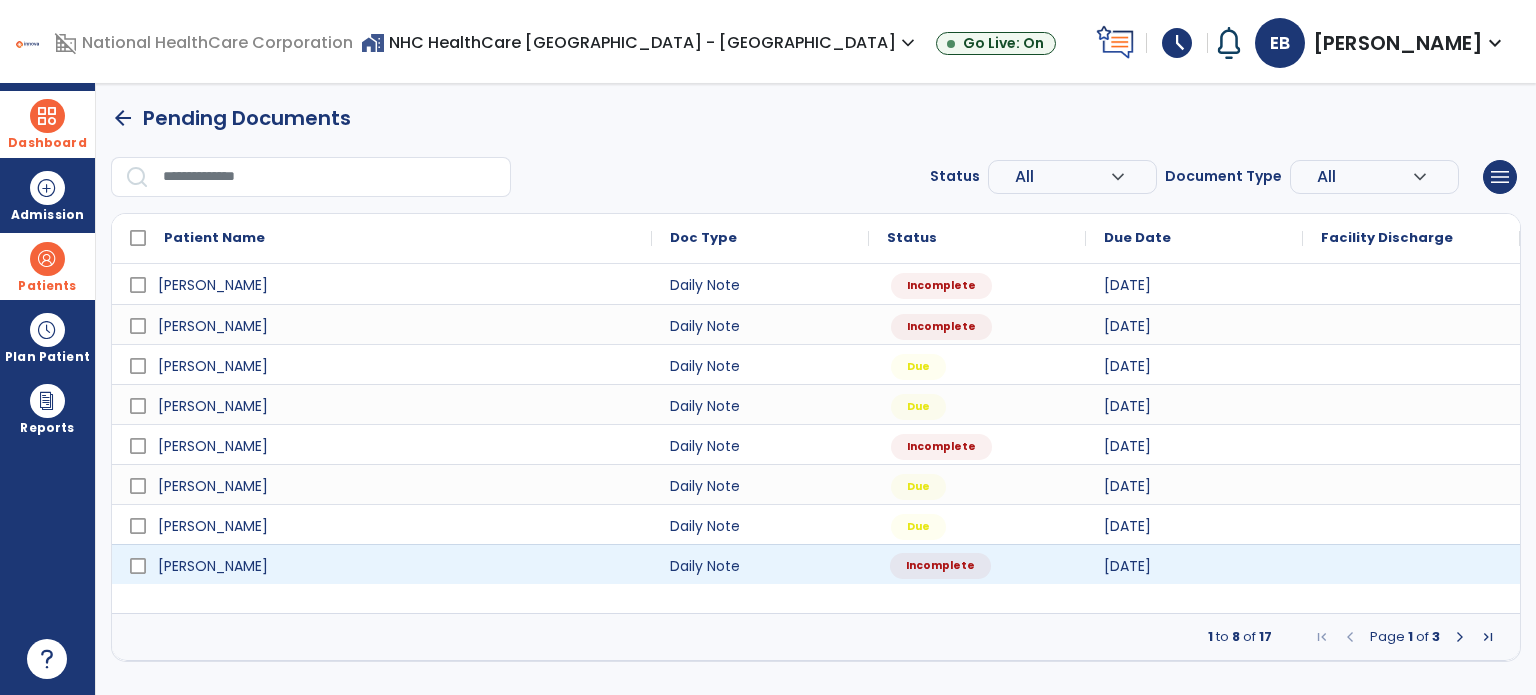 click on "Incomplete" at bounding box center [977, 564] 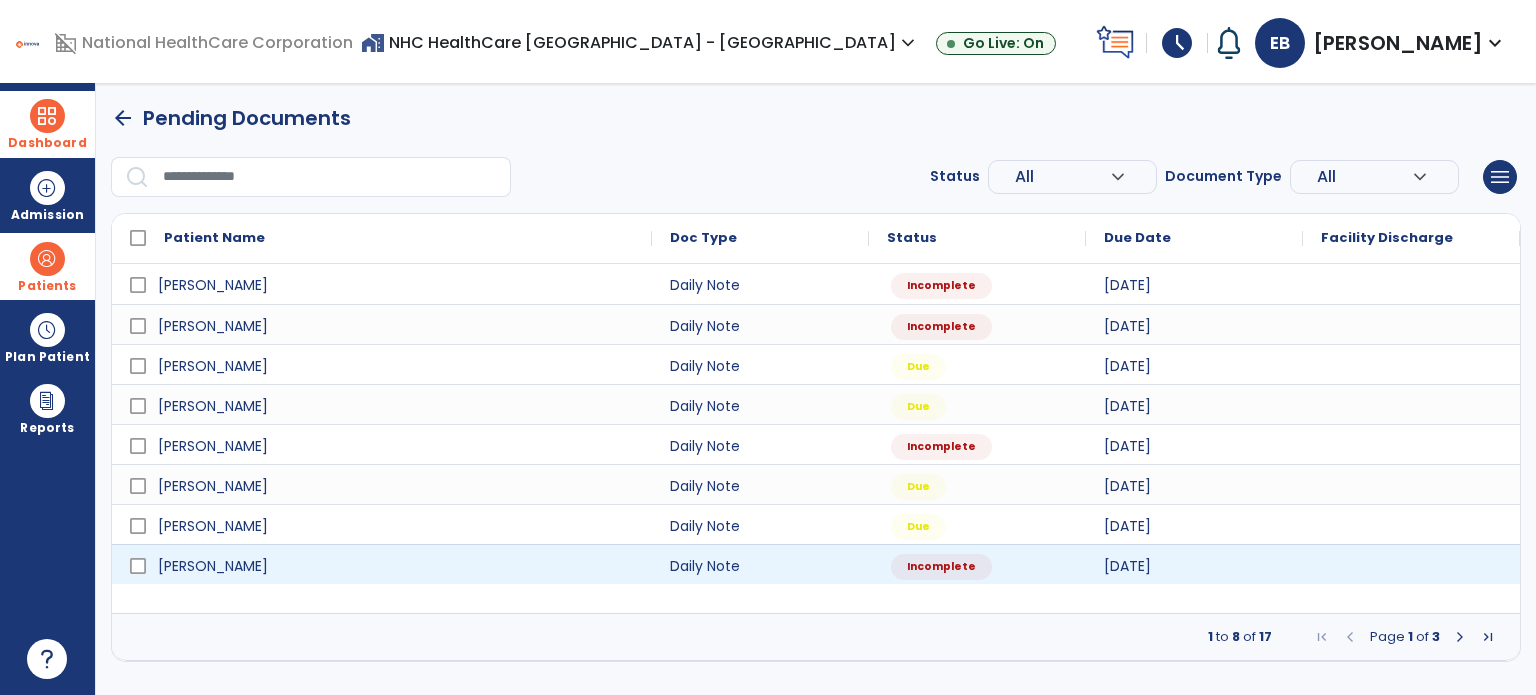 select on "*" 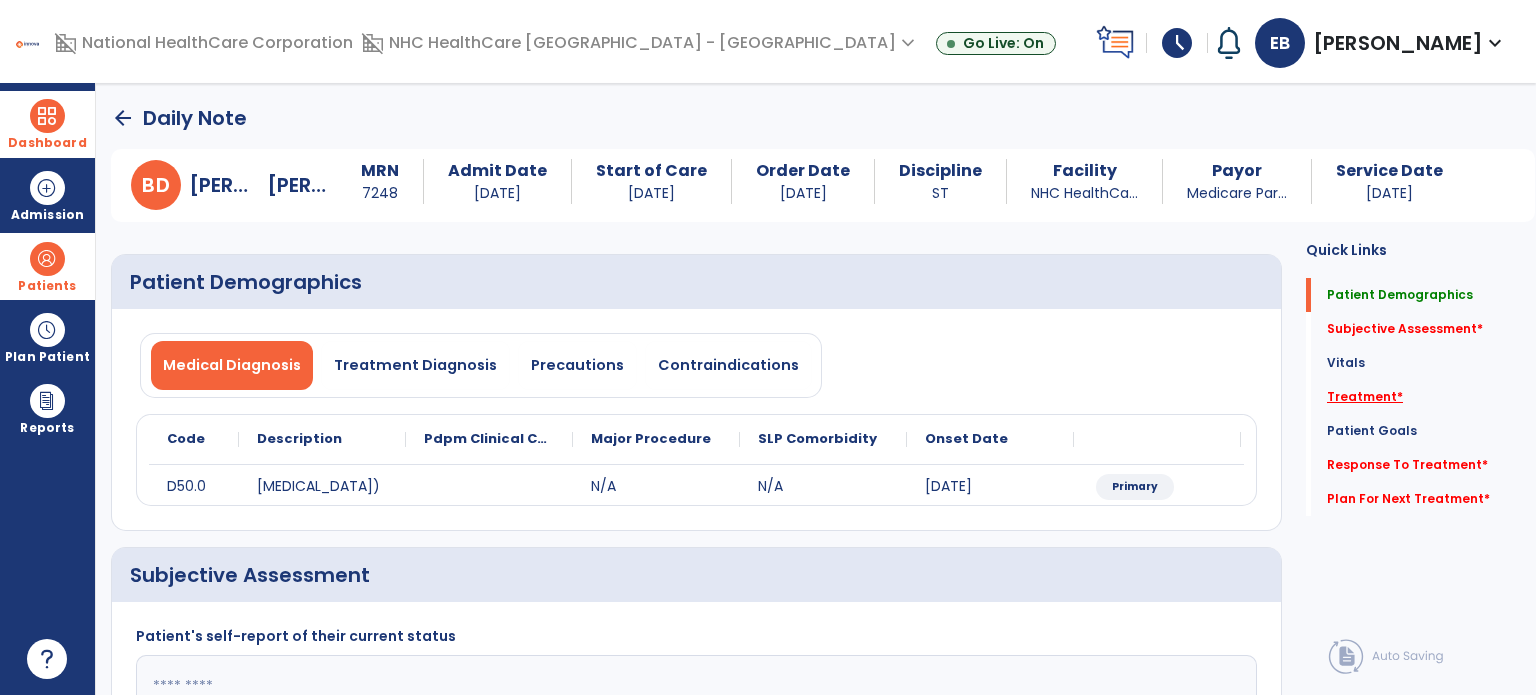 click on "Treatment   *" 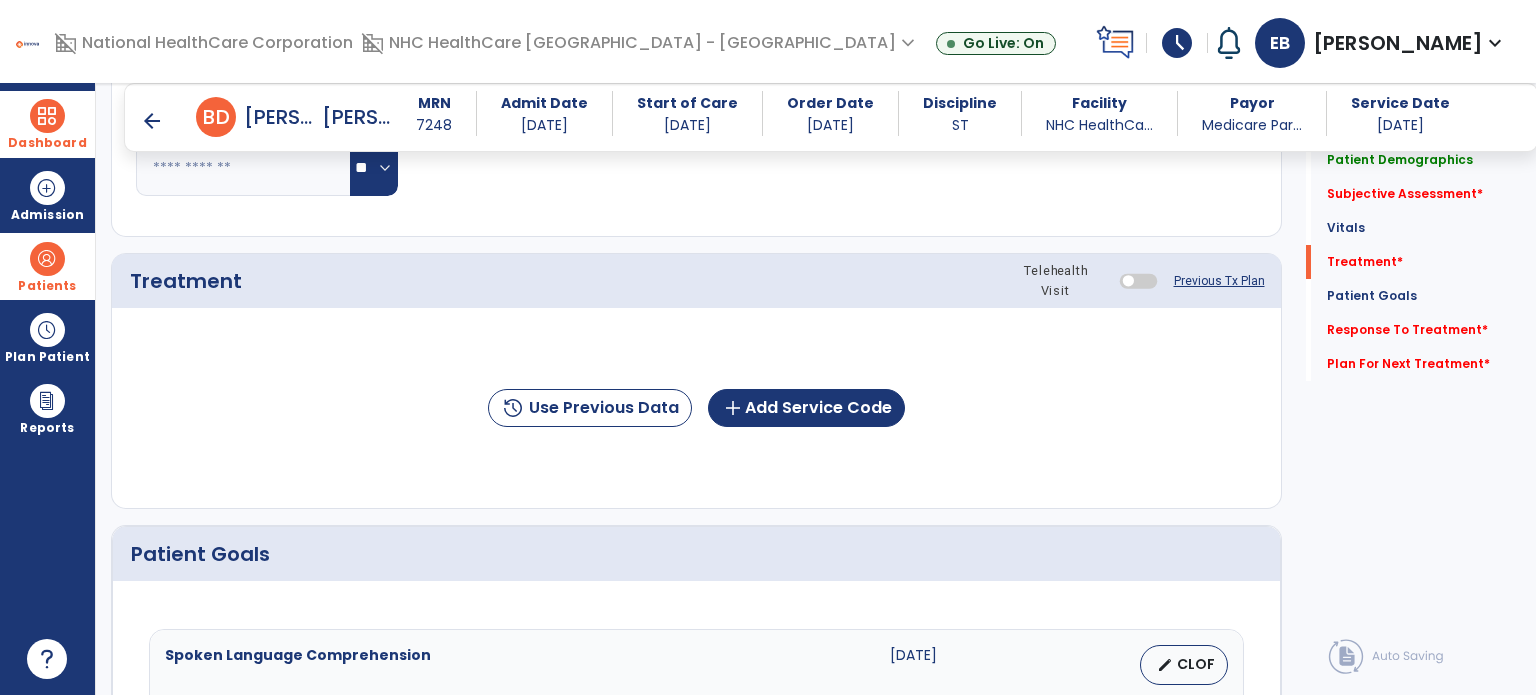 scroll, scrollTop: 1005, scrollLeft: 0, axis: vertical 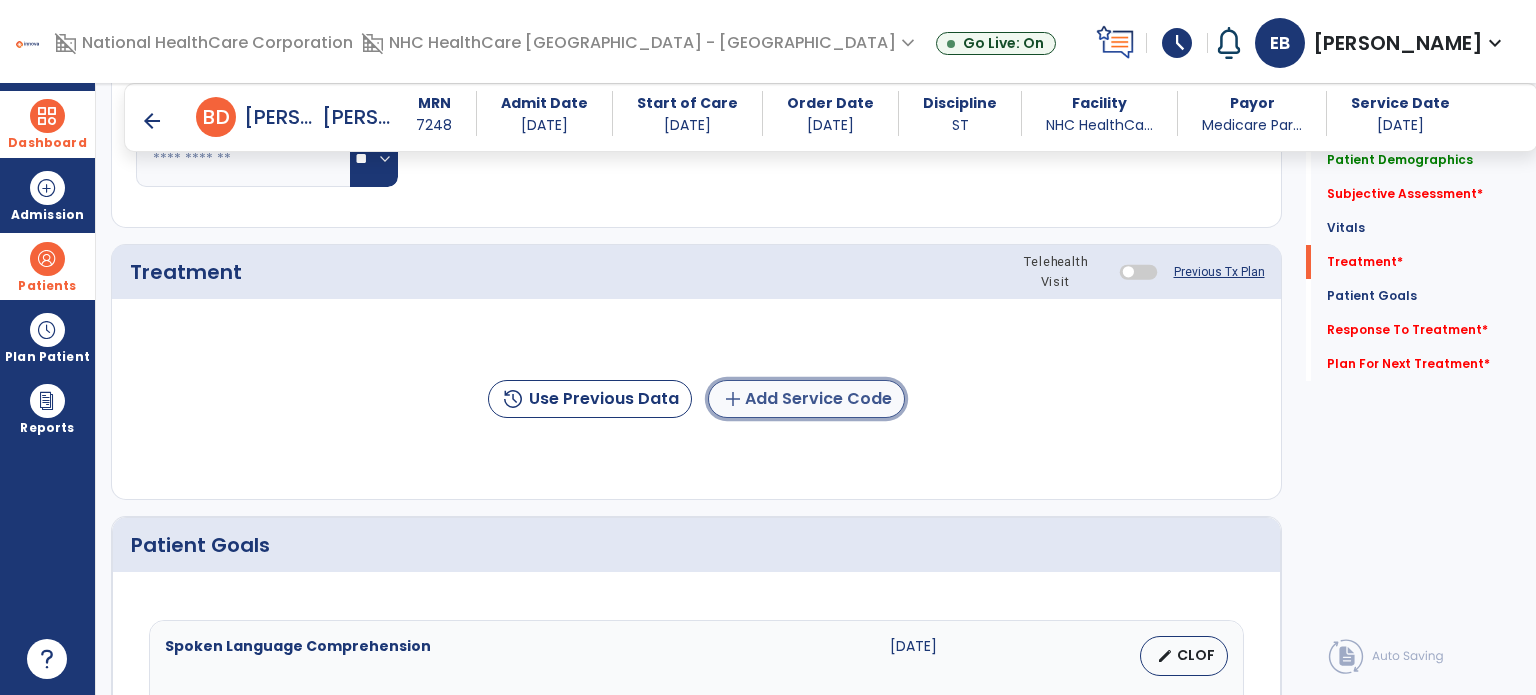 click on "add  Add Service Code" 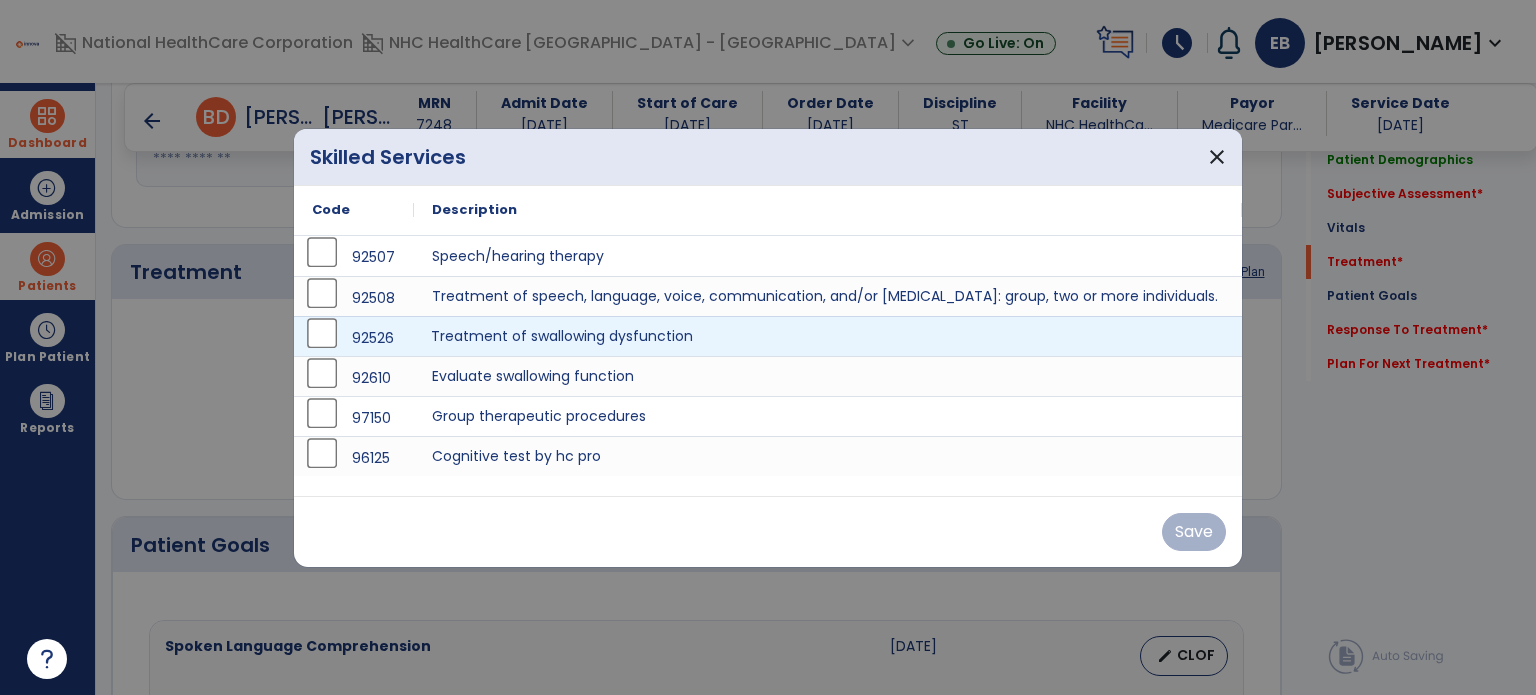 click on "Treatment of swallowing dysfunction" at bounding box center [828, 336] 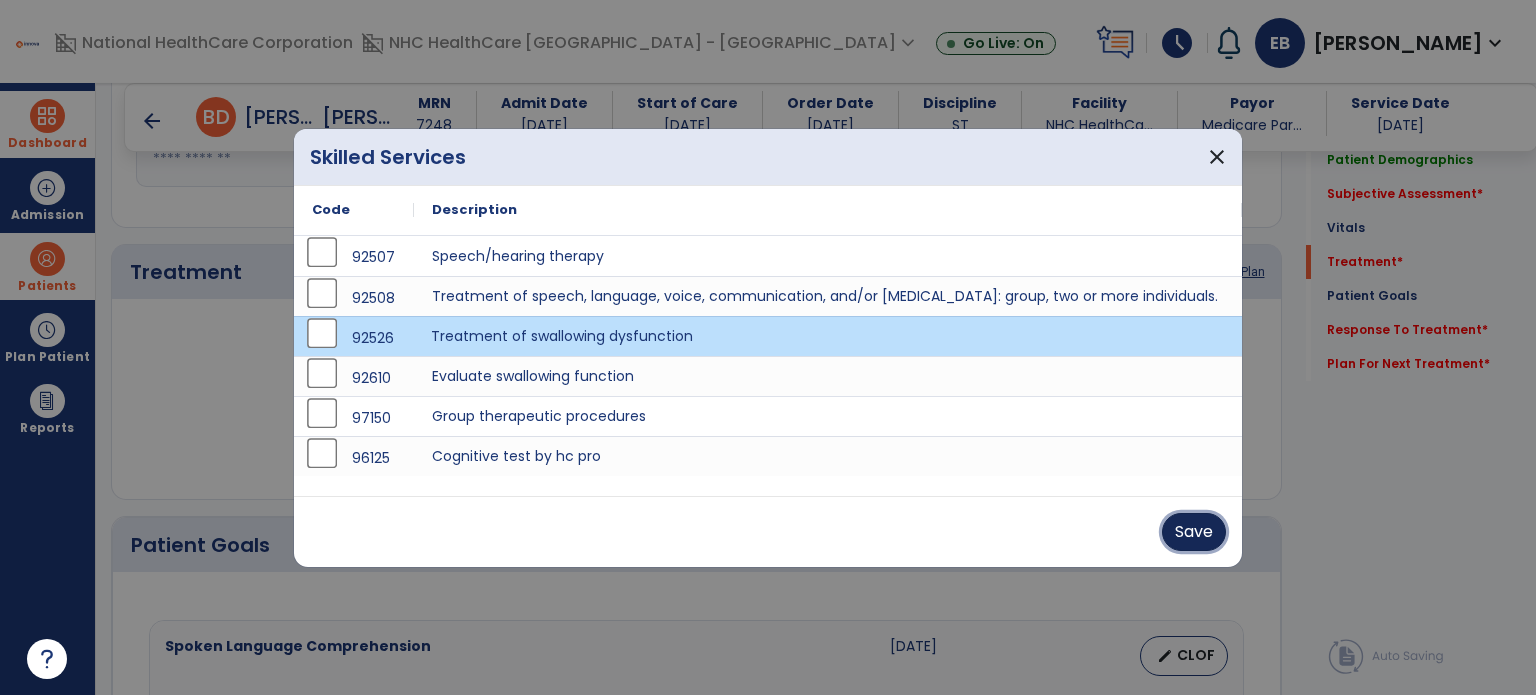 click on "Save" at bounding box center (1194, 532) 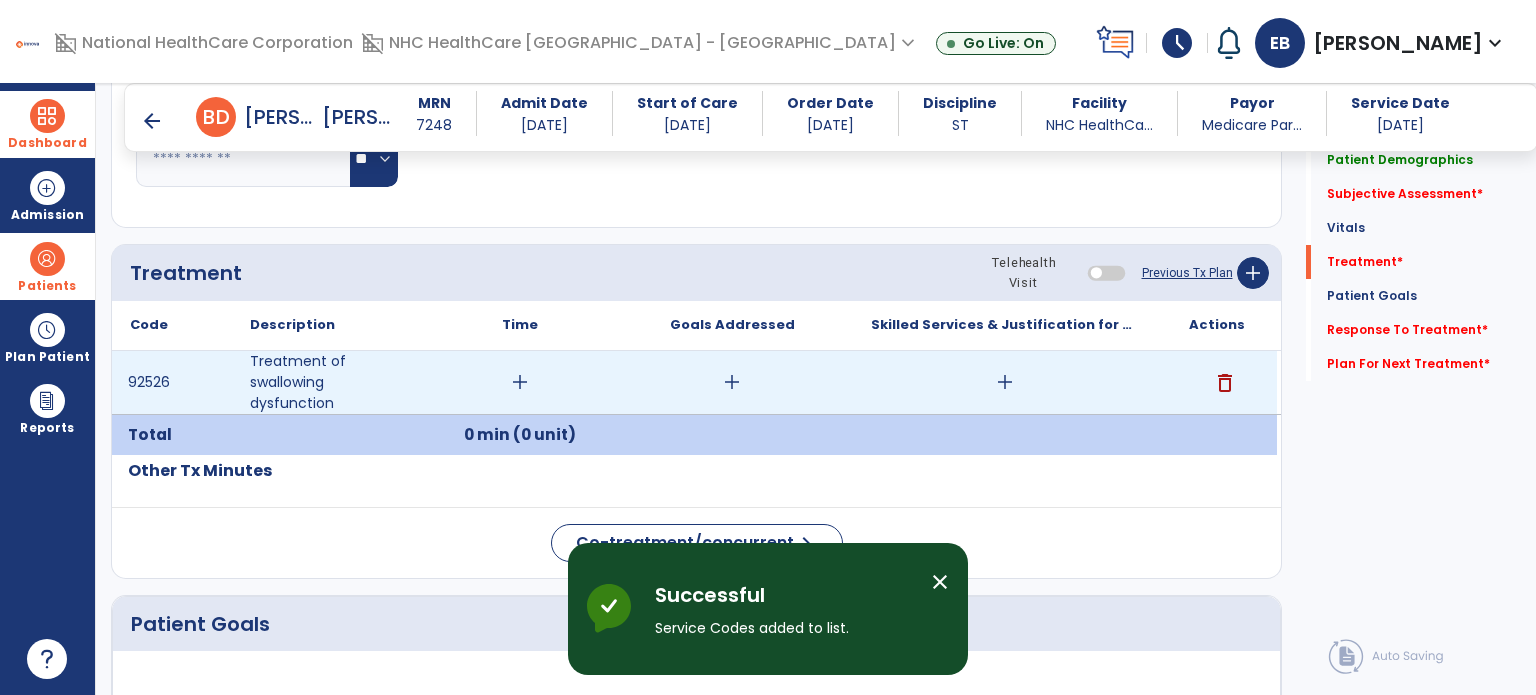 click on "add" at bounding box center (520, 382) 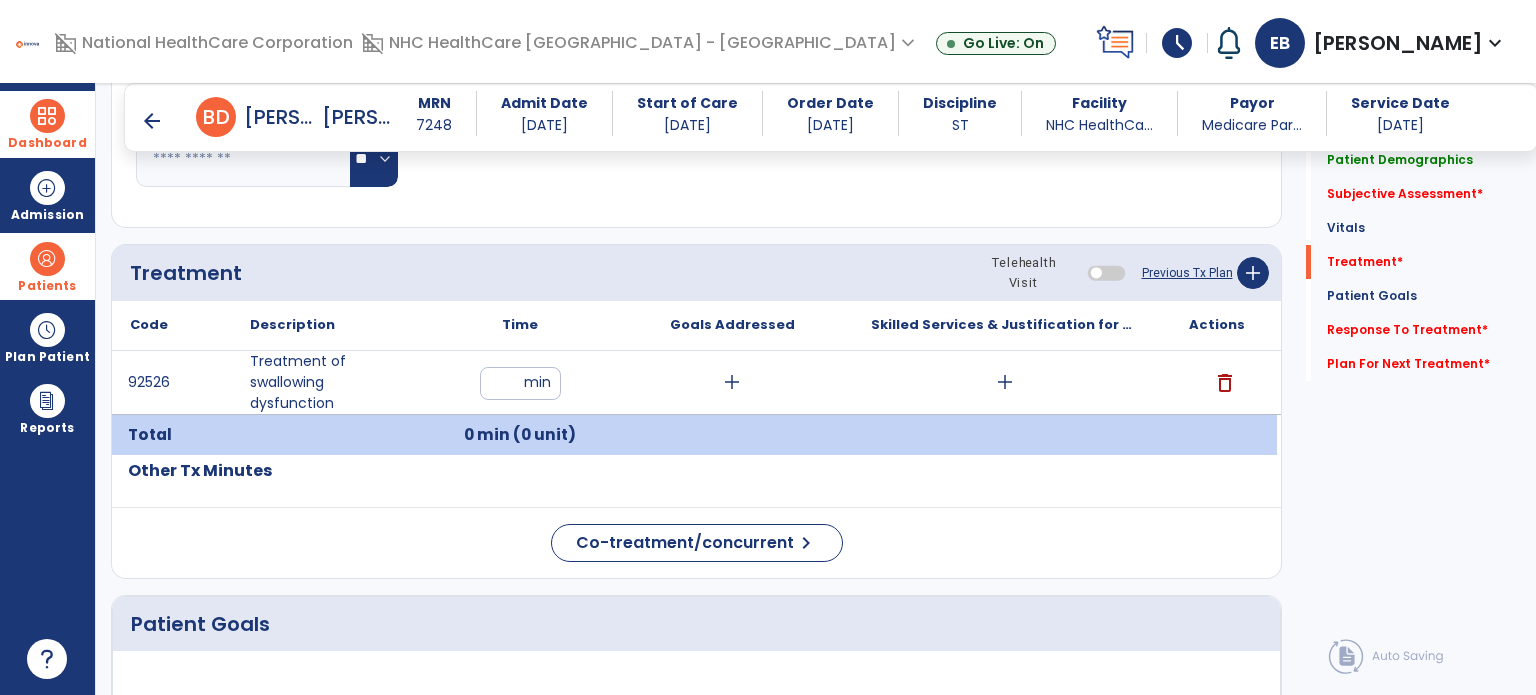 type on "**" 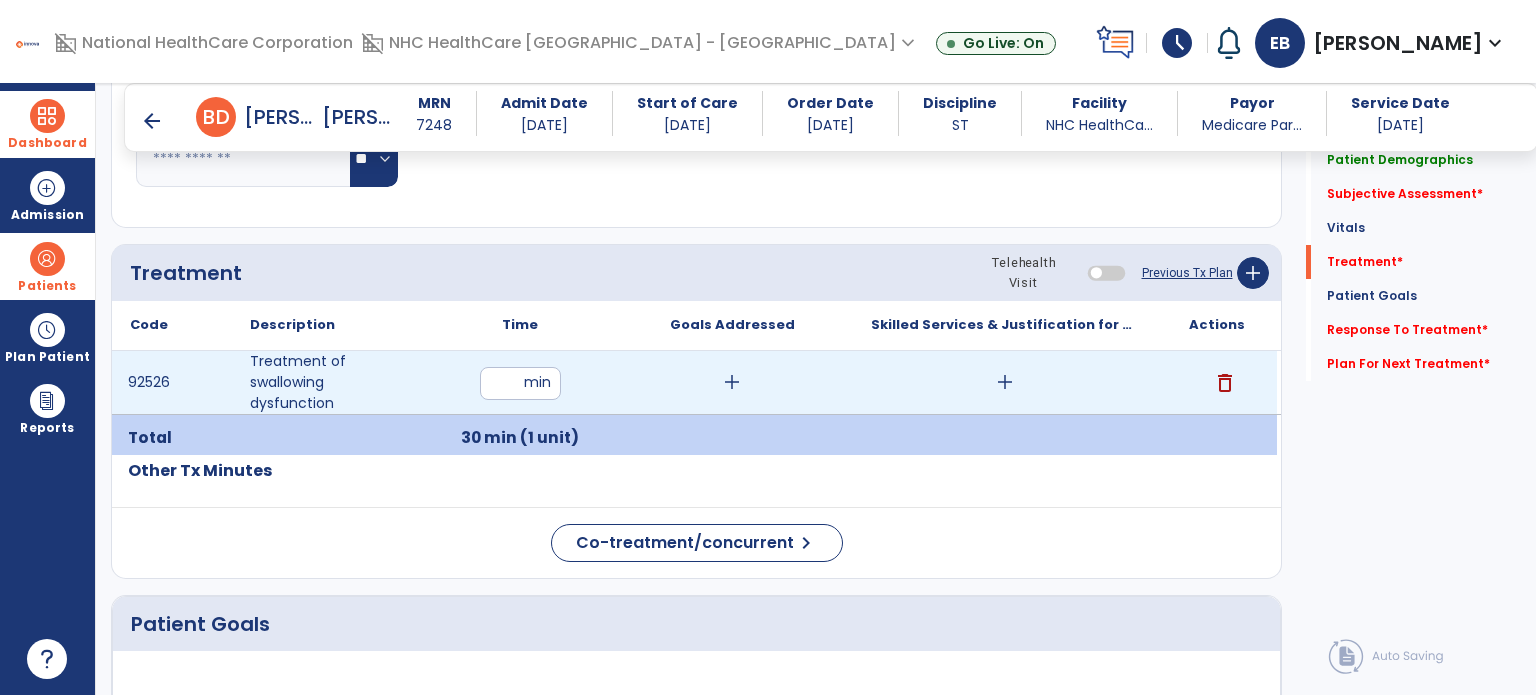 click on "add" at bounding box center [1005, 382] 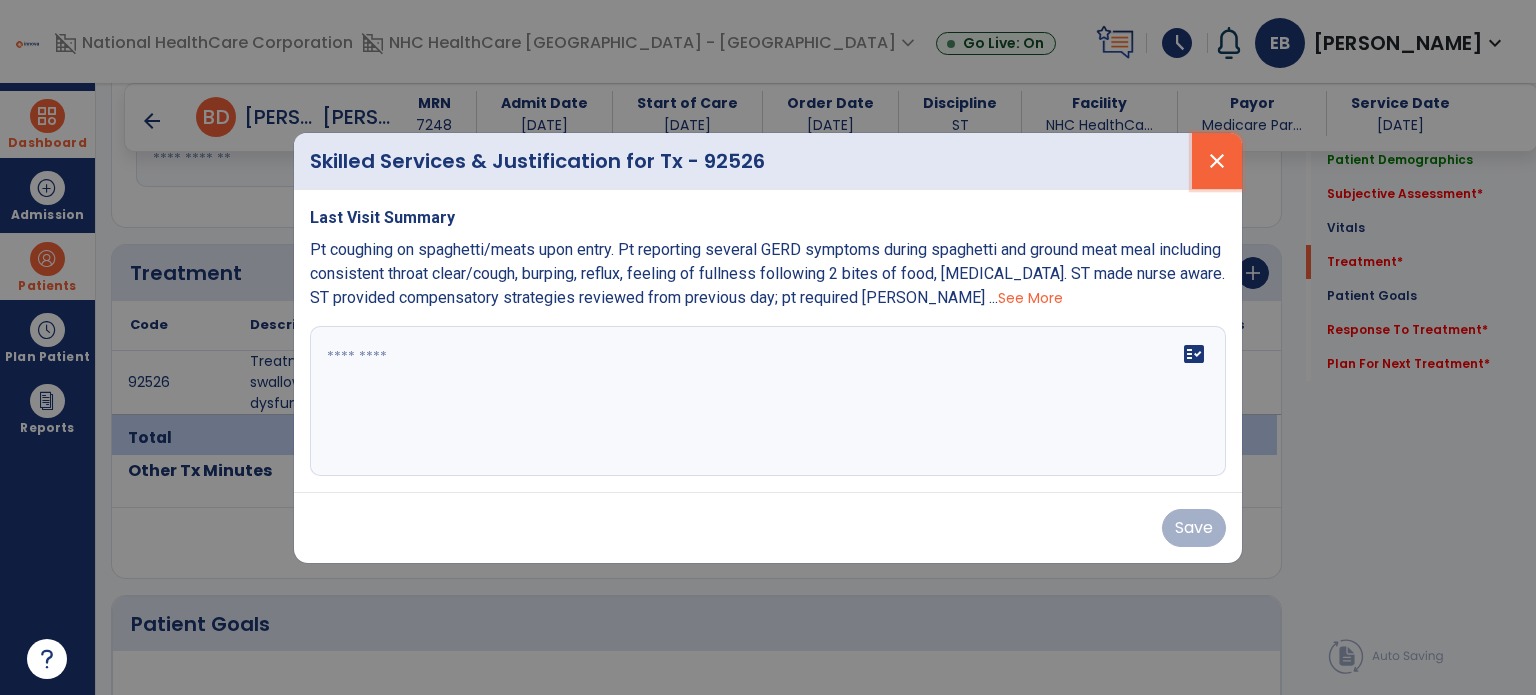 click on "close" at bounding box center [1217, 161] 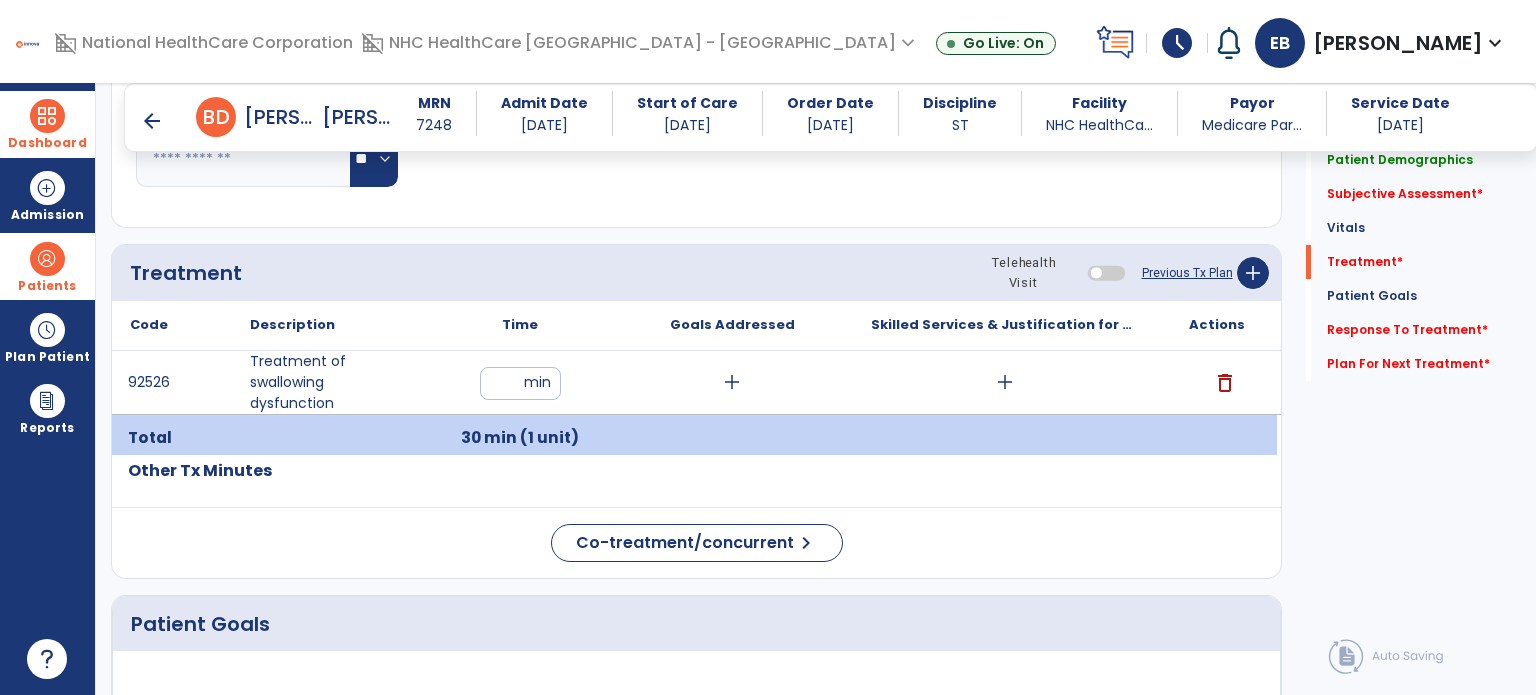 click on "arrow_back" at bounding box center [152, 121] 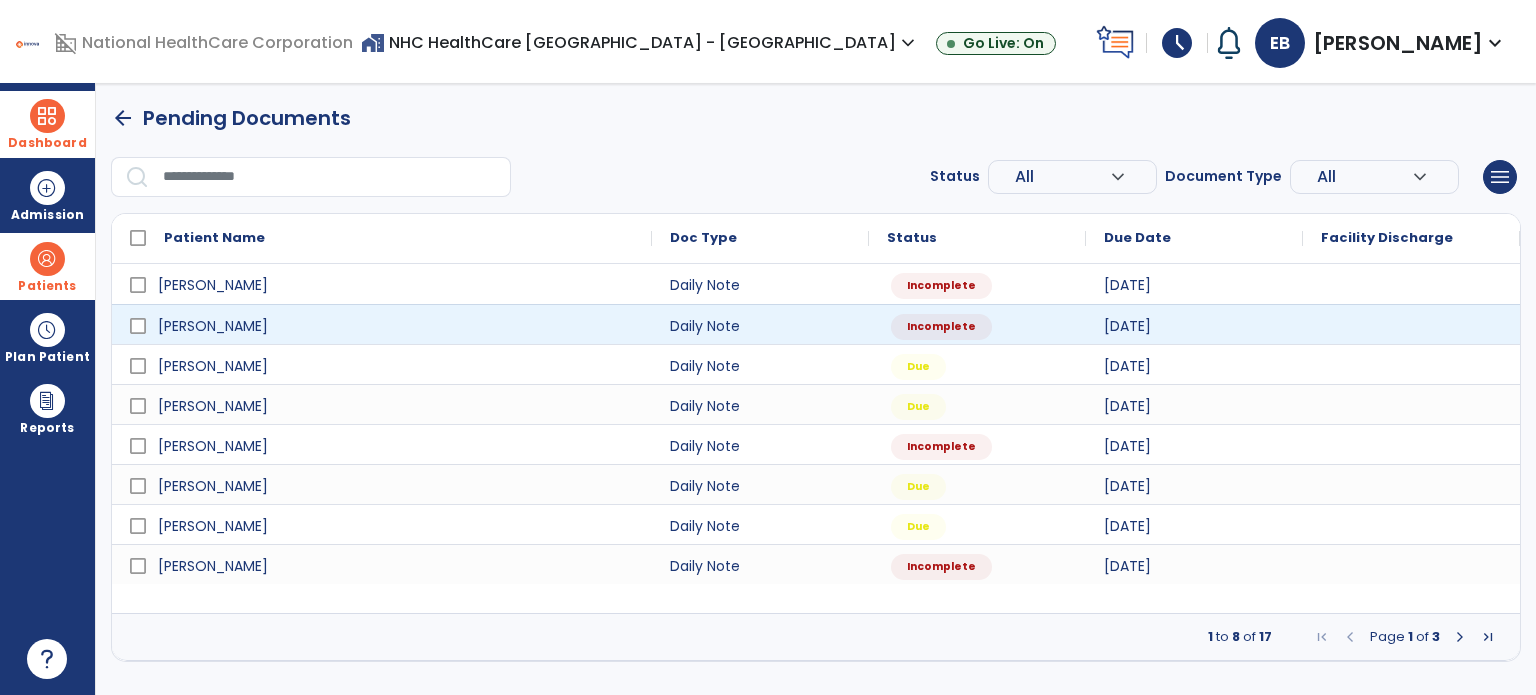 scroll, scrollTop: 0, scrollLeft: 0, axis: both 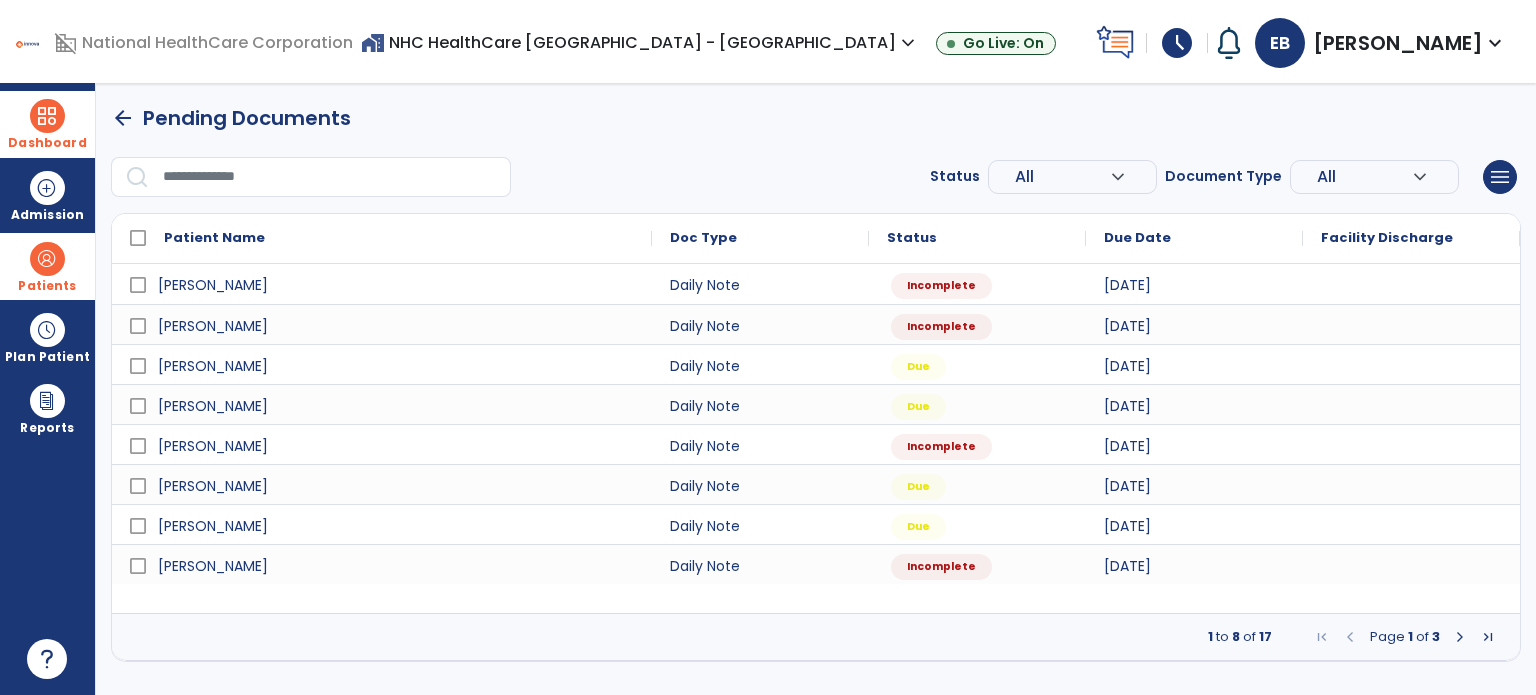 click at bounding box center [47, 116] 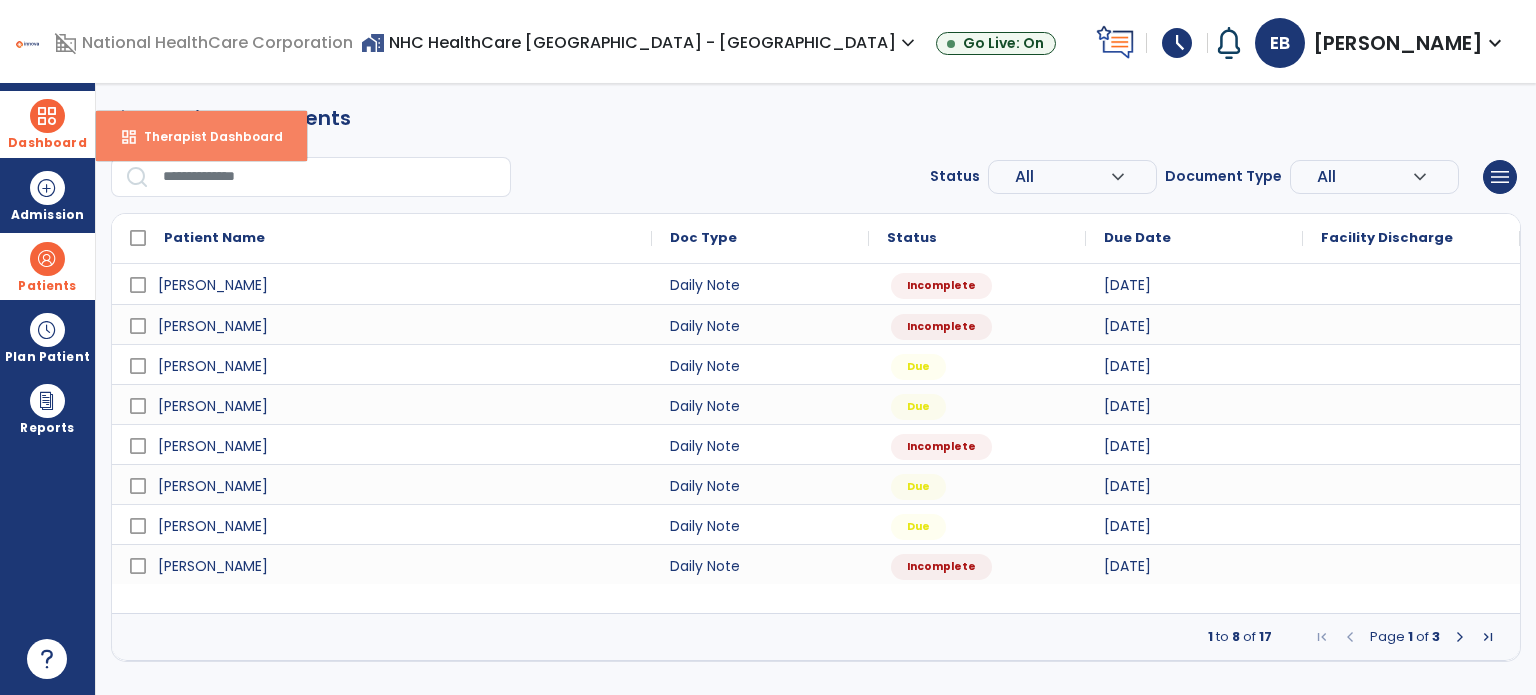 click on "Therapist Dashboard" at bounding box center [205, 136] 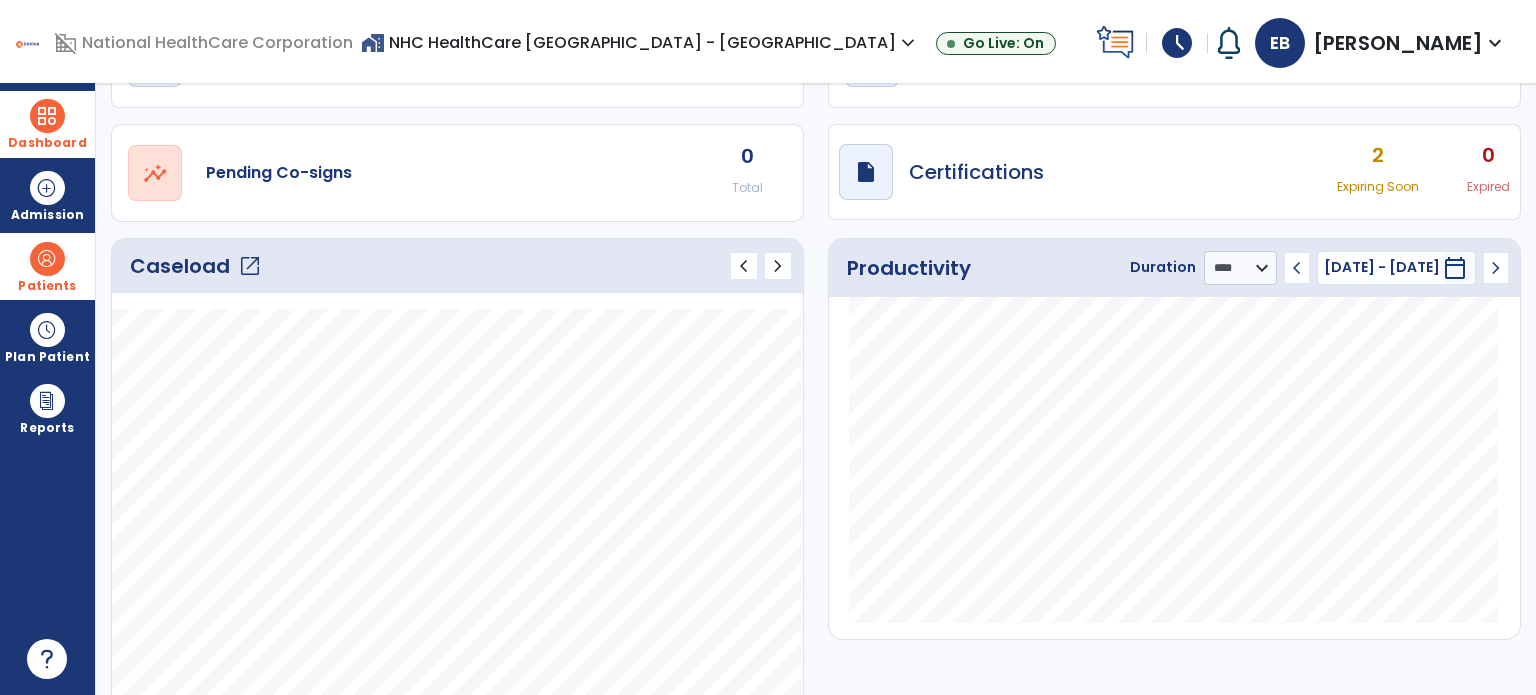 scroll, scrollTop: 135, scrollLeft: 0, axis: vertical 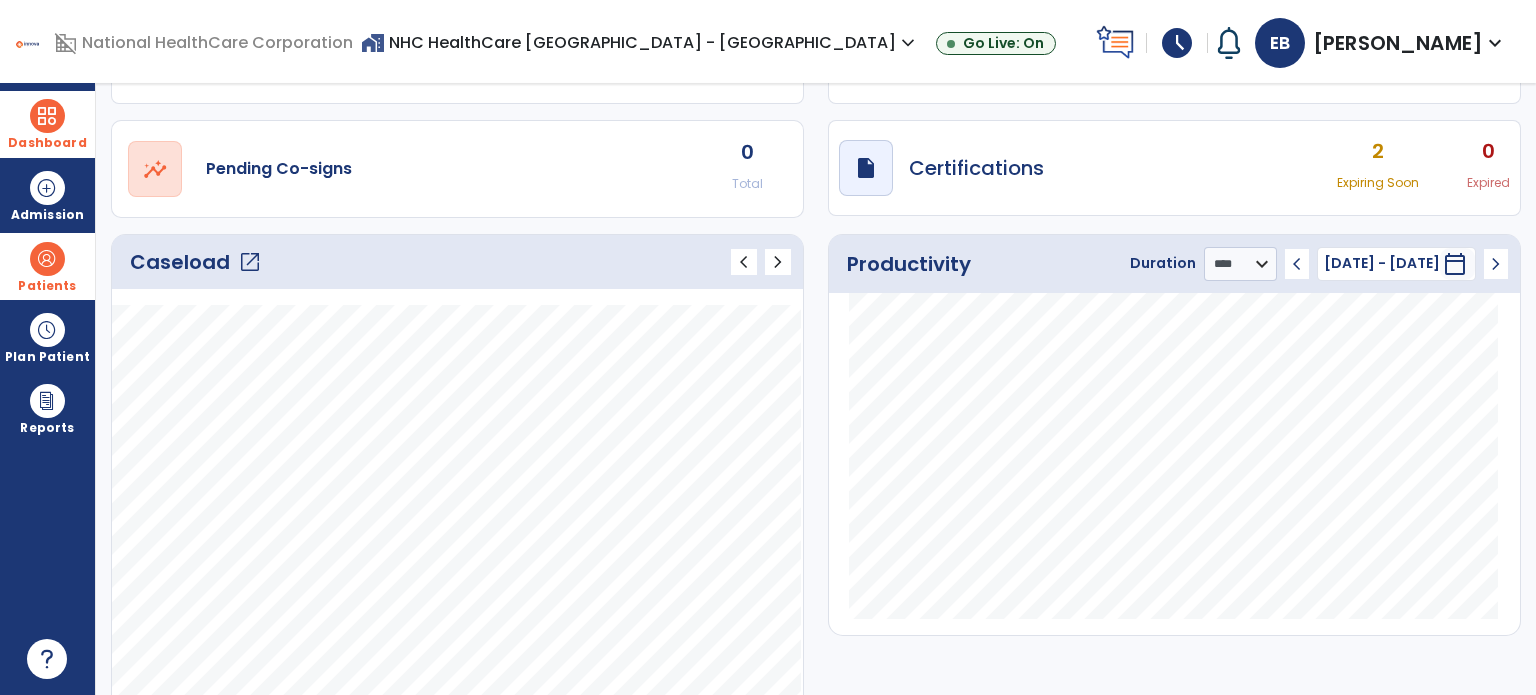 click on "open_in_new" 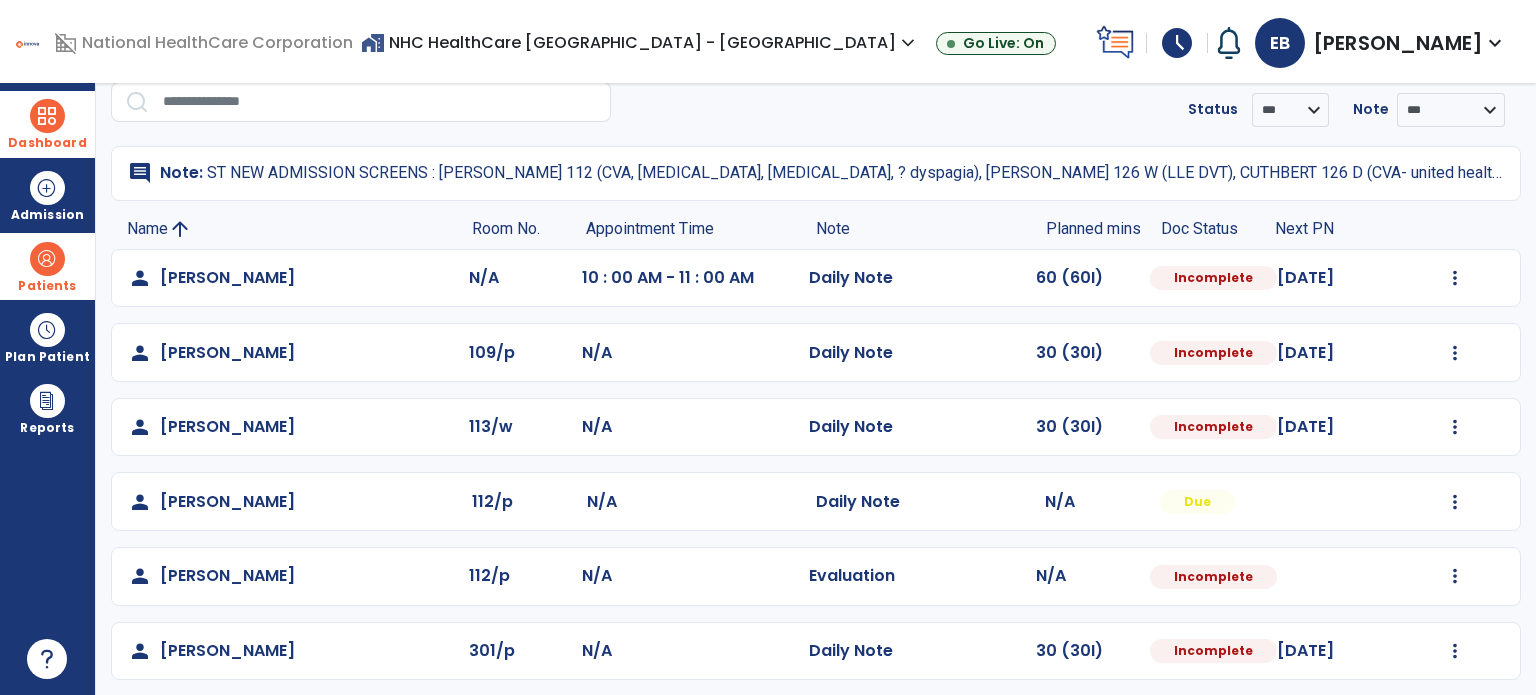 scroll, scrollTop: 0, scrollLeft: 0, axis: both 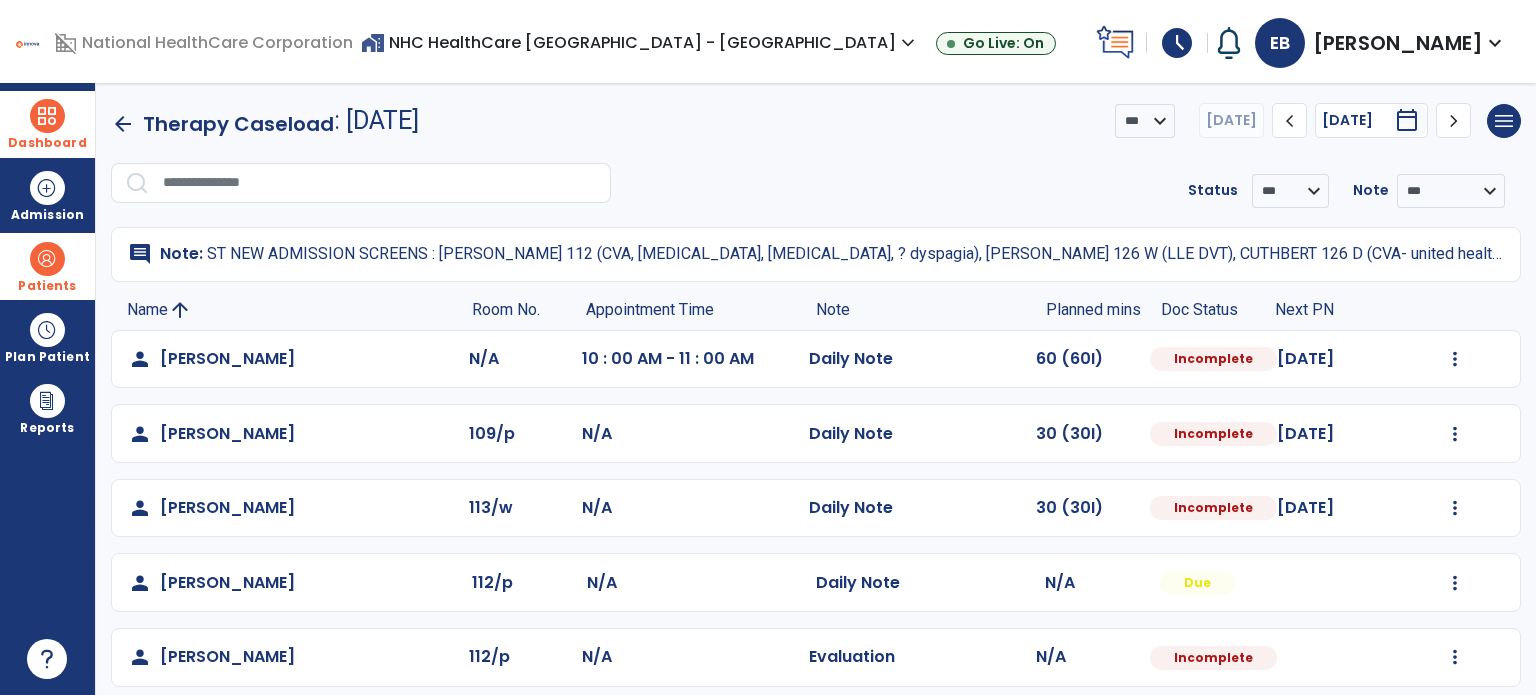 click on "schedule" at bounding box center [1177, 43] 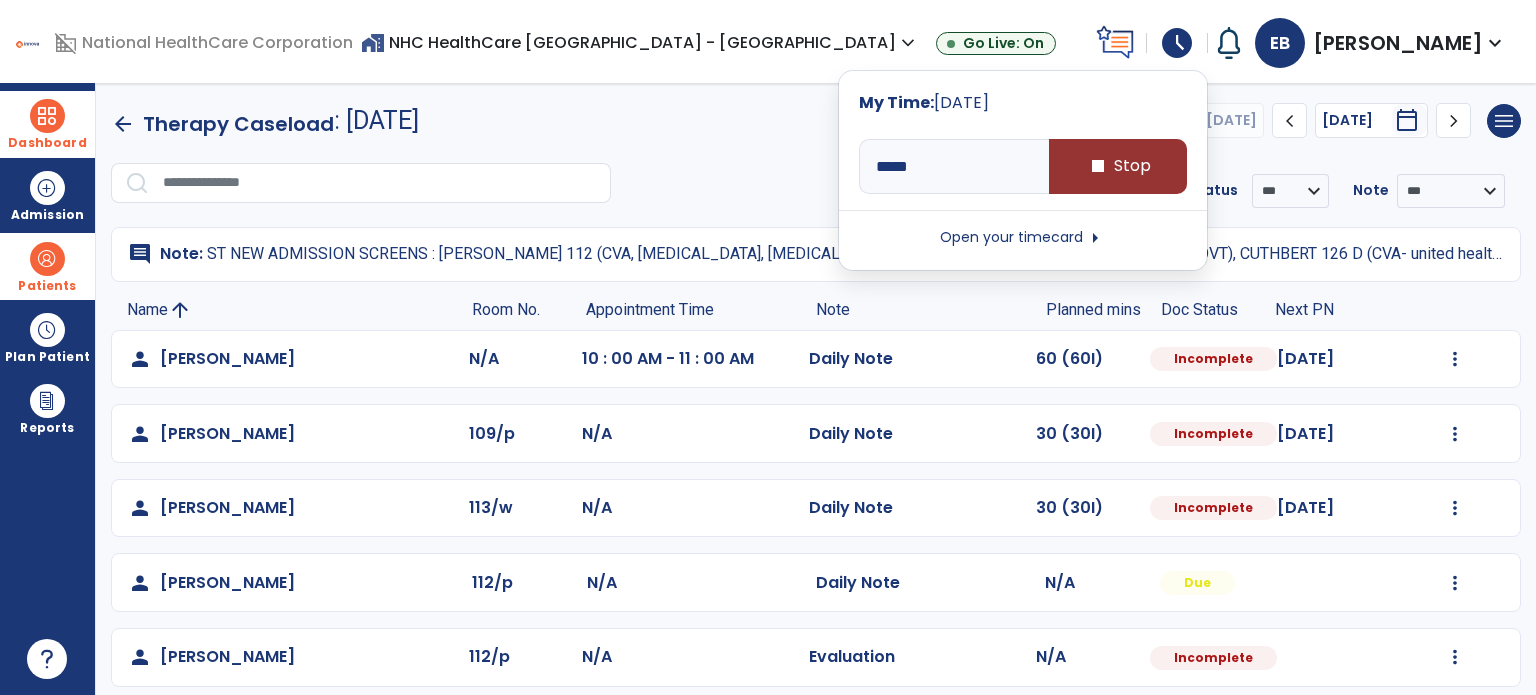 click on "stop" at bounding box center [1098, 166] 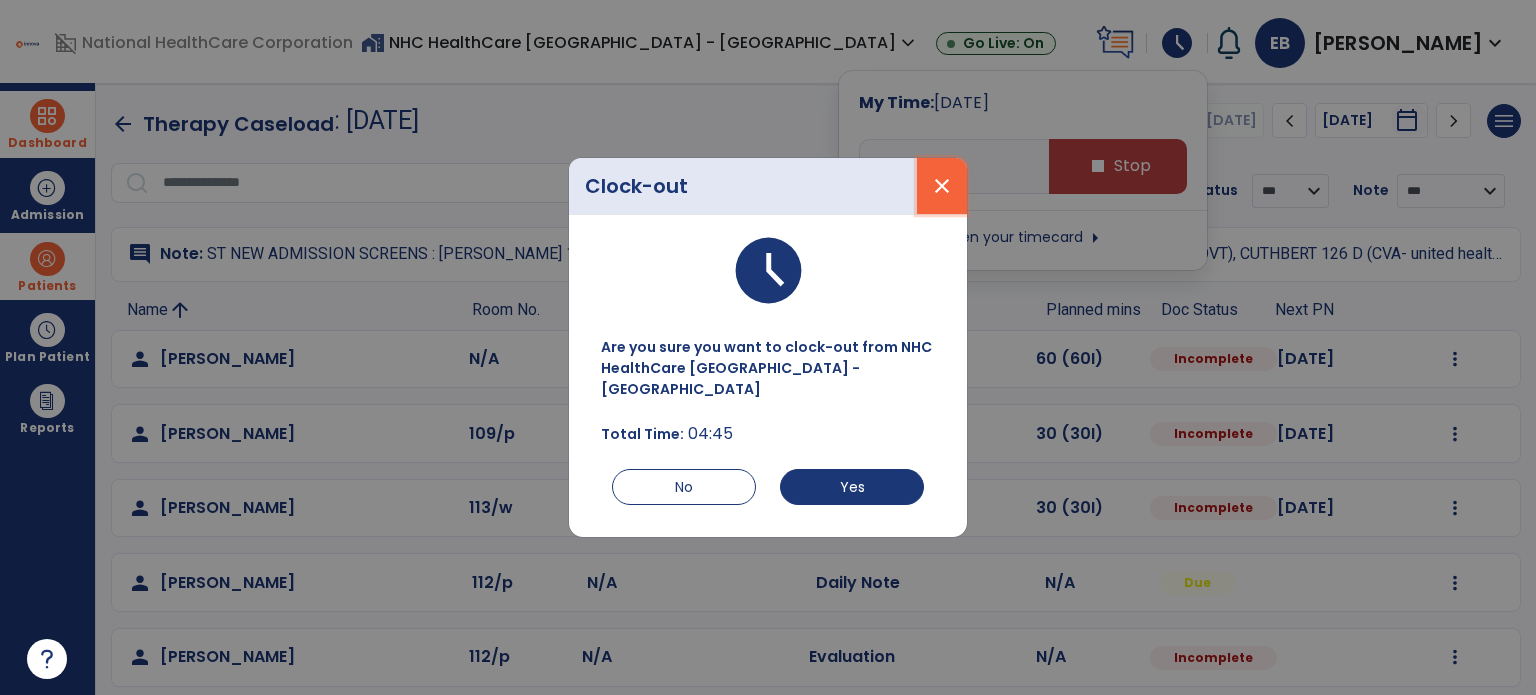 click on "close" at bounding box center [942, 186] 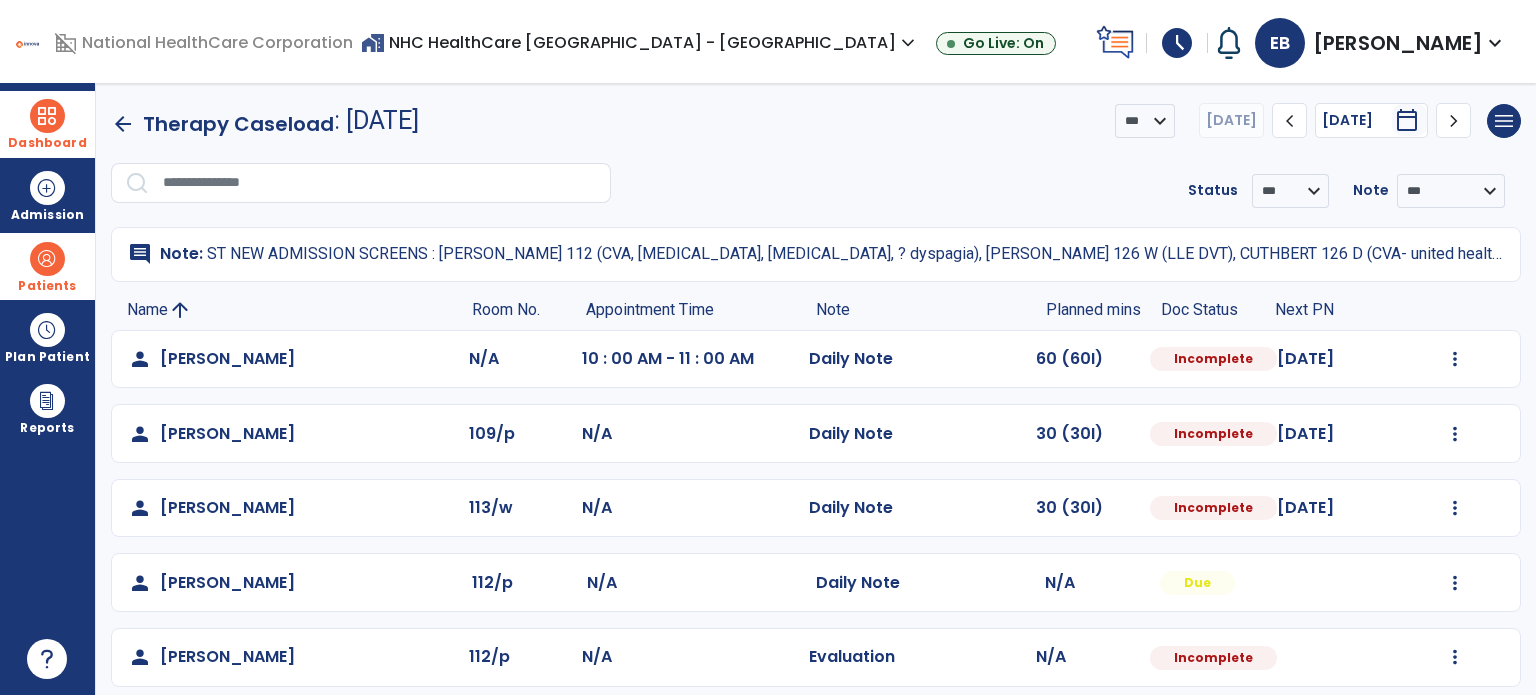 click on "schedule" at bounding box center (1177, 43) 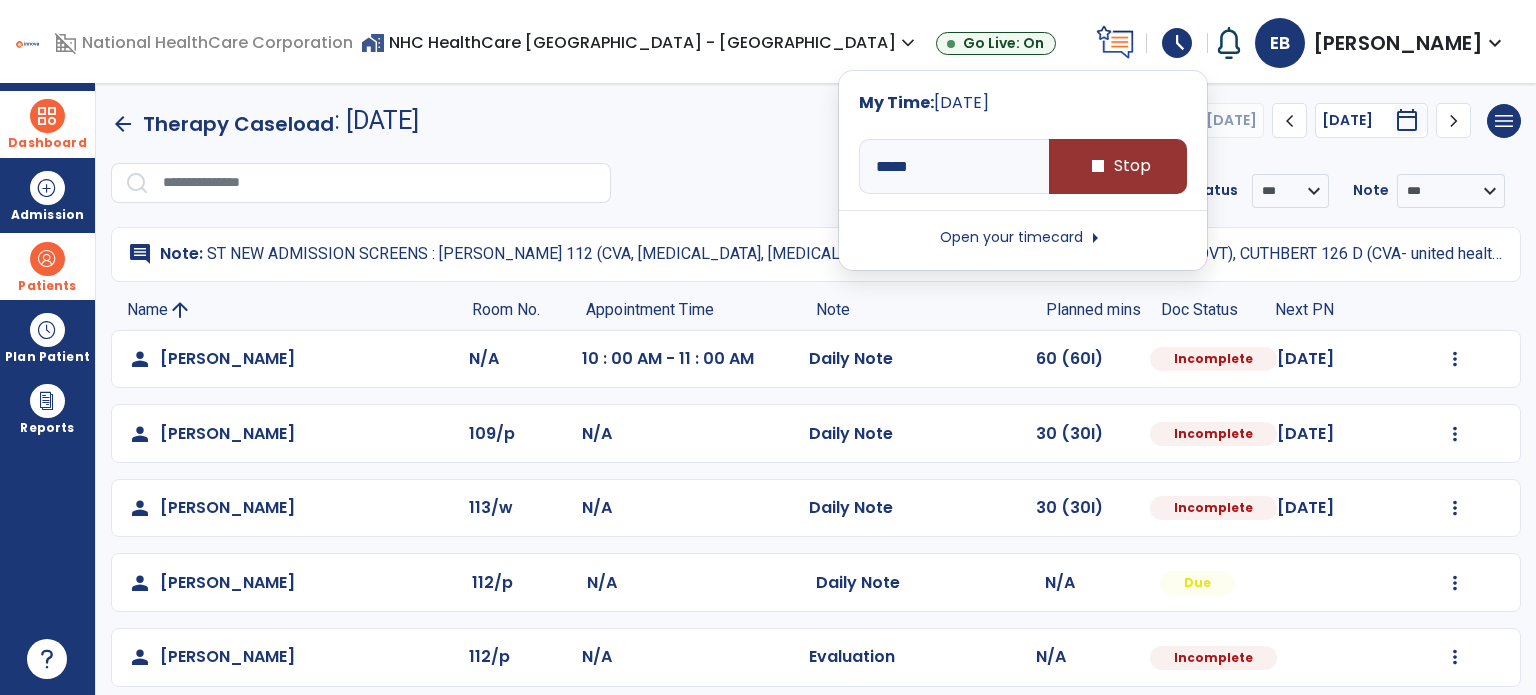 click on "stop  Stop" at bounding box center (1118, 166) 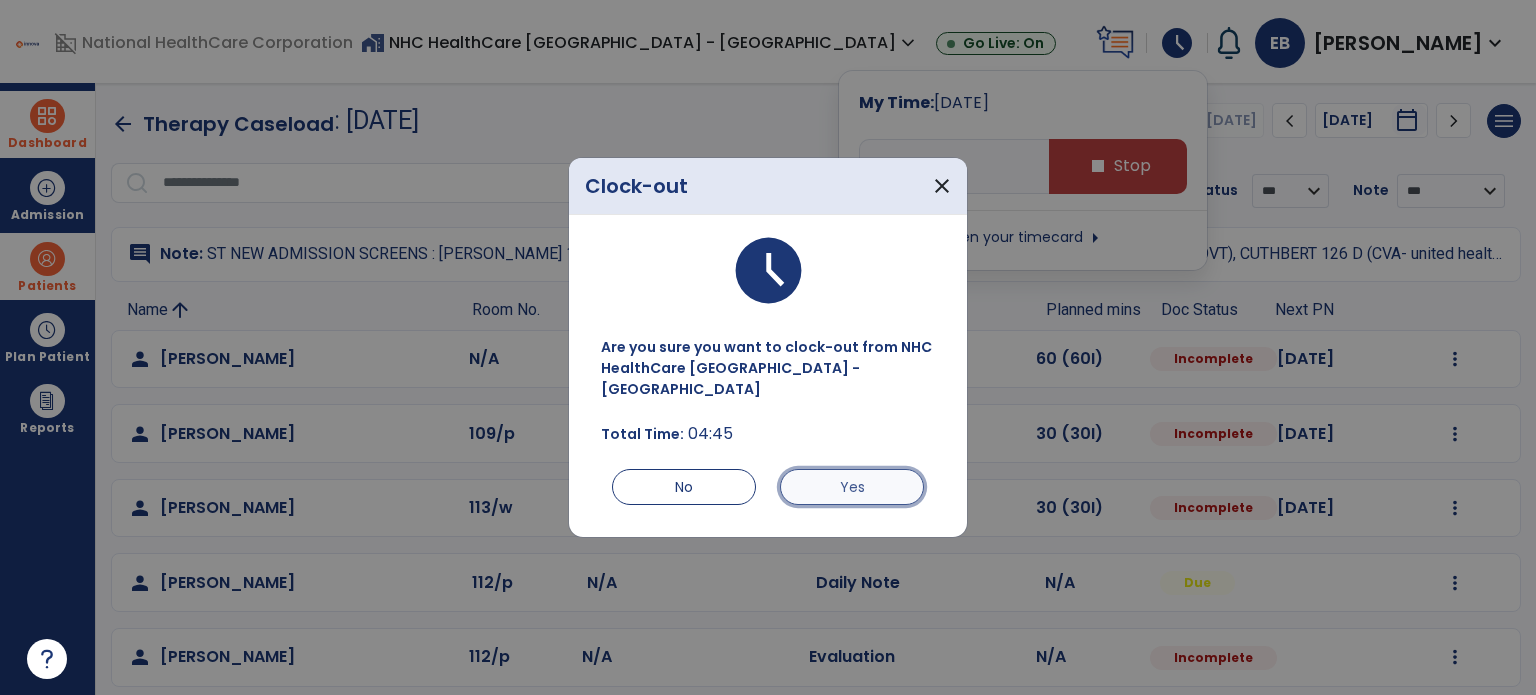 click on "Yes" at bounding box center (852, 487) 